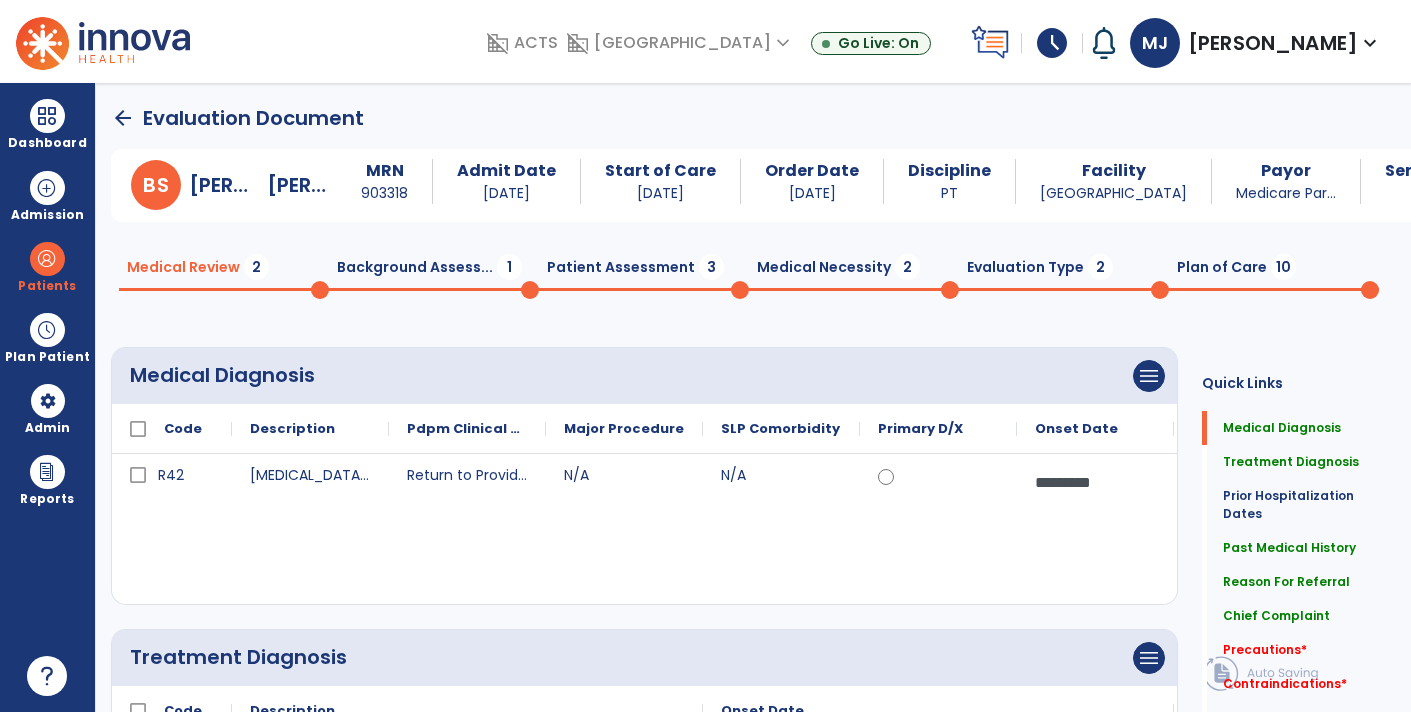 scroll, scrollTop: 0, scrollLeft: 0, axis: both 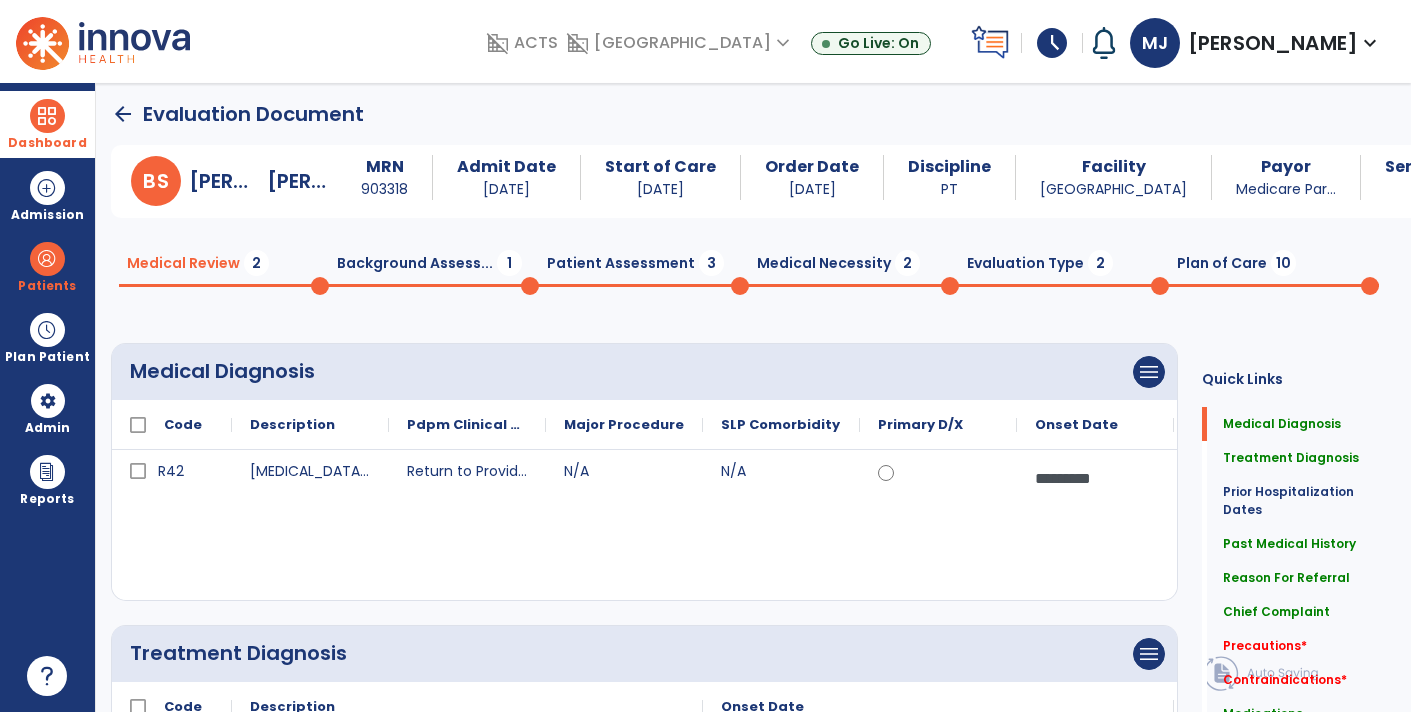click on "Dashboard" at bounding box center [47, 124] 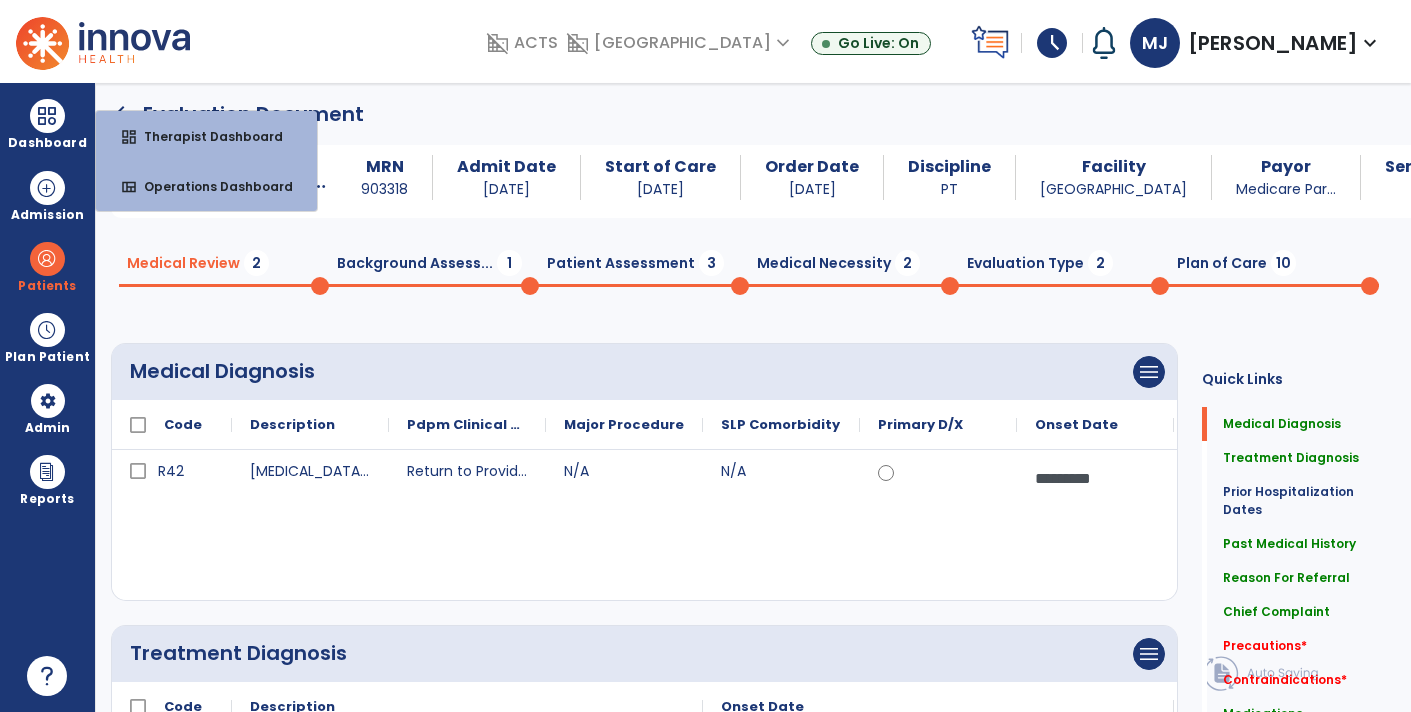 click on "arrow_back   Evaluation Document" 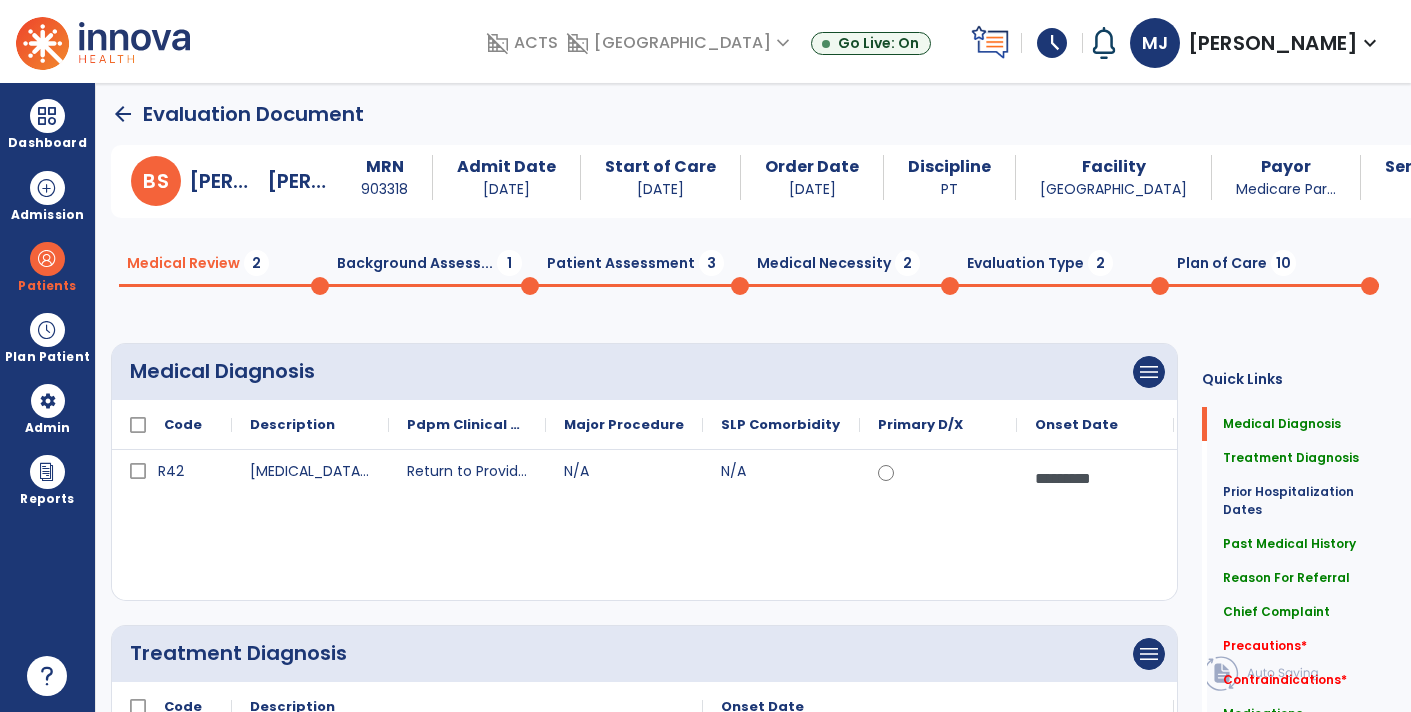 click on "arrow_back" 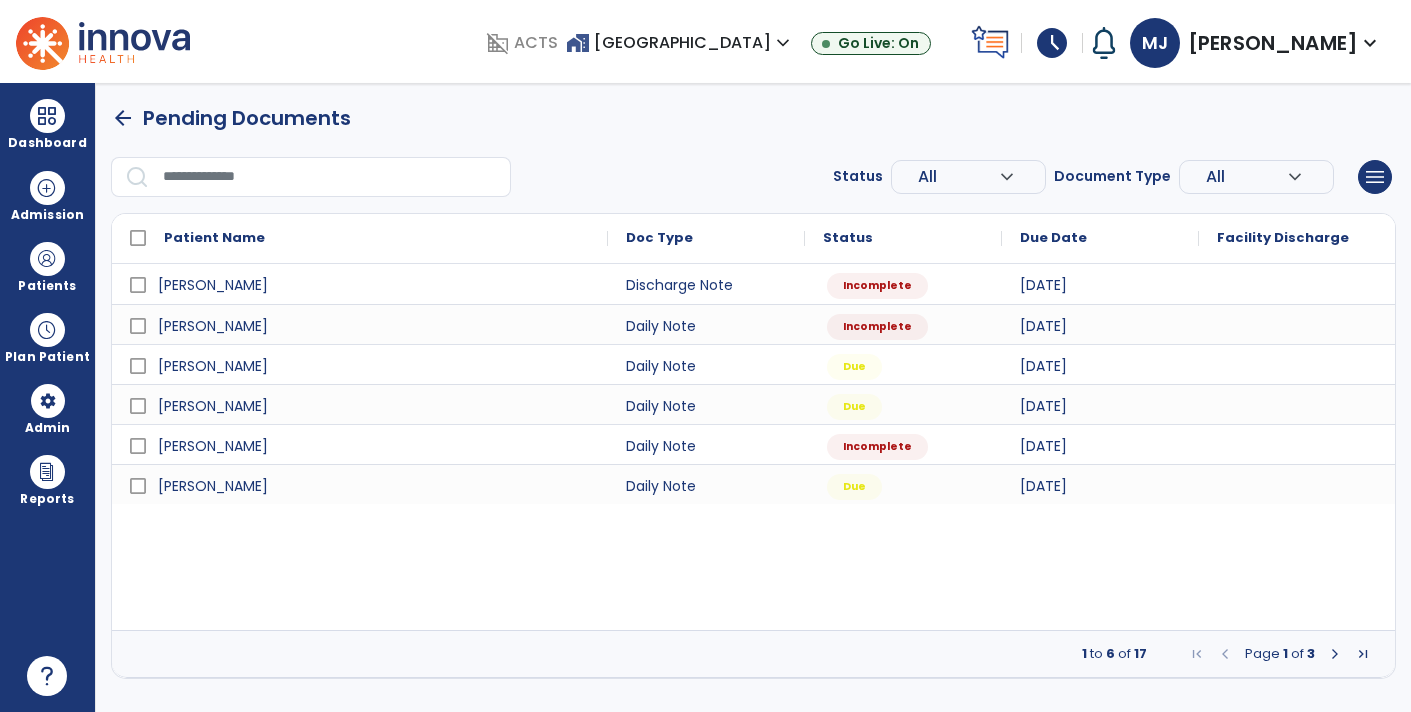 scroll, scrollTop: 0, scrollLeft: 0, axis: both 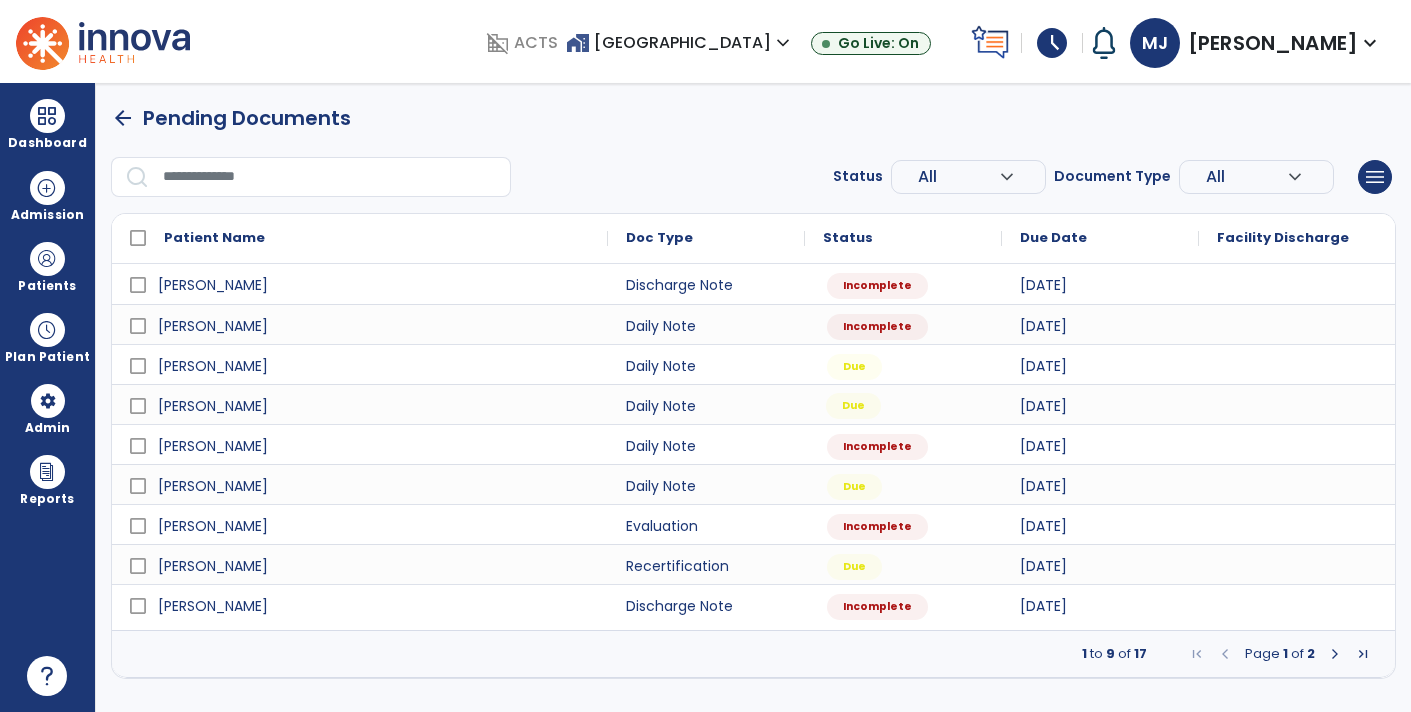 click on "Due" at bounding box center [853, 406] 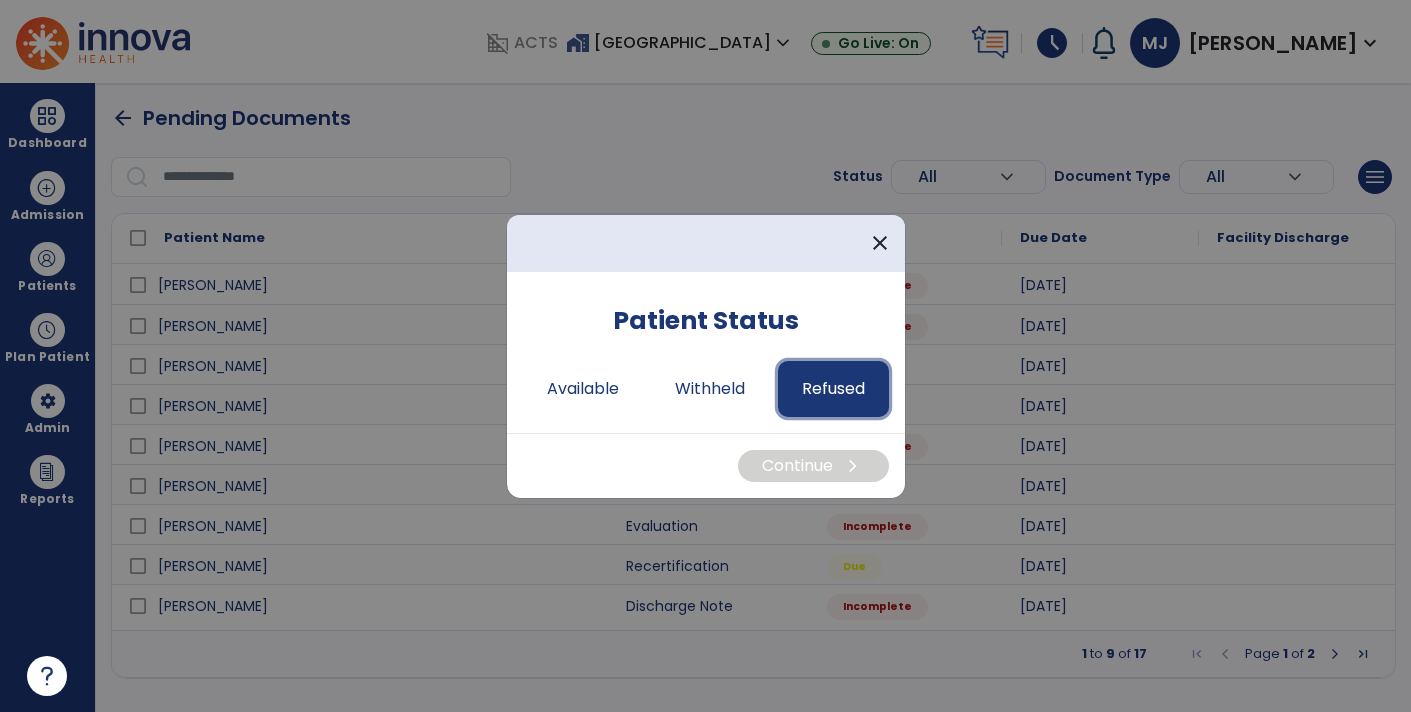 click on "Refused" at bounding box center [833, 389] 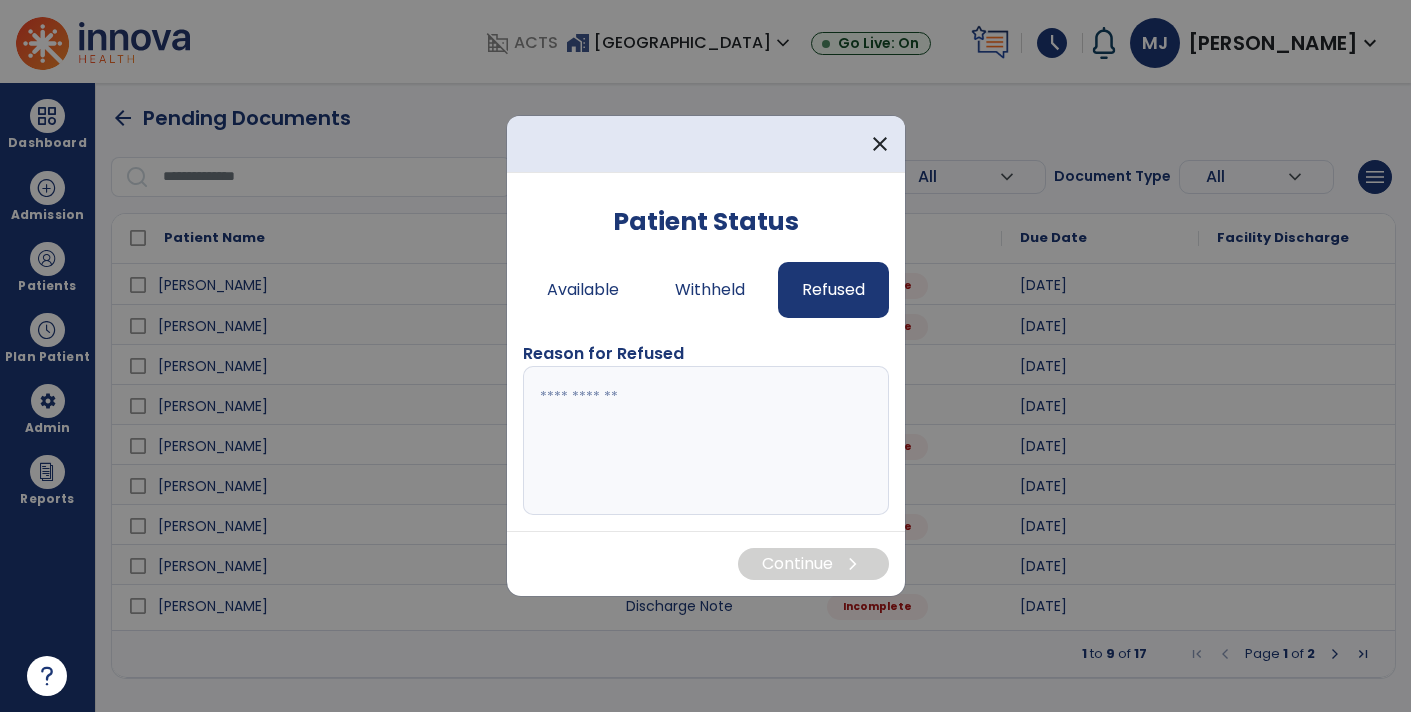 click at bounding box center (706, 441) 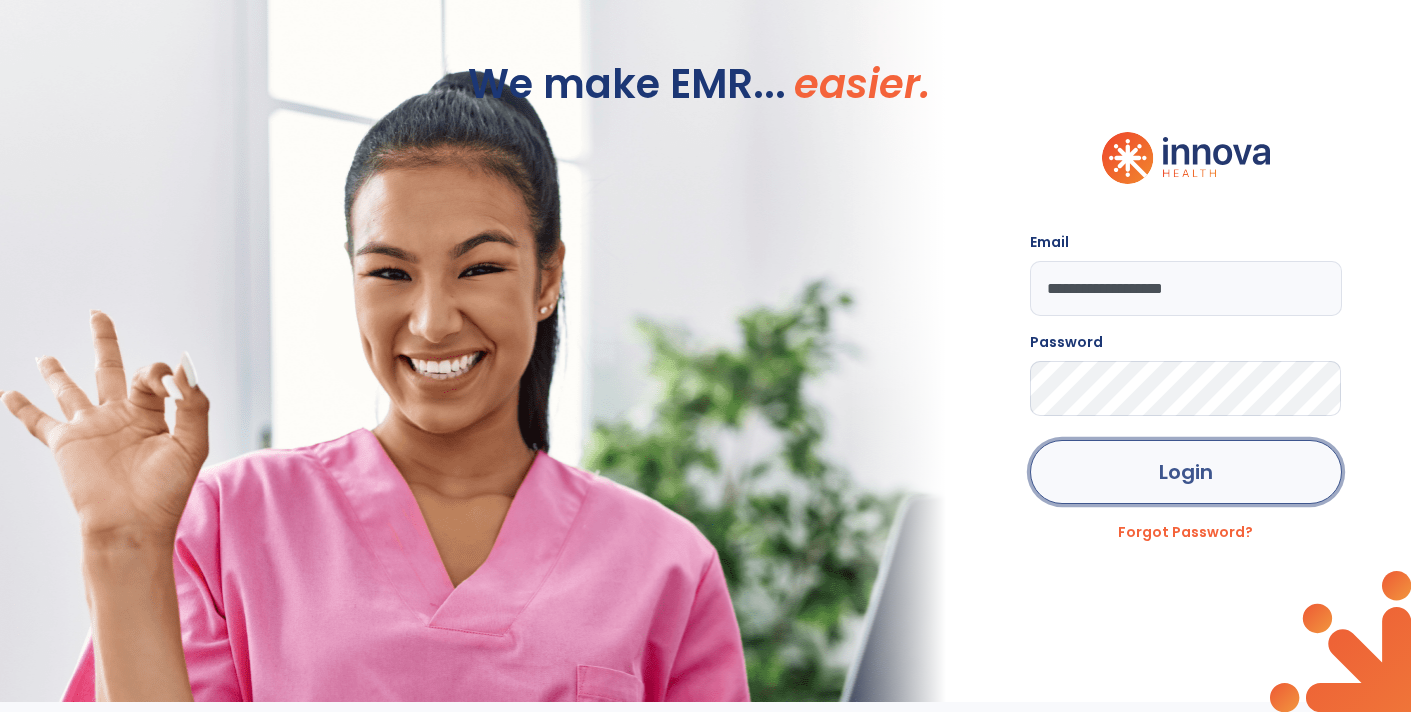 click on "Login" 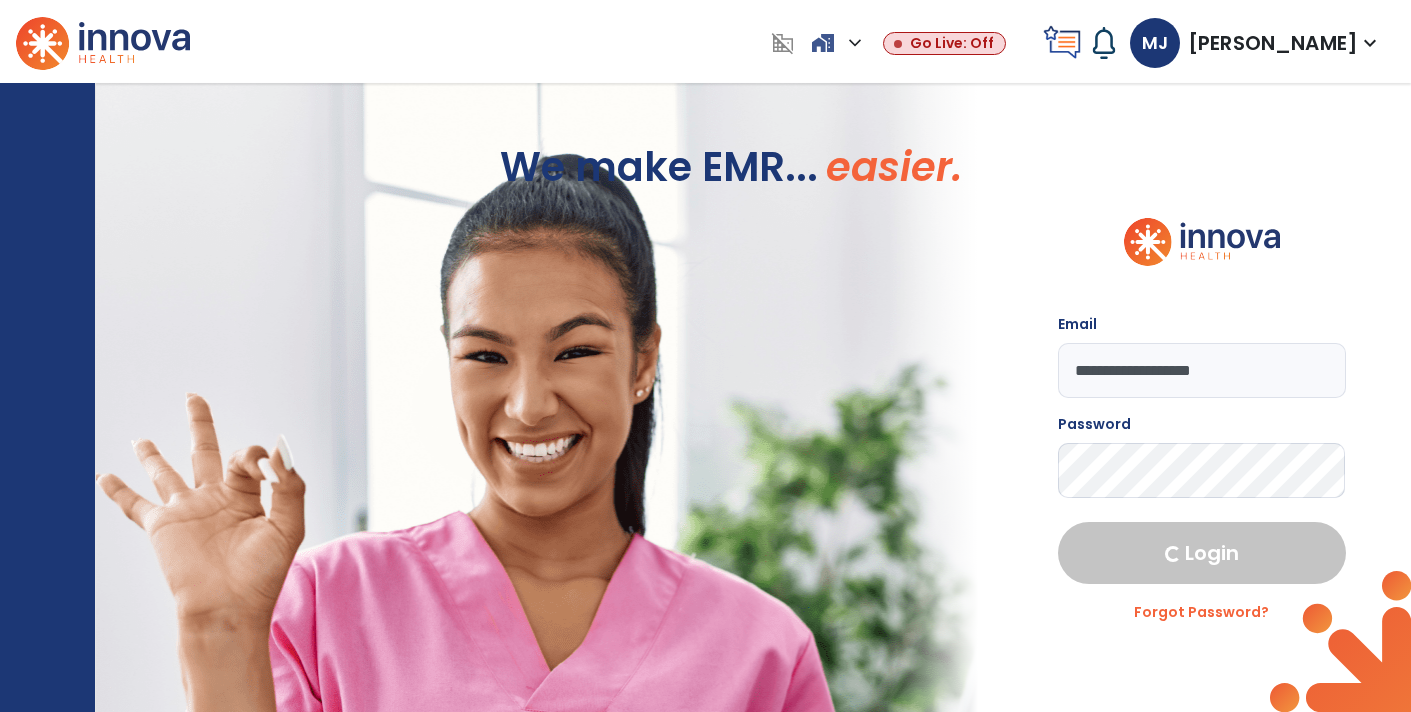 select on "****" 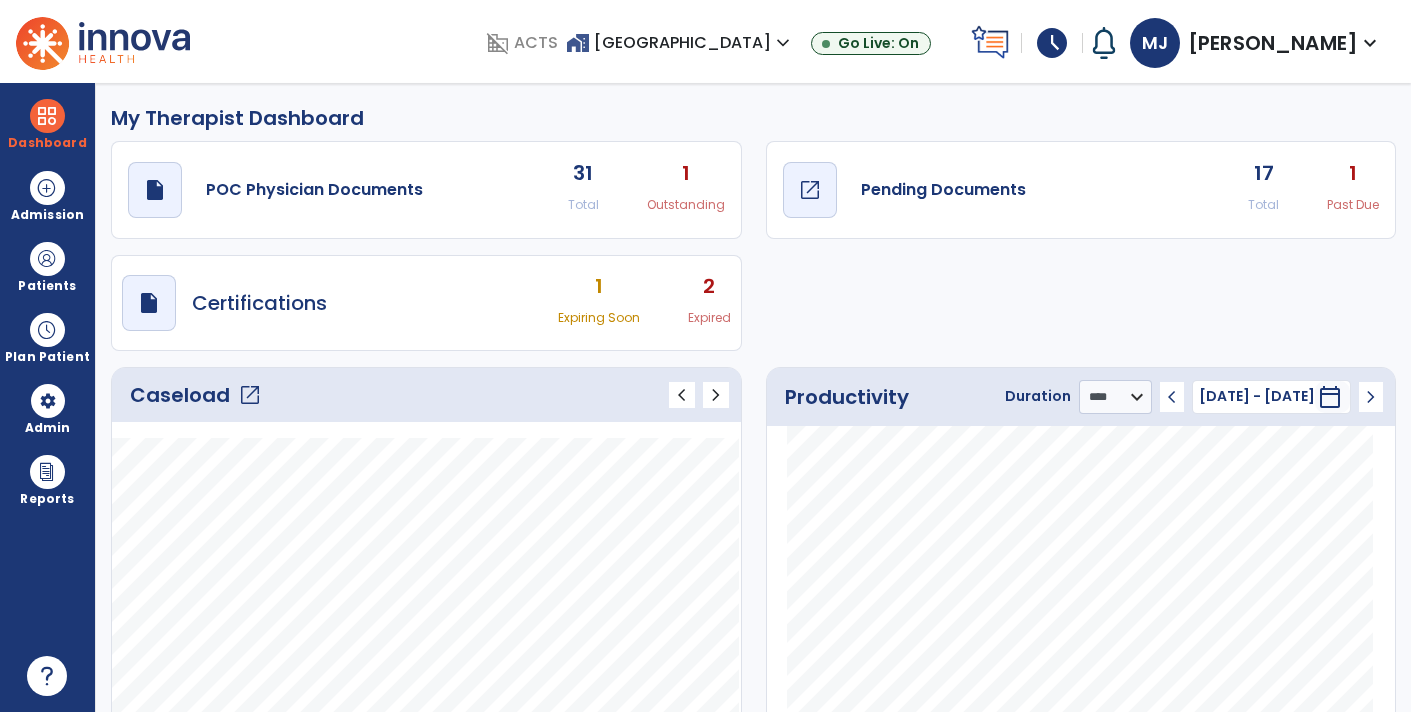 click on "draft   open_in_new" 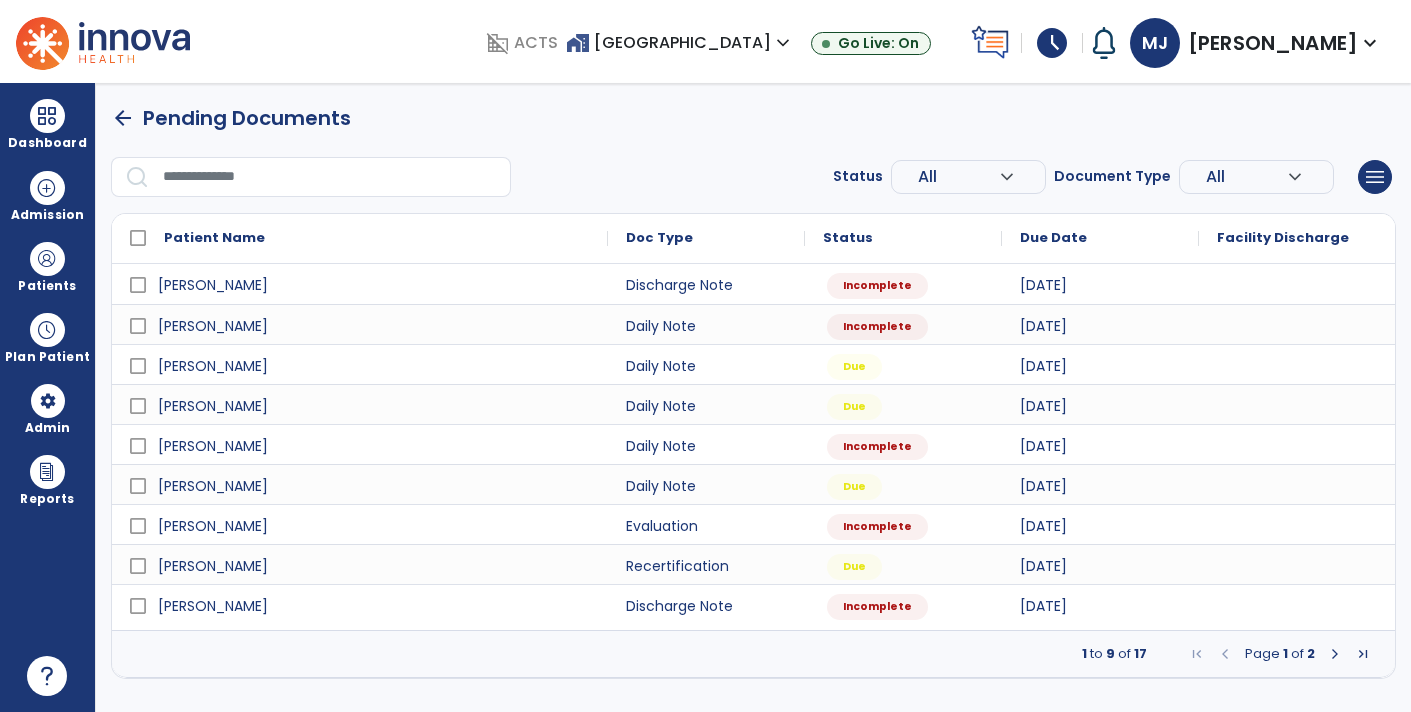 click at bounding box center [1335, 654] 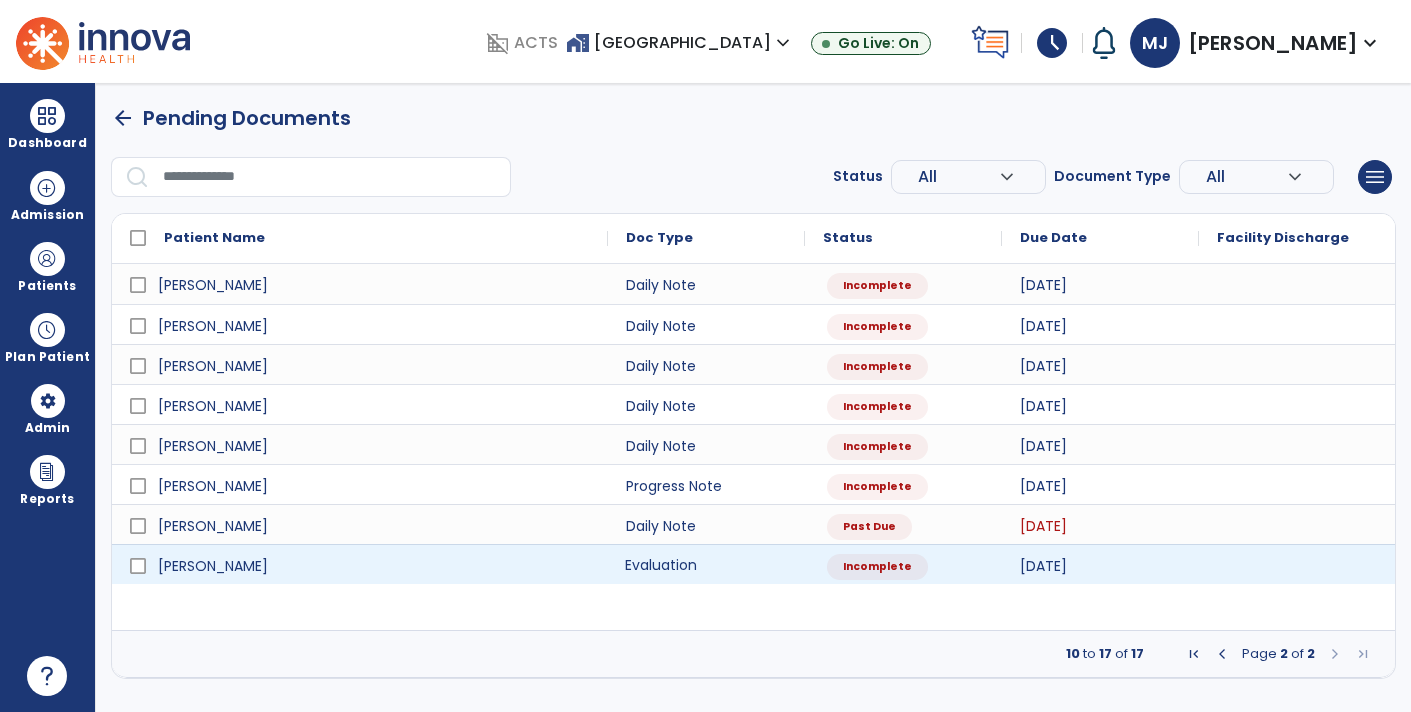 click on "Evaluation" at bounding box center (706, 564) 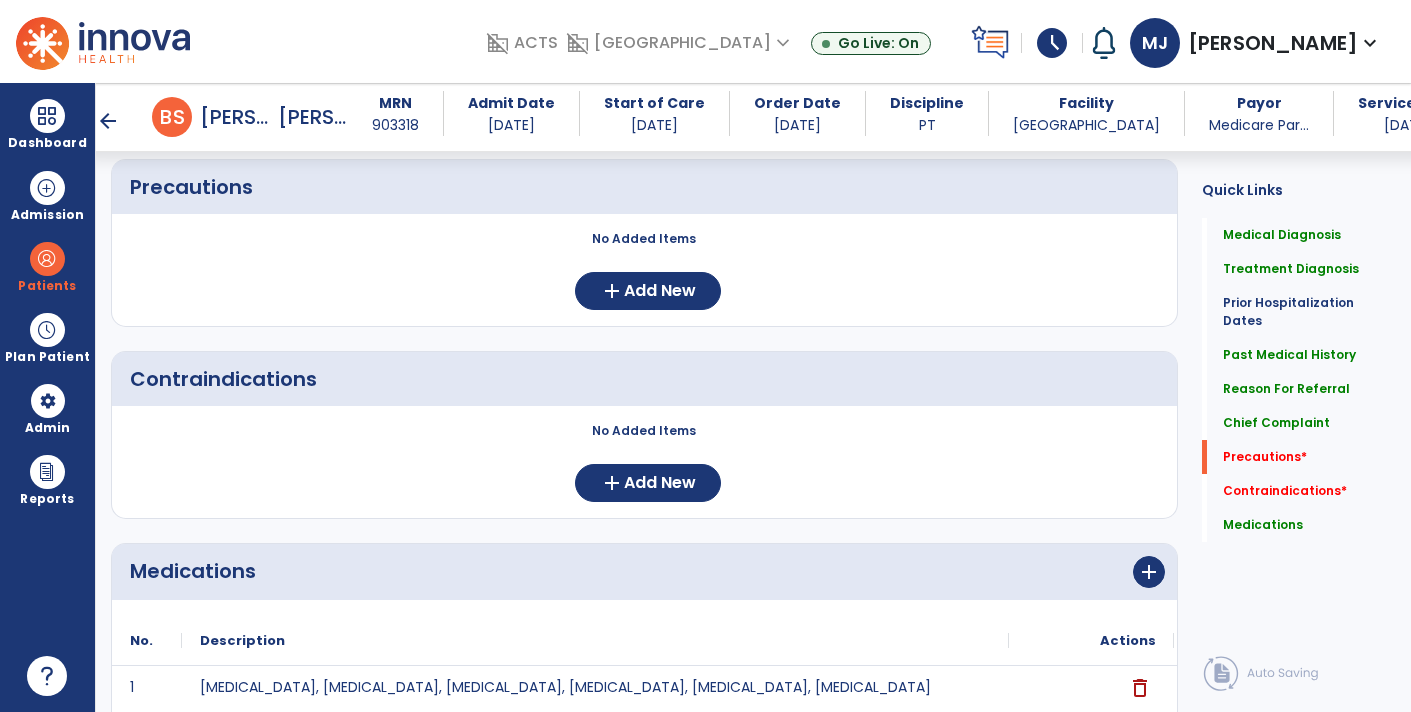 scroll, scrollTop: 1773, scrollLeft: 0, axis: vertical 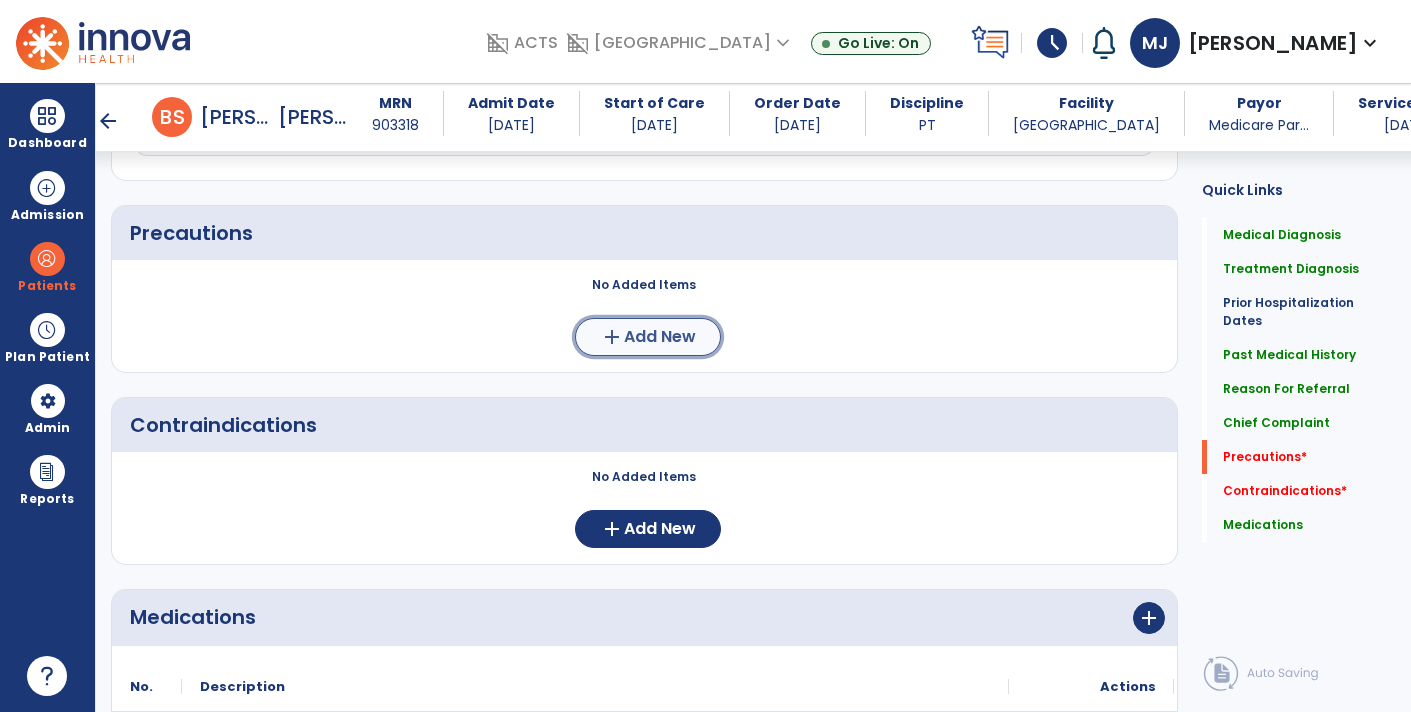 click on "Add New" 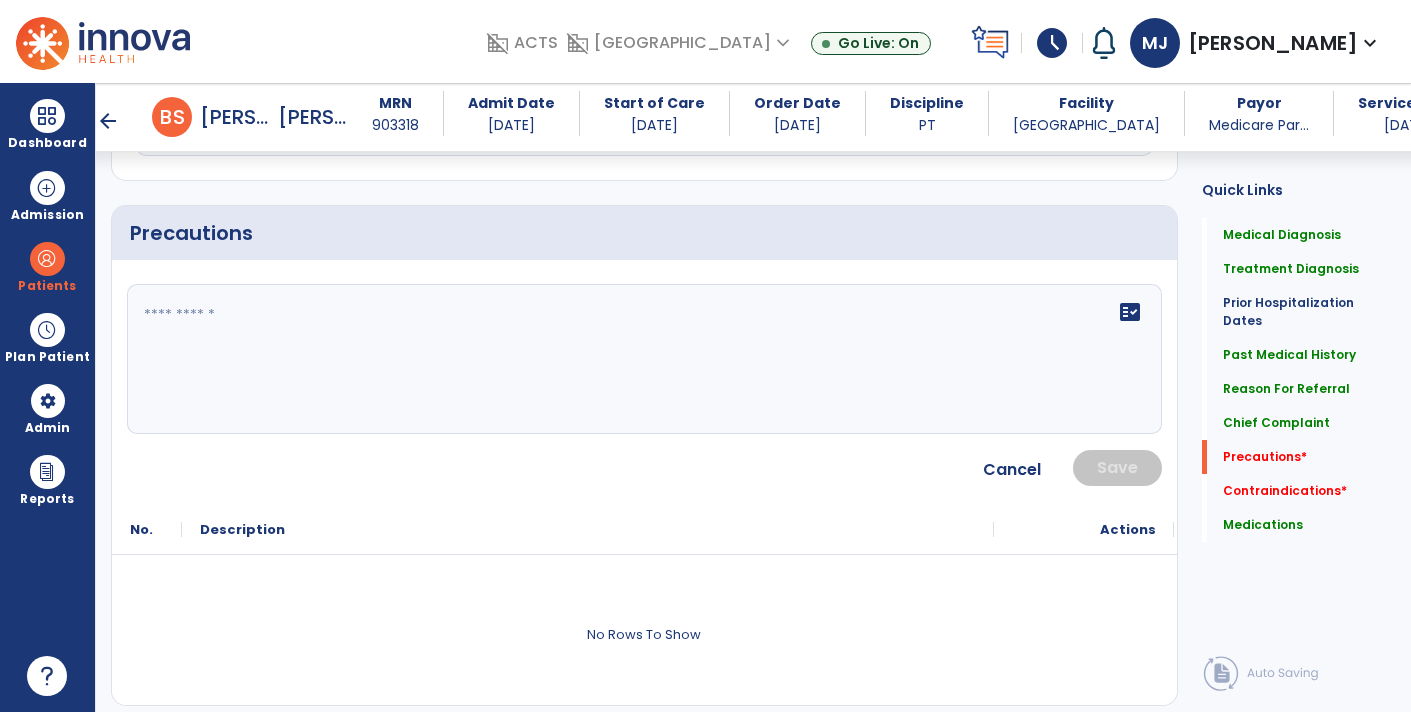 click 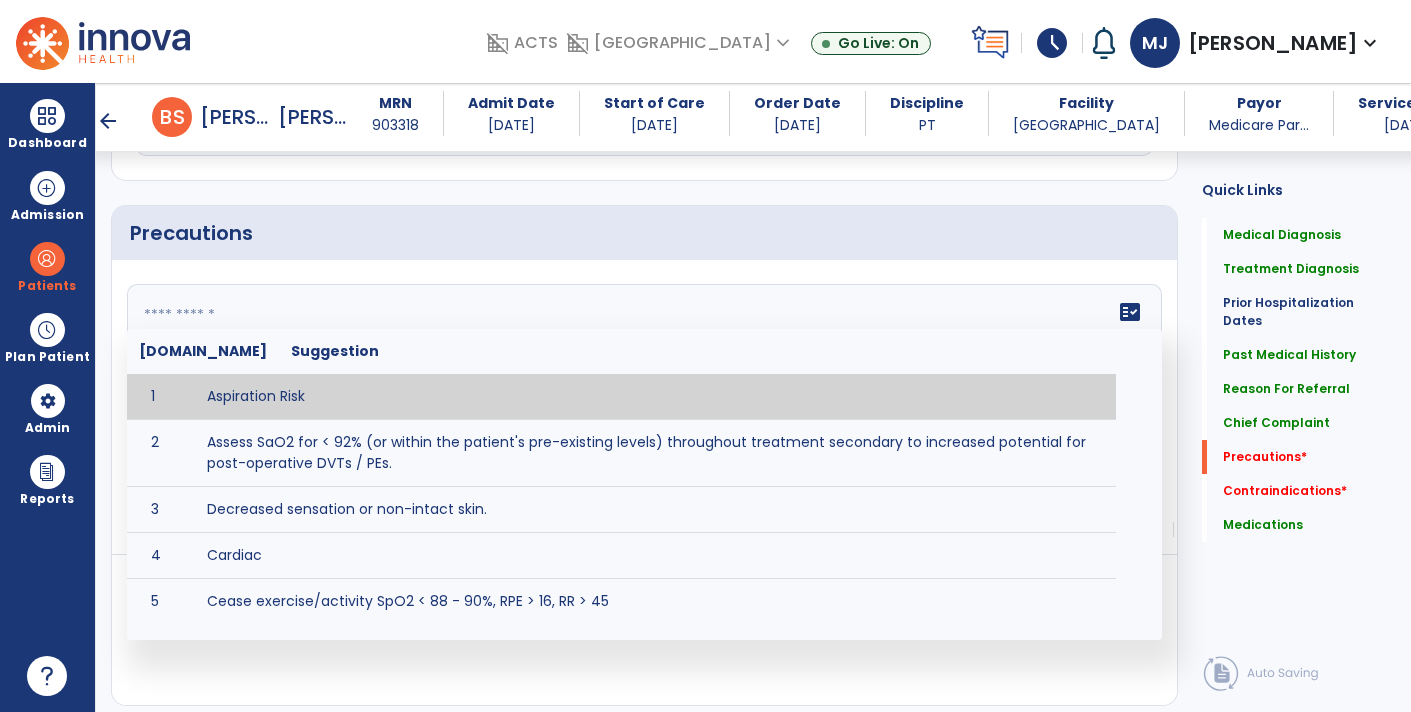 type on "*" 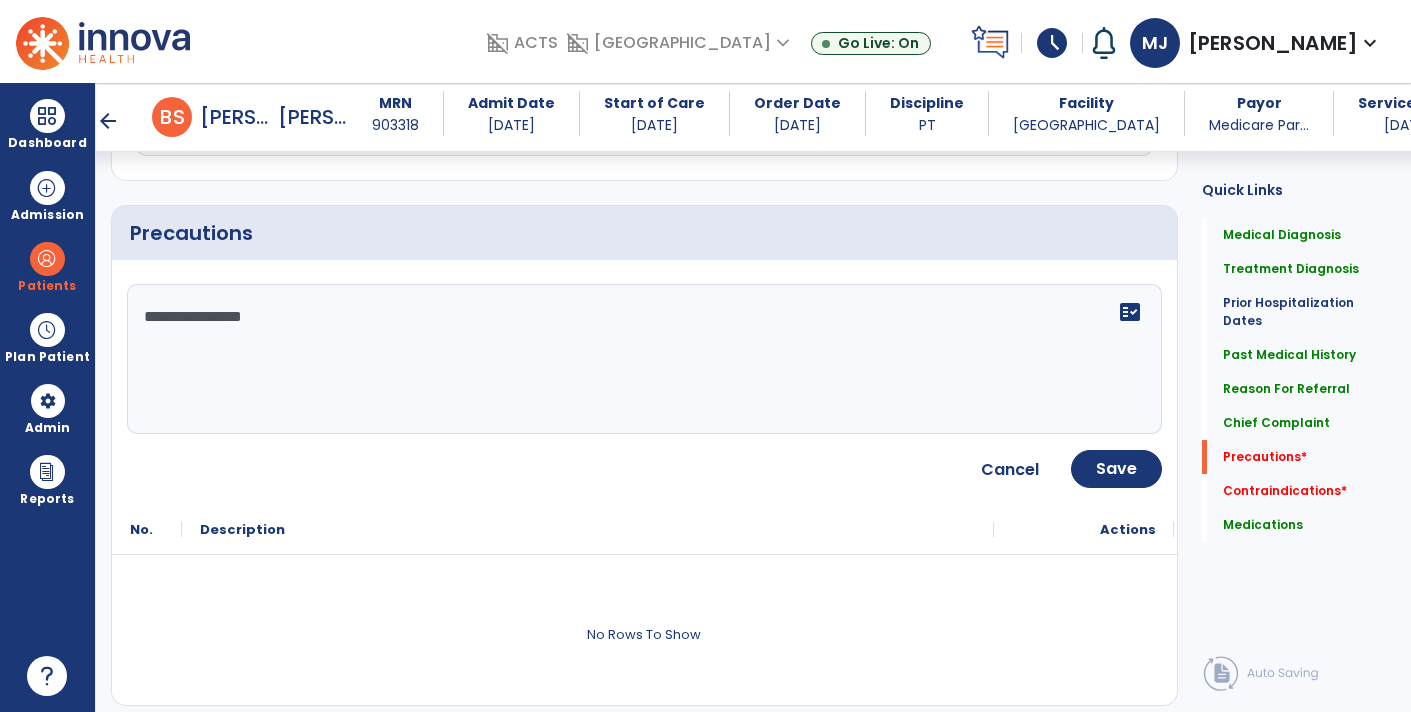 type on "**********" 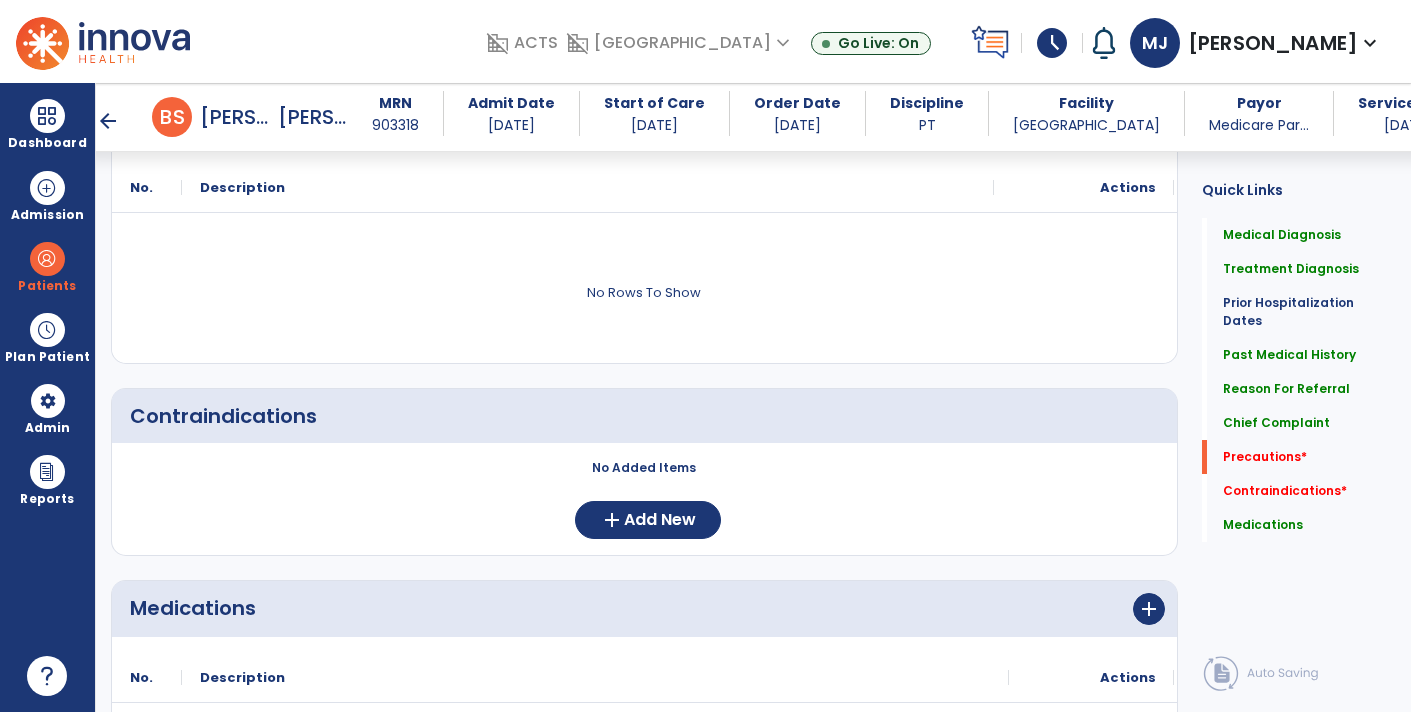 scroll, scrollTop: 2119, scrollLeft: 0, axis: vertical 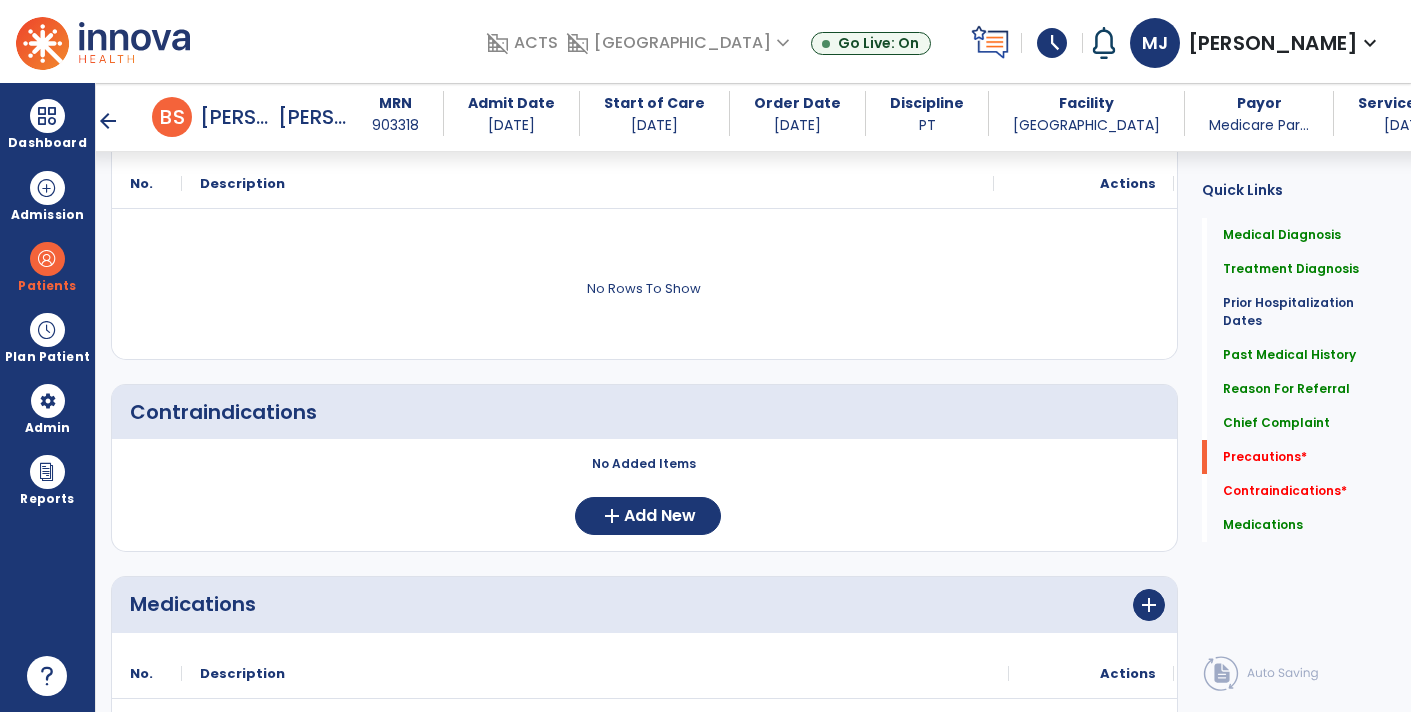 click at bounding box center [47, 676] 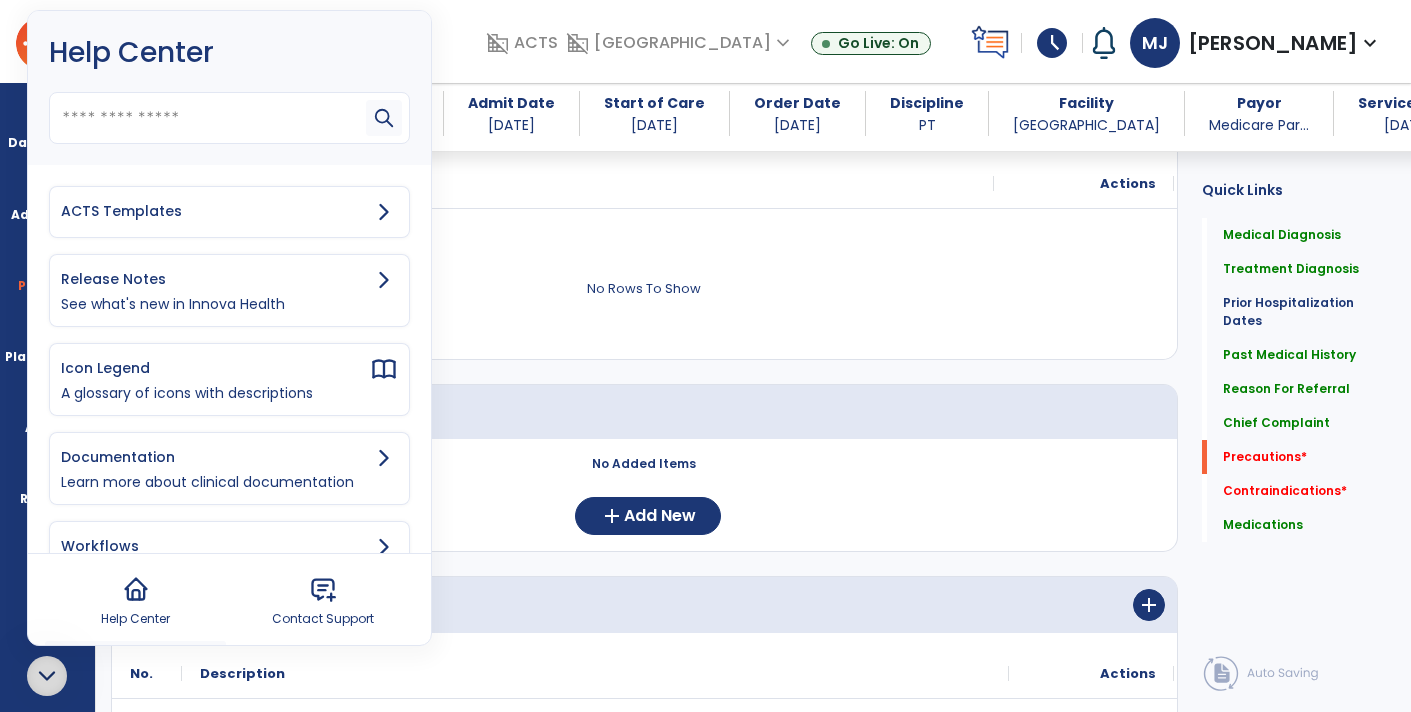 click on "ACTS Templates" at bounding box center [215, 211] 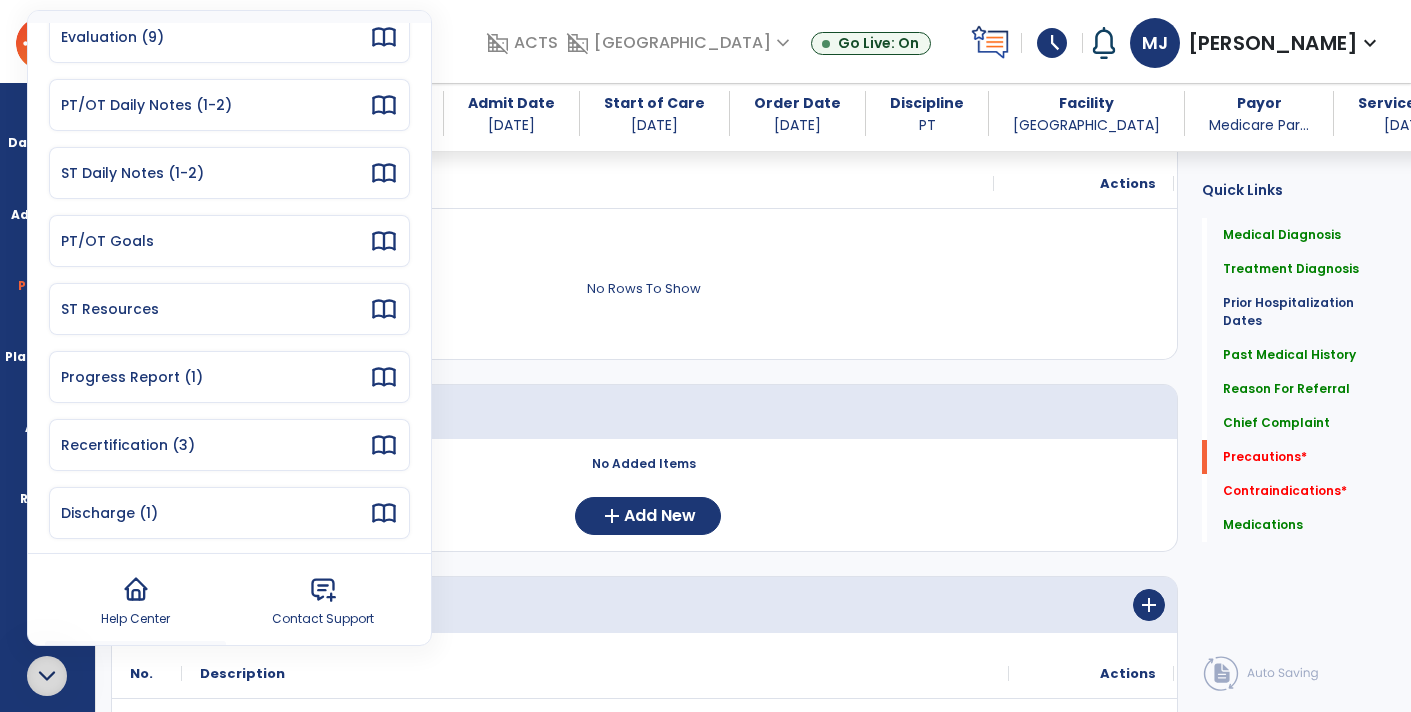 scroll, scrollTop: 0, scrollLeft: 0, axis: both 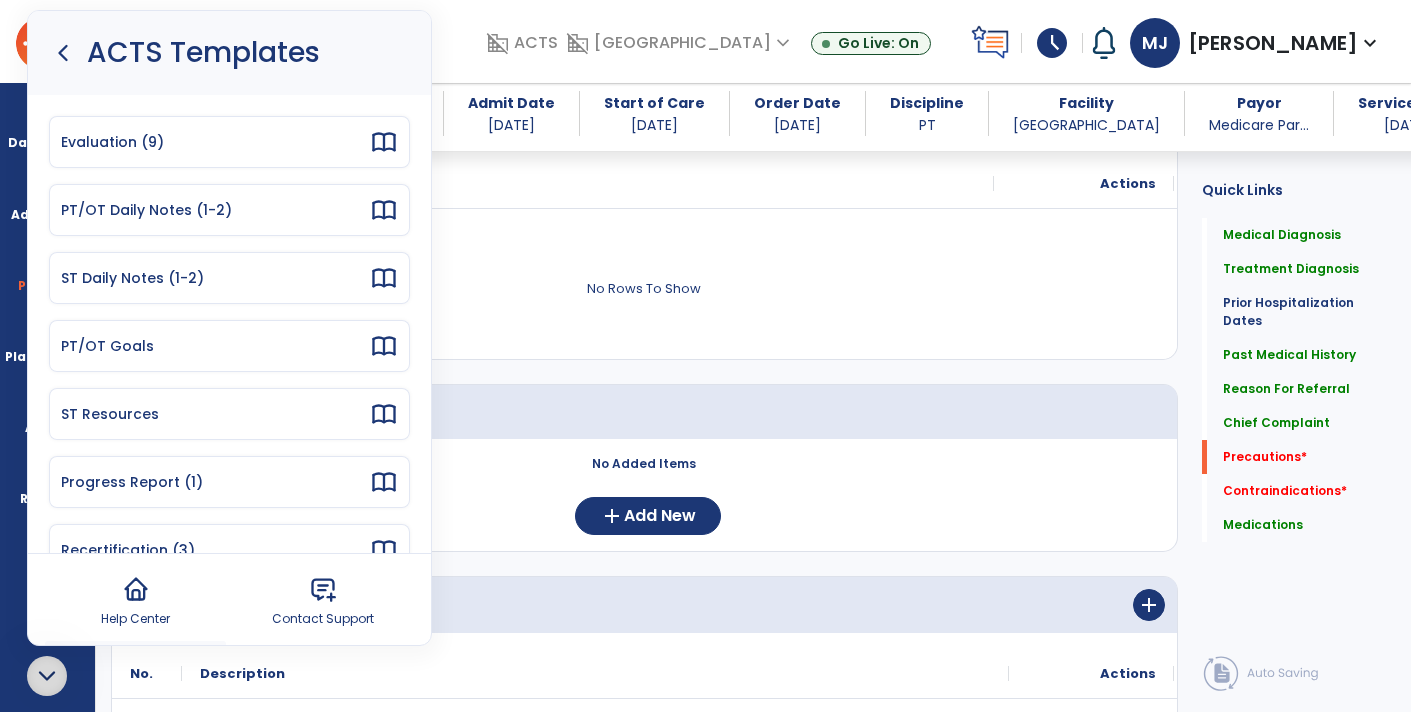 click on "Evaluation (9)" at bounding box center [229, 142] 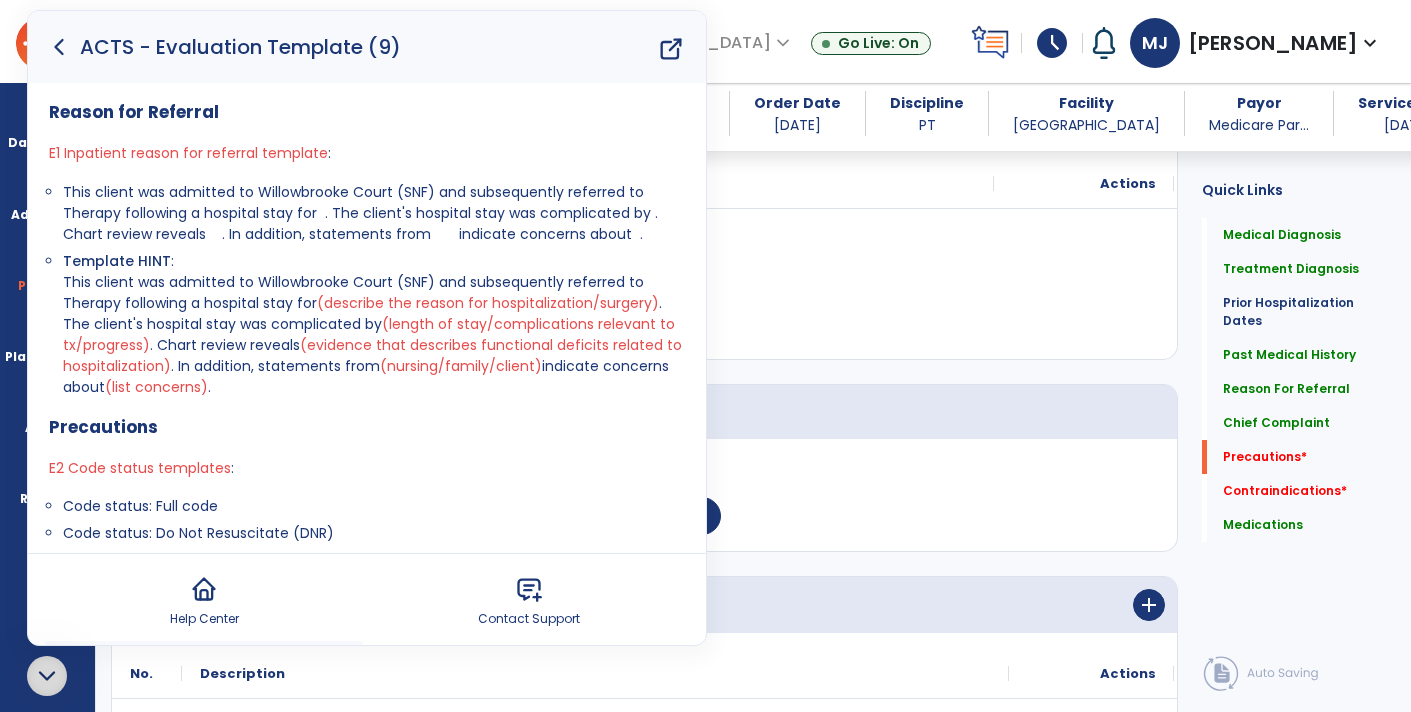 click 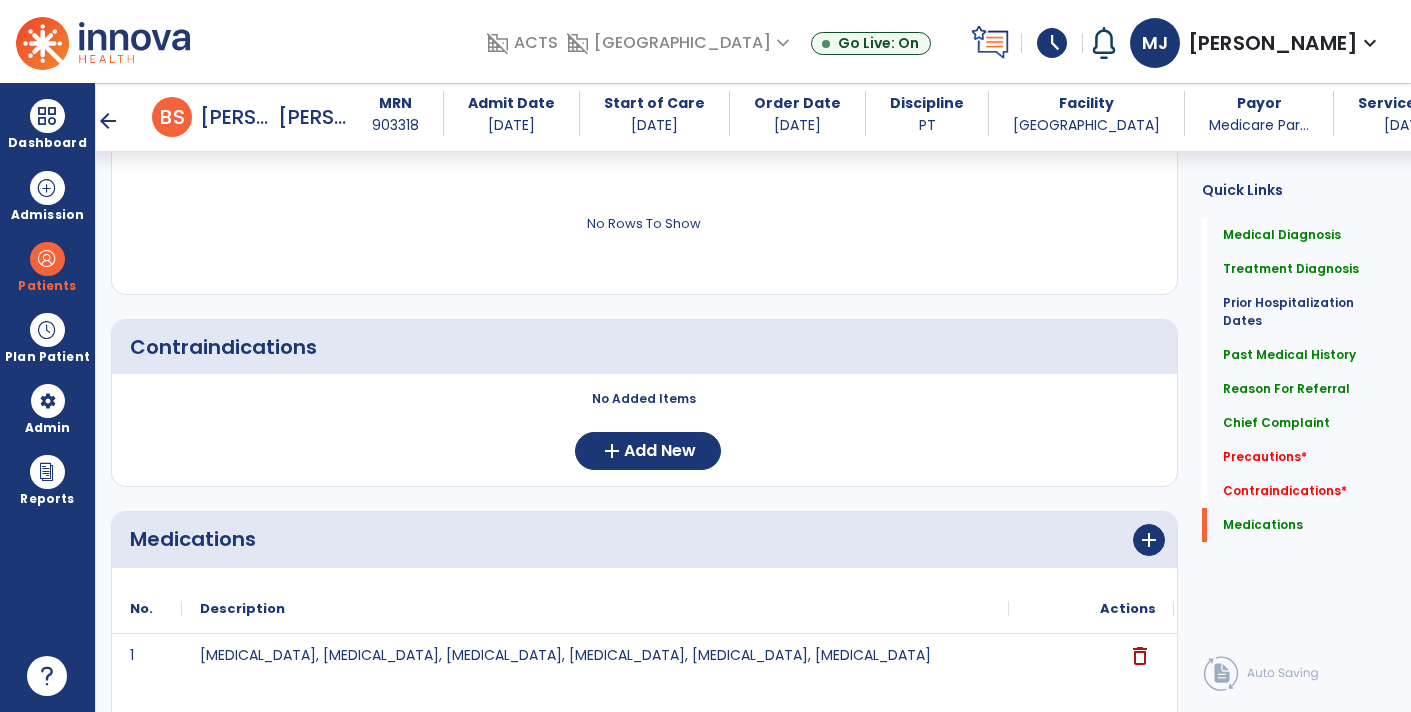 scroll, scrollTop: 2183, scrollLeft: 0, axis: vertical 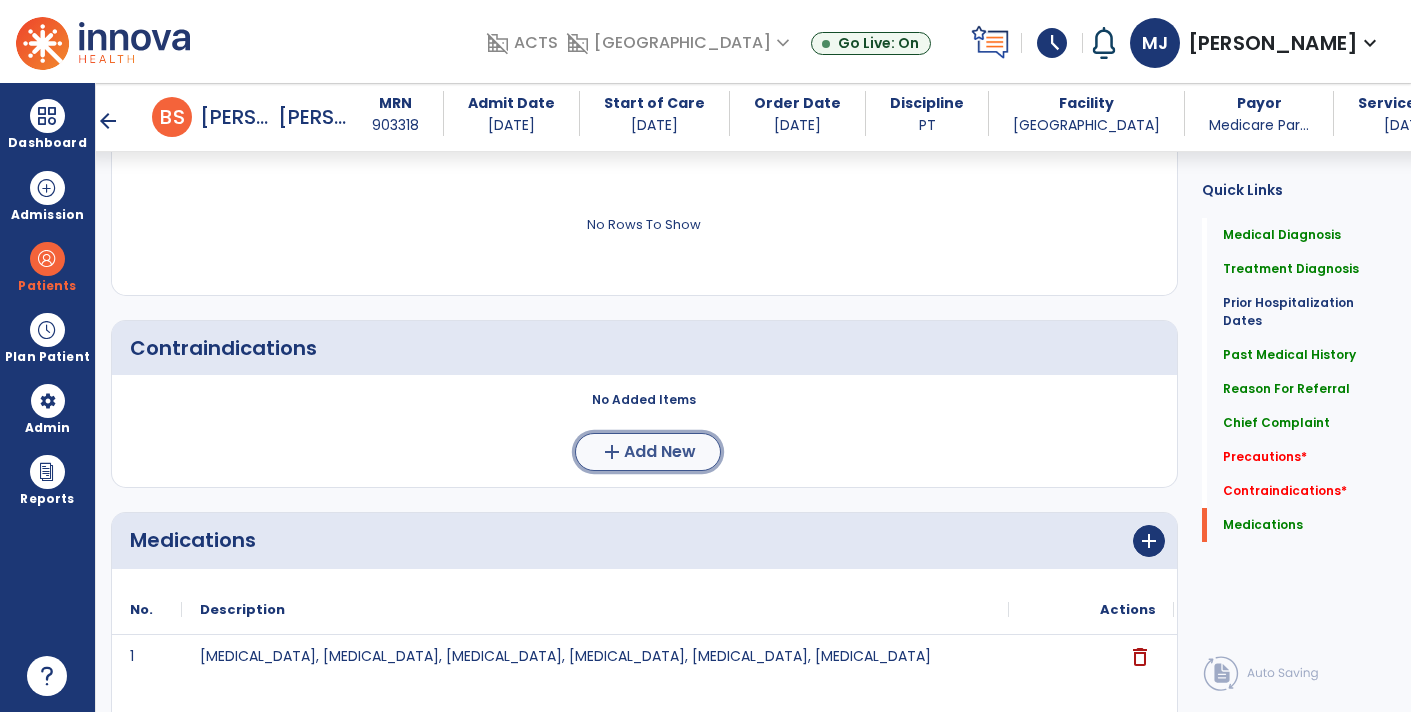 click on "Add New" 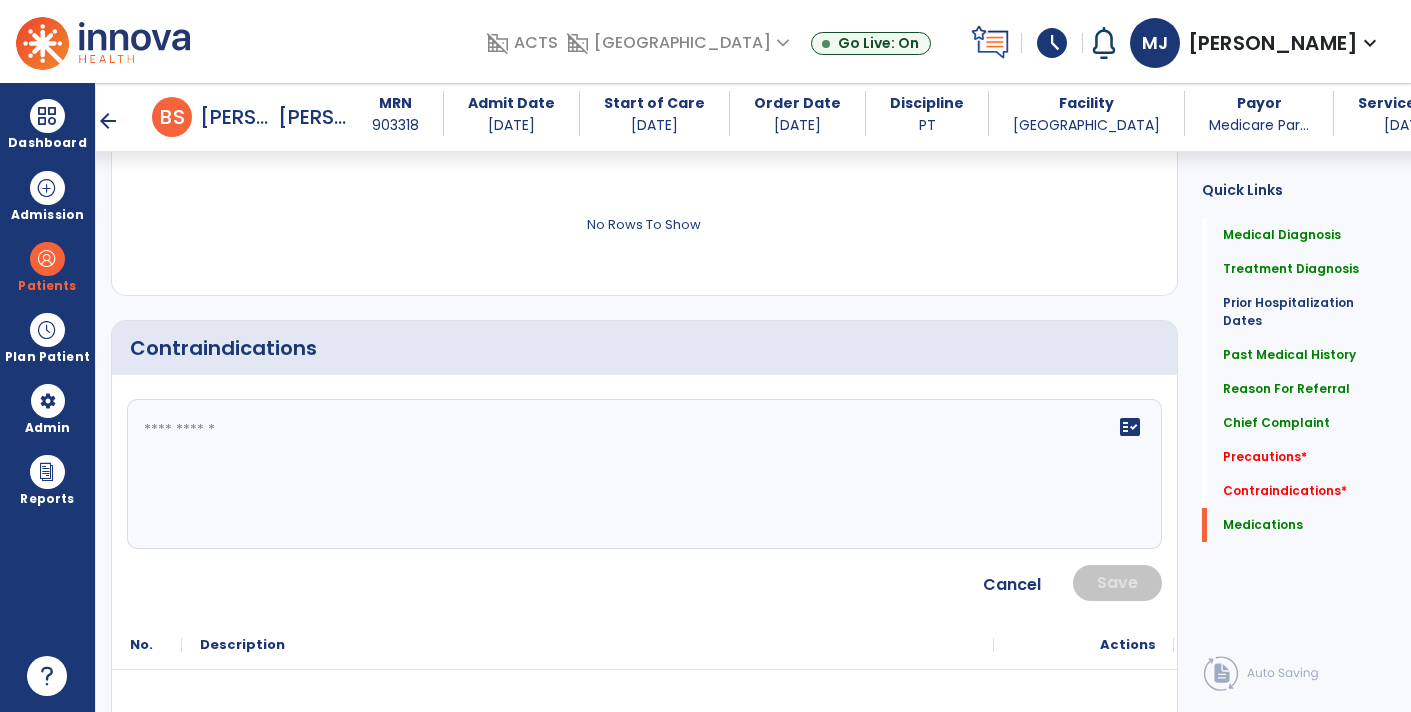 click on "fact_check" 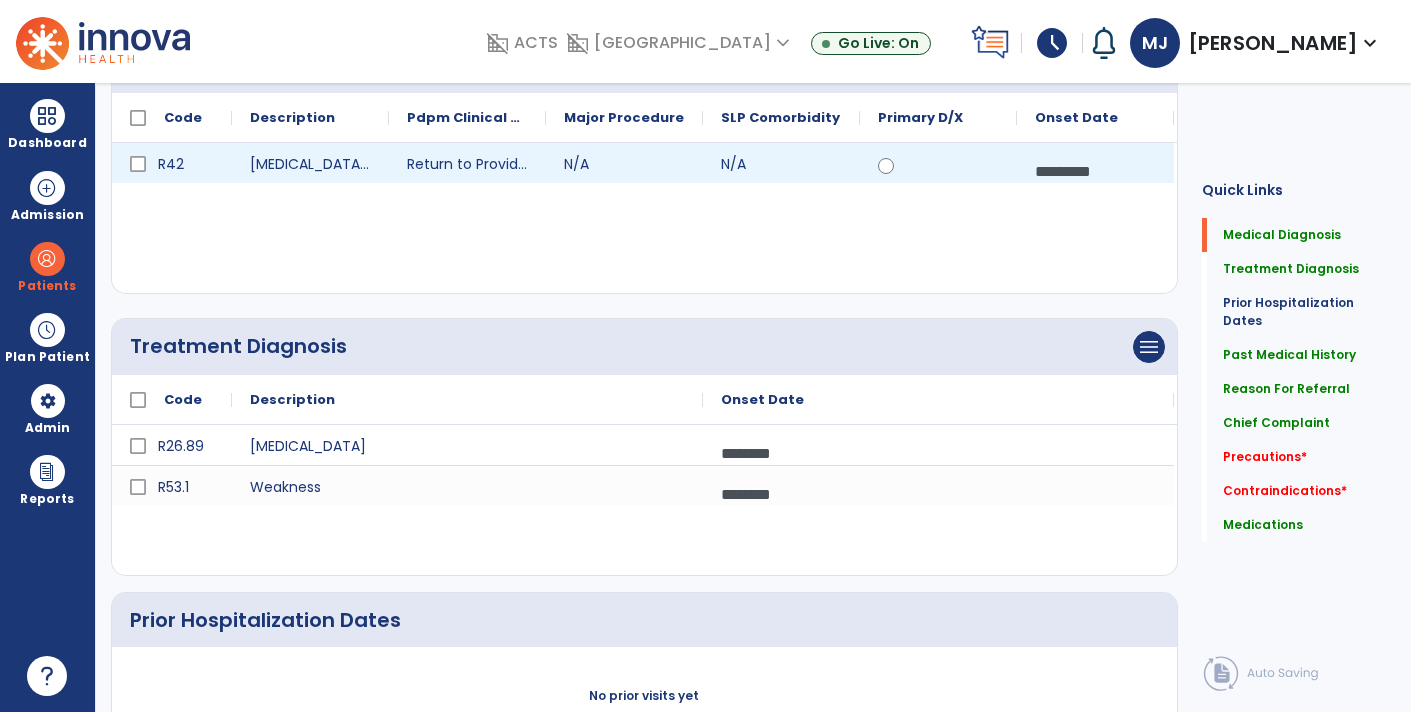 scroll, scrollTop: 0, scrollLeft: 0, axis: both 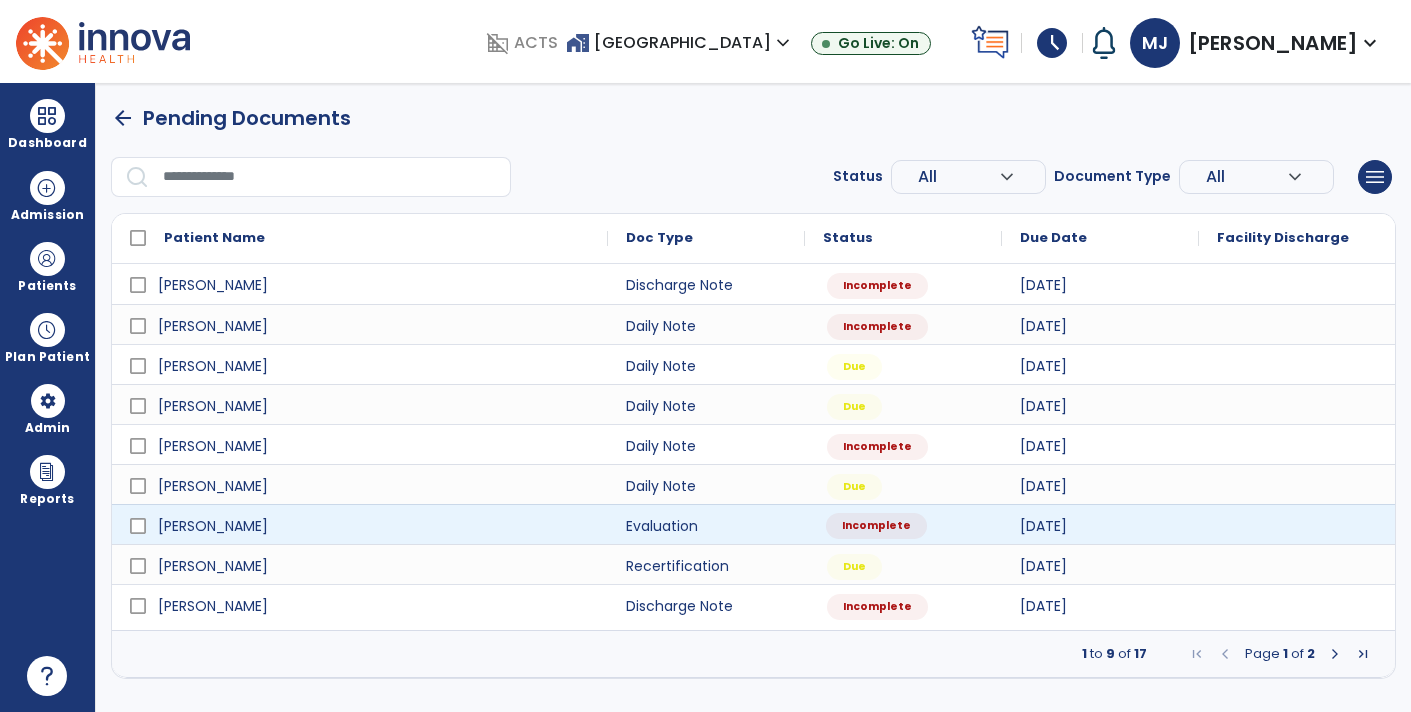 click on "Incomplete" at bounding box center (876, 526) 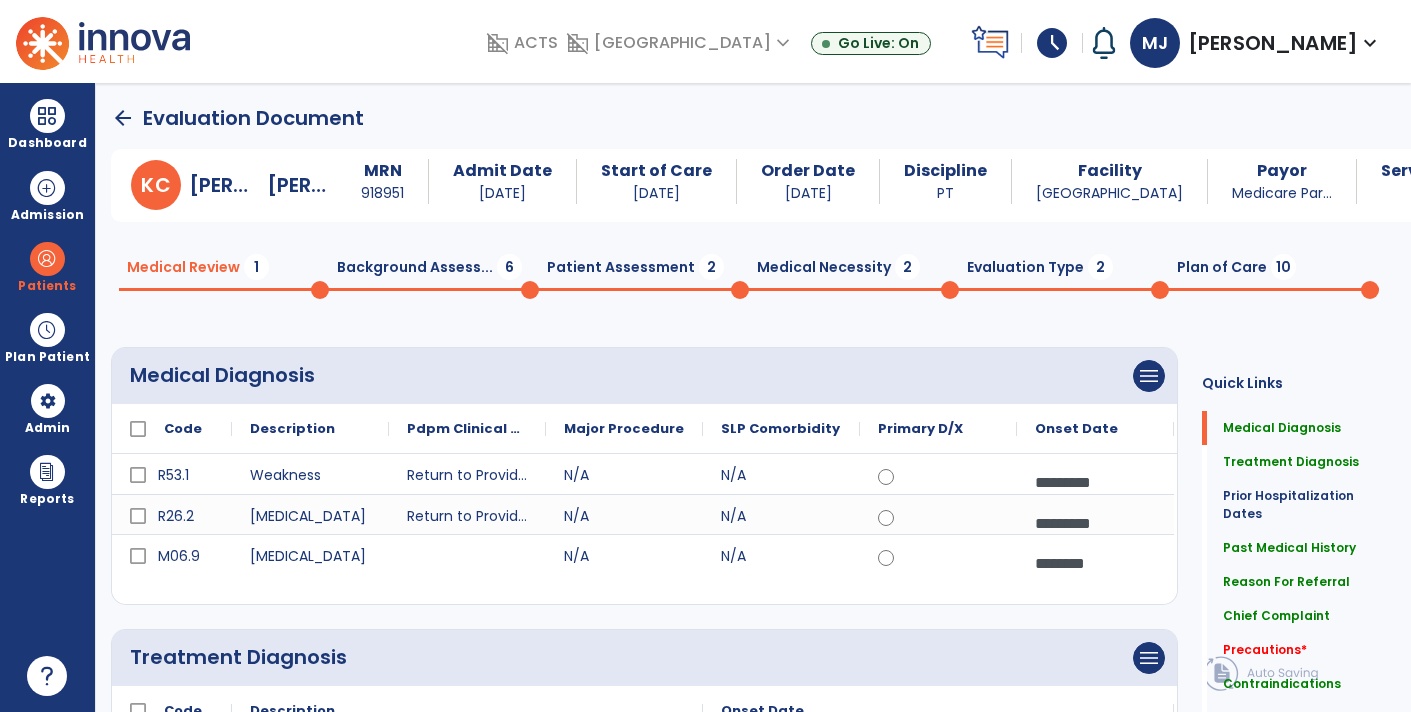 click on "Background Assess...  6" 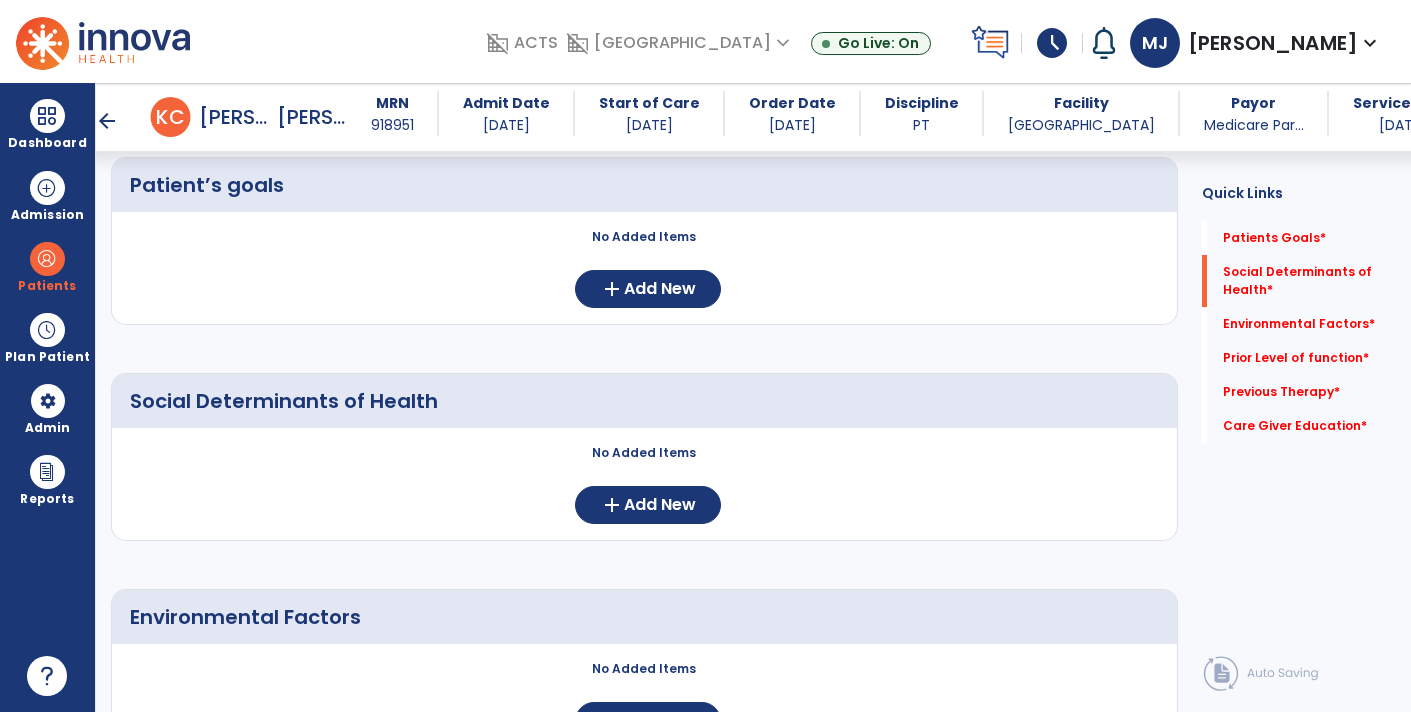 scroll, scrollTop: 169, scrollLeft: 0, axis: vertical 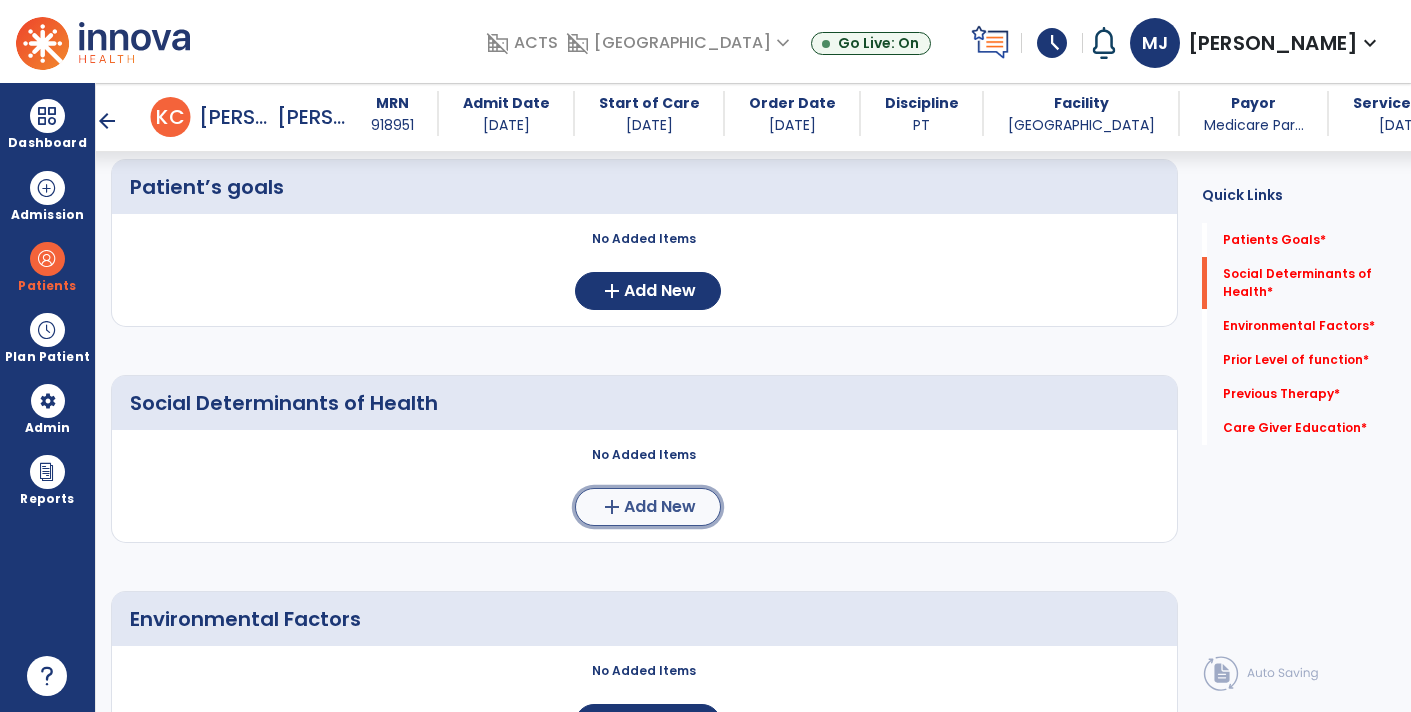click on "Add New" 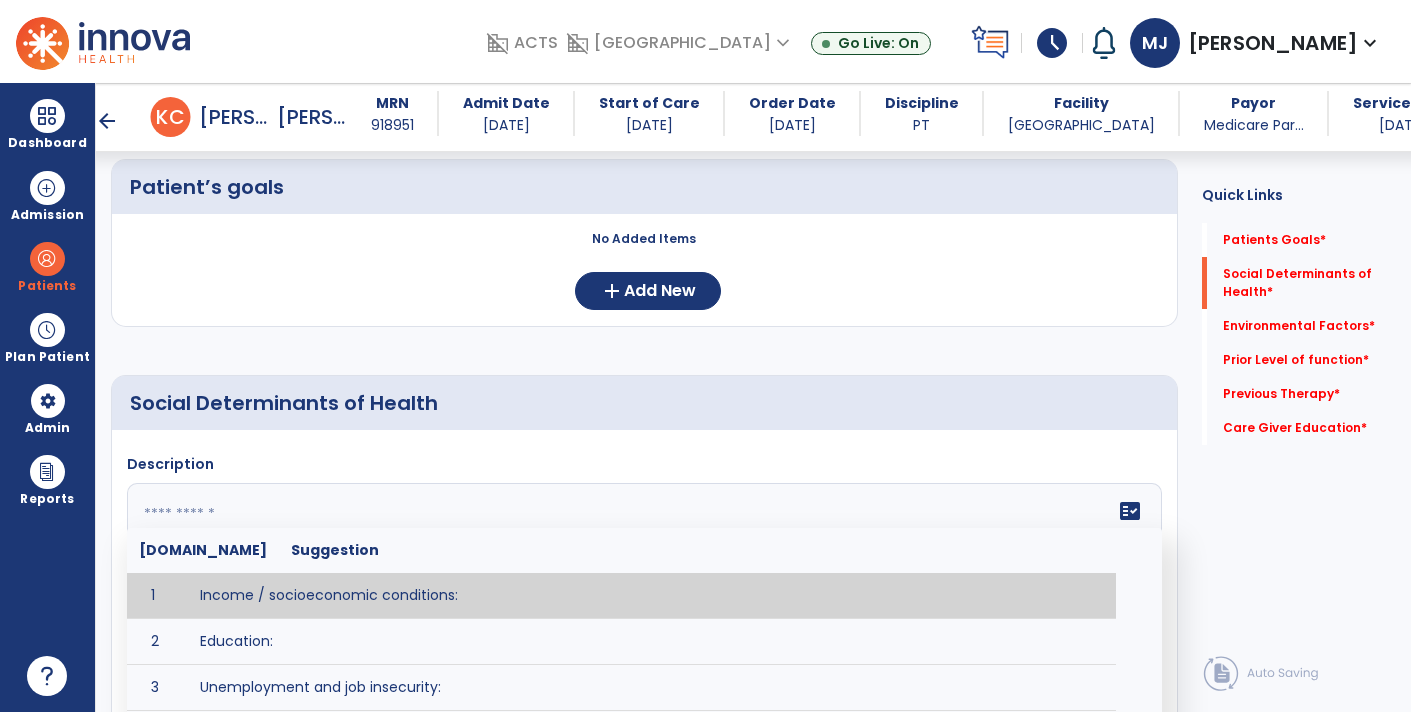 click on "fact_check  [DOMAIN_NAME] Suggestion 1 Income / socioeconomic conditions:  2 Education:  3 Unemployment and job insecurity:  4 Working life conditions:  5 Food insecurity:  6 Housing, basic amenities and the environment:  7 Early childhood development:  8 Social inclusion and non-discrimination: 9 Structural conflict: 10 Access to affordable health services of decent quality:" 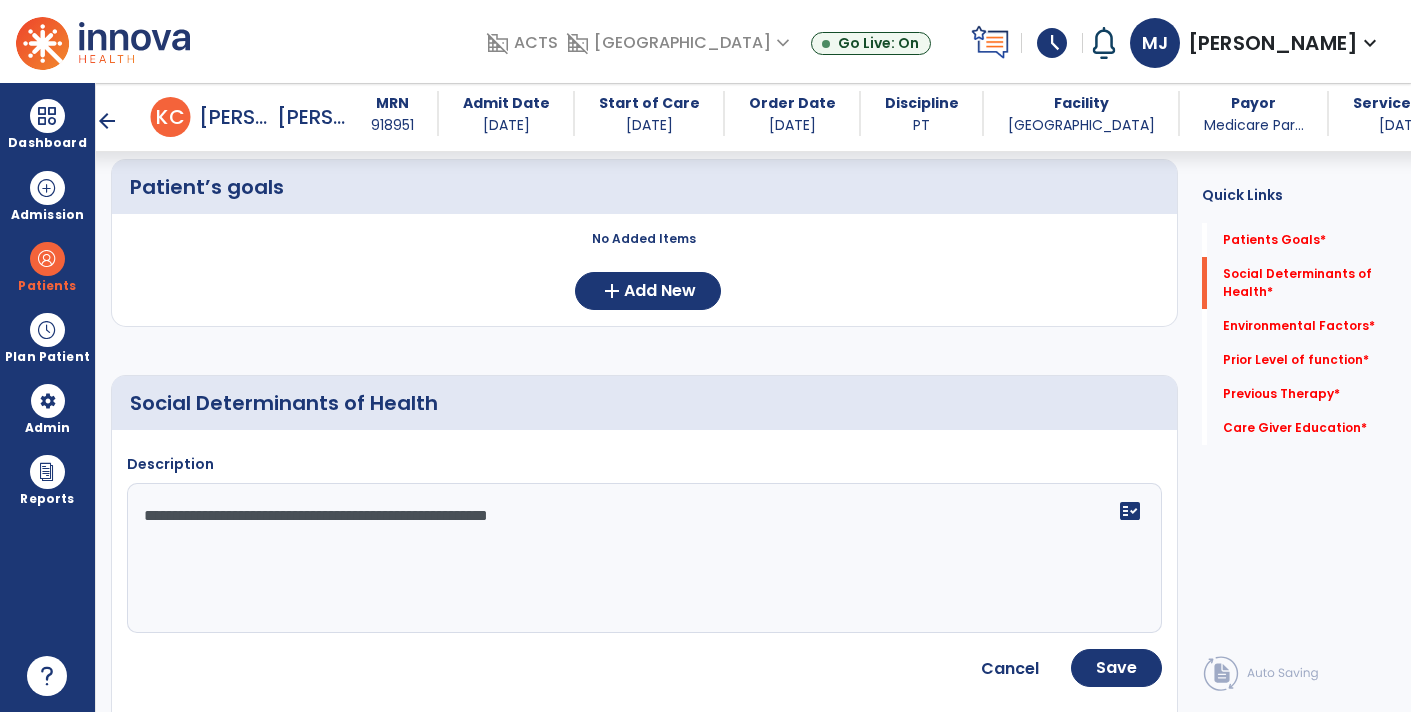click on "**********" 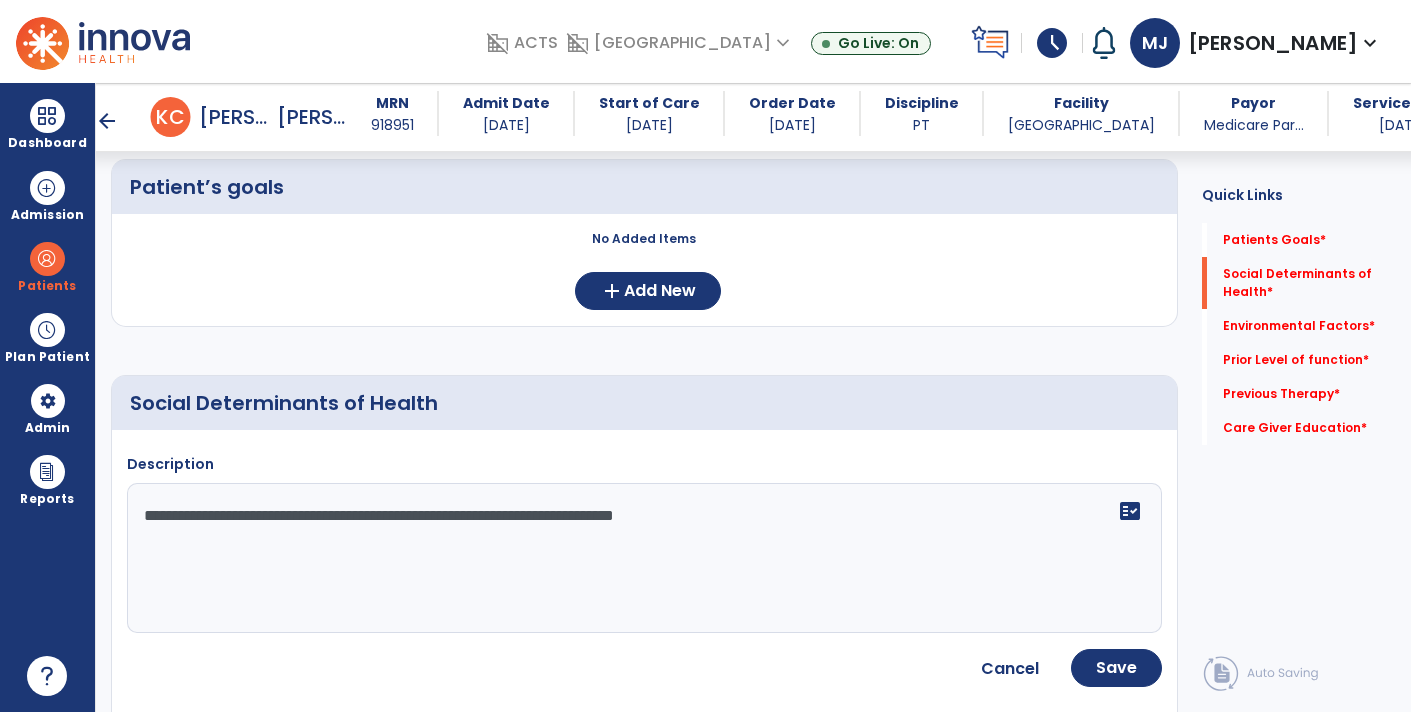 drag, startPoint x: 795, startPoint y: 517, endPoint x: 509, endPoint y: 496, distance: 286.76993 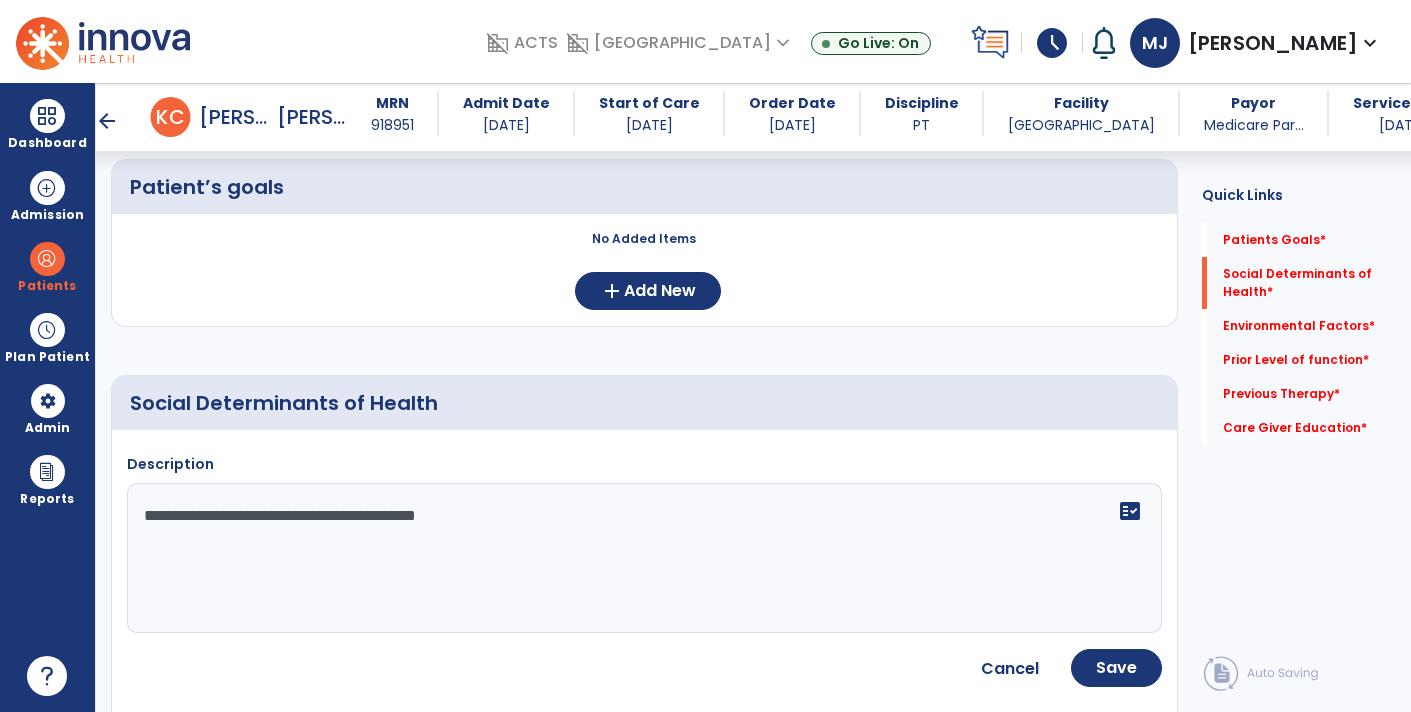type on "**********" 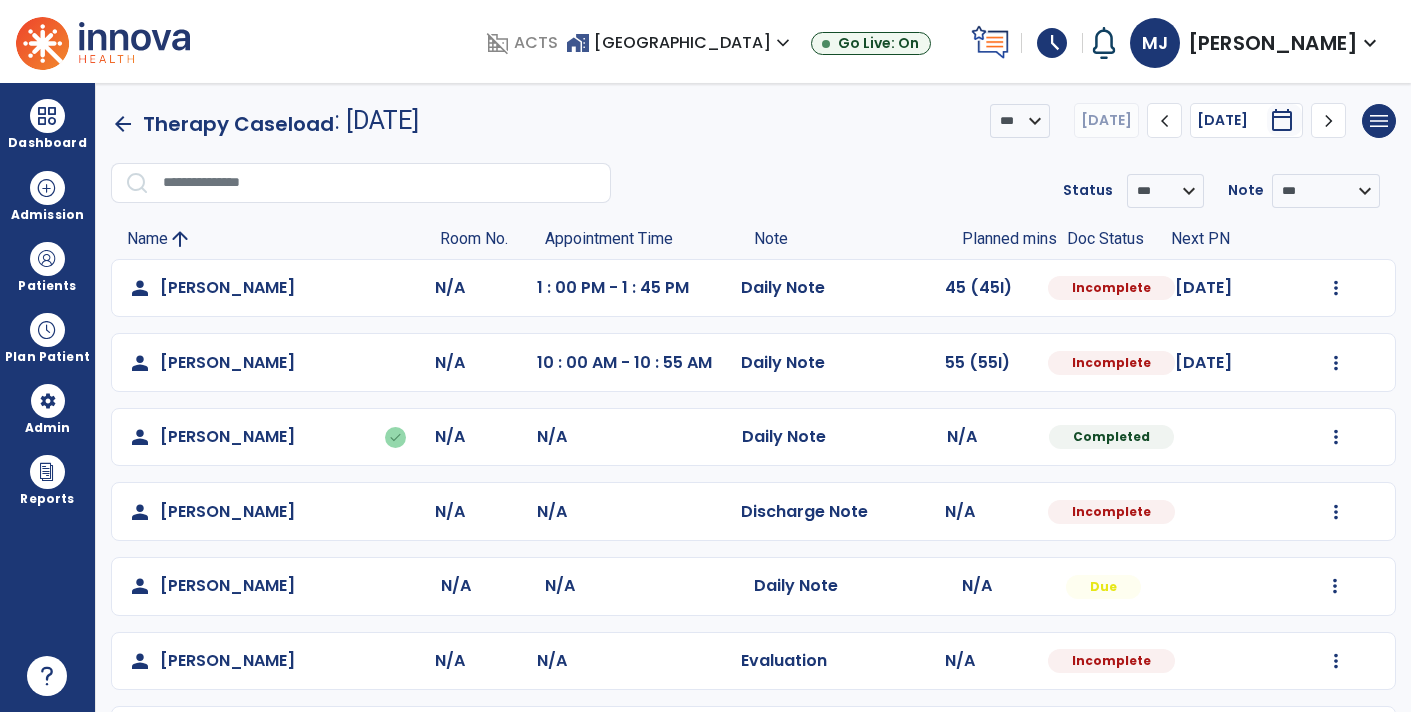 click on "arrow_back" 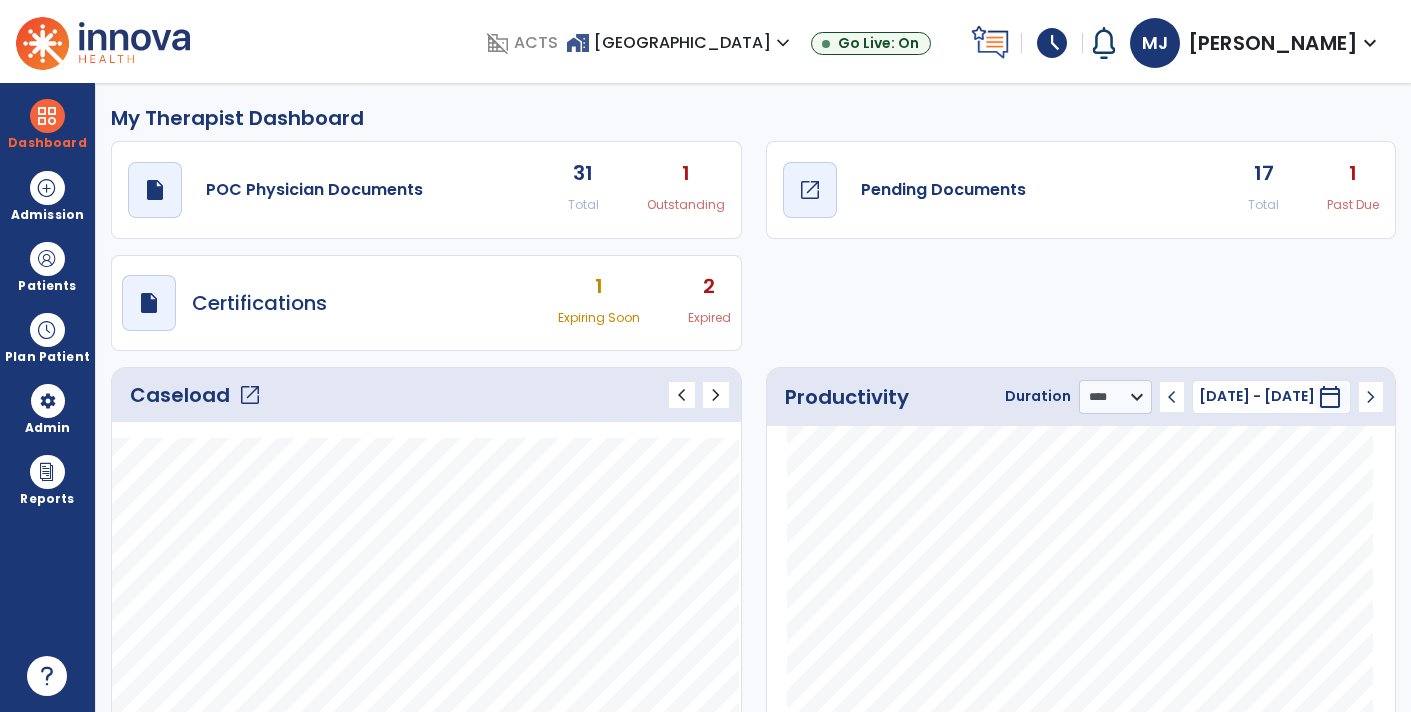 click on "open_in_new" 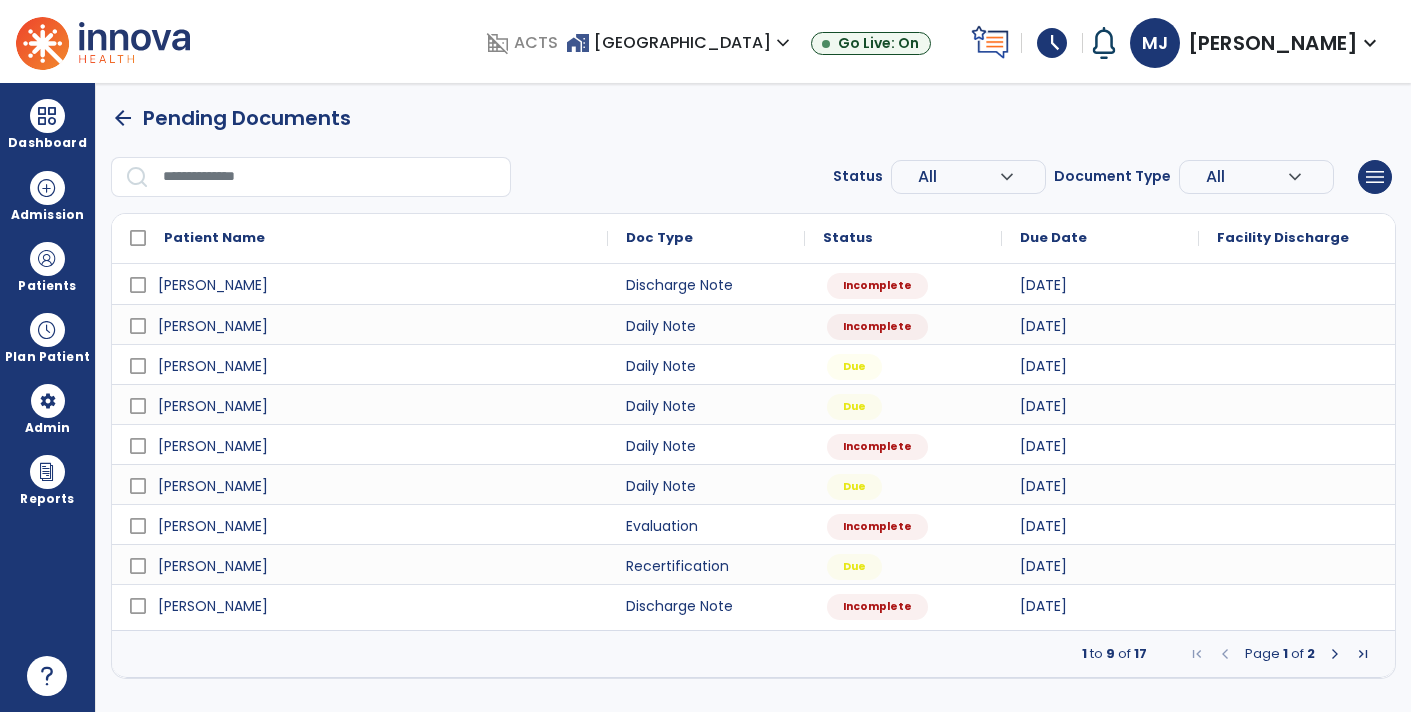 click at bounding box center [1335, 654] 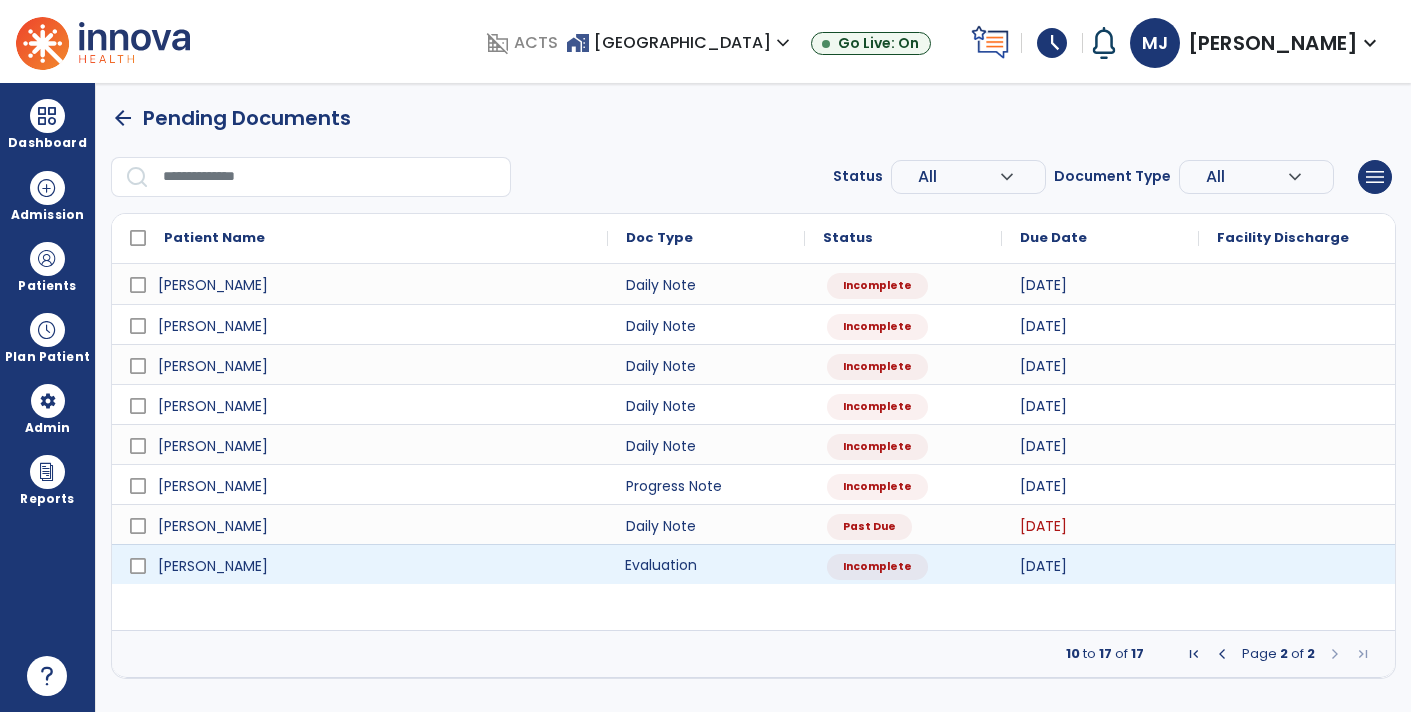 click on "Evaluation" at bounding box center [706, 564] 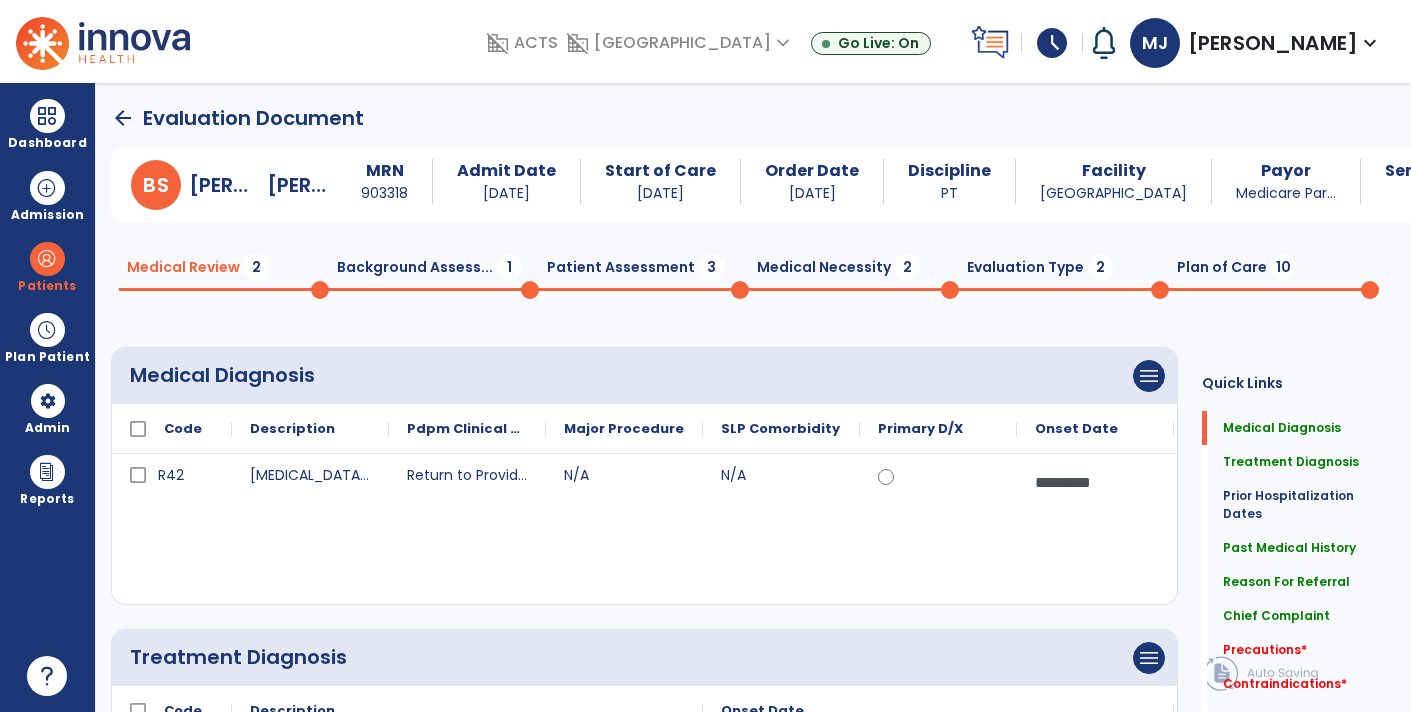 click on "Background Assess...  1" 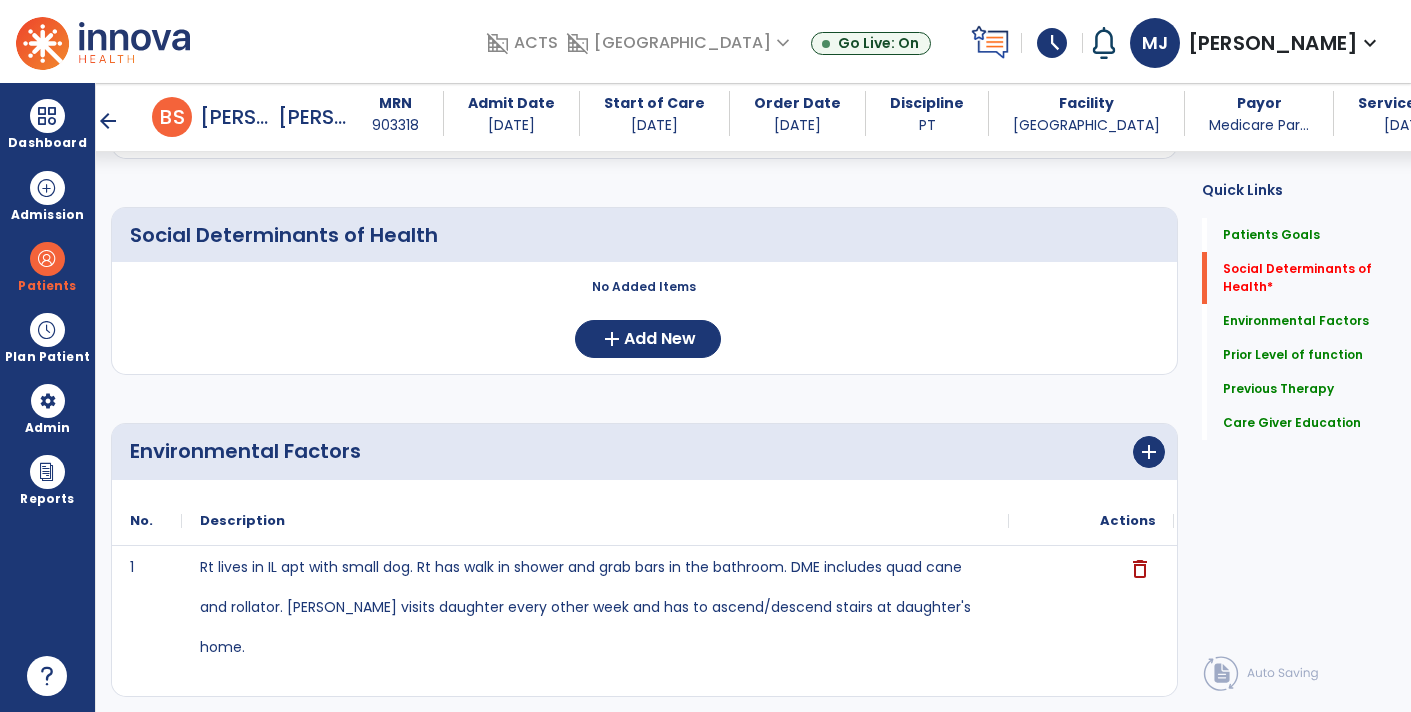 scroll, scrollTop: 477, scrollLeft: 0, axis: vertical 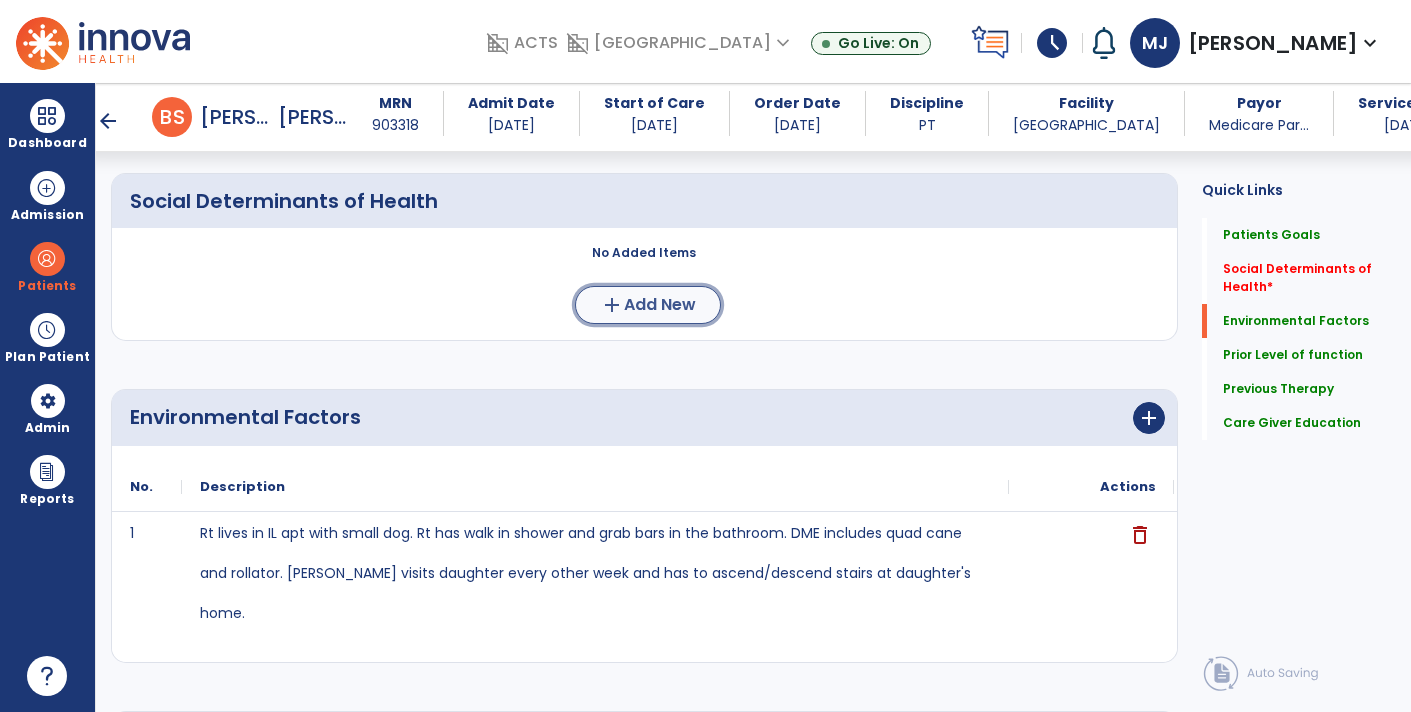 click on "Add New" 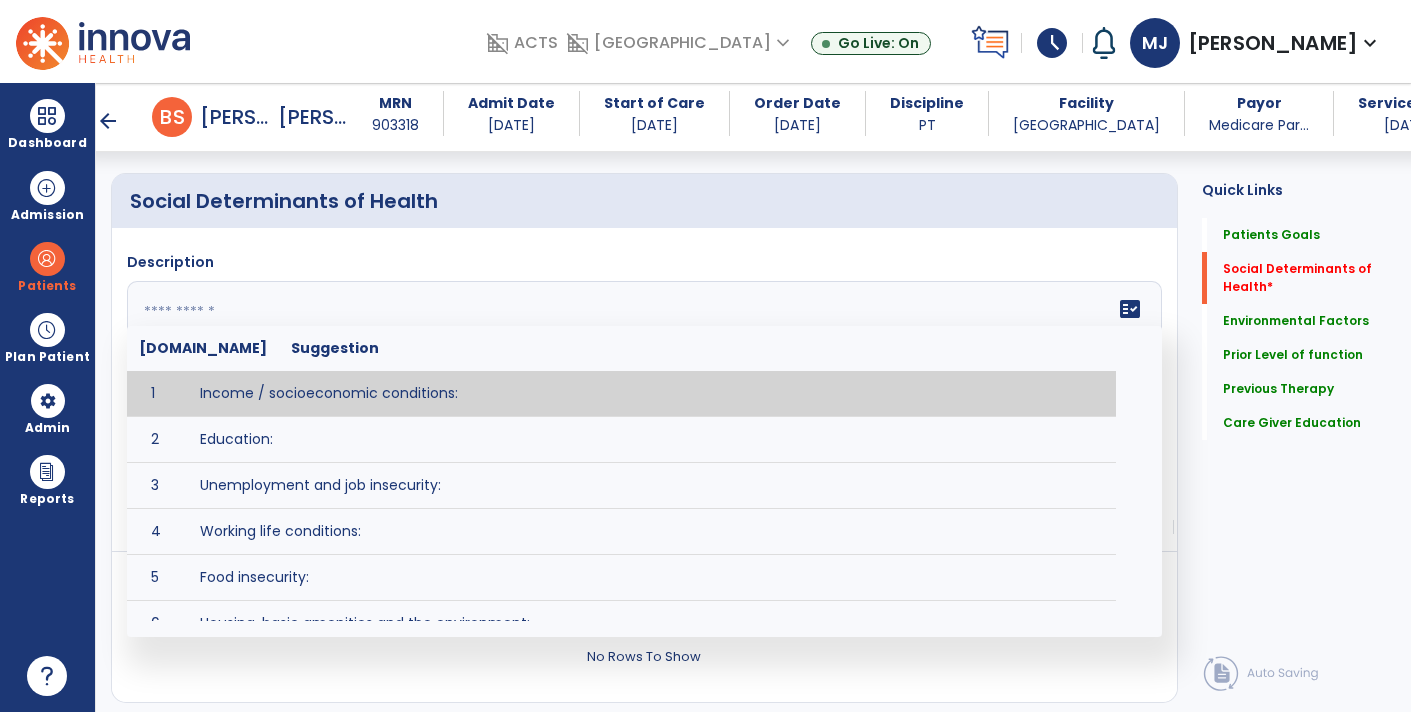 click on "fact_check  [DOMAIN_NAME] Suggestion 1 Income / socioeconomic conditions:  2 Education:  3 Unemployment and job insecurity:  4 Working life conditions:  5 Food insecurity:  6 Housing, basic amenities and the environment:  7 Early childhood development:  8 Social inclusion and non-discrimination: 9 Structural conflict: 10 Access to affordable health services of decent quality:" 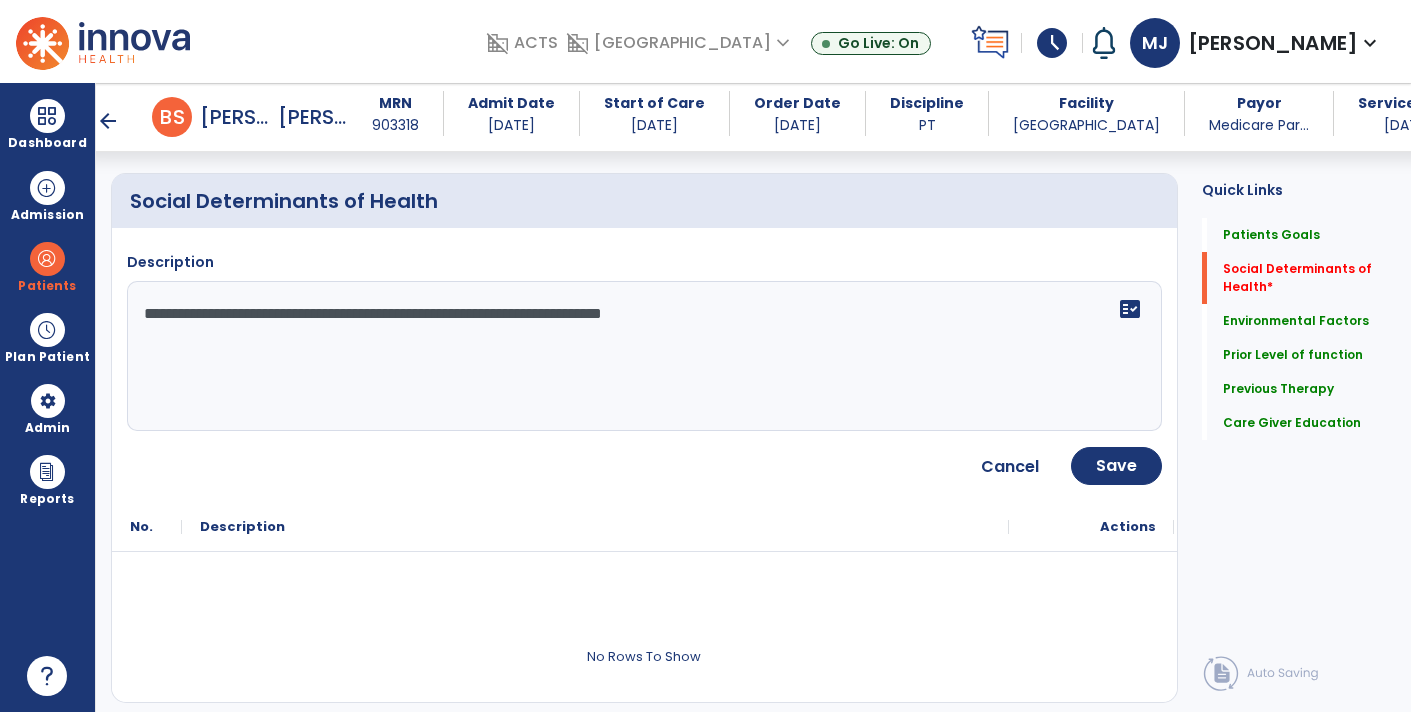 click on "**********" 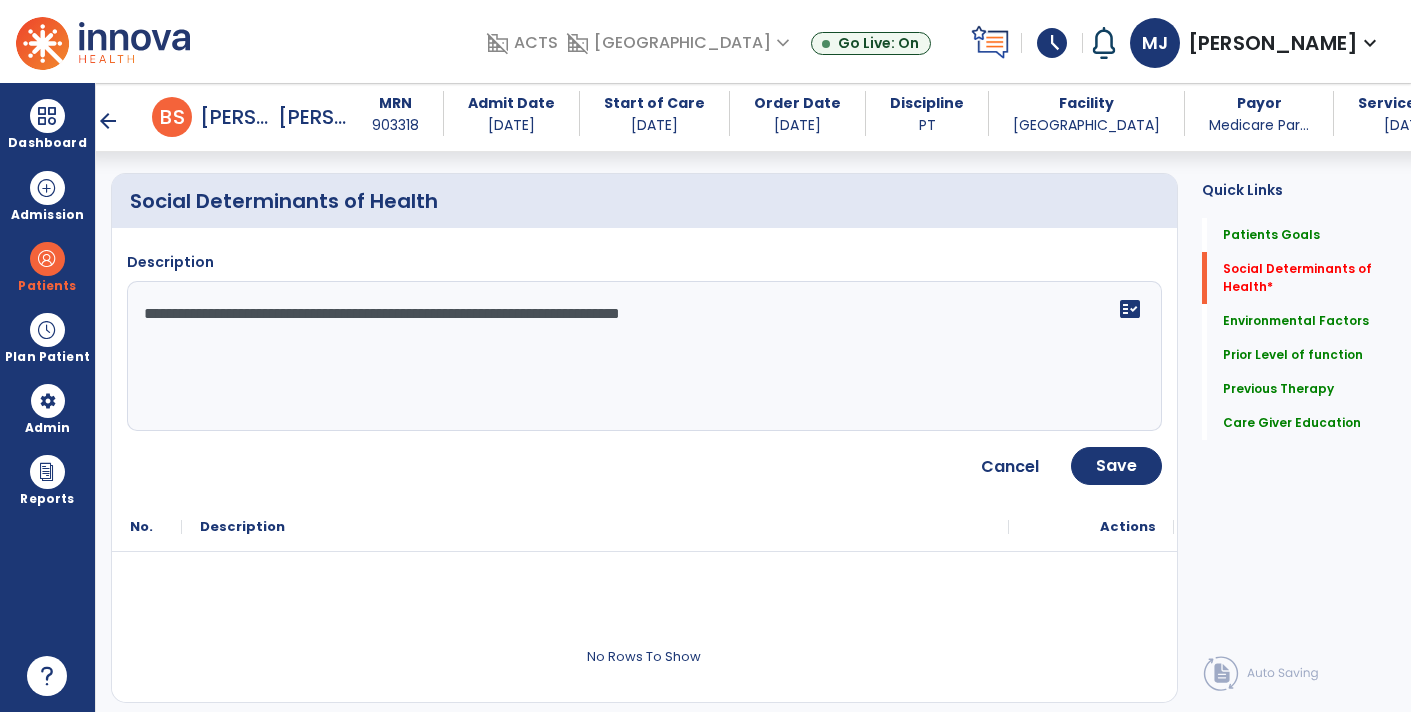 click on "**********" 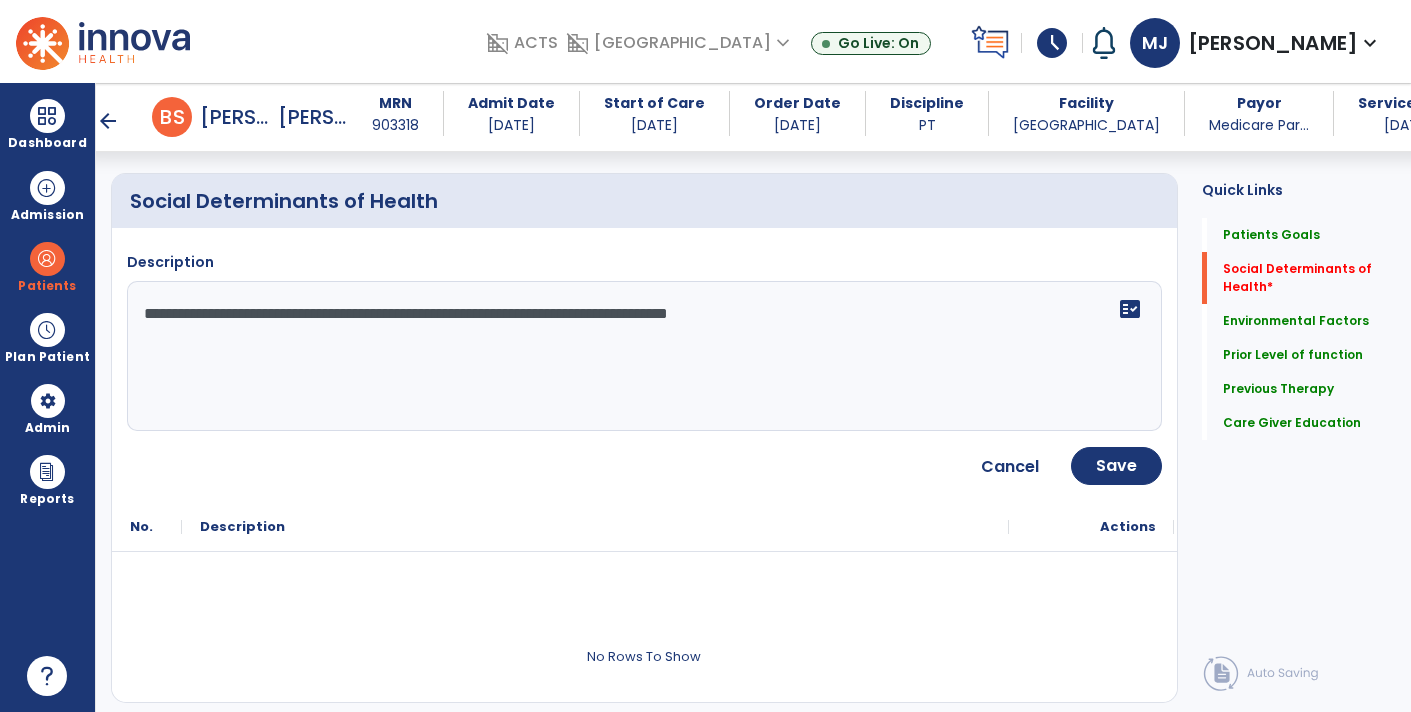 type on "**********" 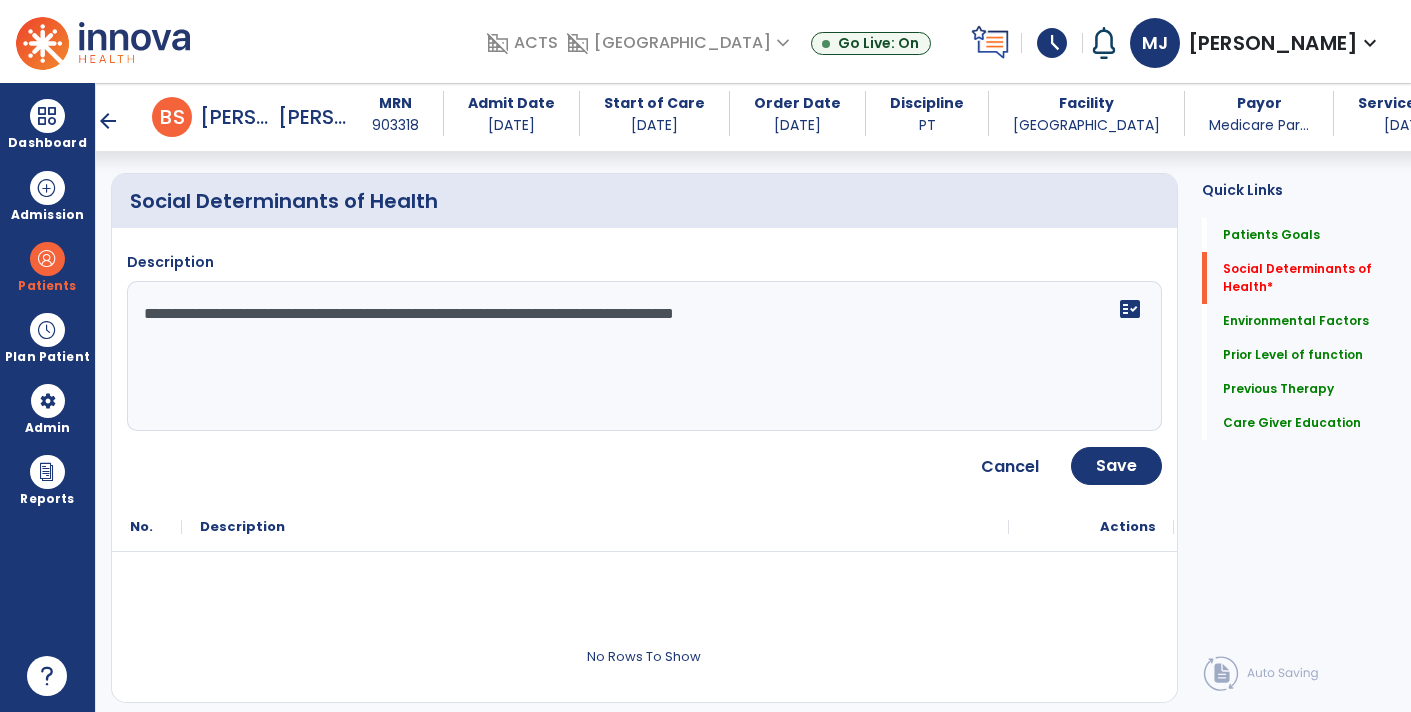 click on "**********" 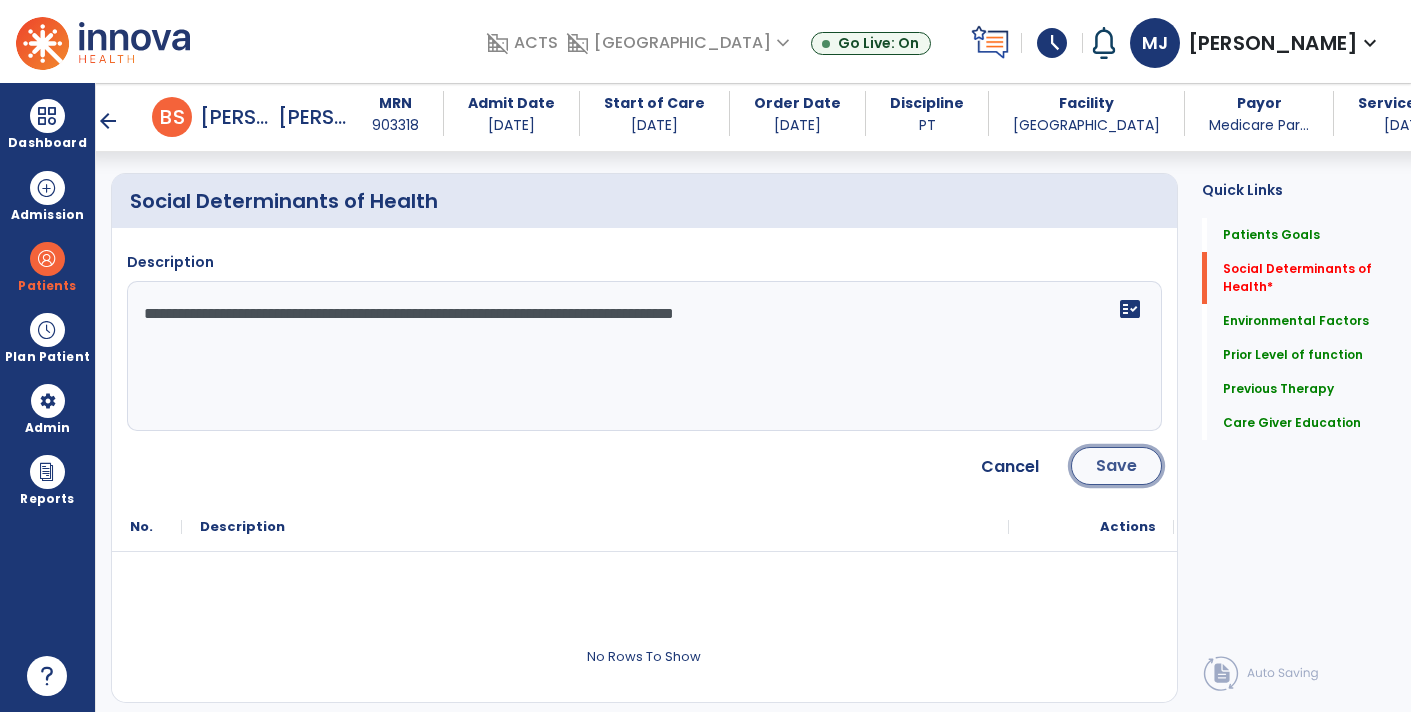 click on "Save" 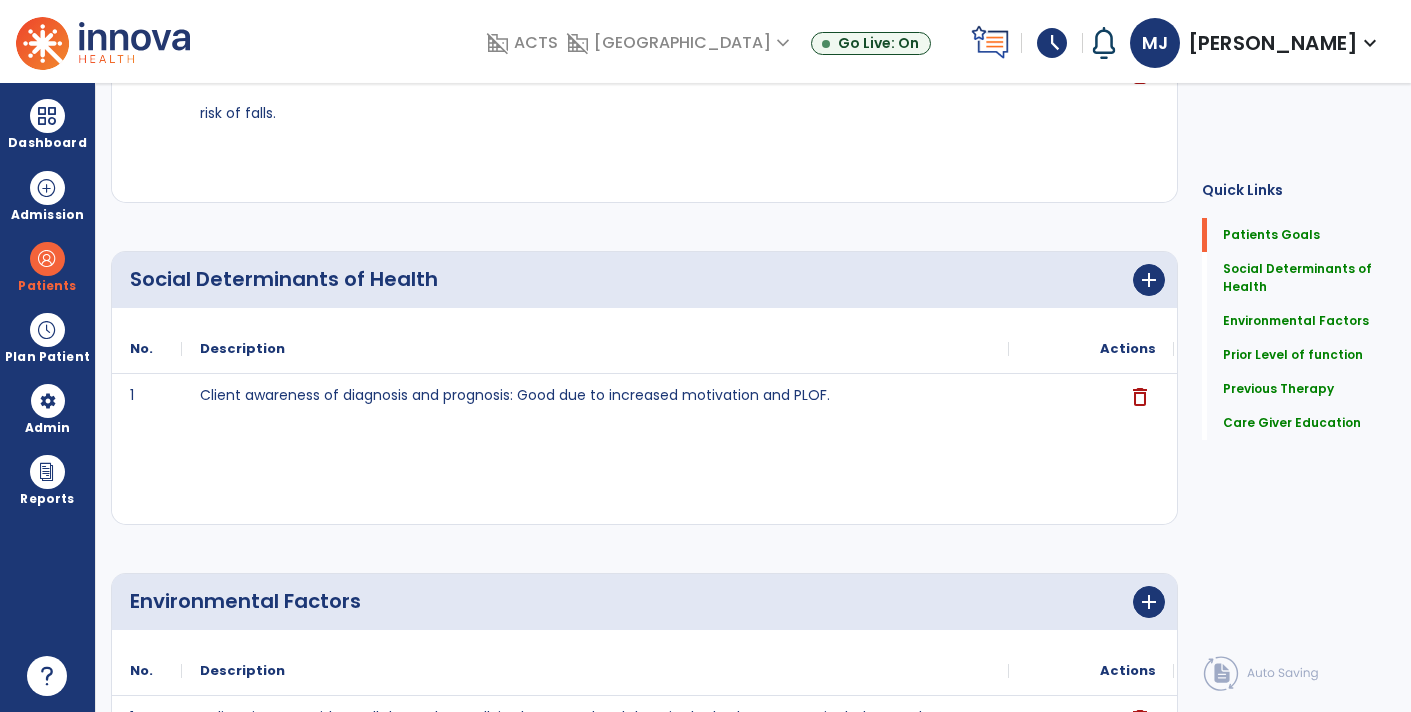 scroll, scrollTop: 0, scrollLeft: 0, axis: both 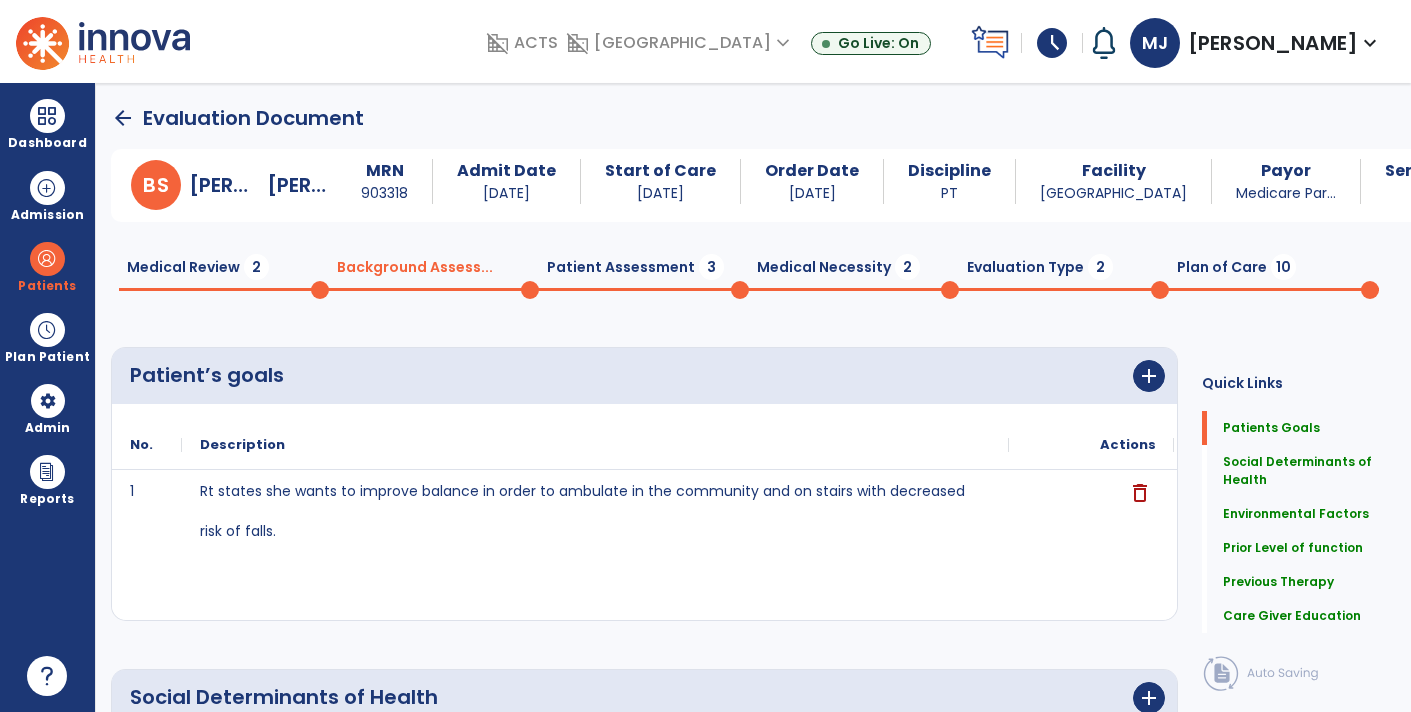 click on "Medical Review  2" 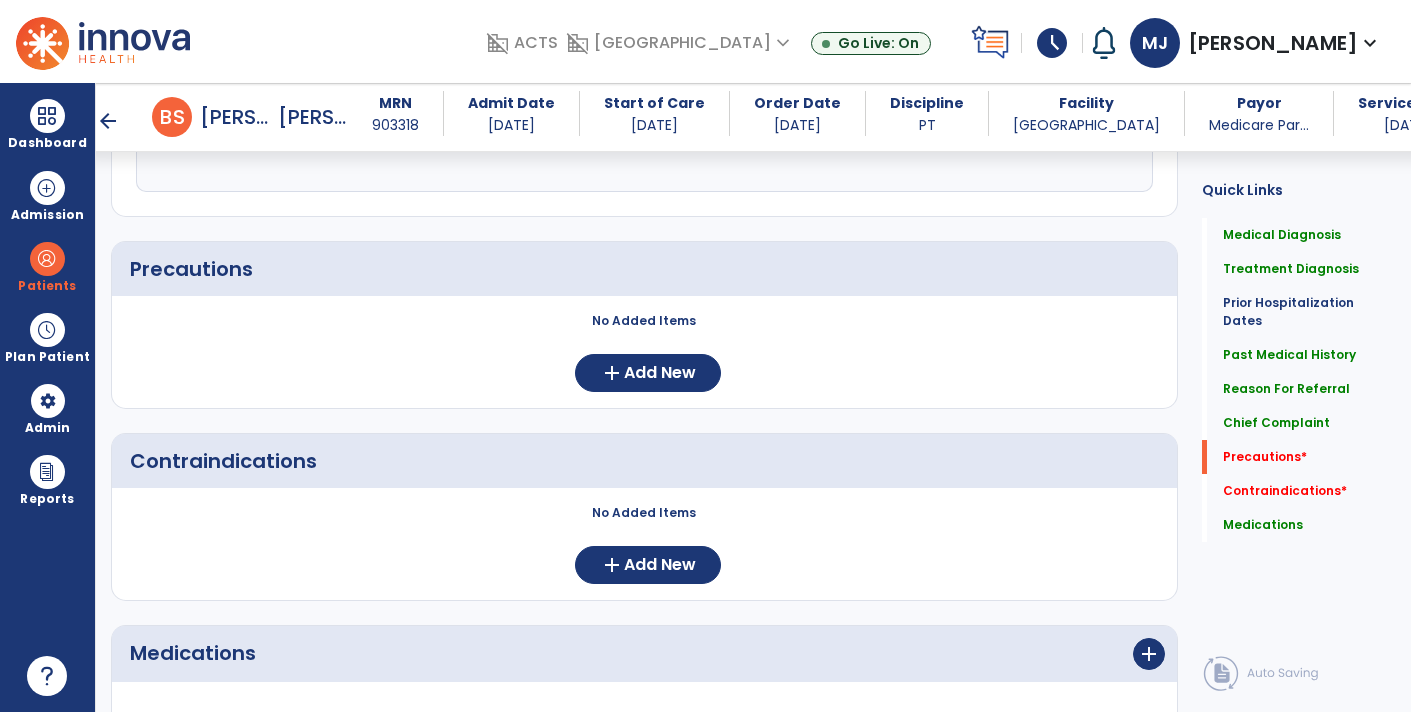 scroll, scrollTop: 1742, scrollLeft: 0, axis: vertical 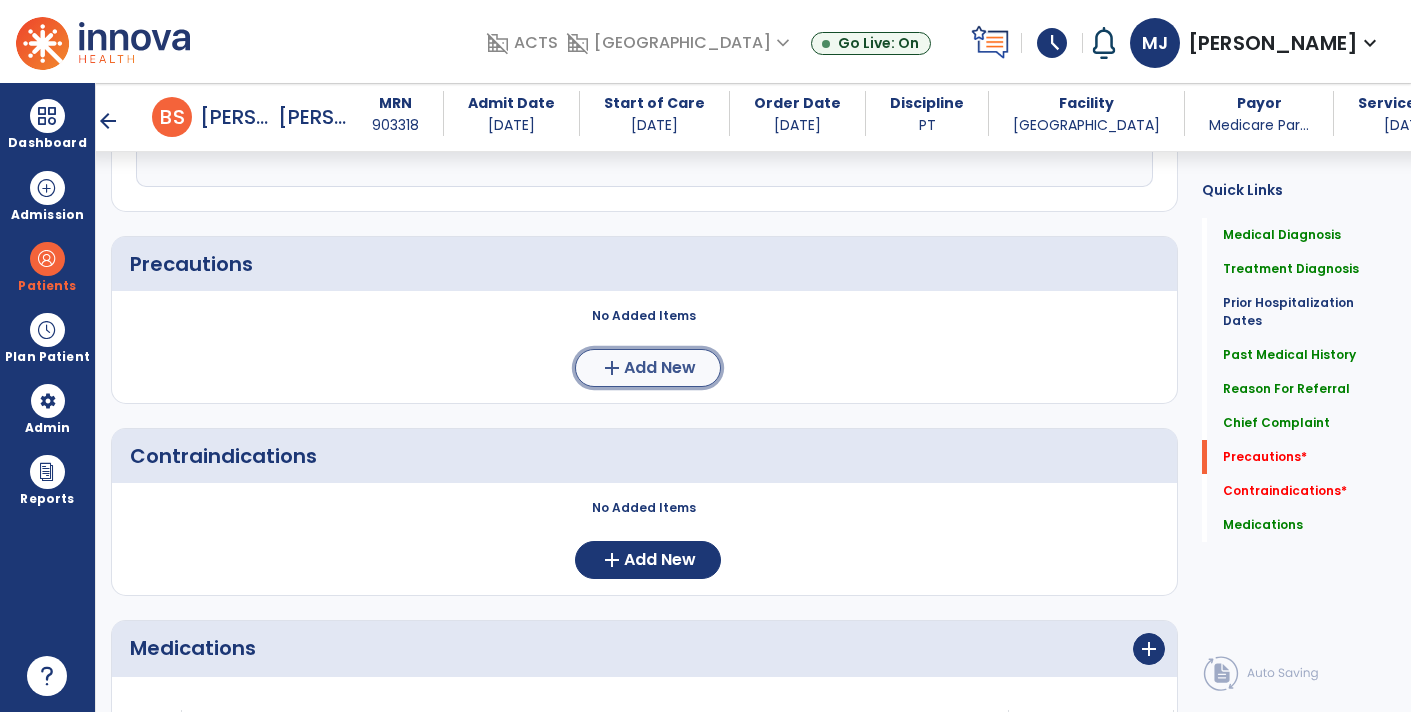 click on "Add New" 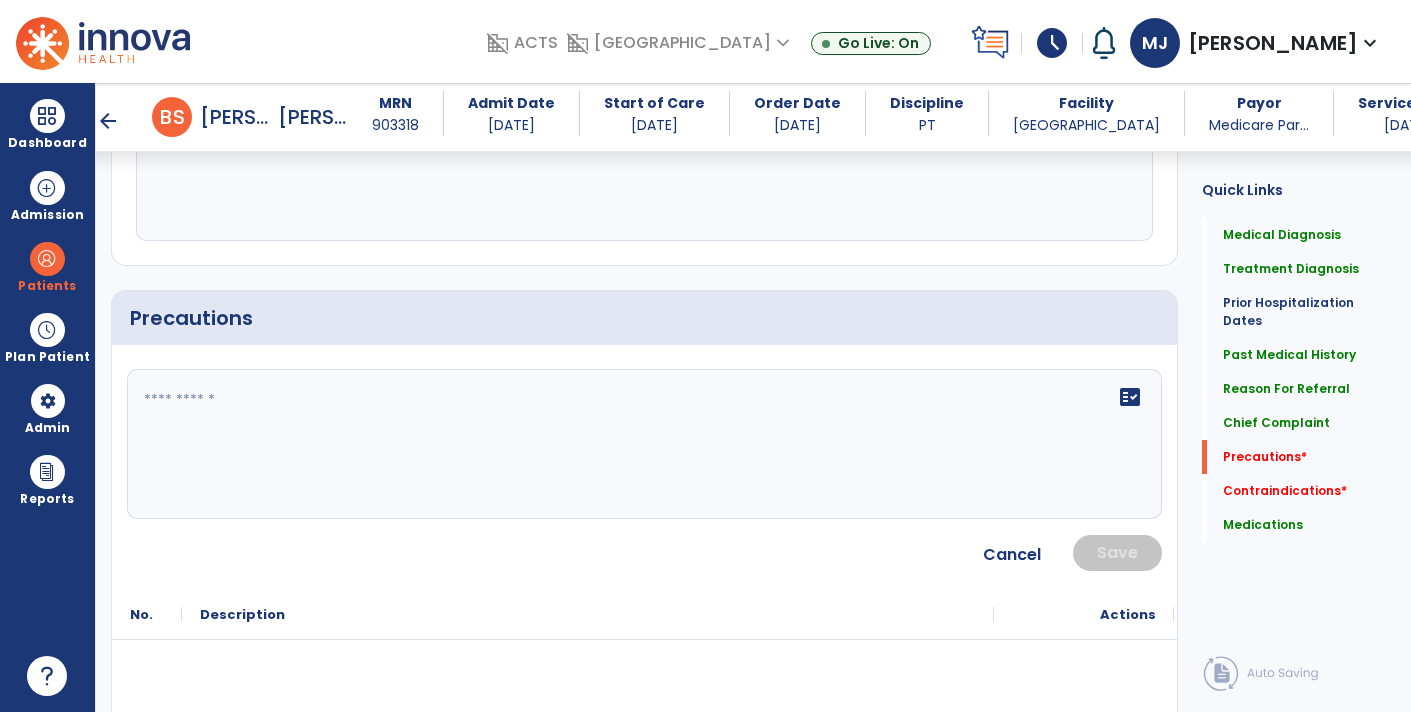 scroll, scrollTop: 1696, scrollLeft: 0, axis: vertical 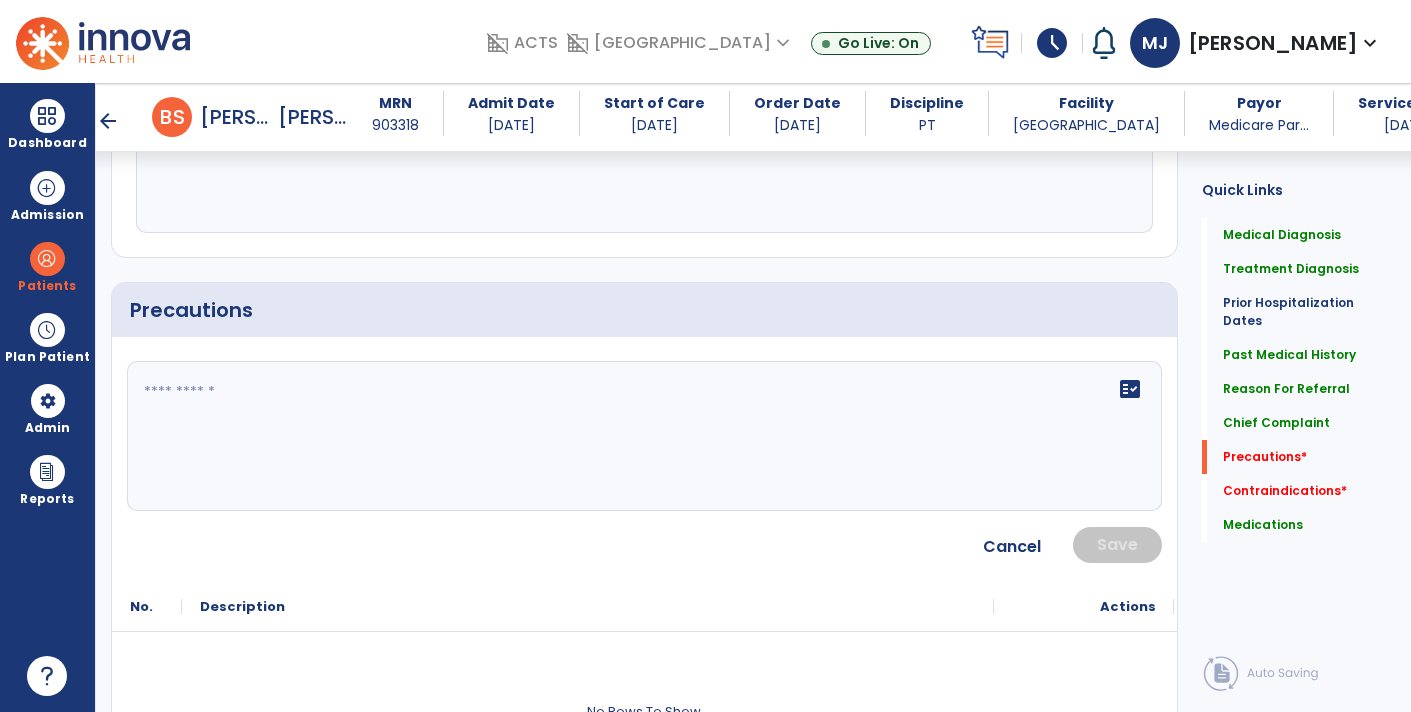 click on "fact_check" 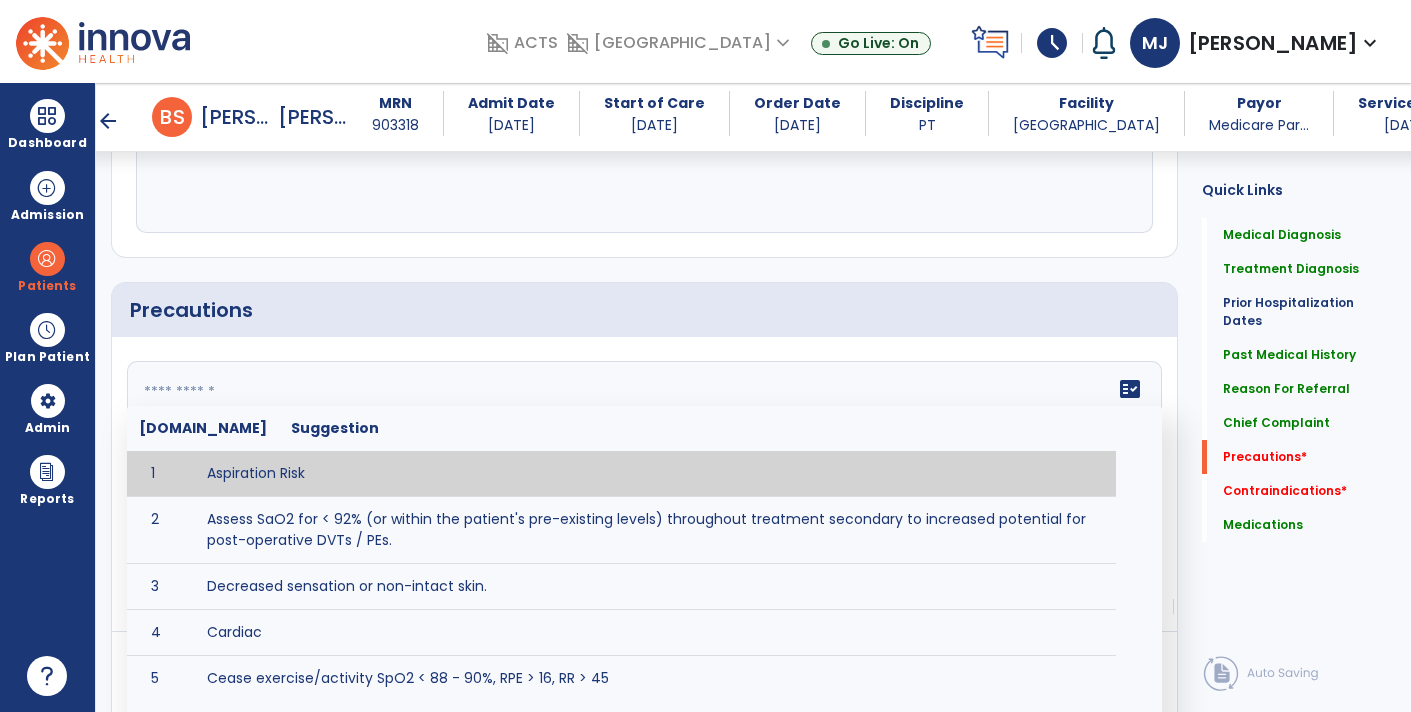paste on "**********" 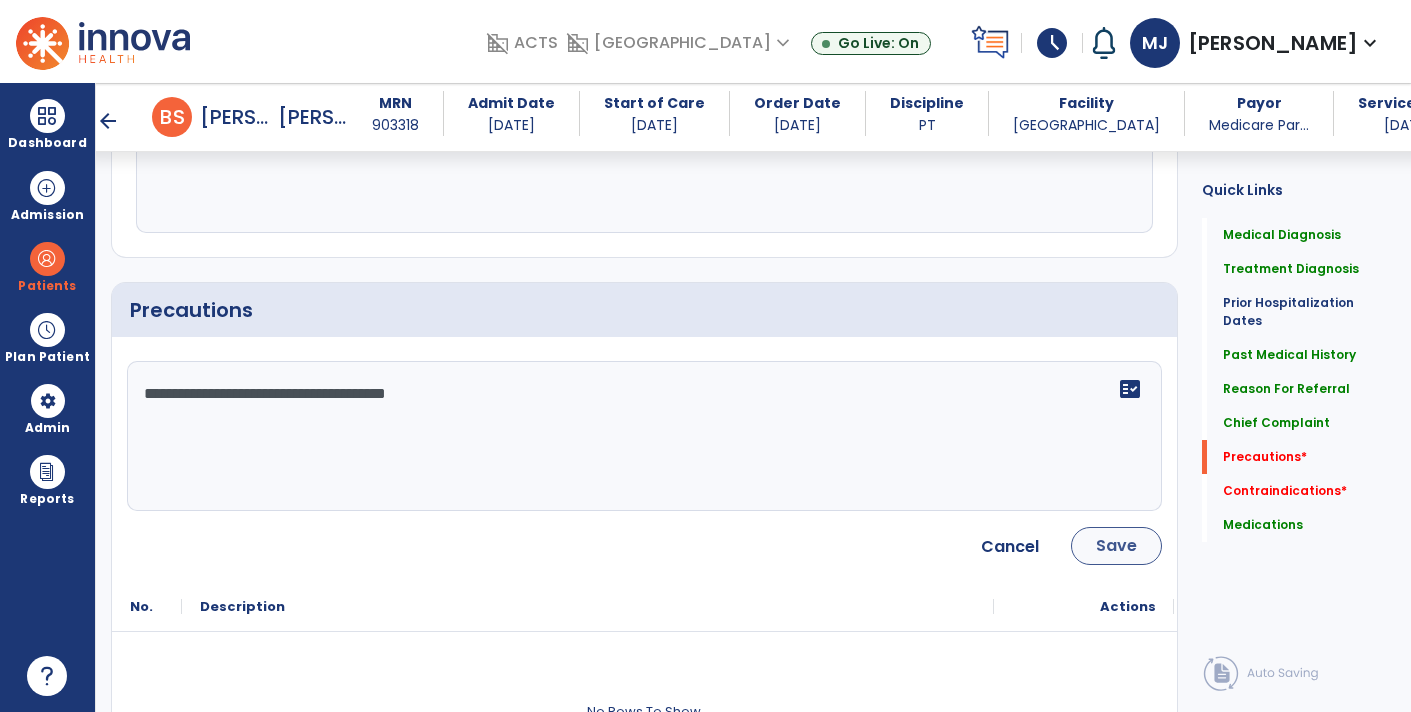 type on "**********" 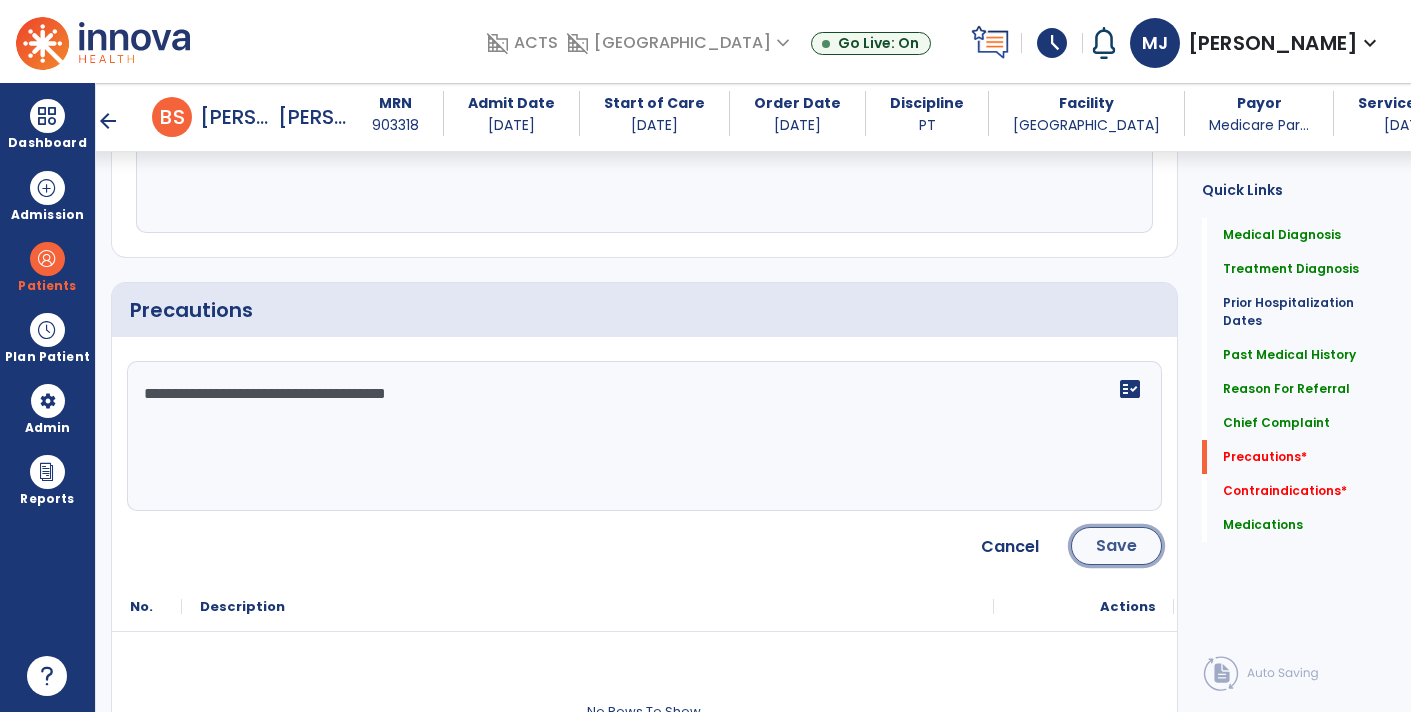 click on "Save" 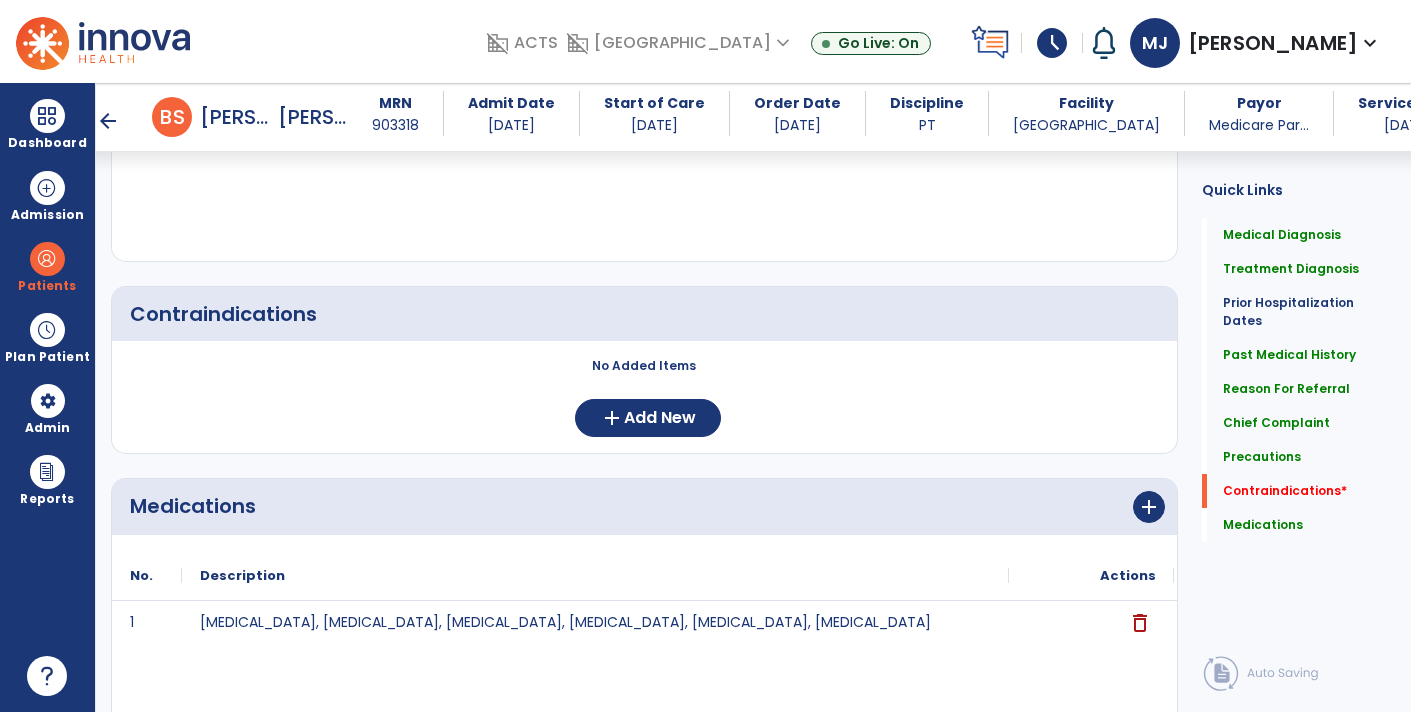 scroll, scrollTop: 2000, scrollLeft: 0, axis: vertical 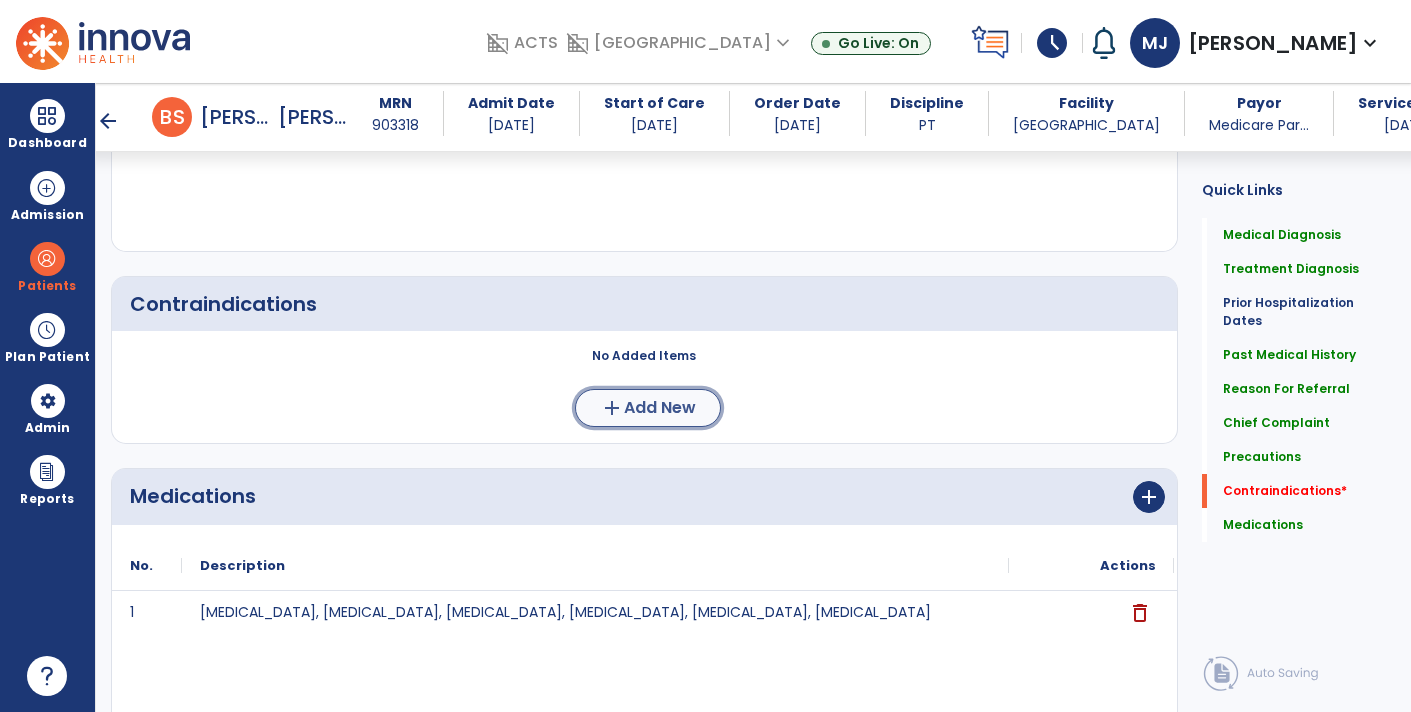 click on "Add New" 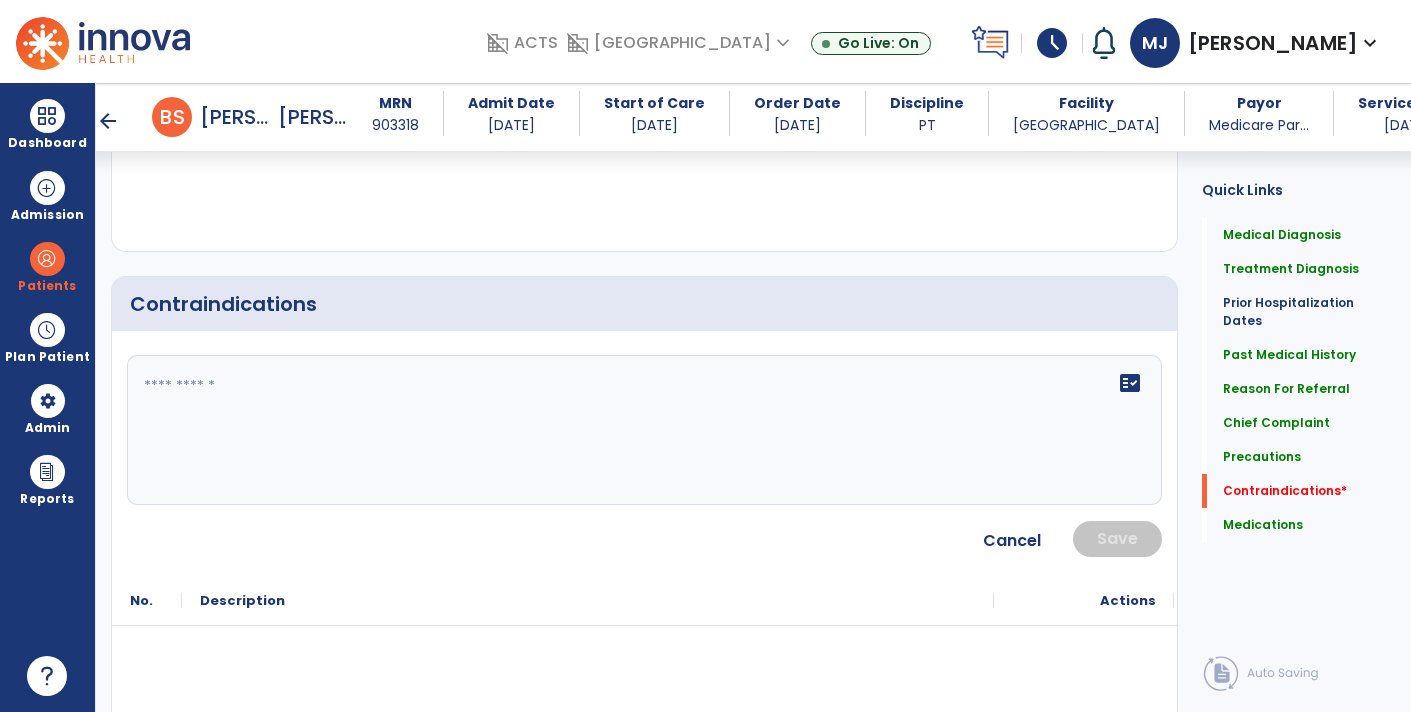 click on "fact_check" 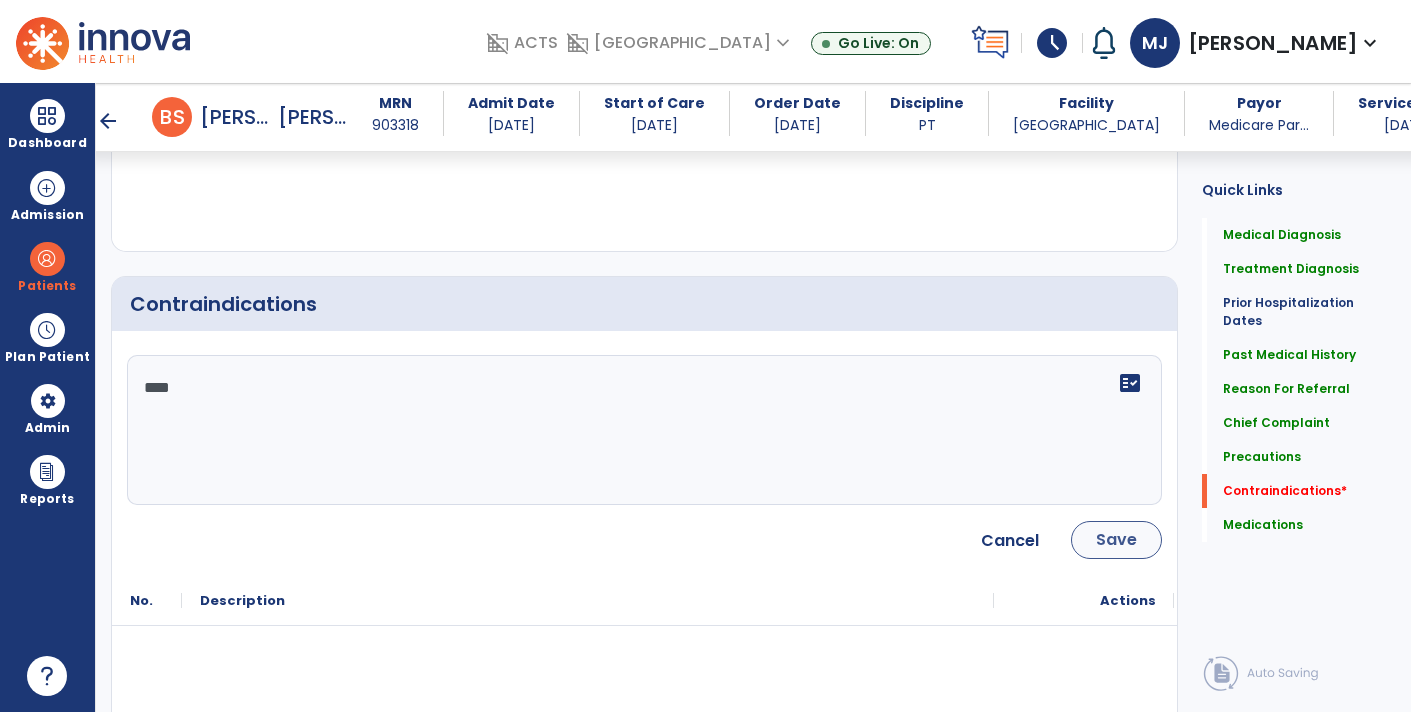 type on "****" 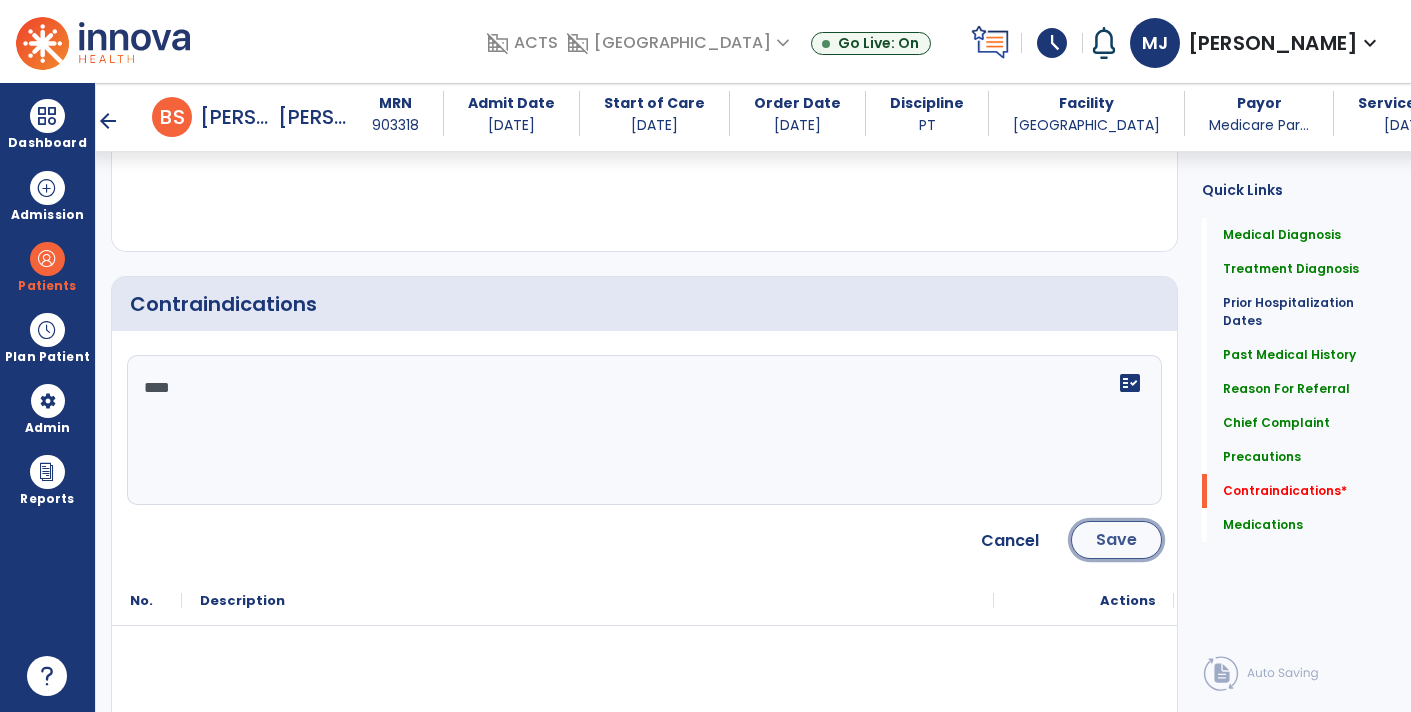 click on "Save" 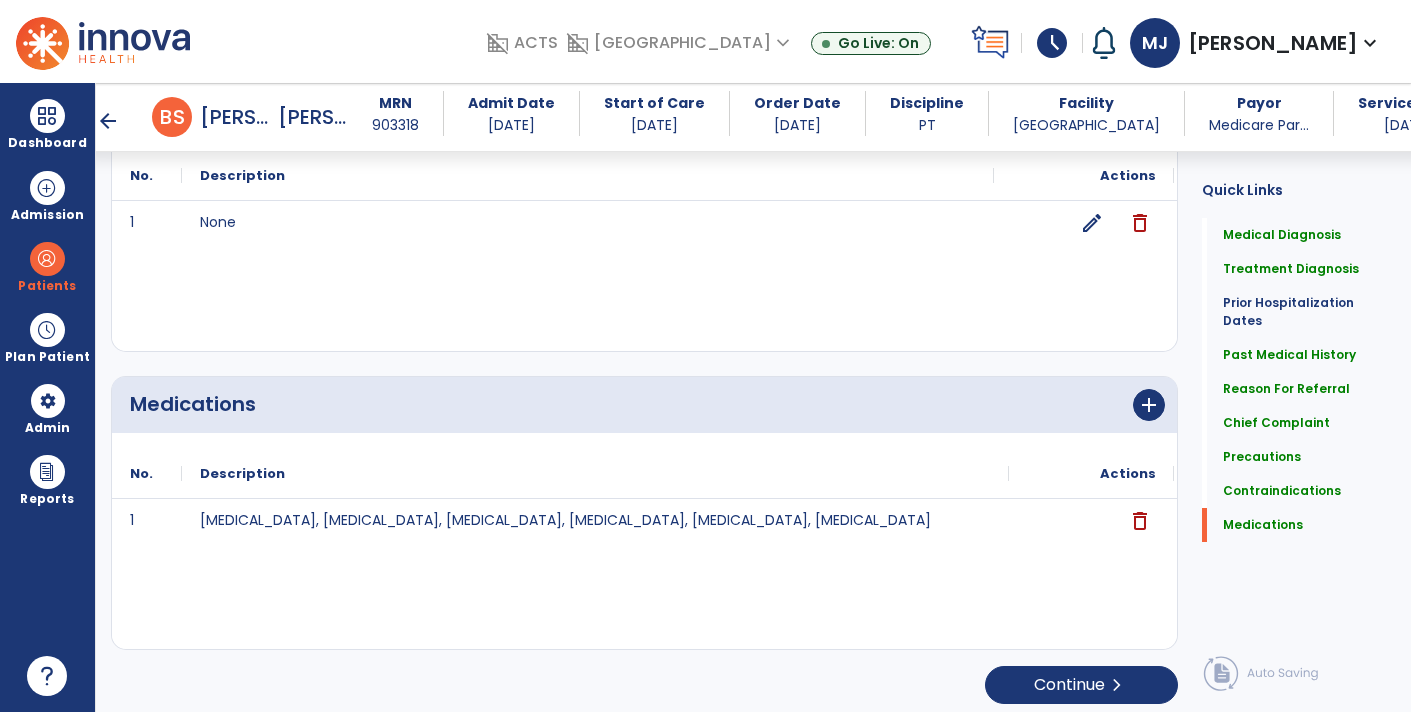scroll, scrollTop: 2173, scrollLeft: 0, axis: vertical 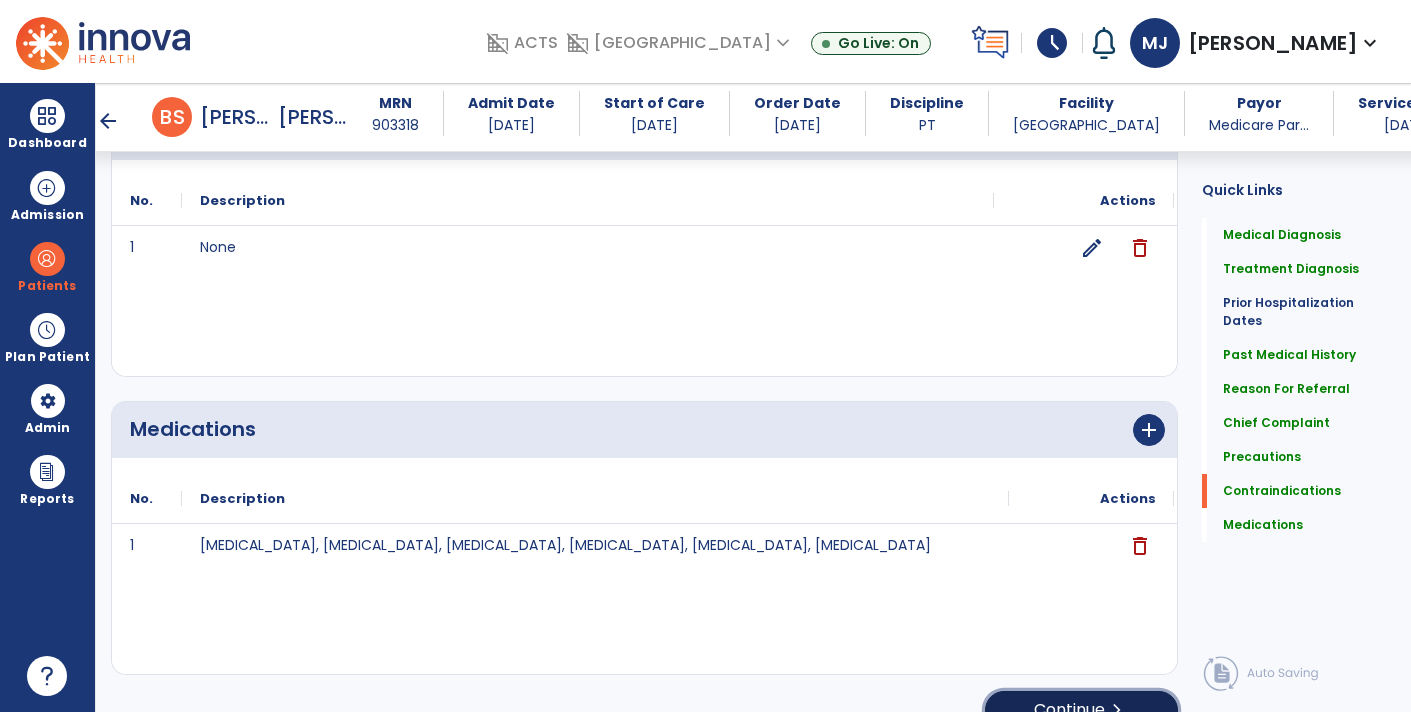 click on "Continue  chevron_right" 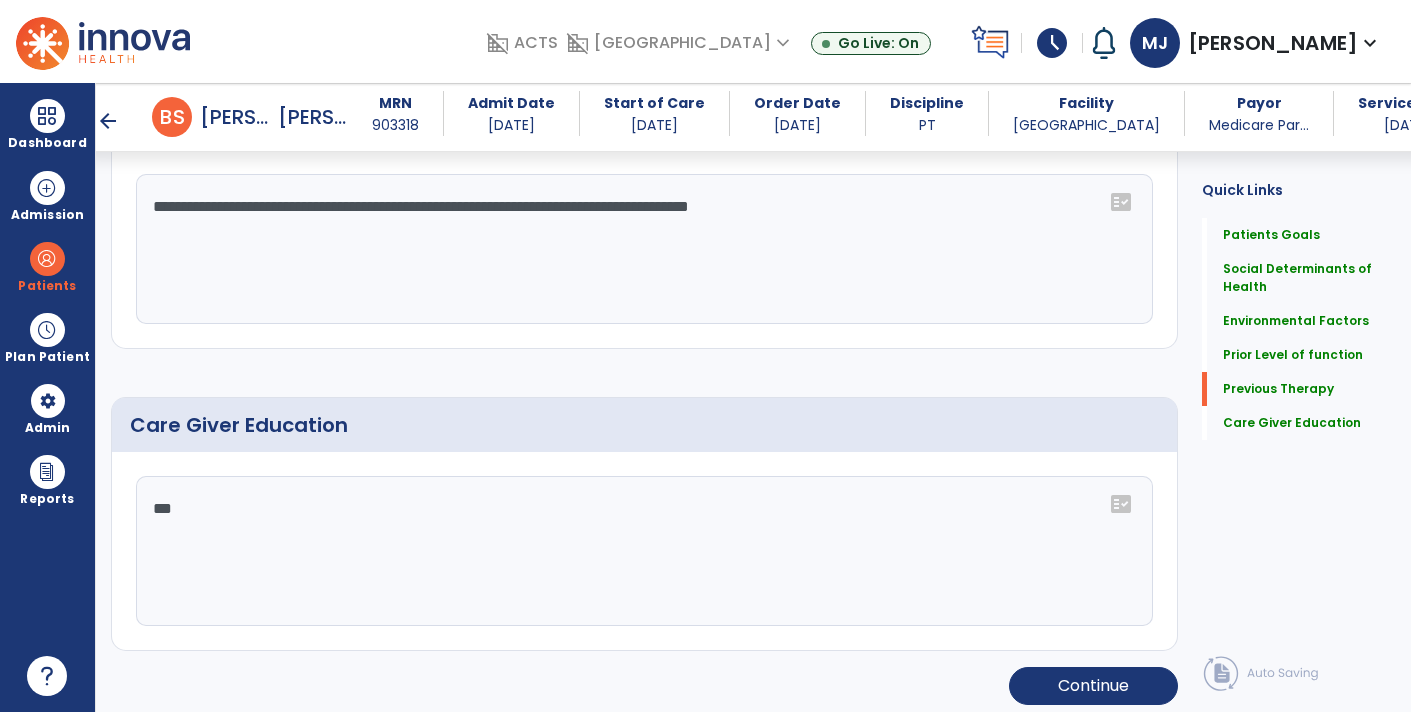 scroll, scrollTop: 1504, scrollLeft: 0, axis: vertical 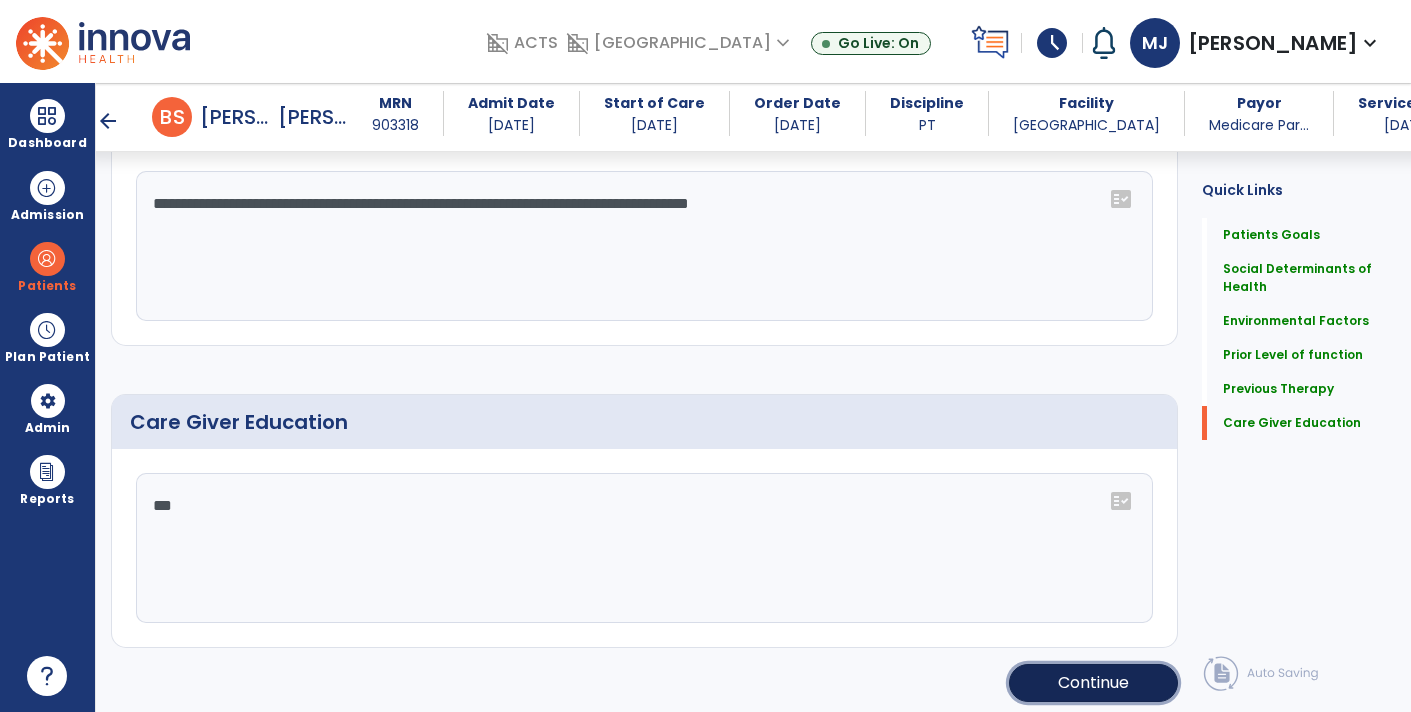click on "Continue" 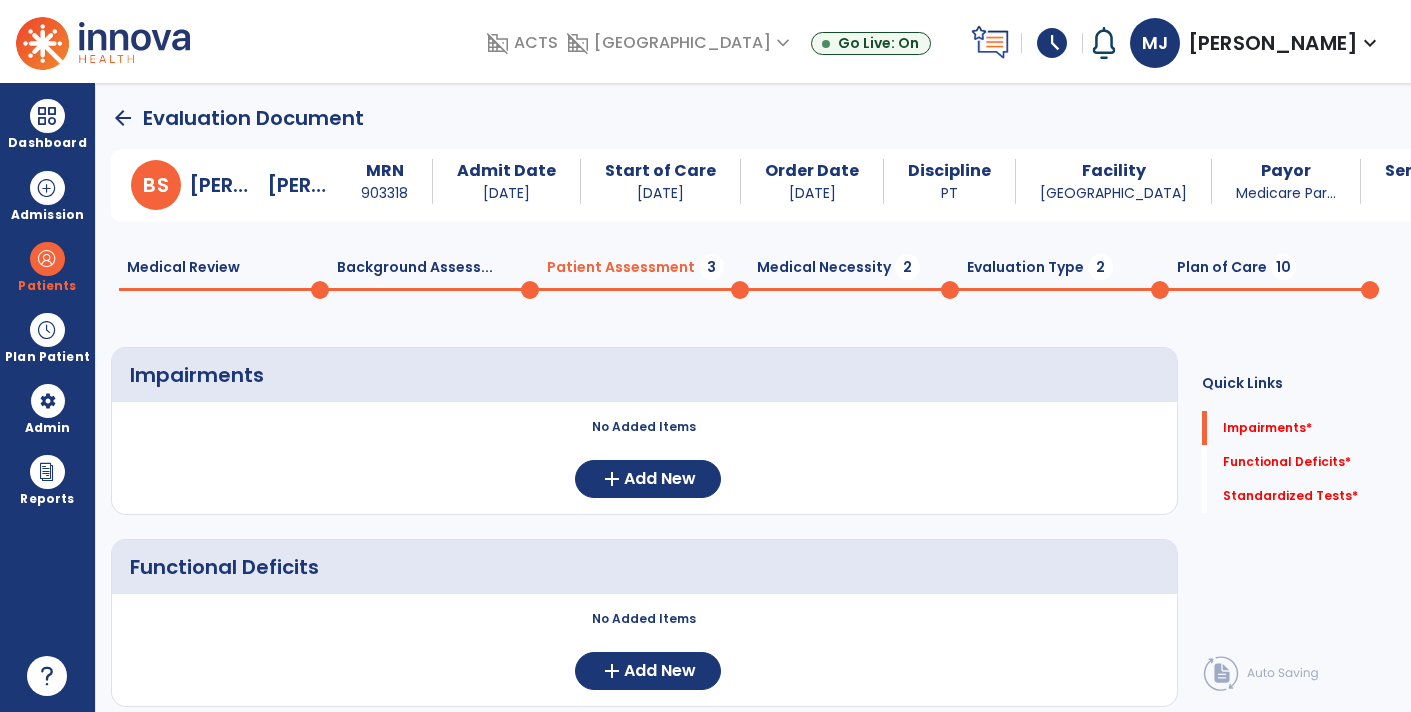 scroll, scrollTop: 2, scrollLeft: 0, axis: vertical 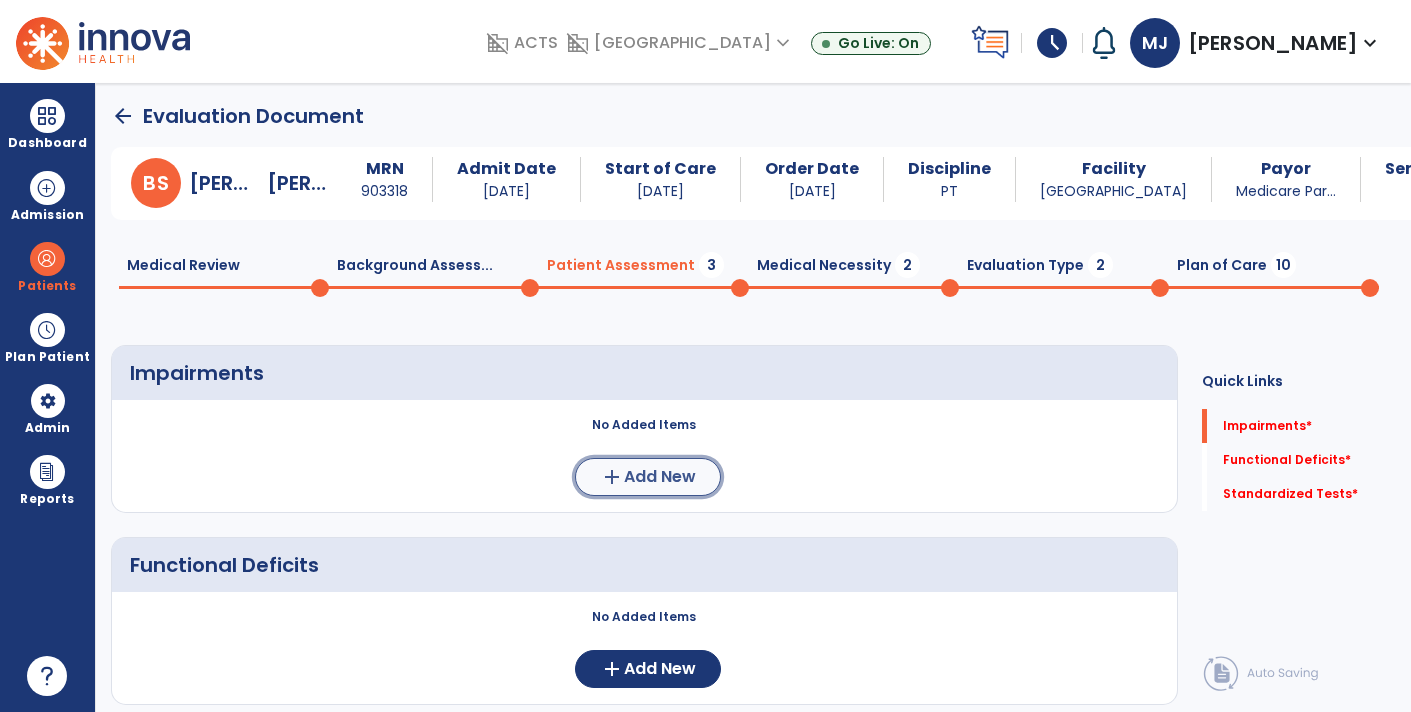 click on "Add New" 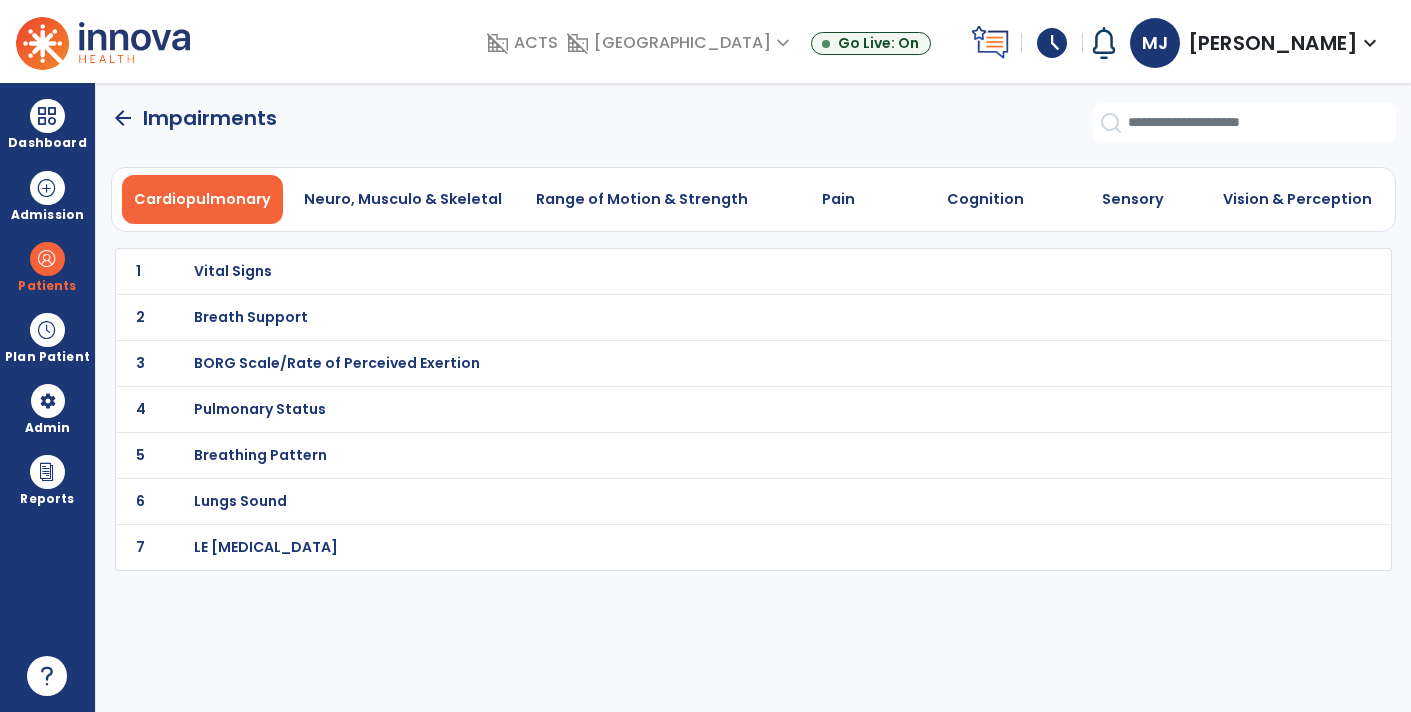 scroll, scrollTop: 0, scrollLeft: 0, axis: both 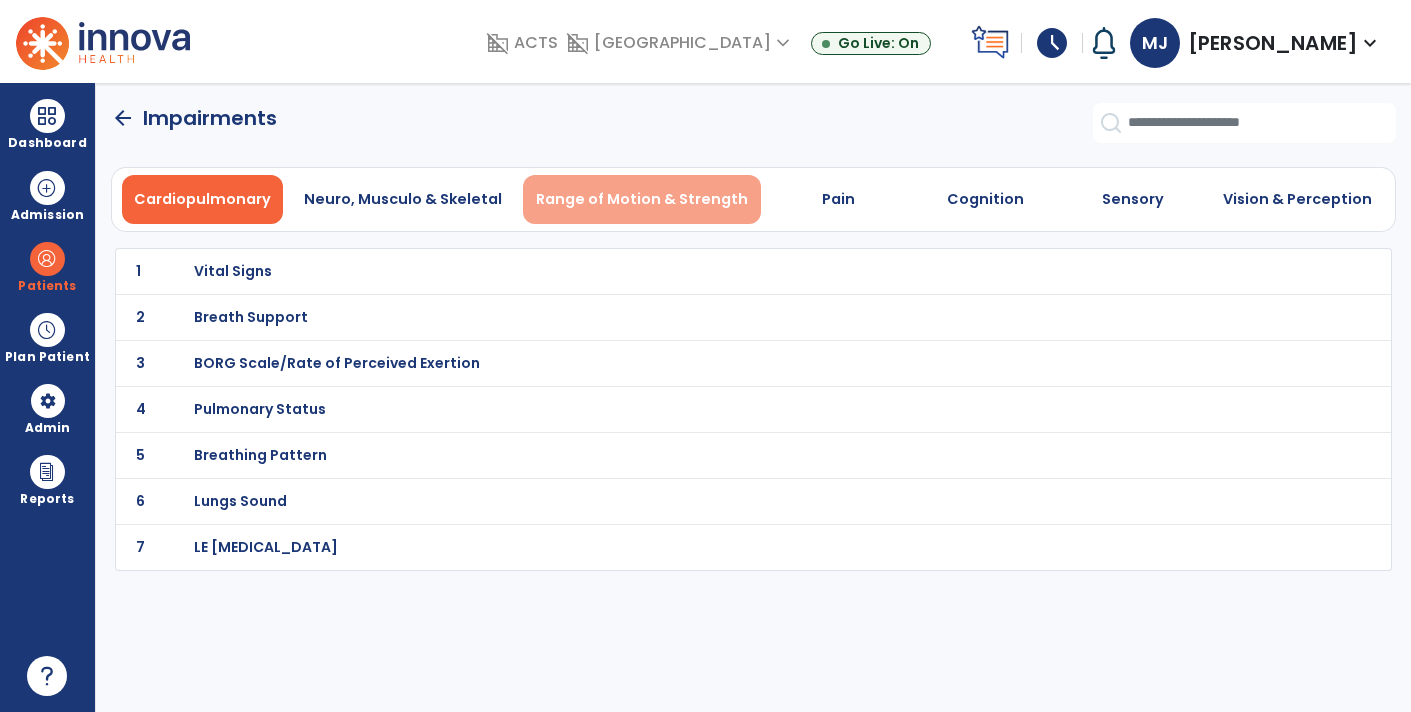 click on "Range of Motion & Strength" at bounding box center (642, 199) 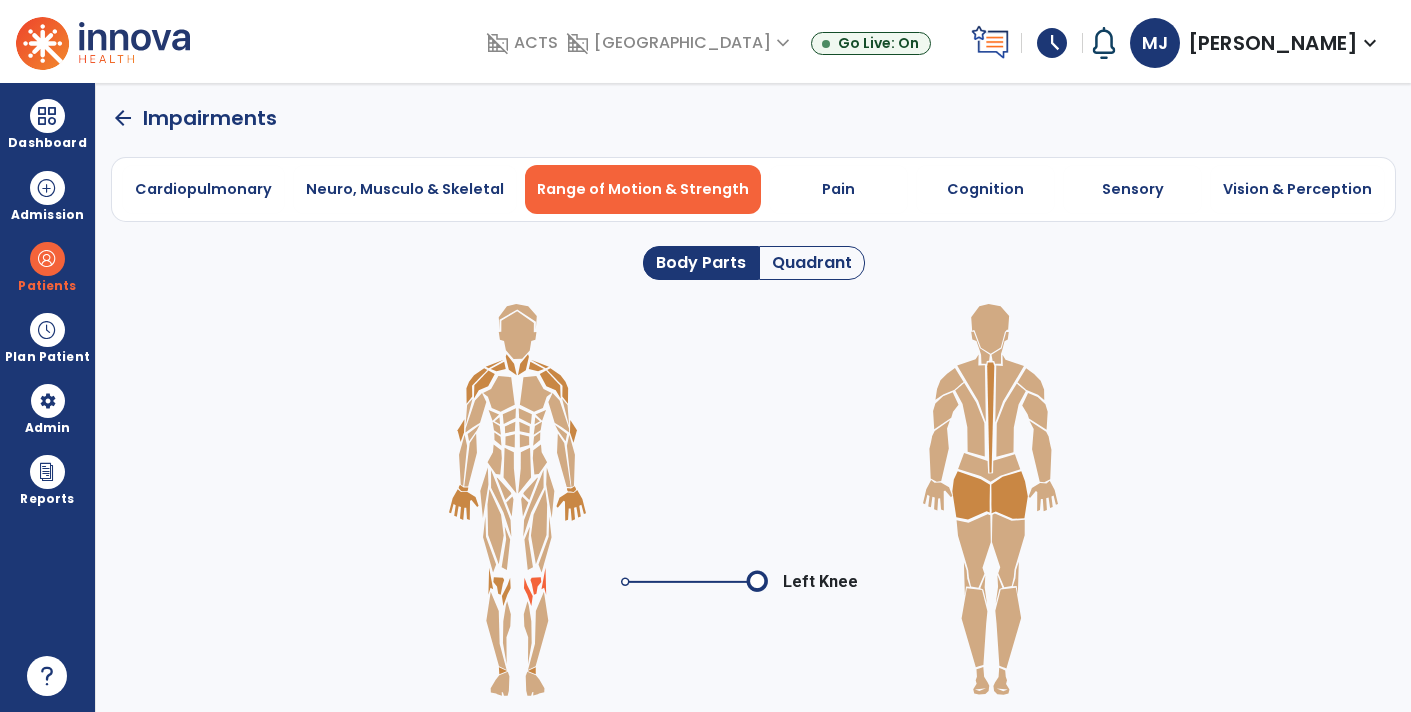 click 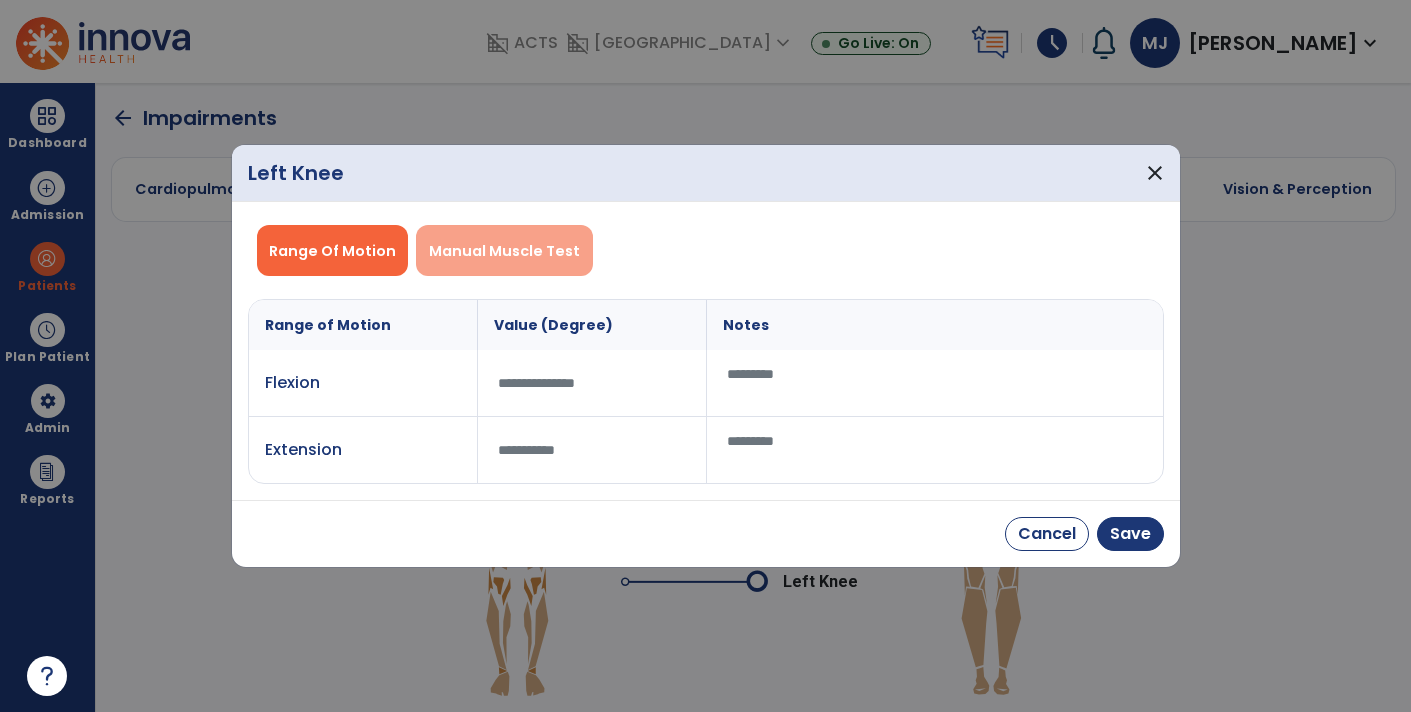 click on "Manual Muscle Test" at bounding box center (504, 251) 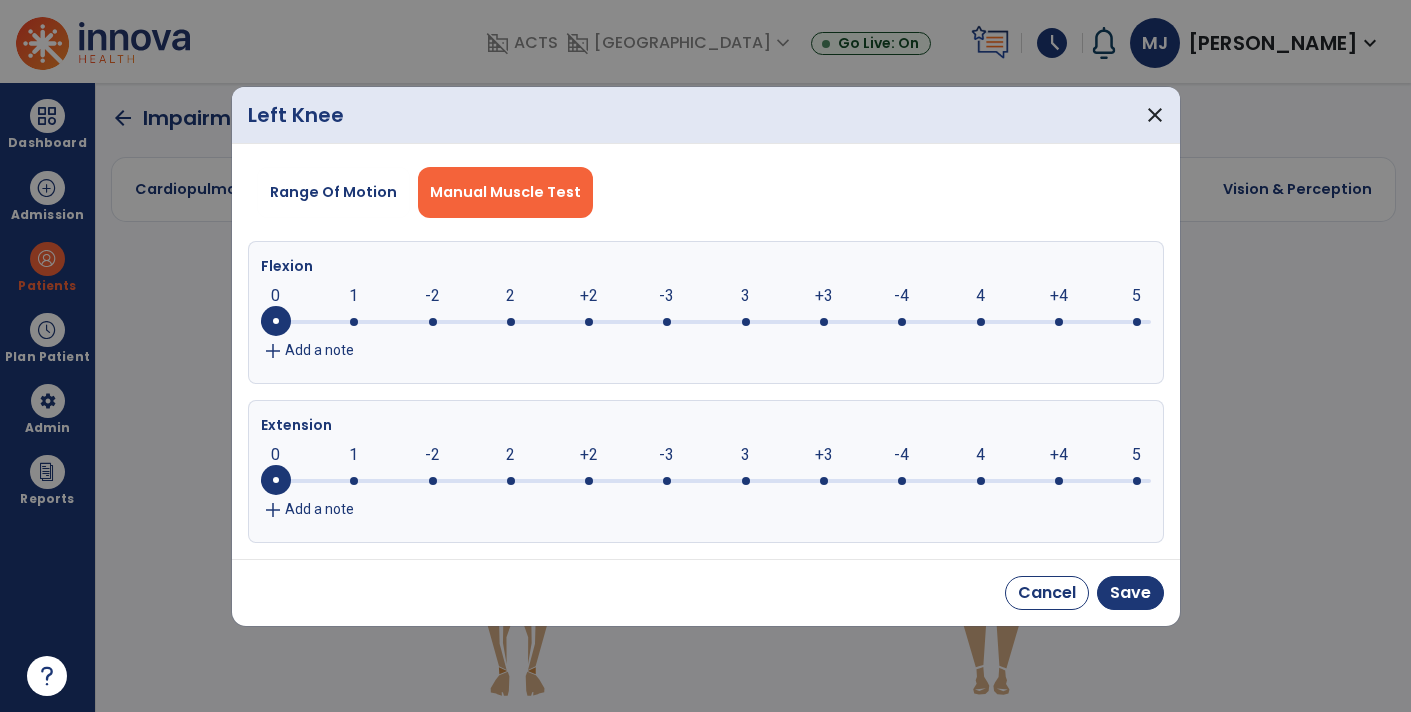 click 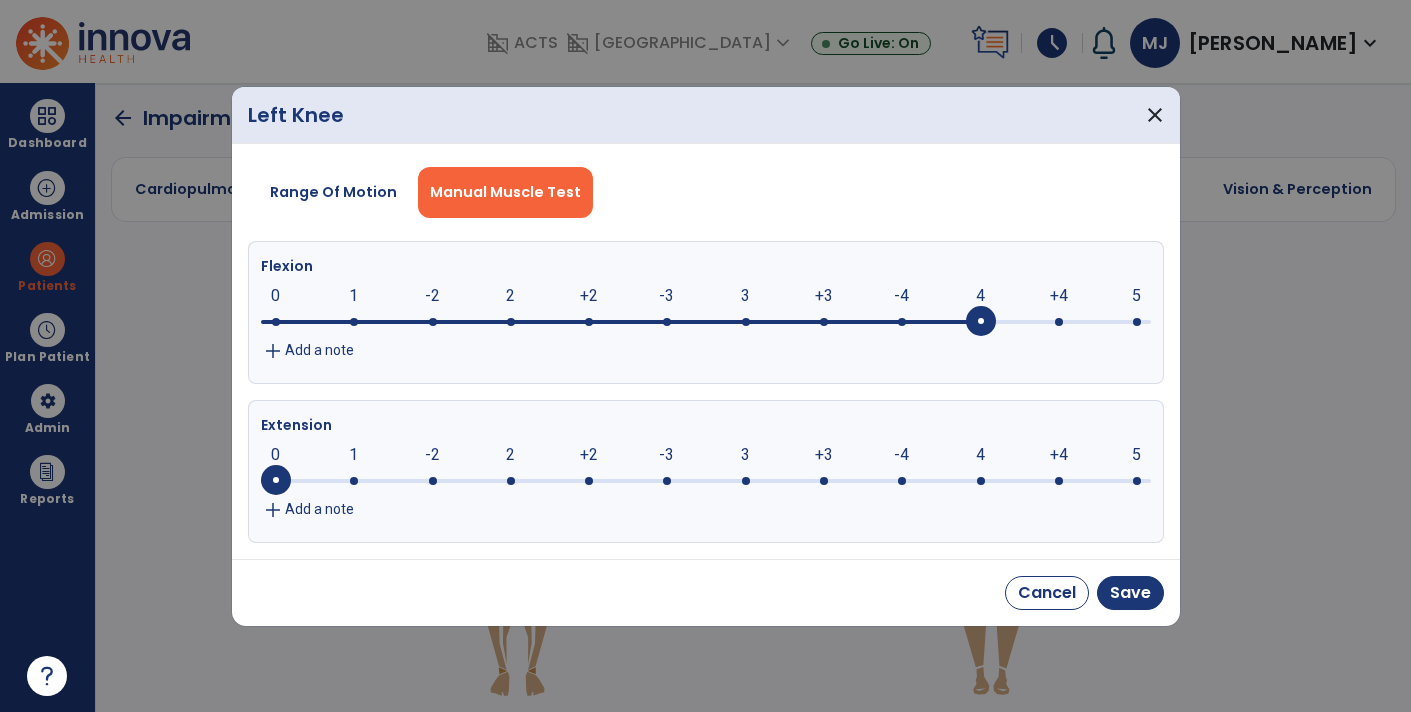 click 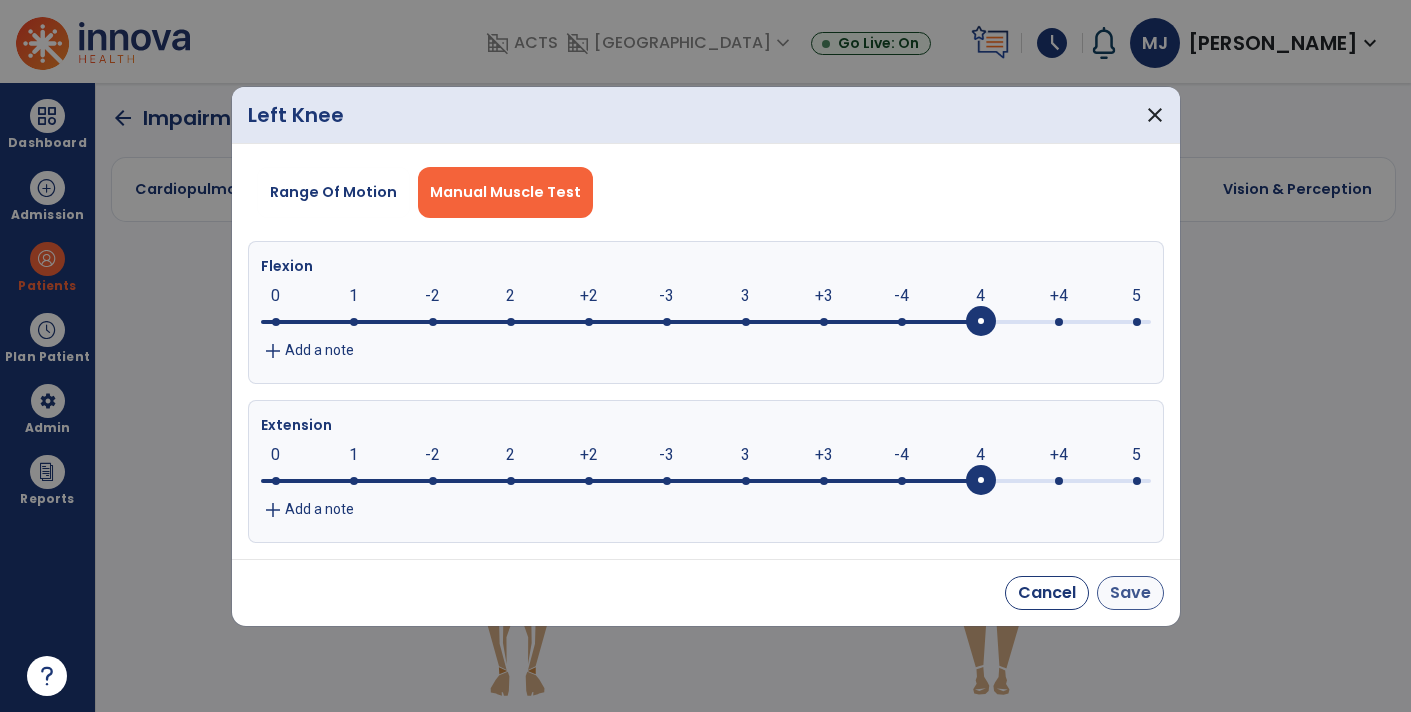 click on "Save" at bounding box center [1130, 593] 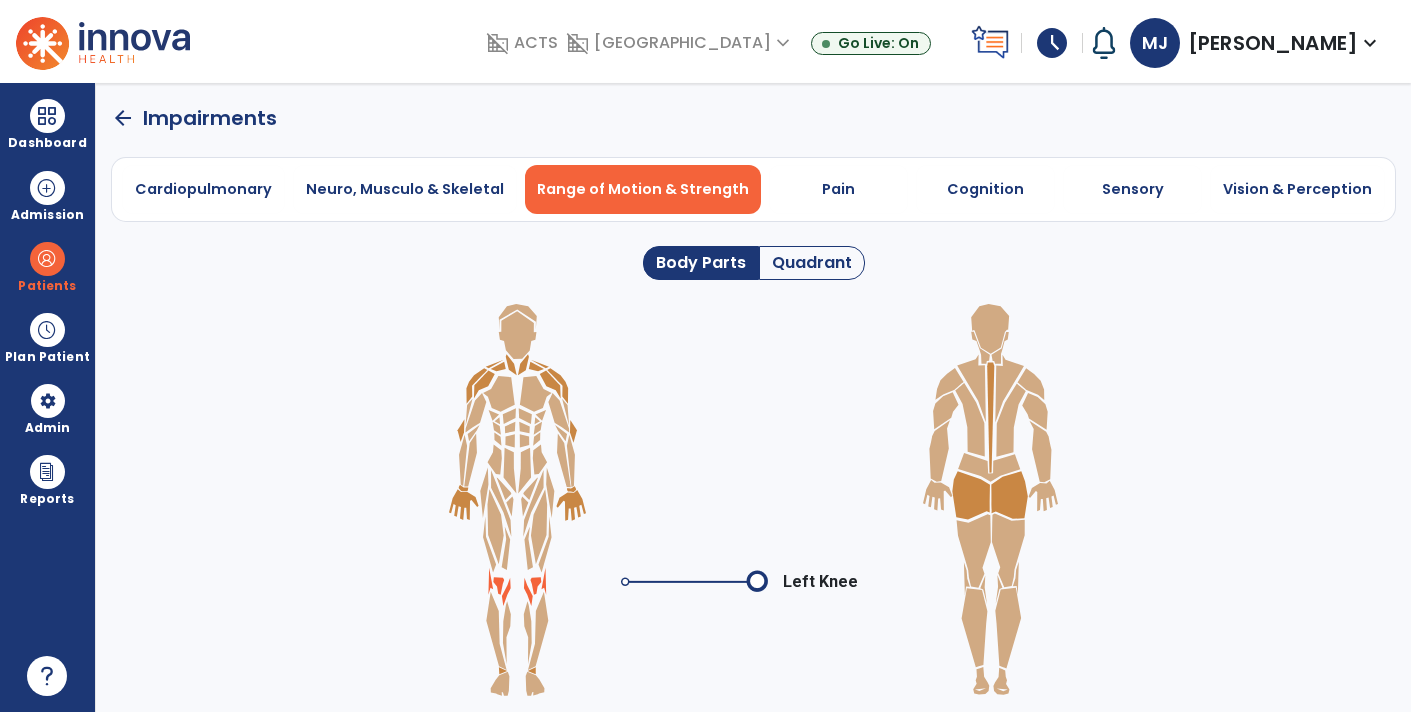 click 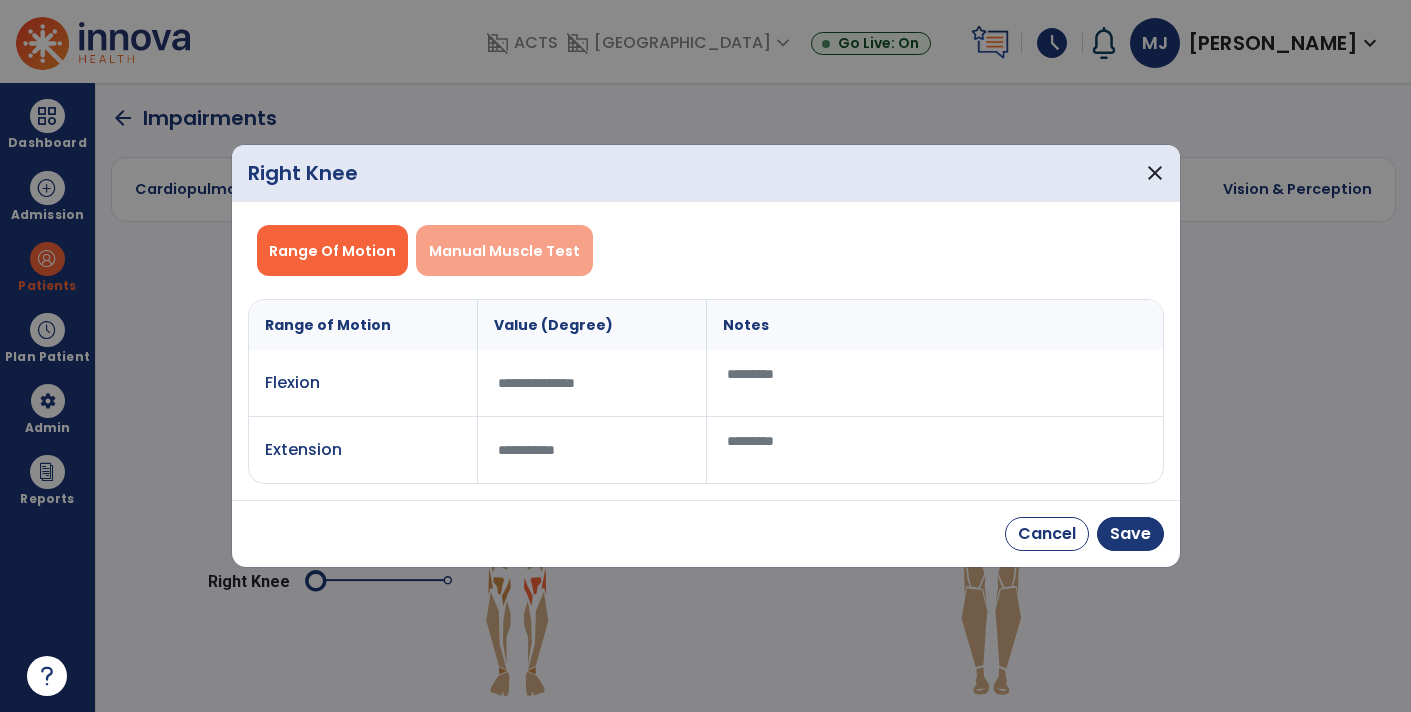 click on "Manual Muscle Test" at bounding box center [504, 250] 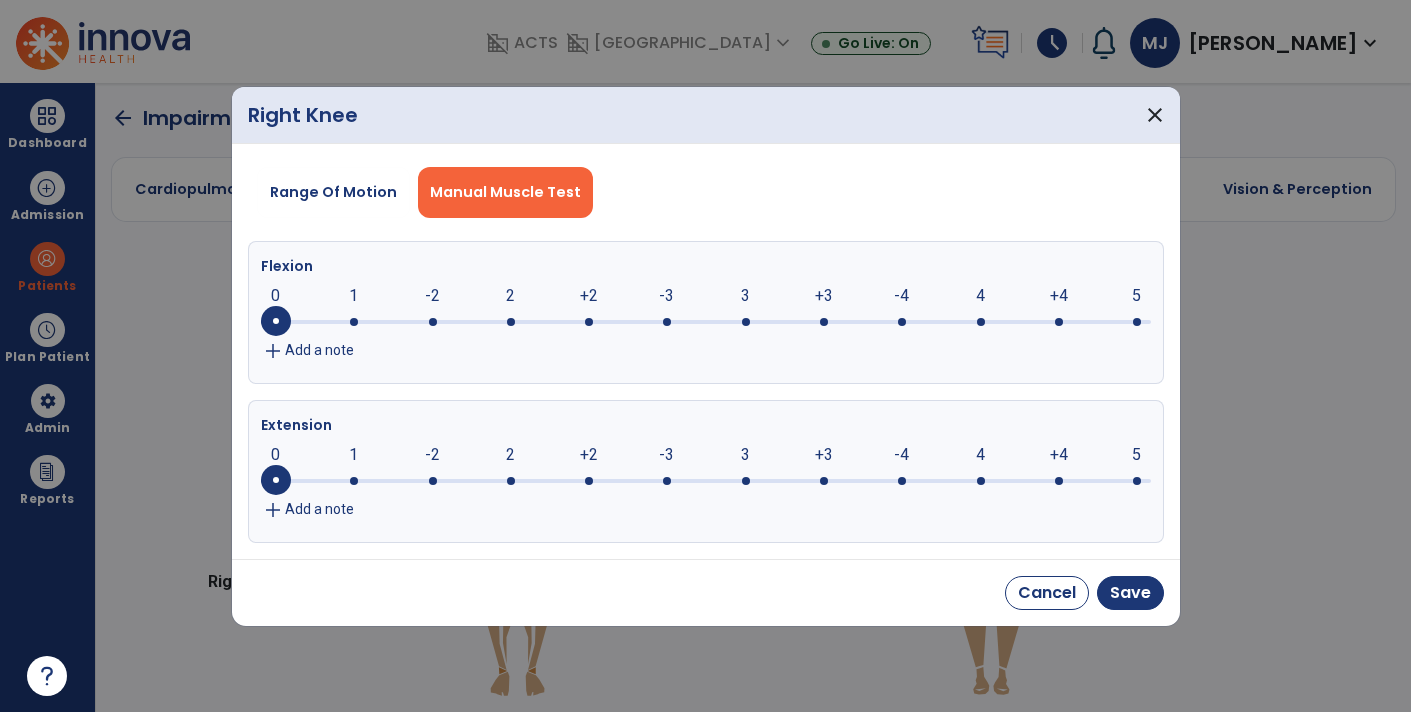 click 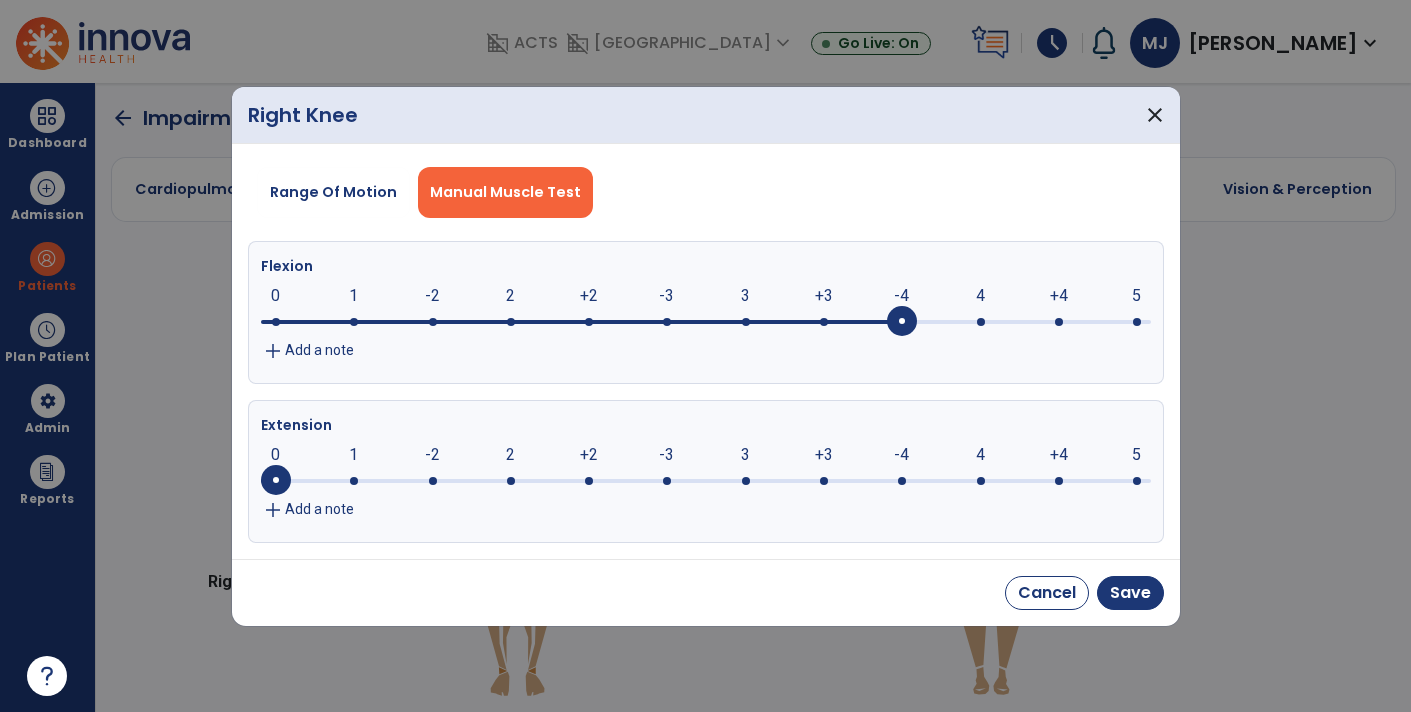 click 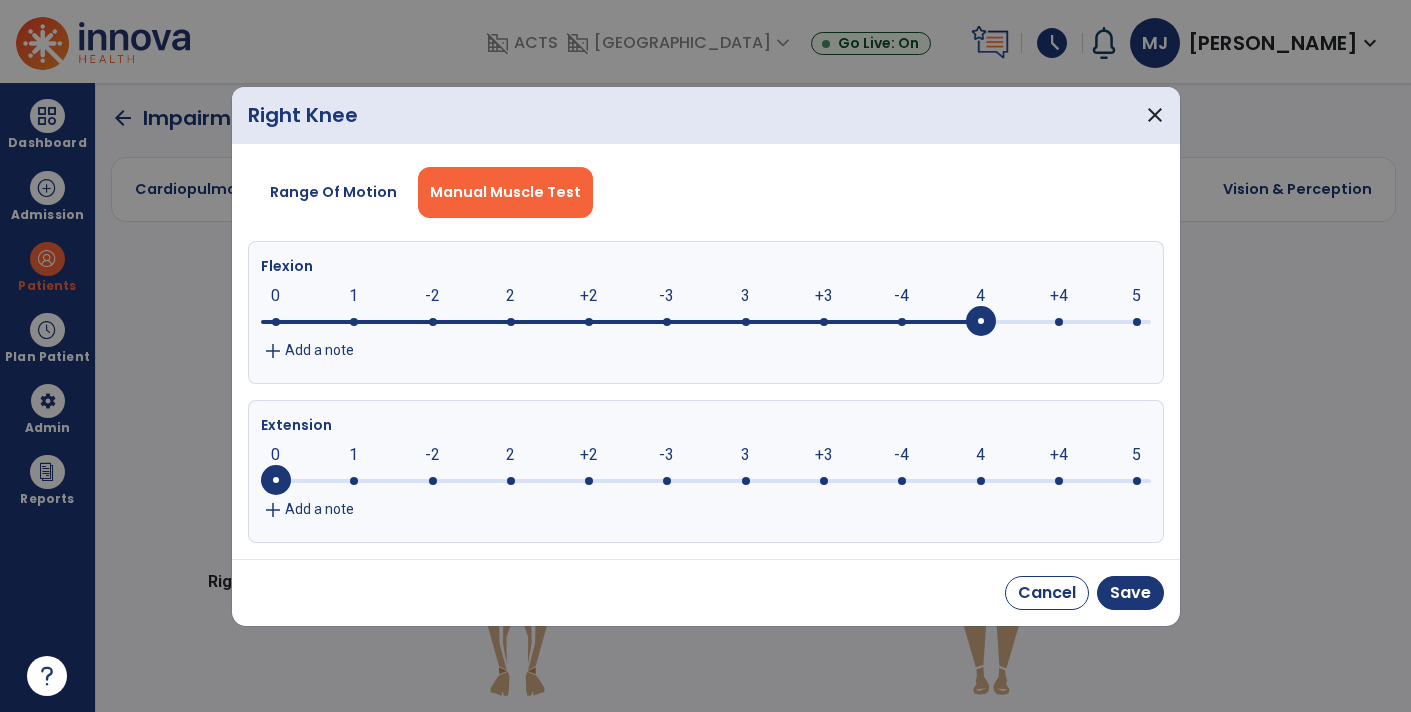 click 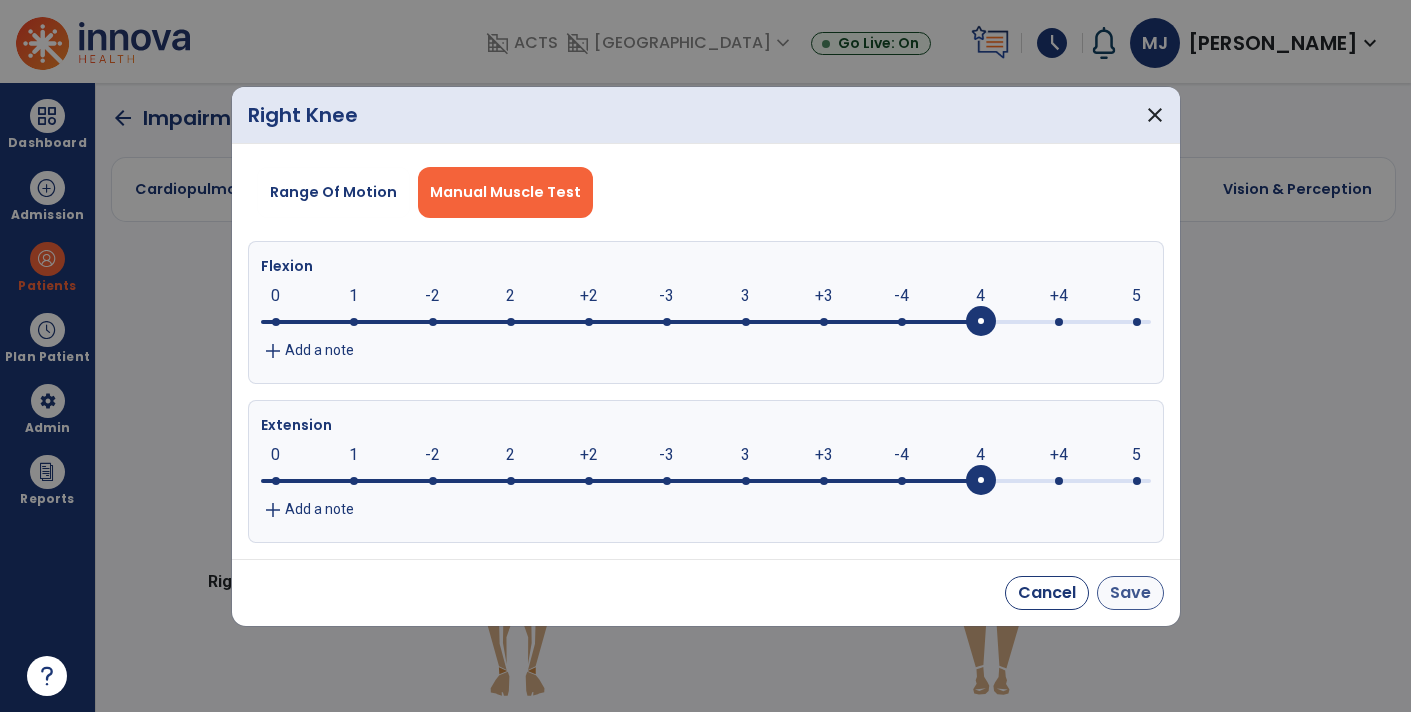 click on "Save" at bounding box center [1130, 593] 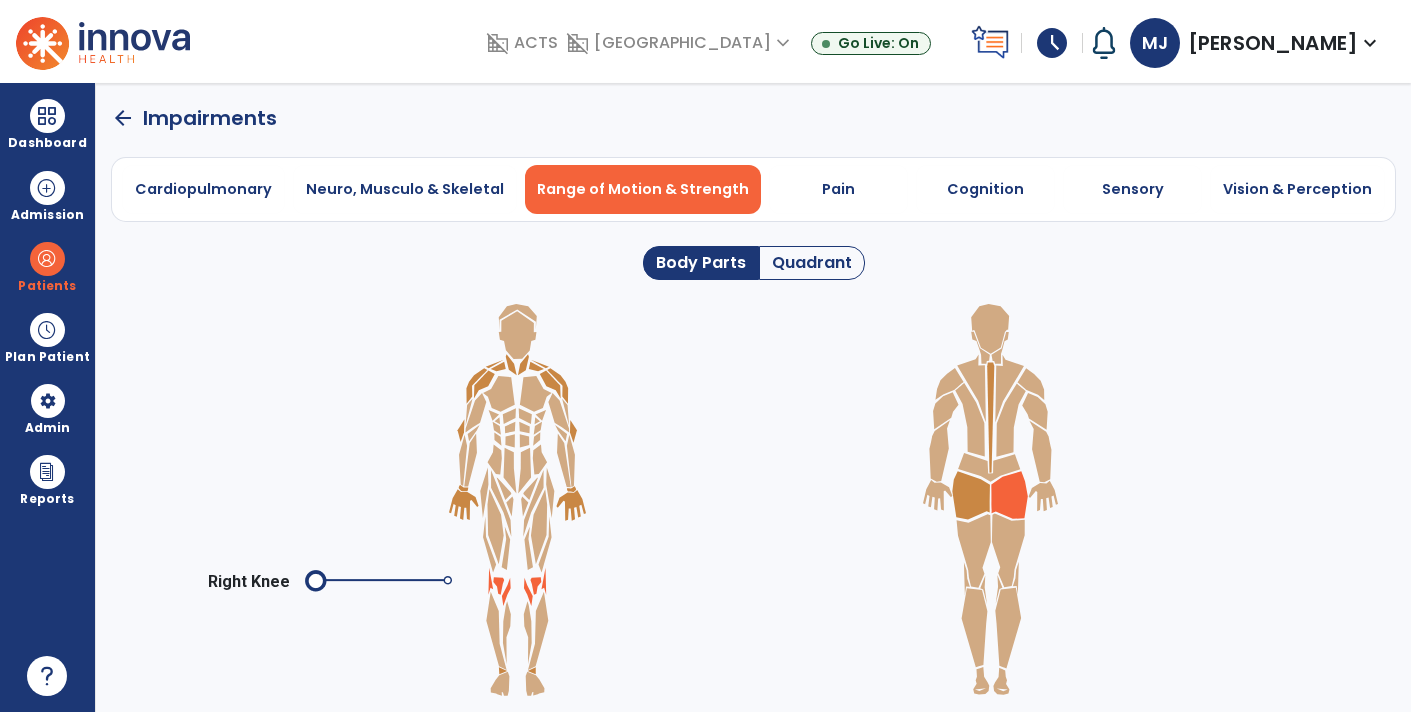 click 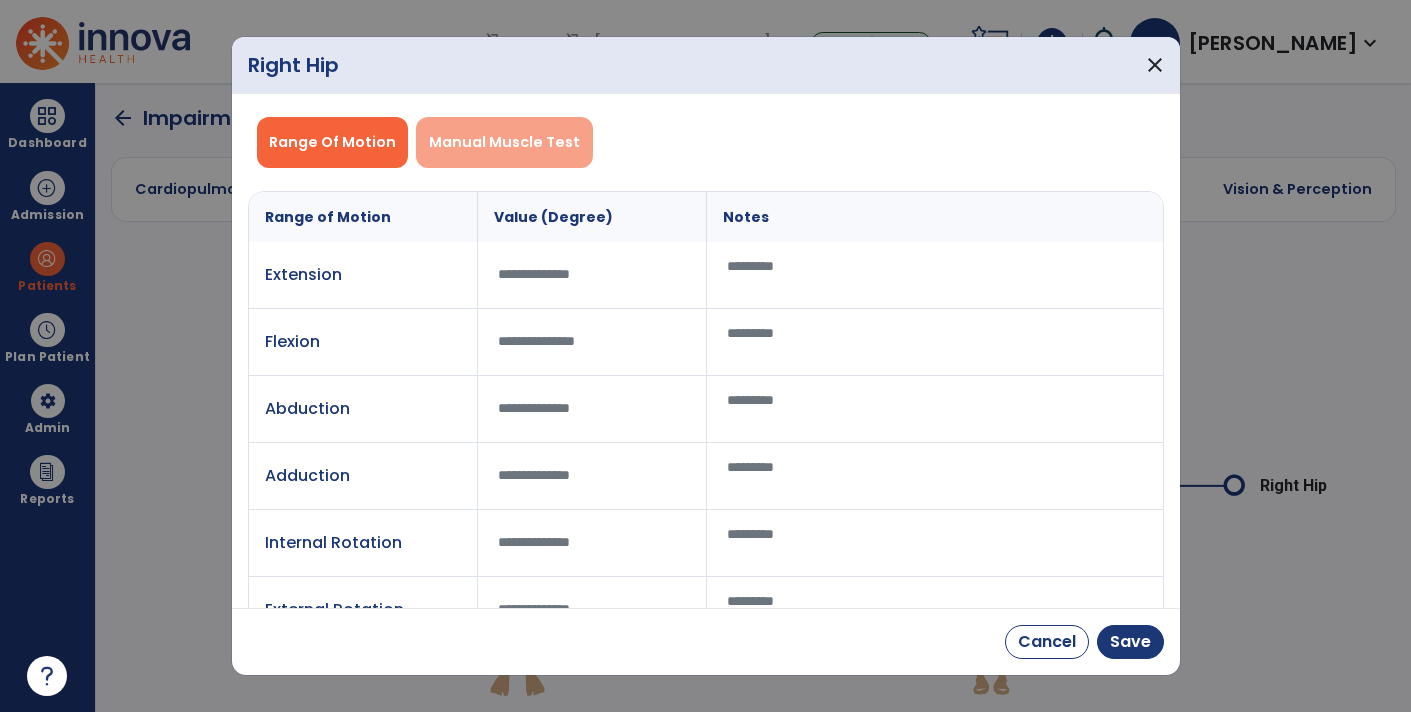 click on "Manual Muscle Test" at bounding box center [504, 142] 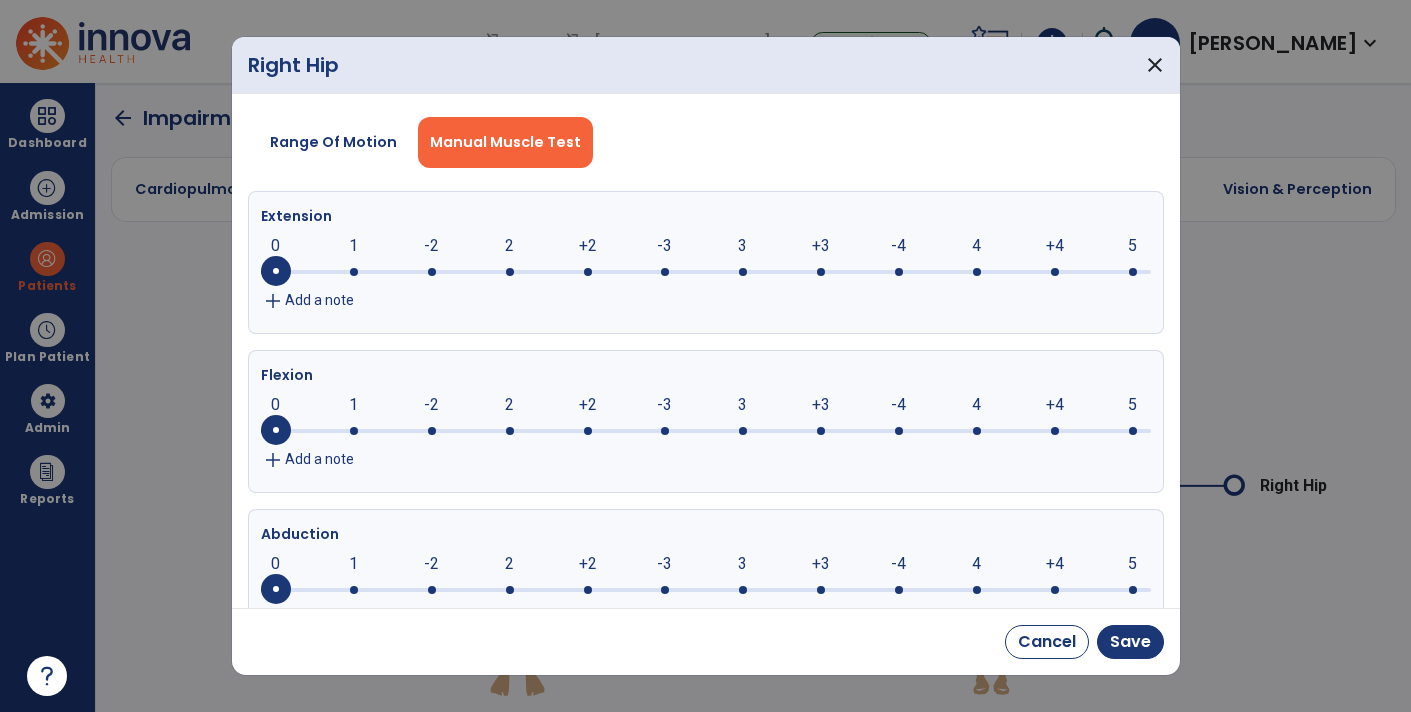 click 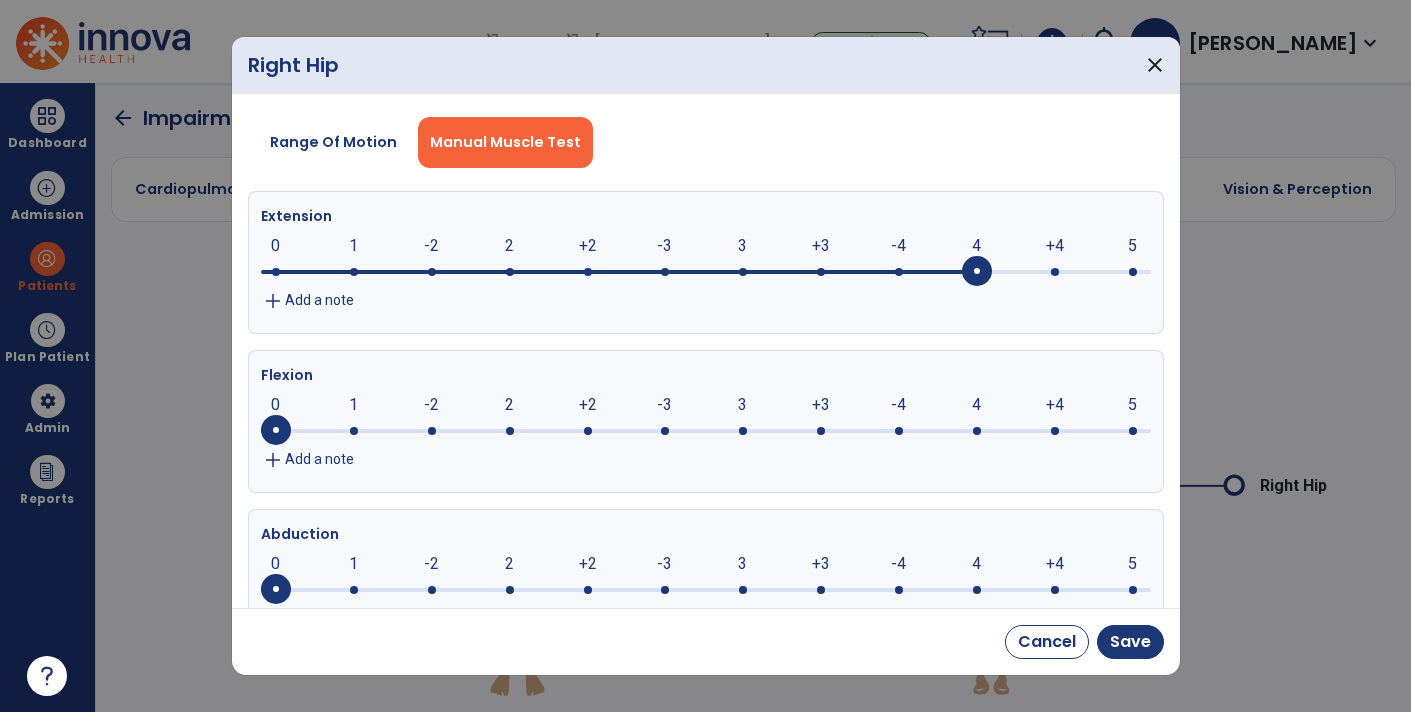 click 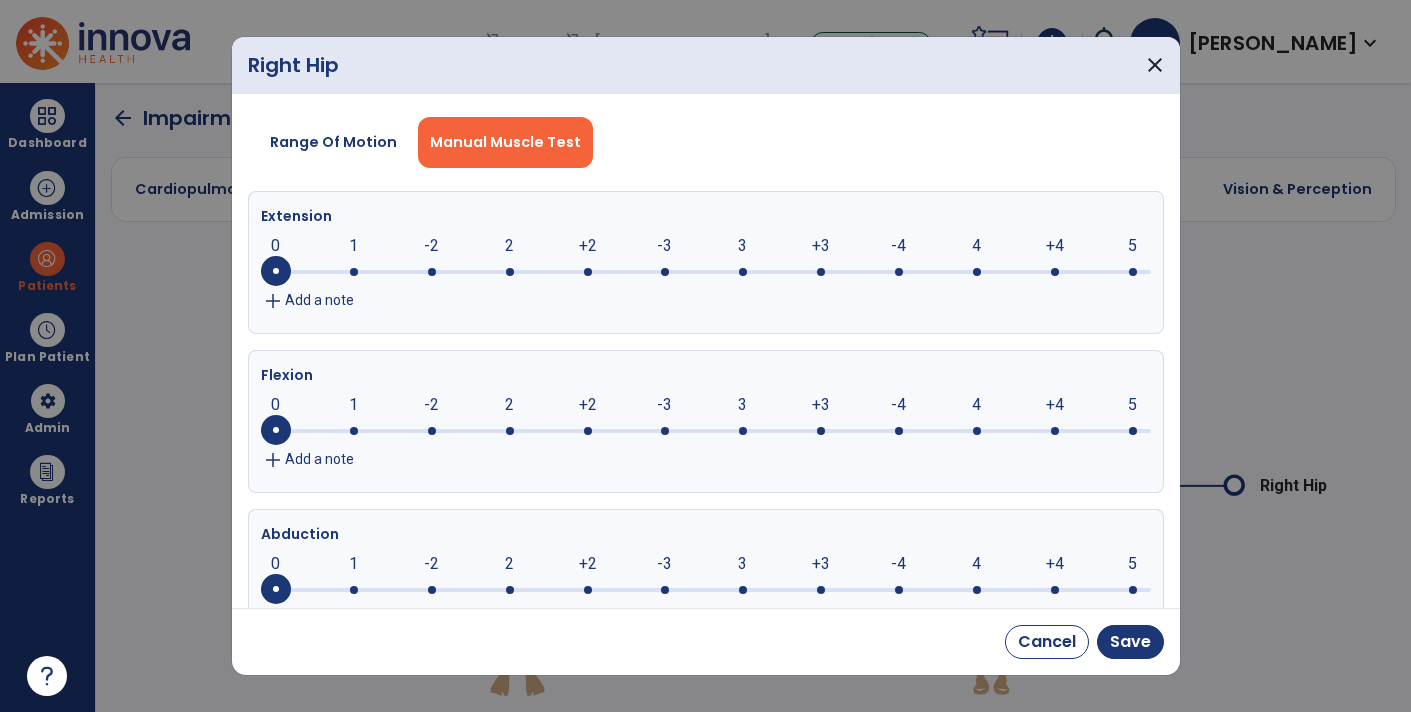 click 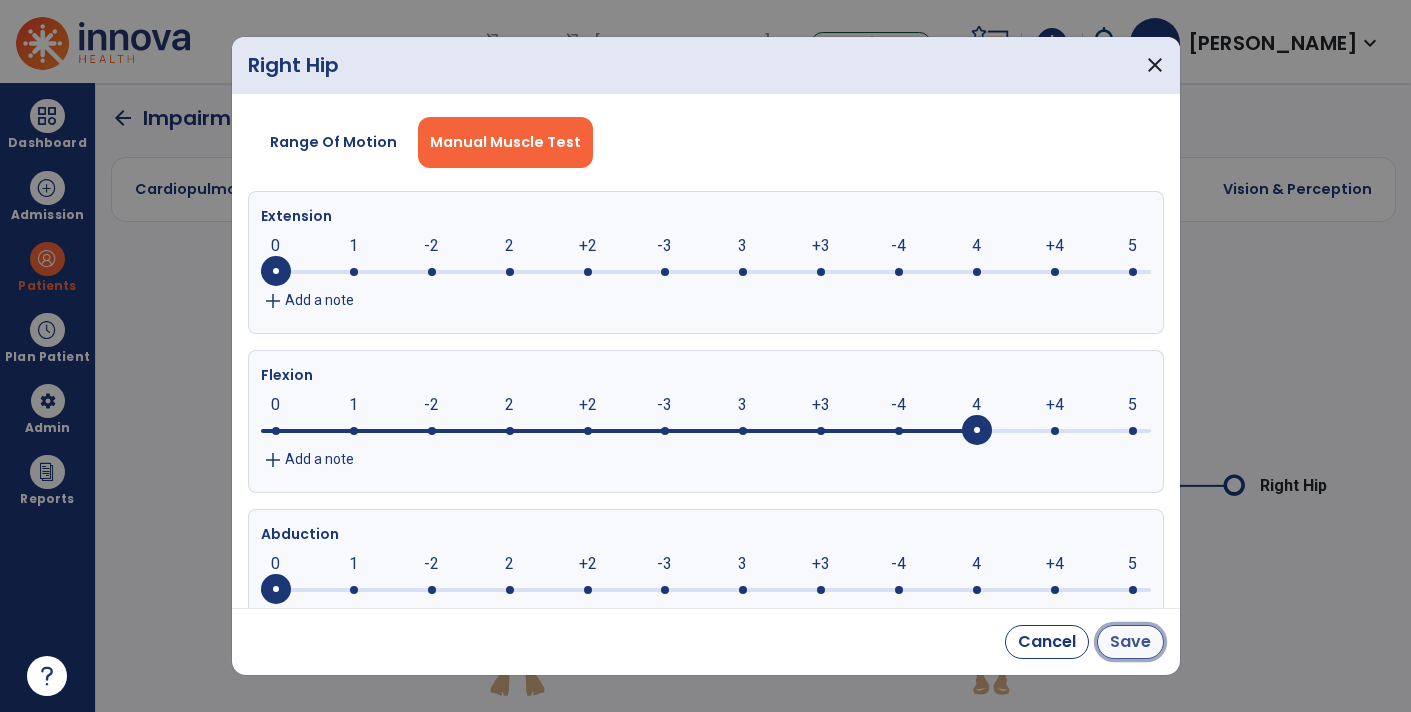 click on "Save" at bounding box center [1130, 642] 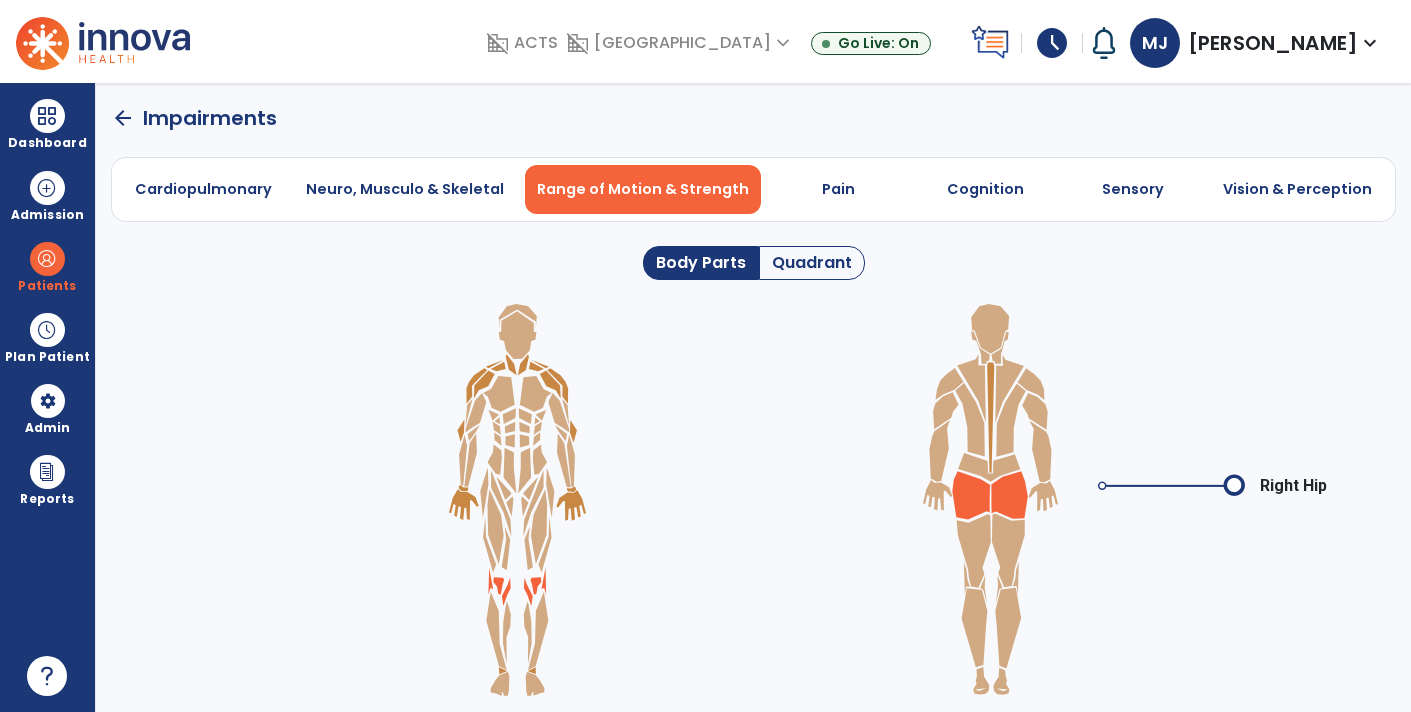 click 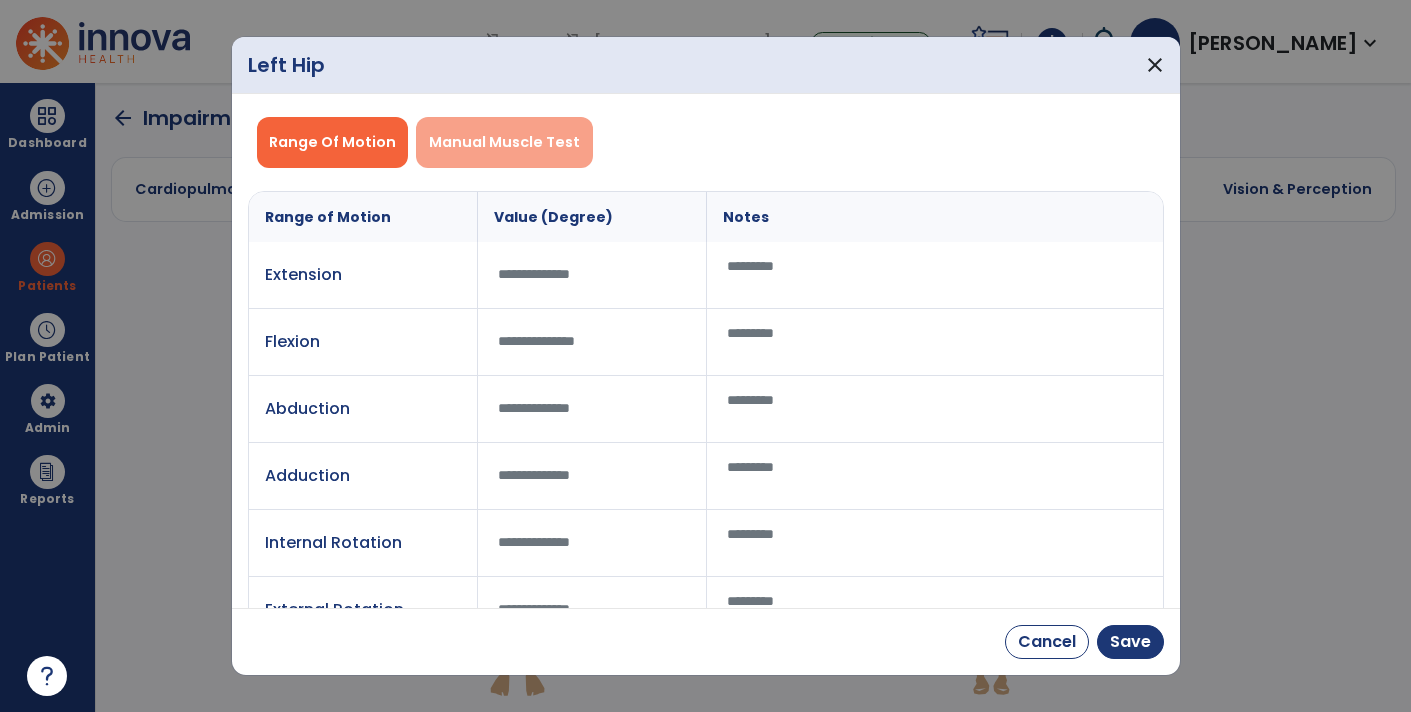 click on "Manual Muscle Test" at bounding box center [504, 142] 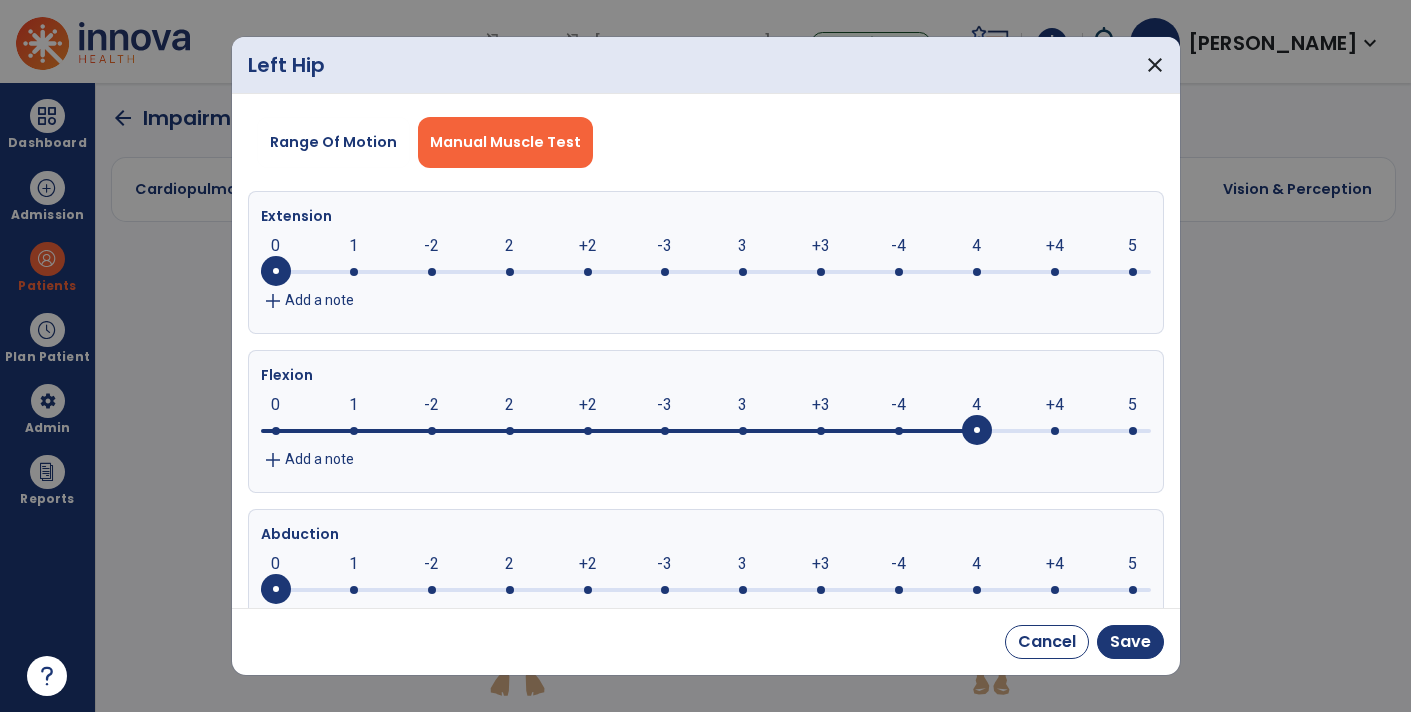 click 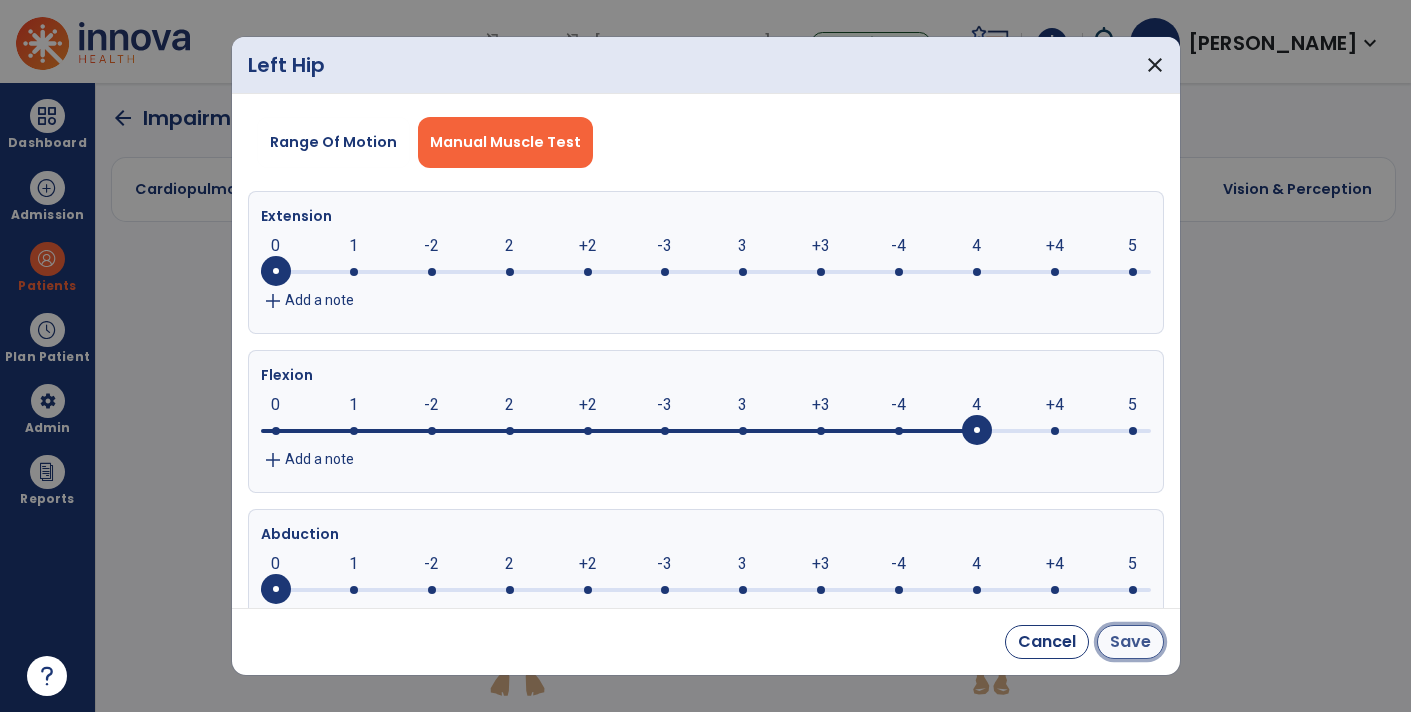 click on "Save" at bounding box center [1130, 642] 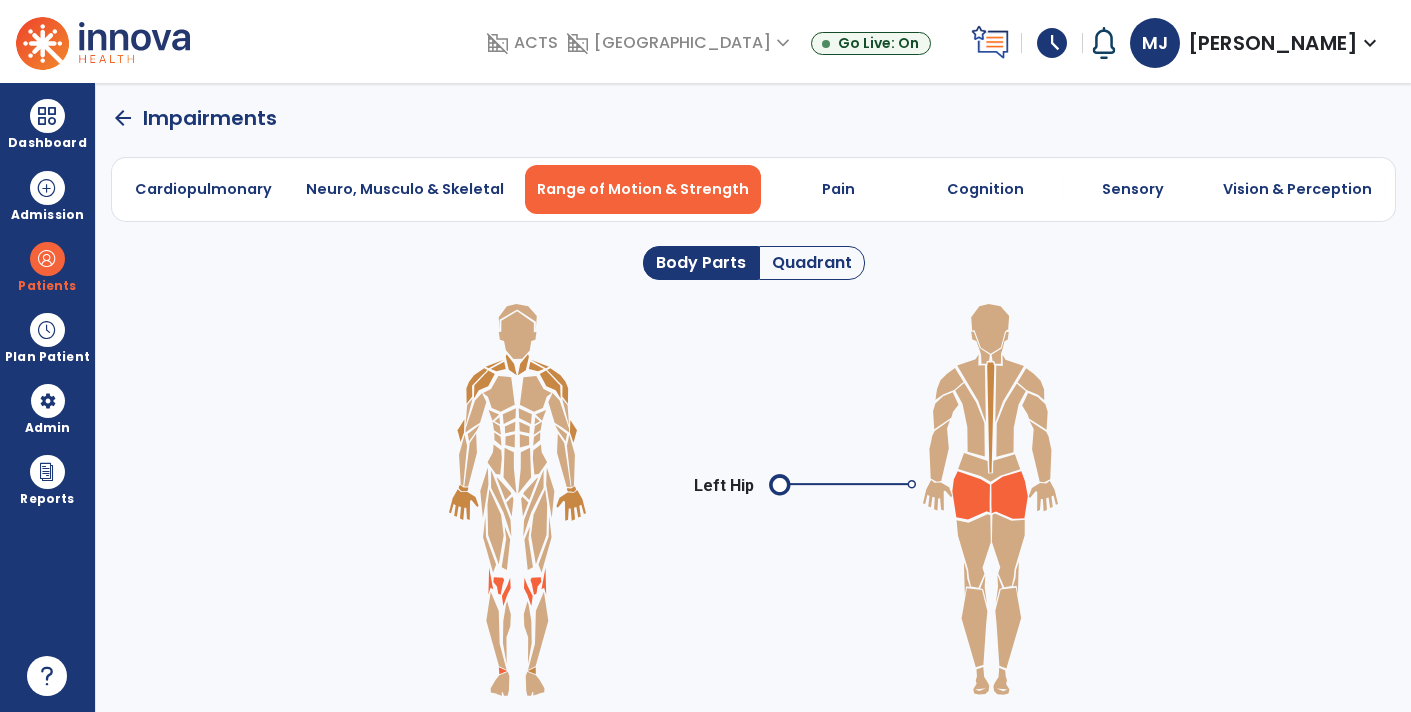 click 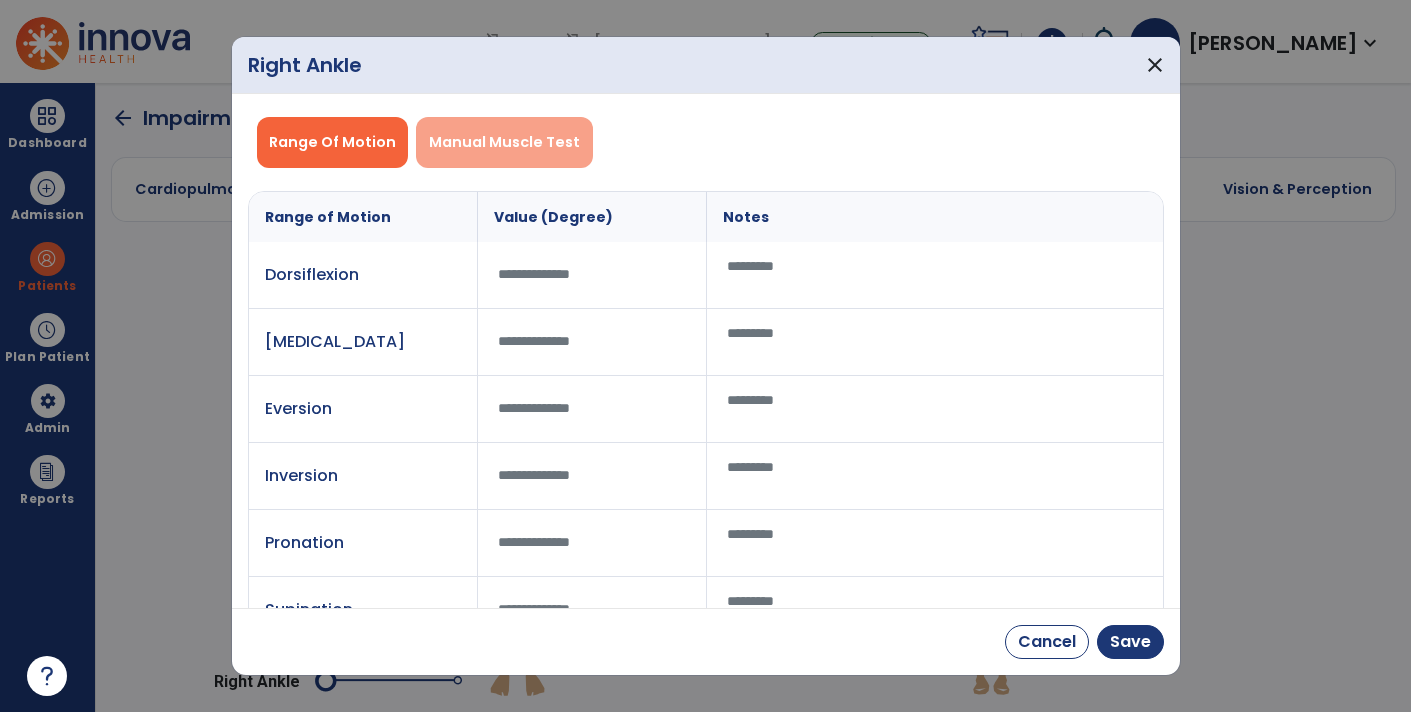 click on "Manual Muscle Test" at bounding box center (504, 142) 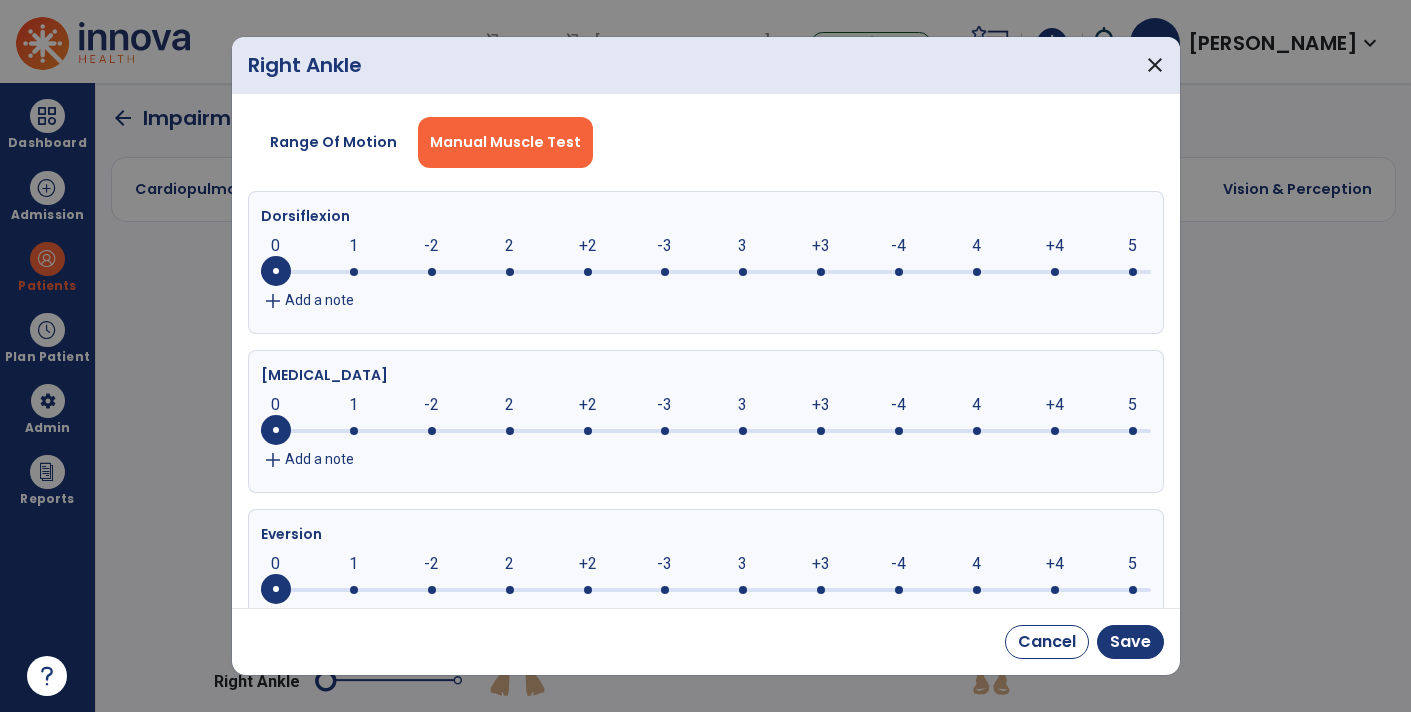 click on "4" 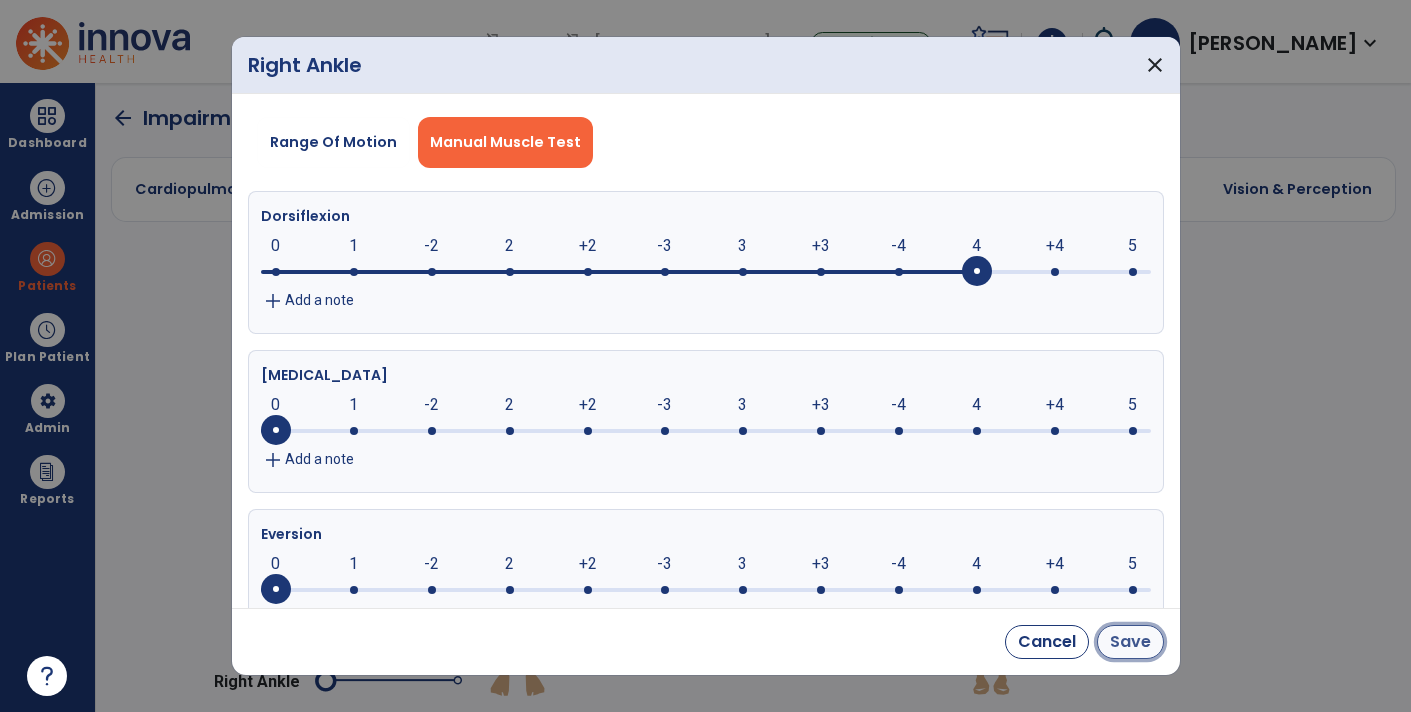 click on "Save" at bounding box center (1130, 642) 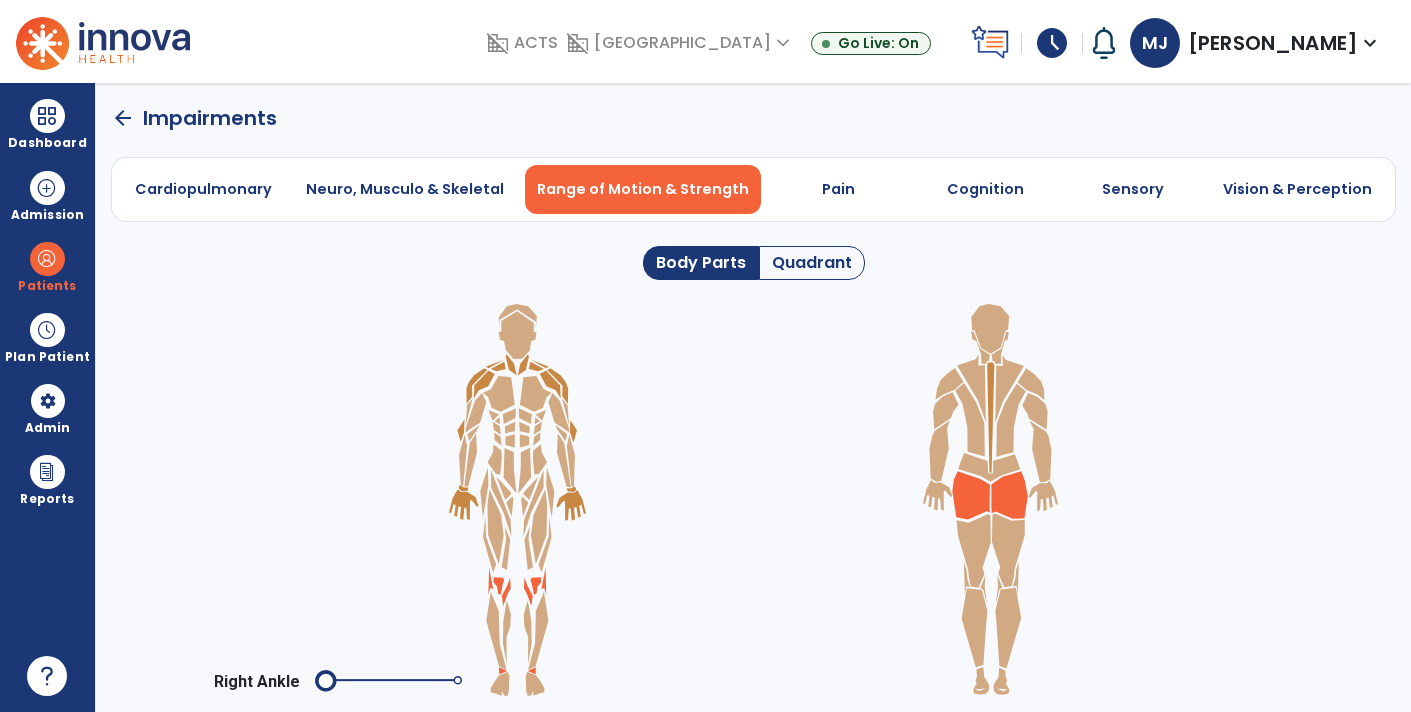 click 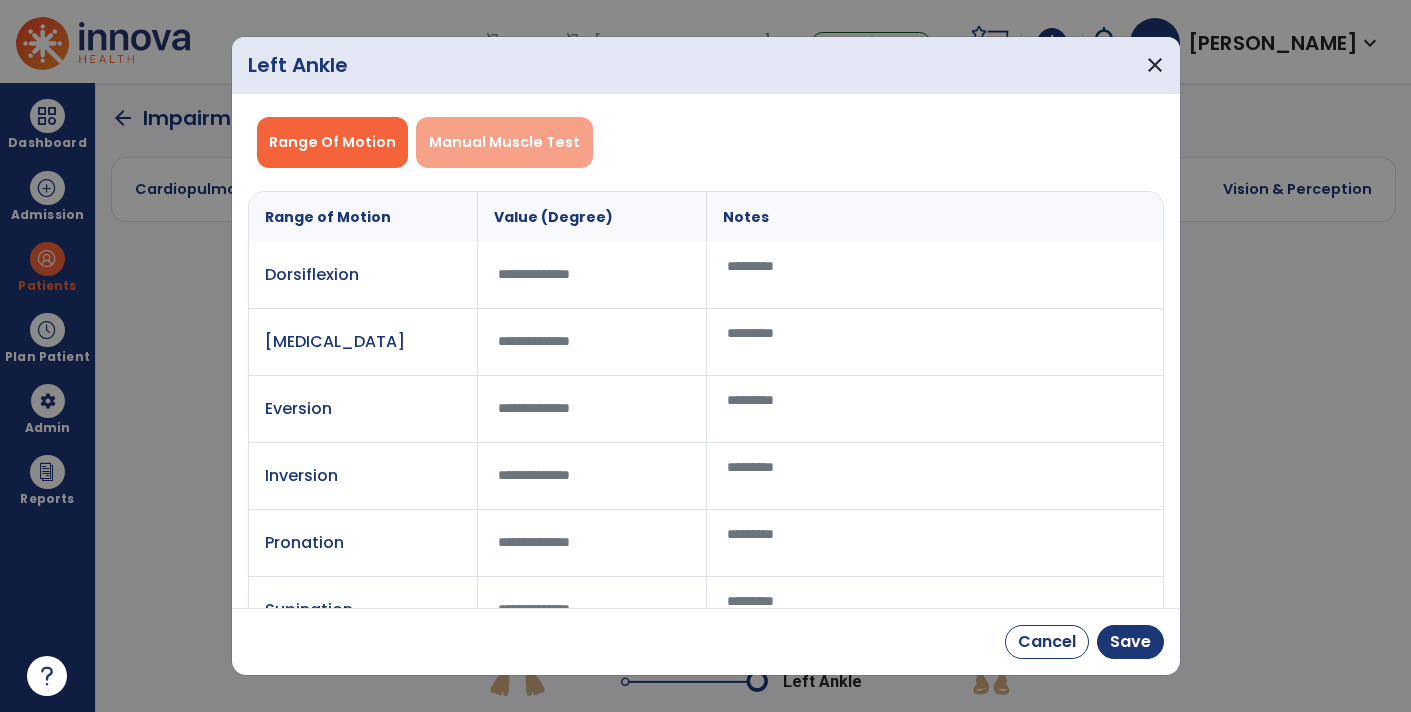click on "Manual Muscle Test" at bounding box center [504, 142] 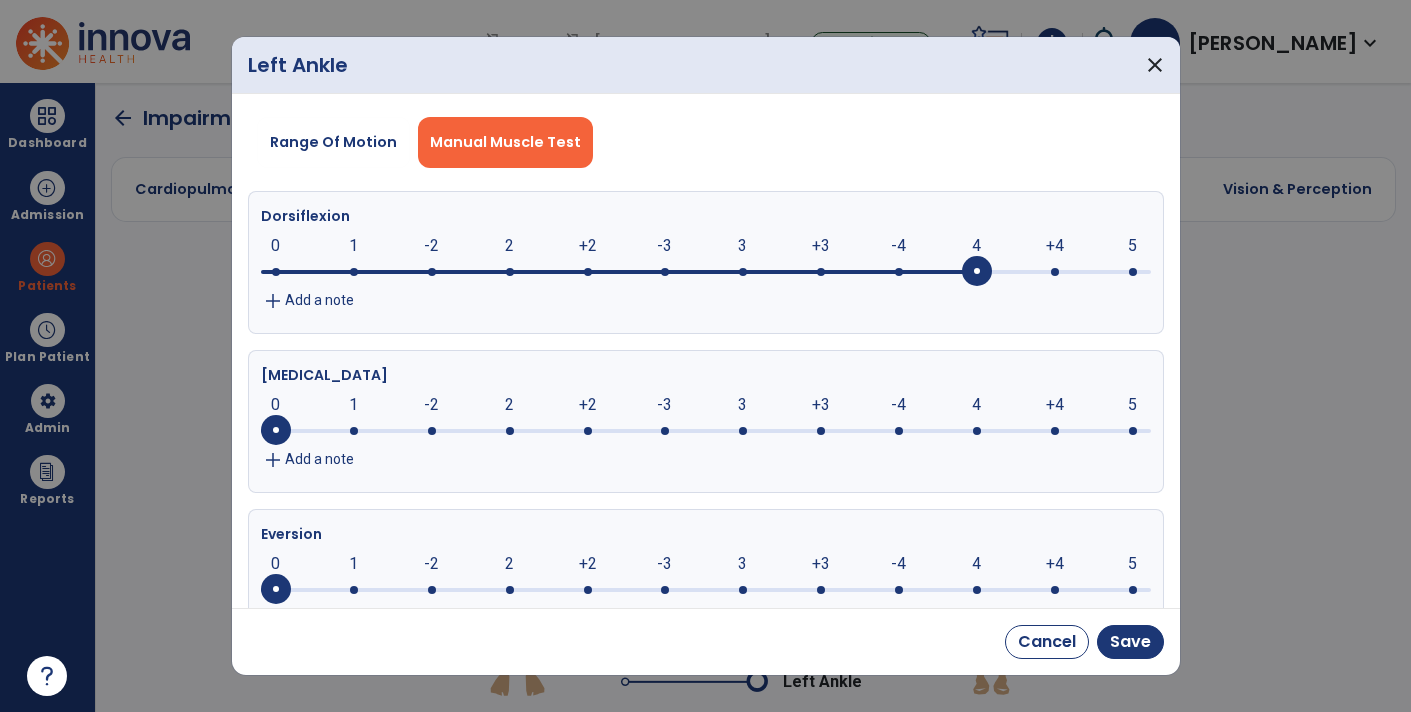 click 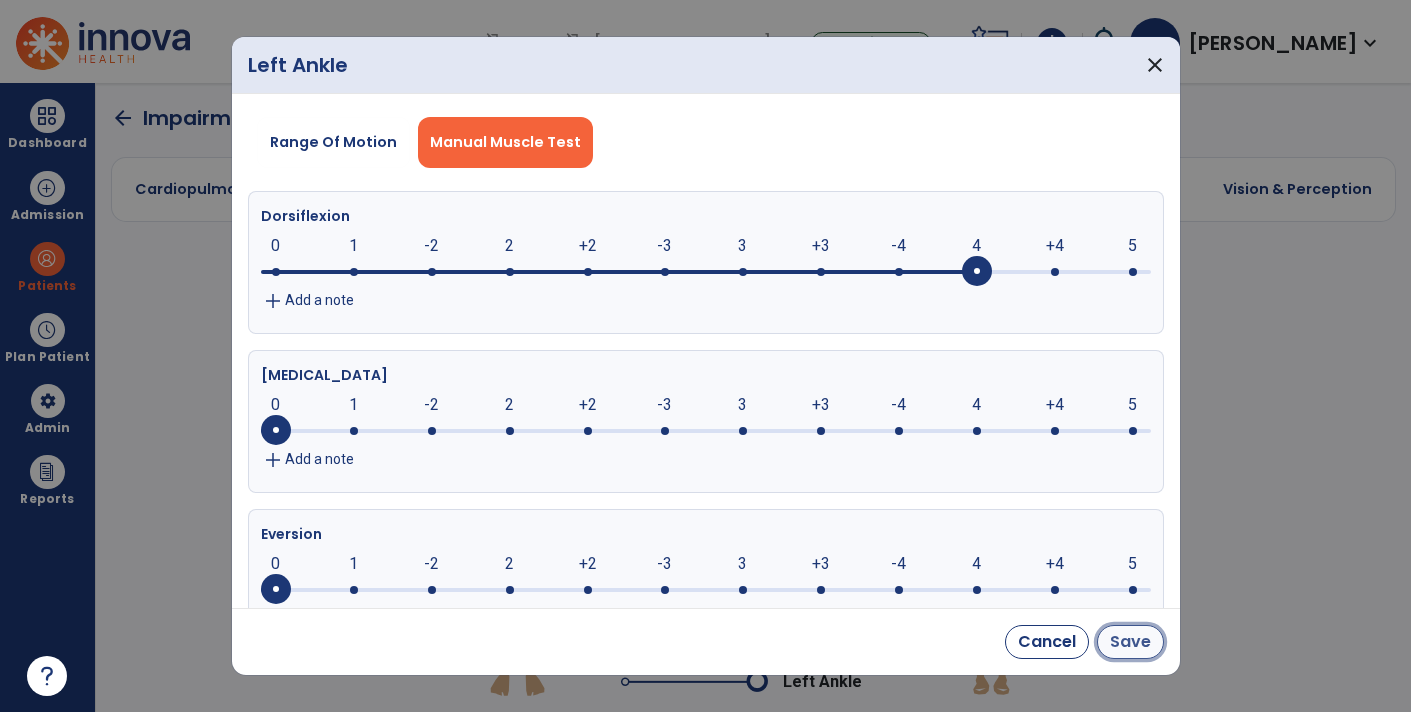 click on "Save" at bounding box center (1130, 642) 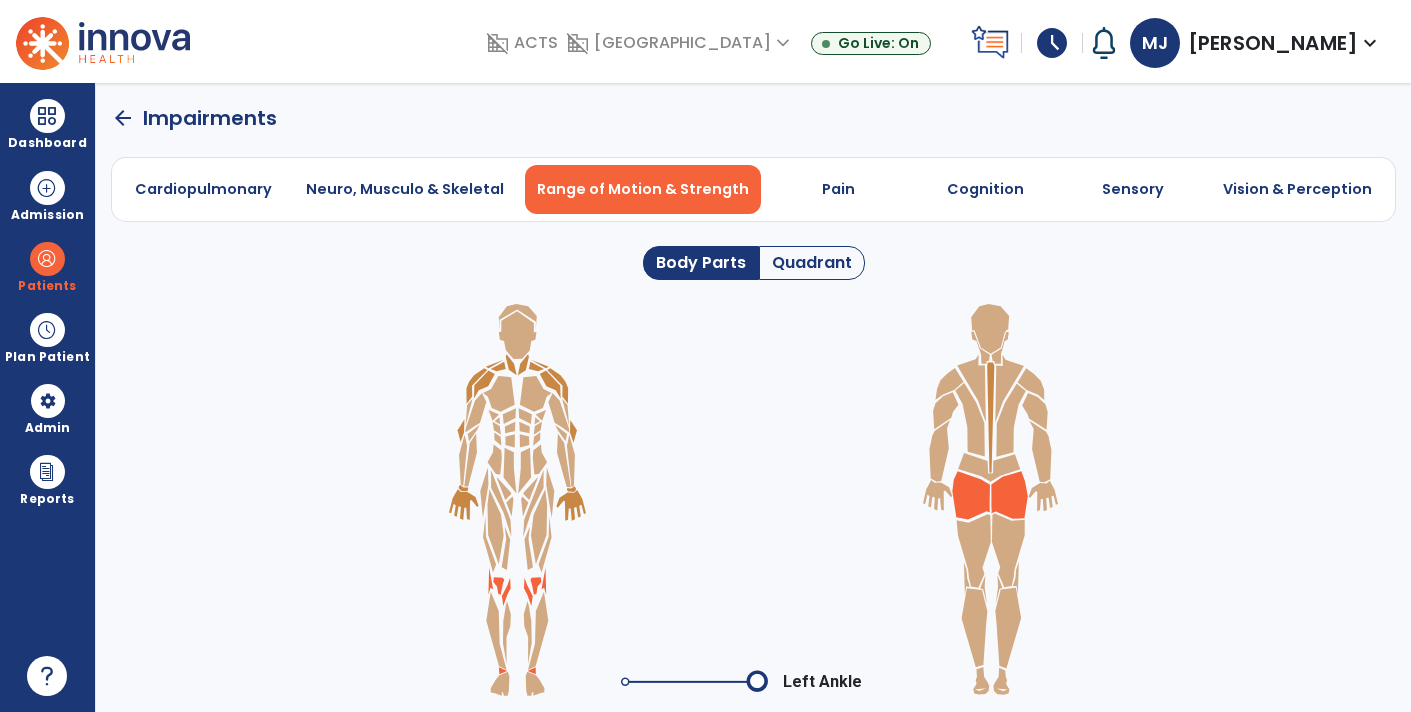 click on "Impairments" 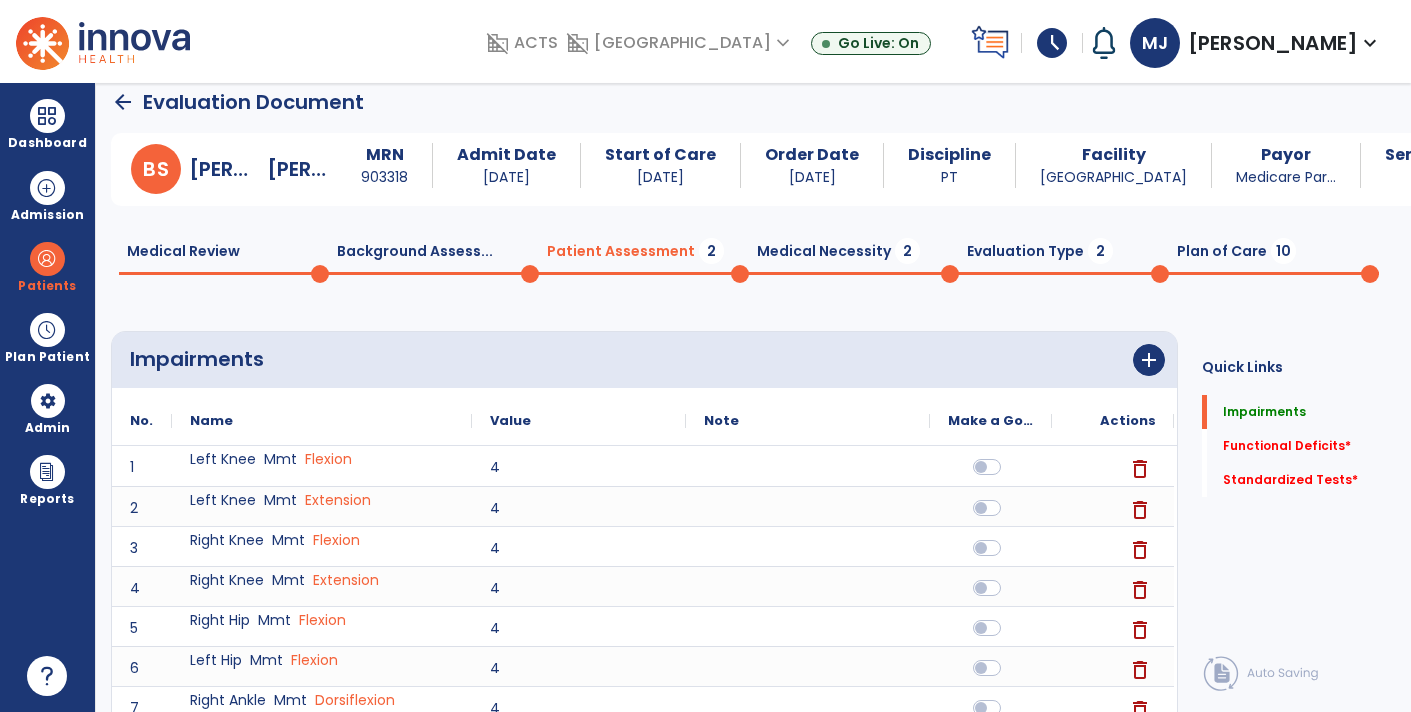 scroll, scrollTop: 11, scrollLeft: 0, axis: vertical 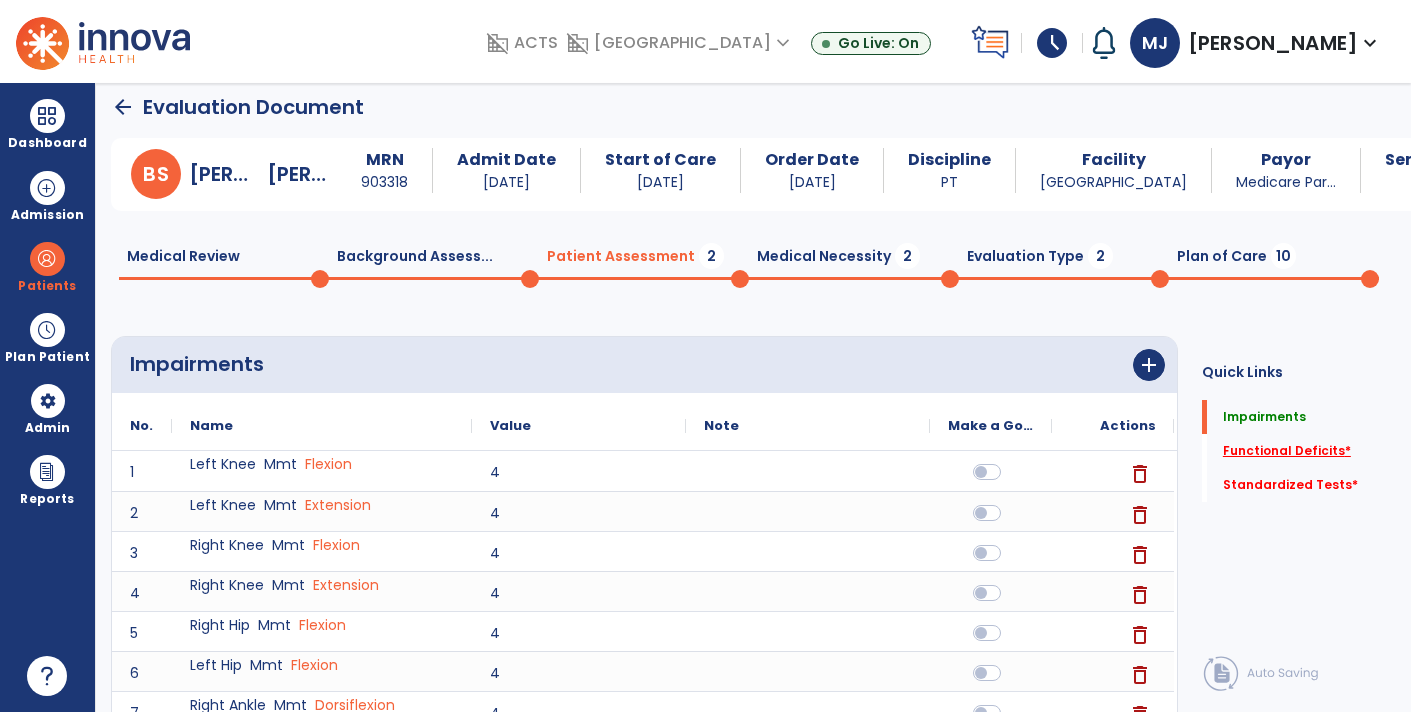 click on "Functional Deficits   *" 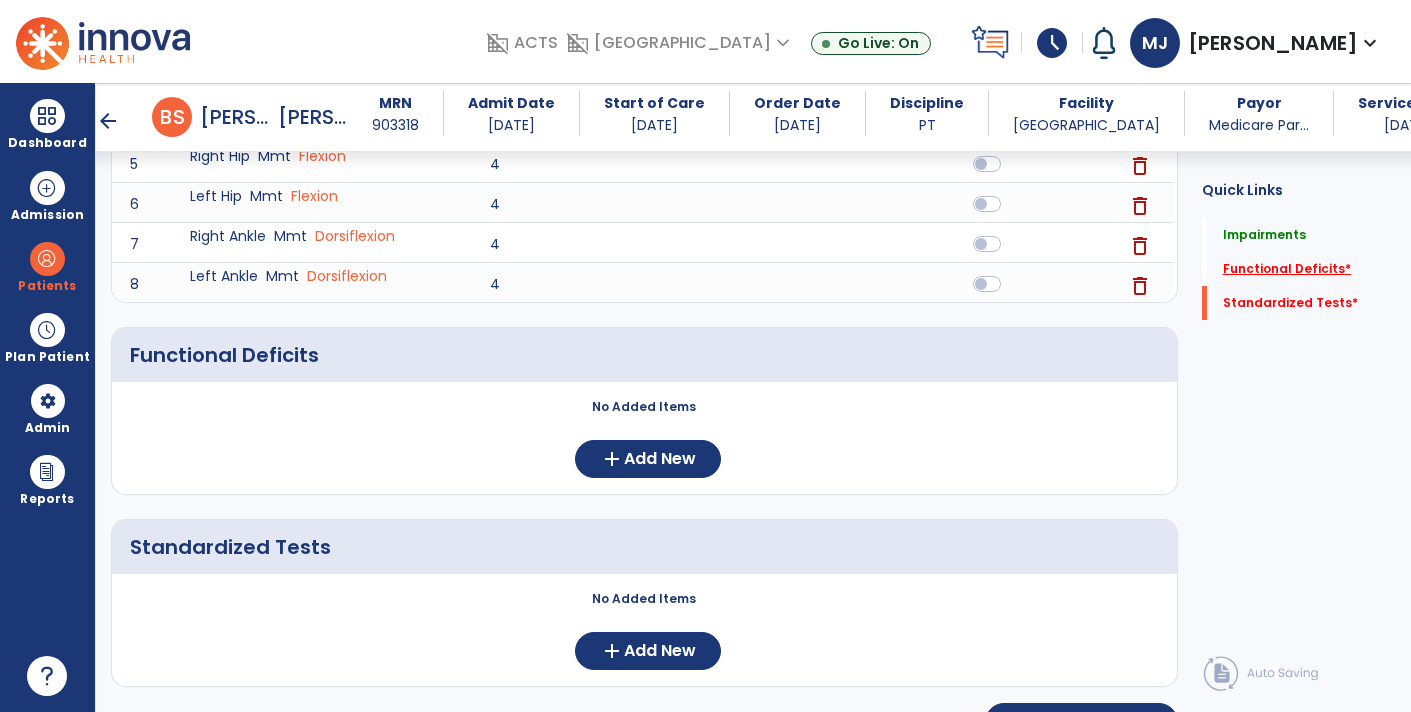 scroll, scrollTop: 493, scrollLeft: 0, axis: vertical 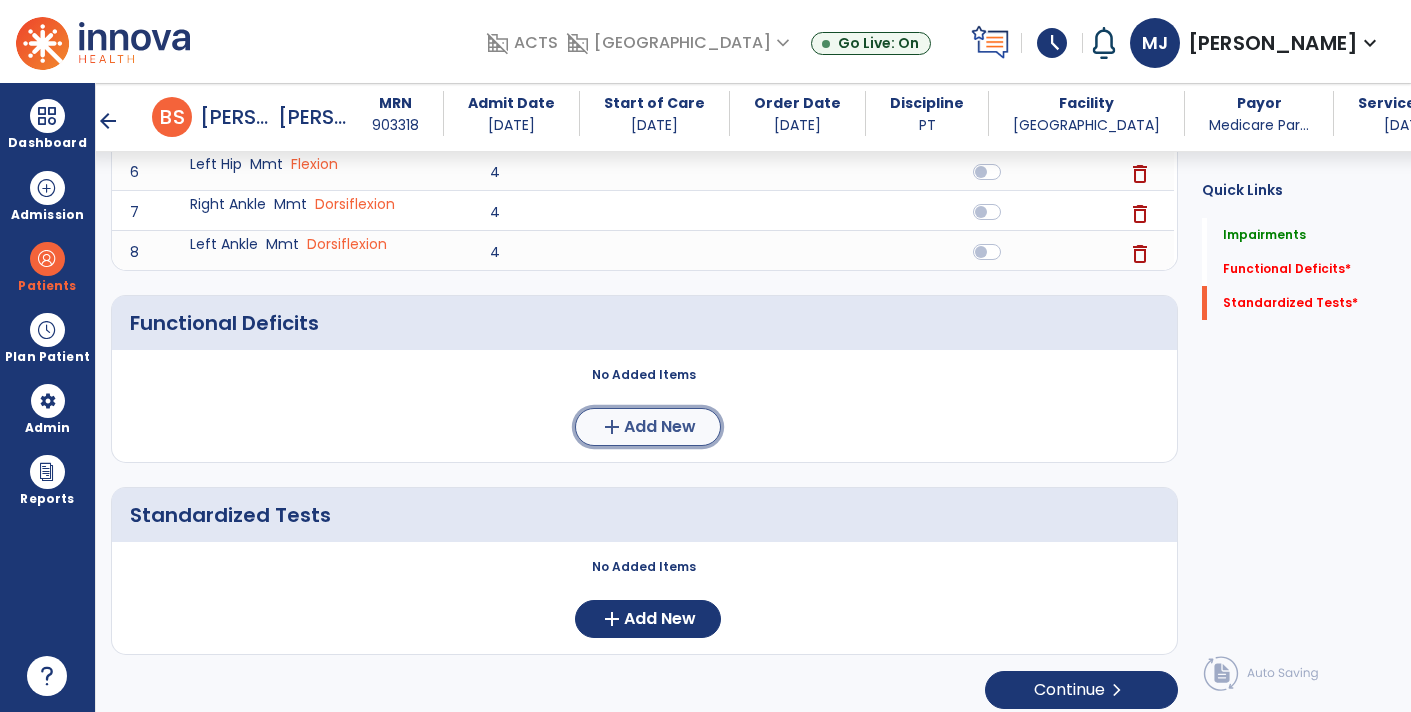 click on "add" 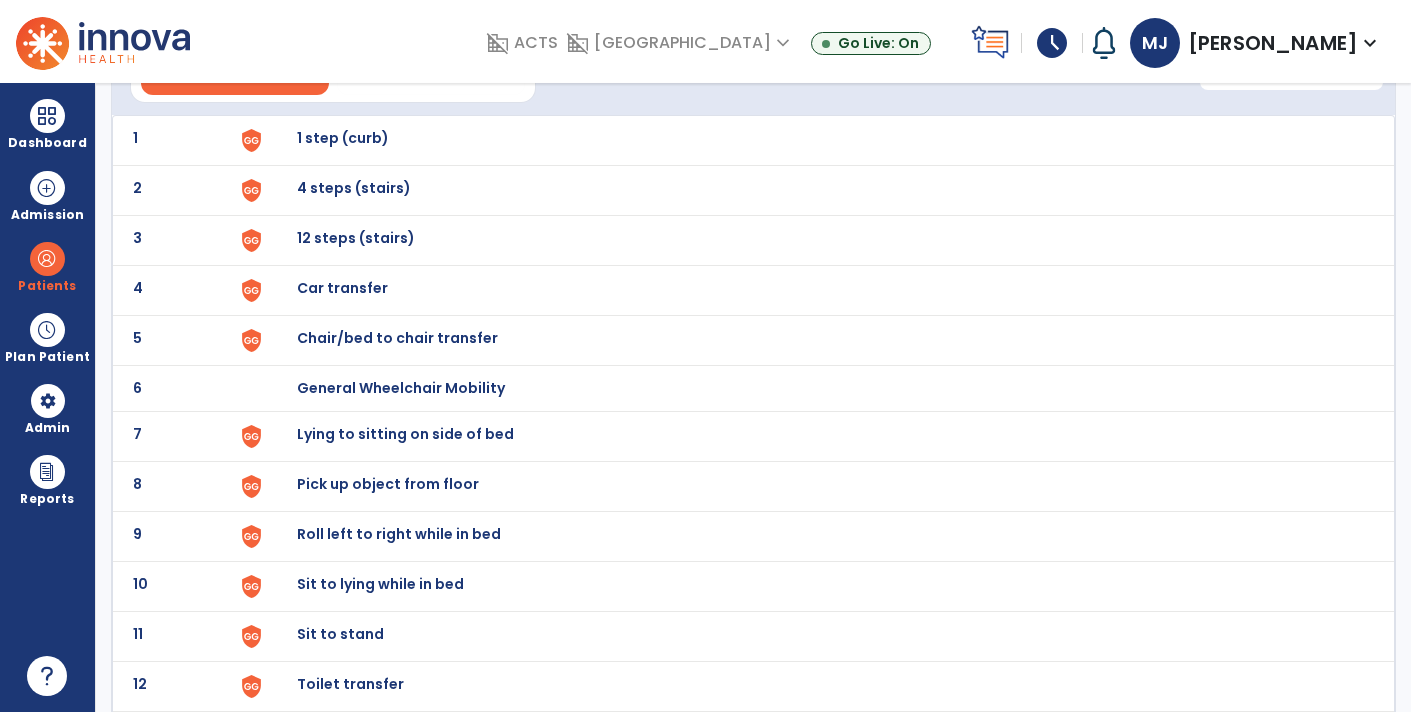 scroll, scrollTop: 51, scrollLeft: 0, axis: vertical 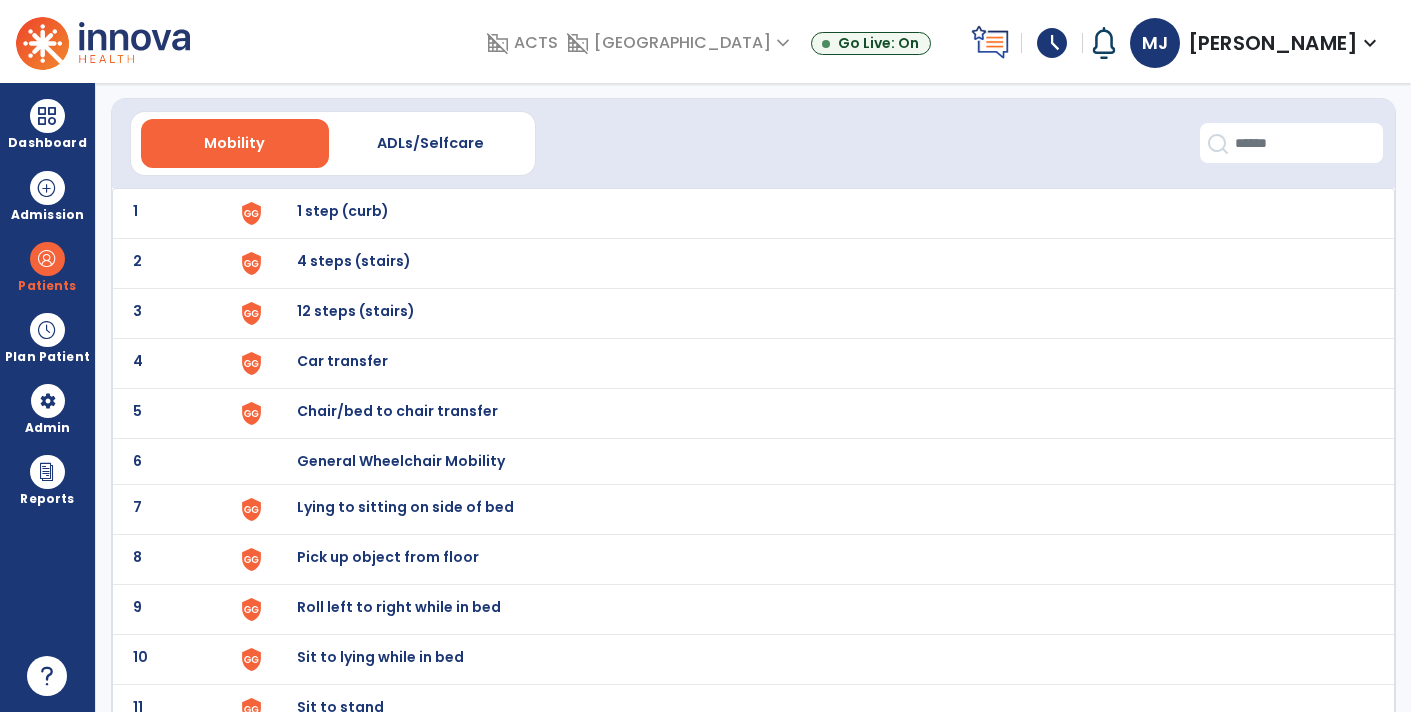 click on "5 Chair/bed to chair transfer" 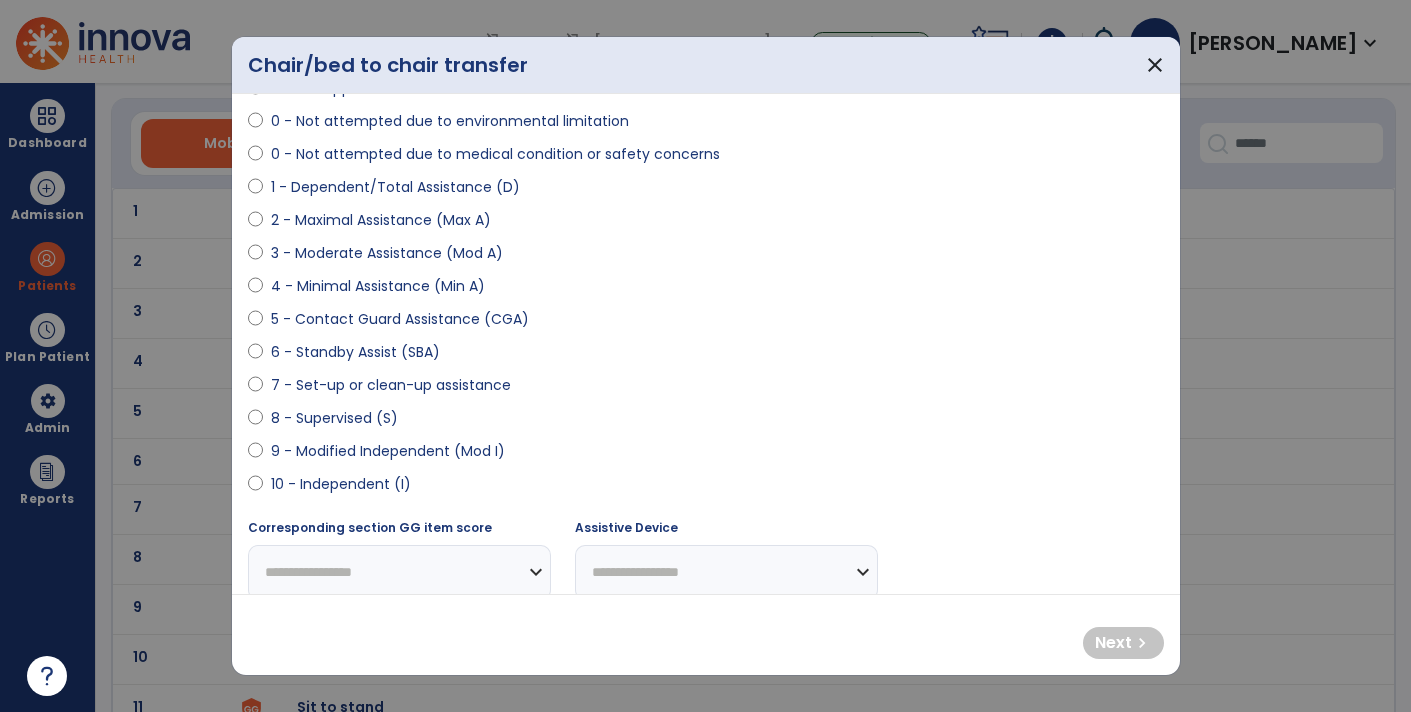 scroll, scrollTop: 162, scrollLeft: 0, axis: vertical 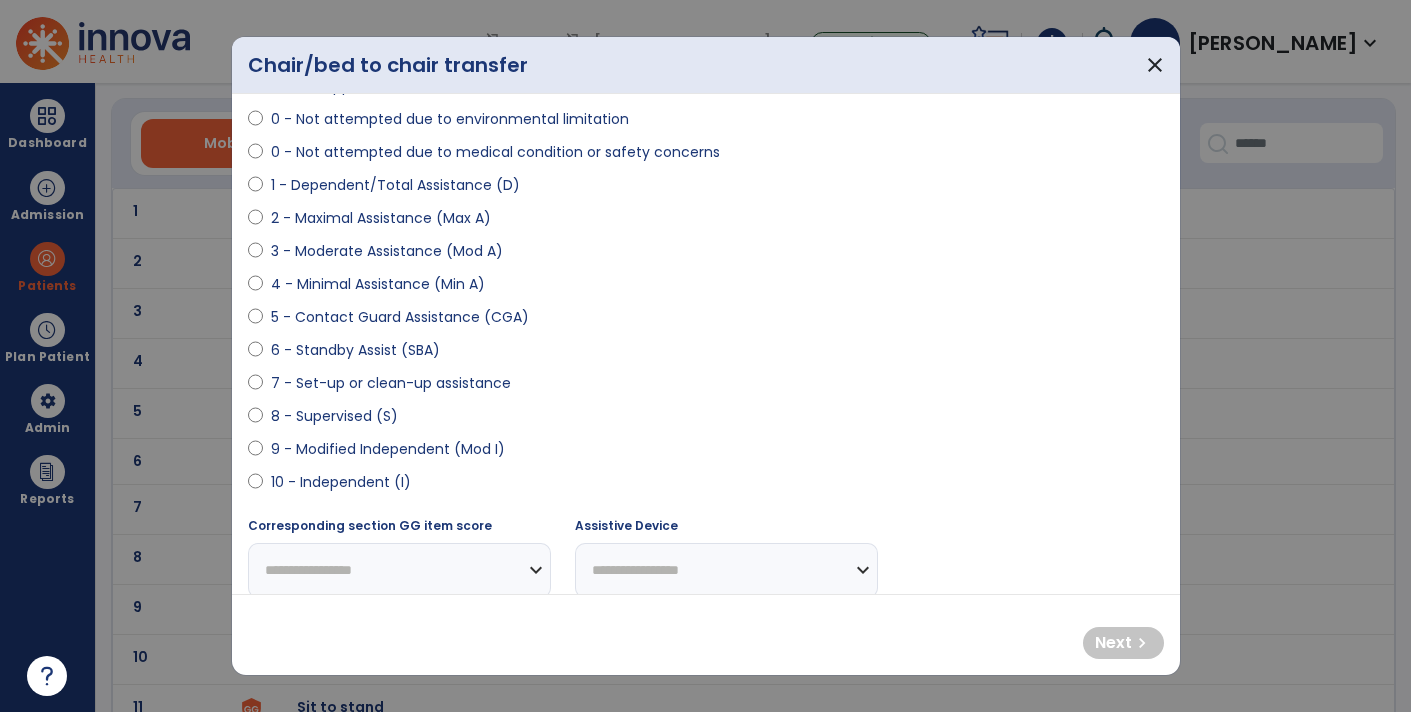 click on "9 - Modified Independent (Mod I)" at bounding box center (388, 449) 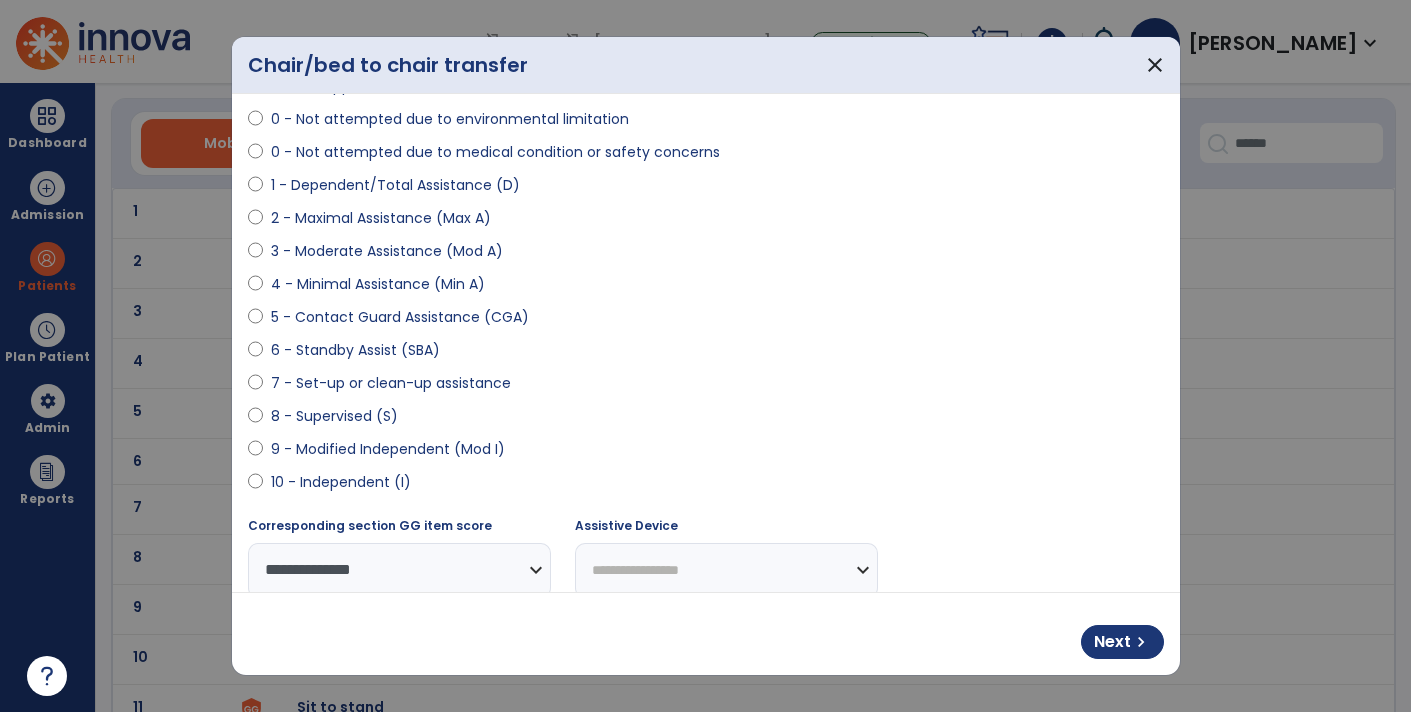 click on "10 - Independent (I)" at bounding box center (341, 482) 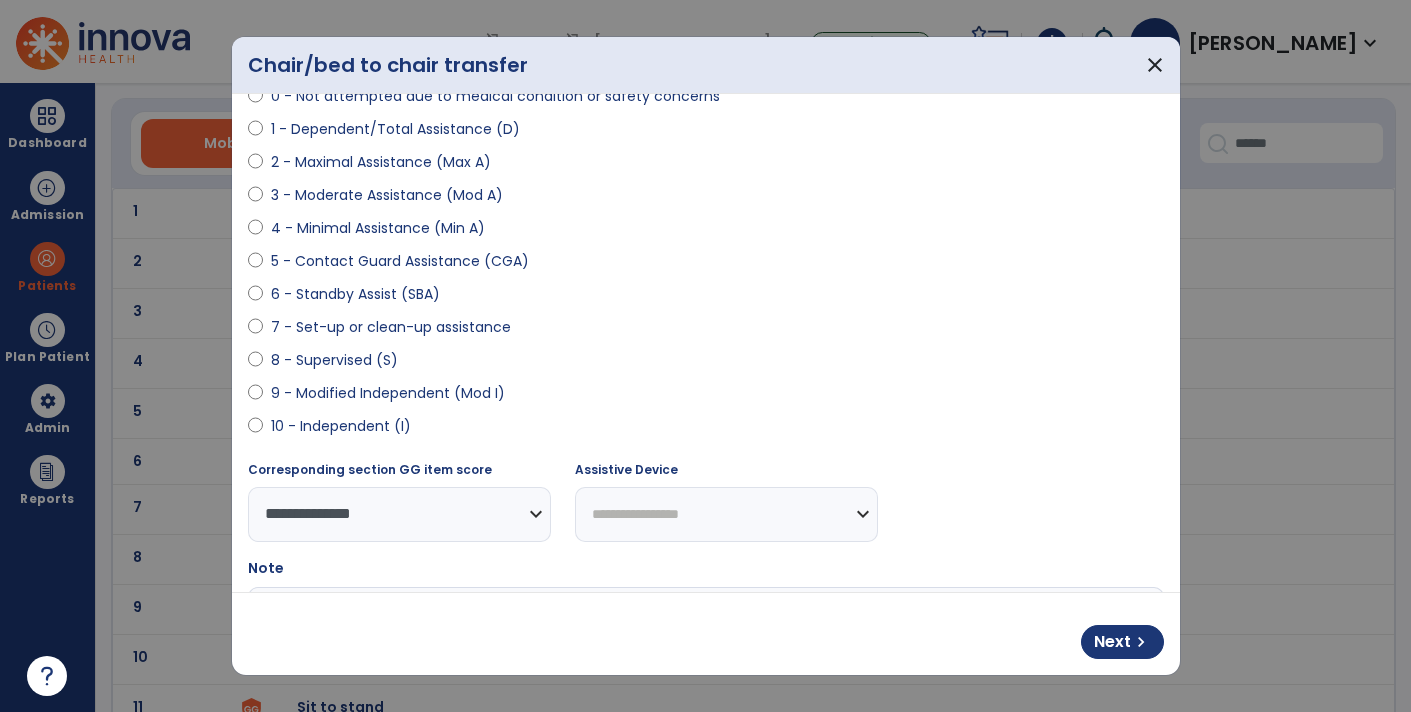 scroll, scrollTop: 277, scrollLeft: 0, axis: vertical 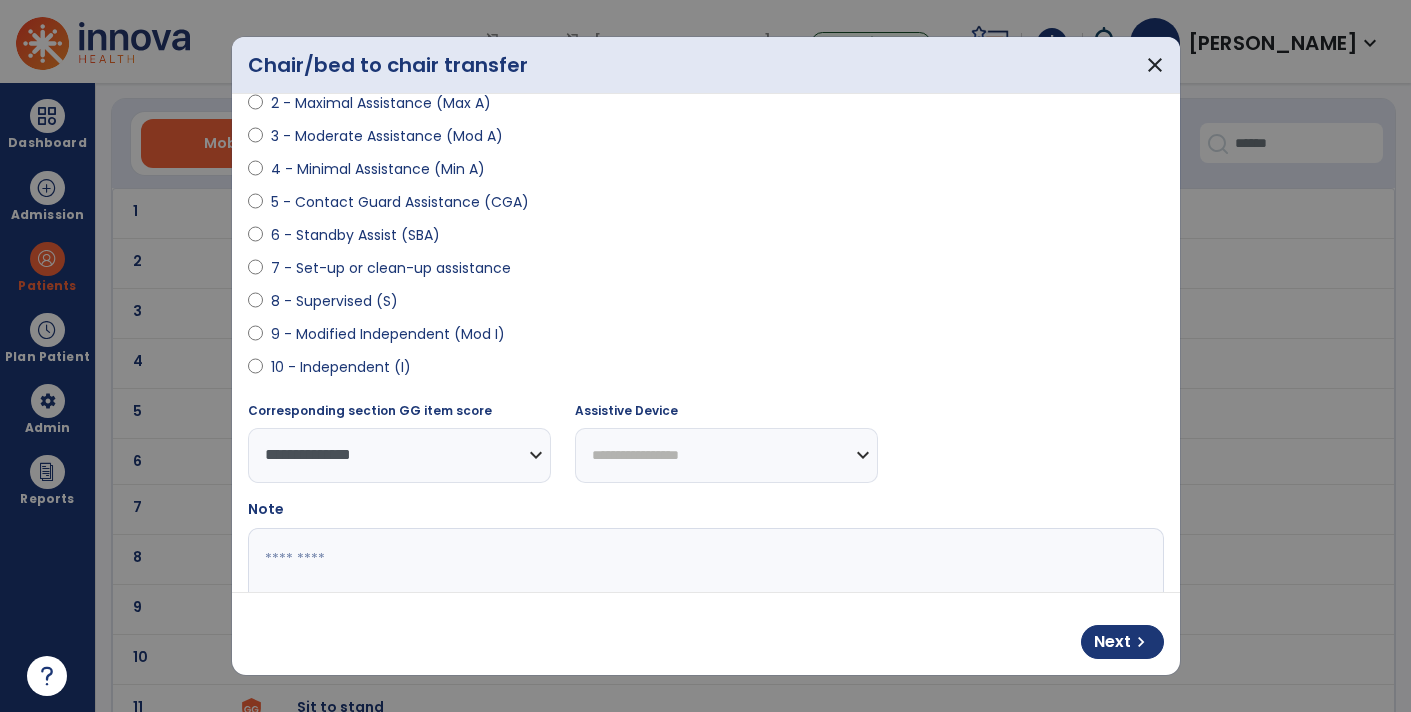 click on "**********" at bounding box center [726, 455] 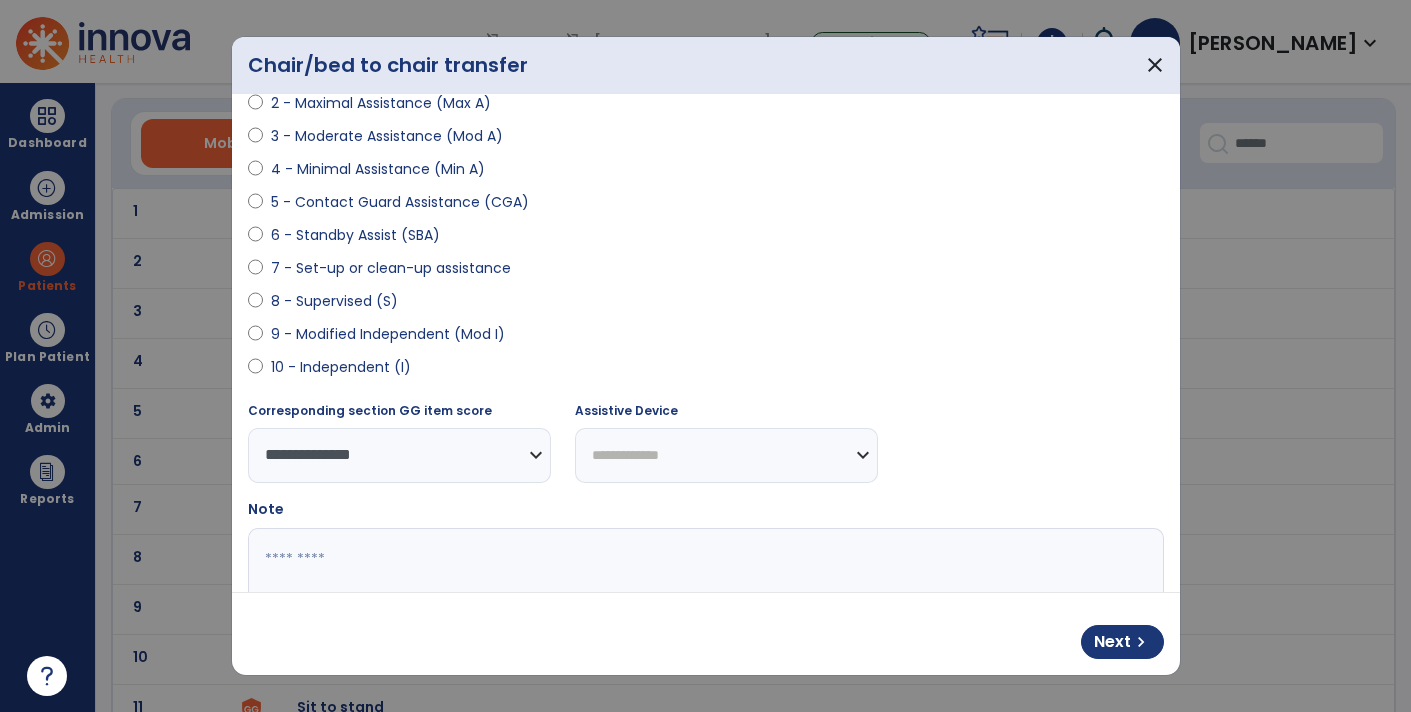 click on "**********" at bounding box center (726, 455) 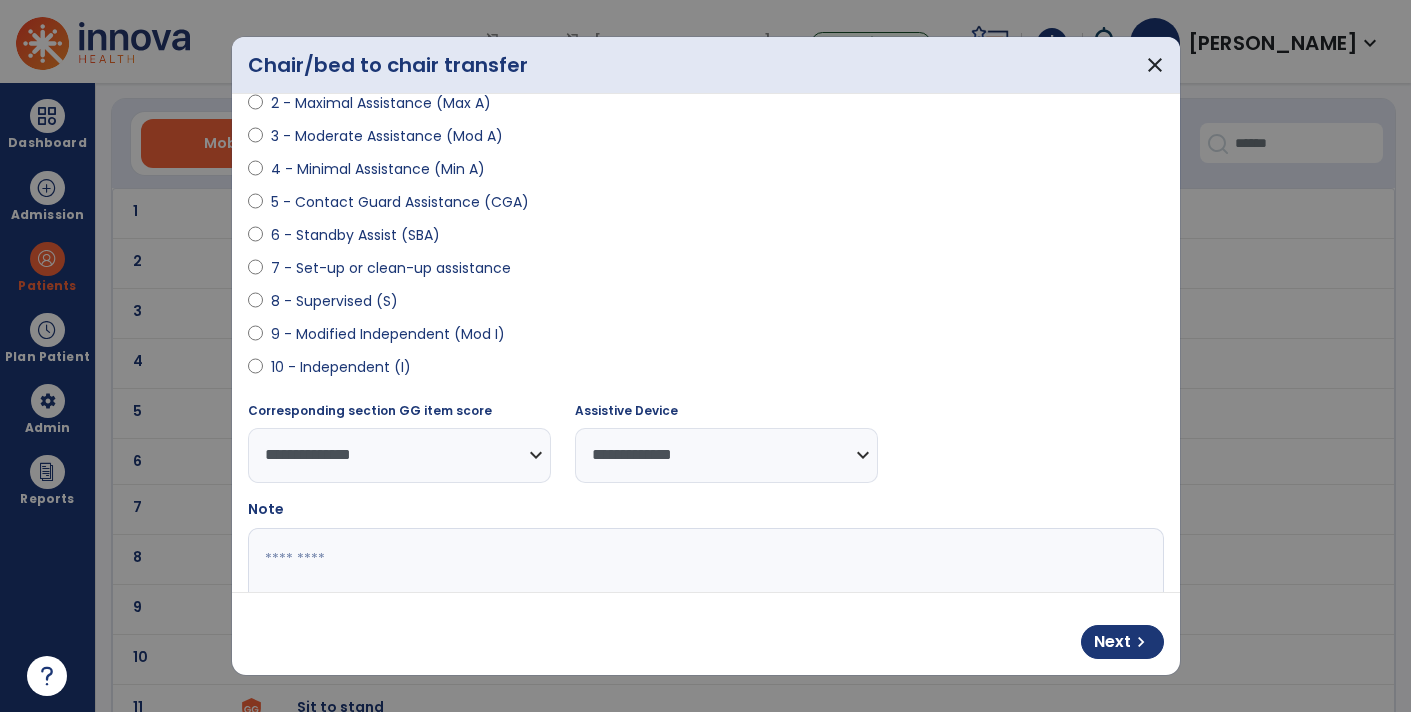 click on "**********" at bounding box center [726, 455] 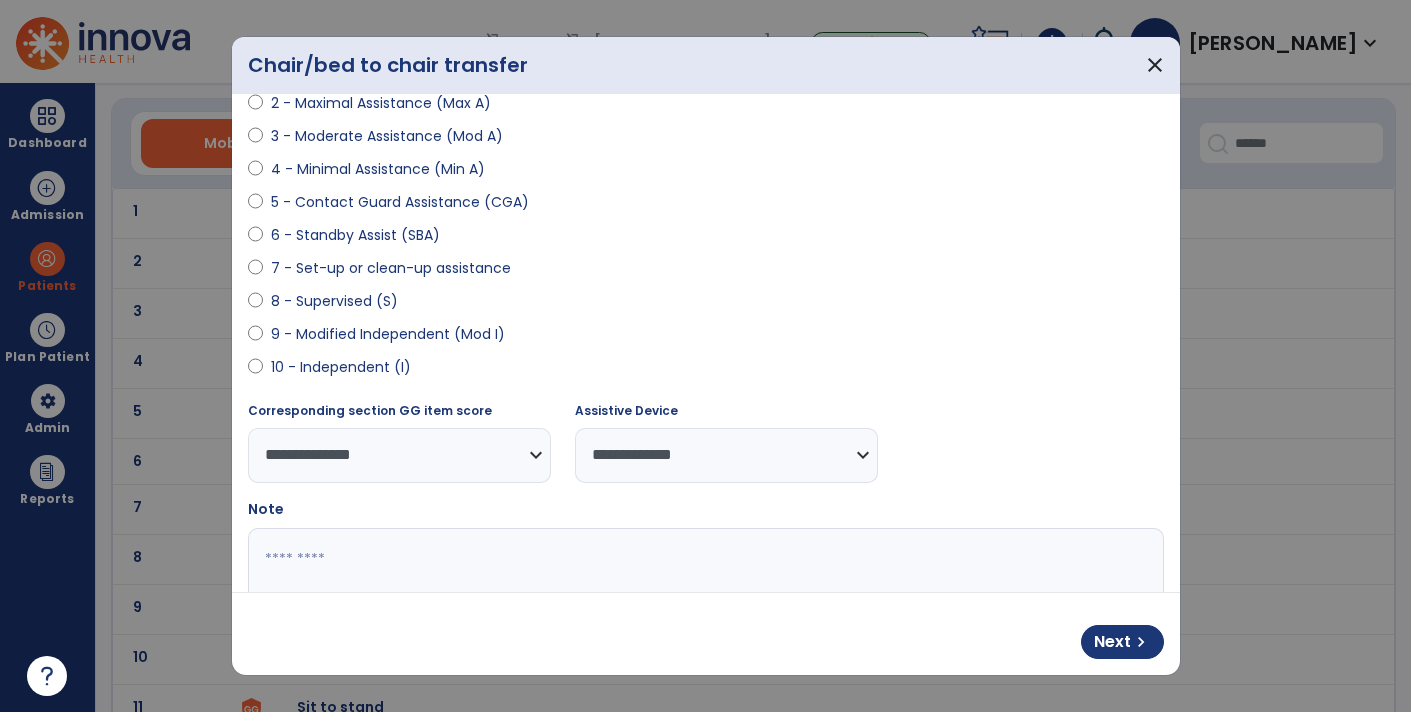 select on "****" 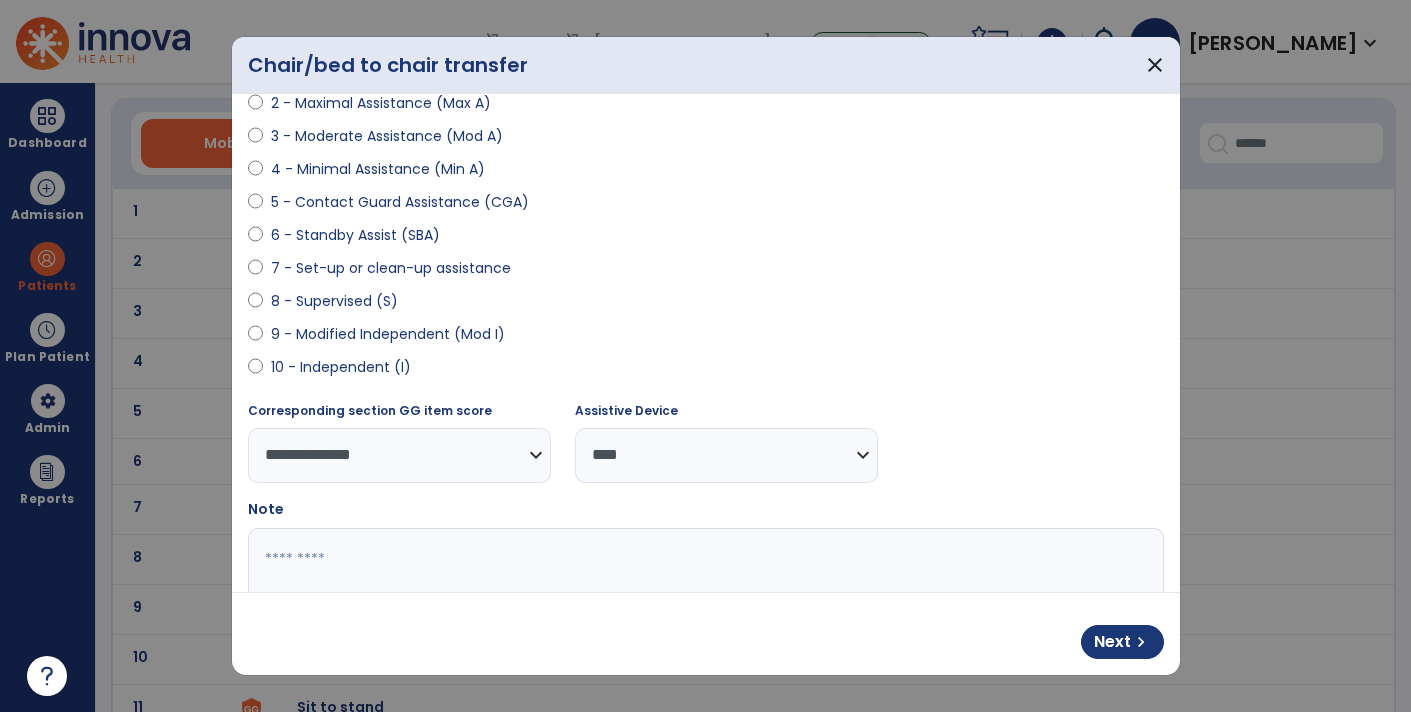 click on "**********" at bounding box center (726, 455) 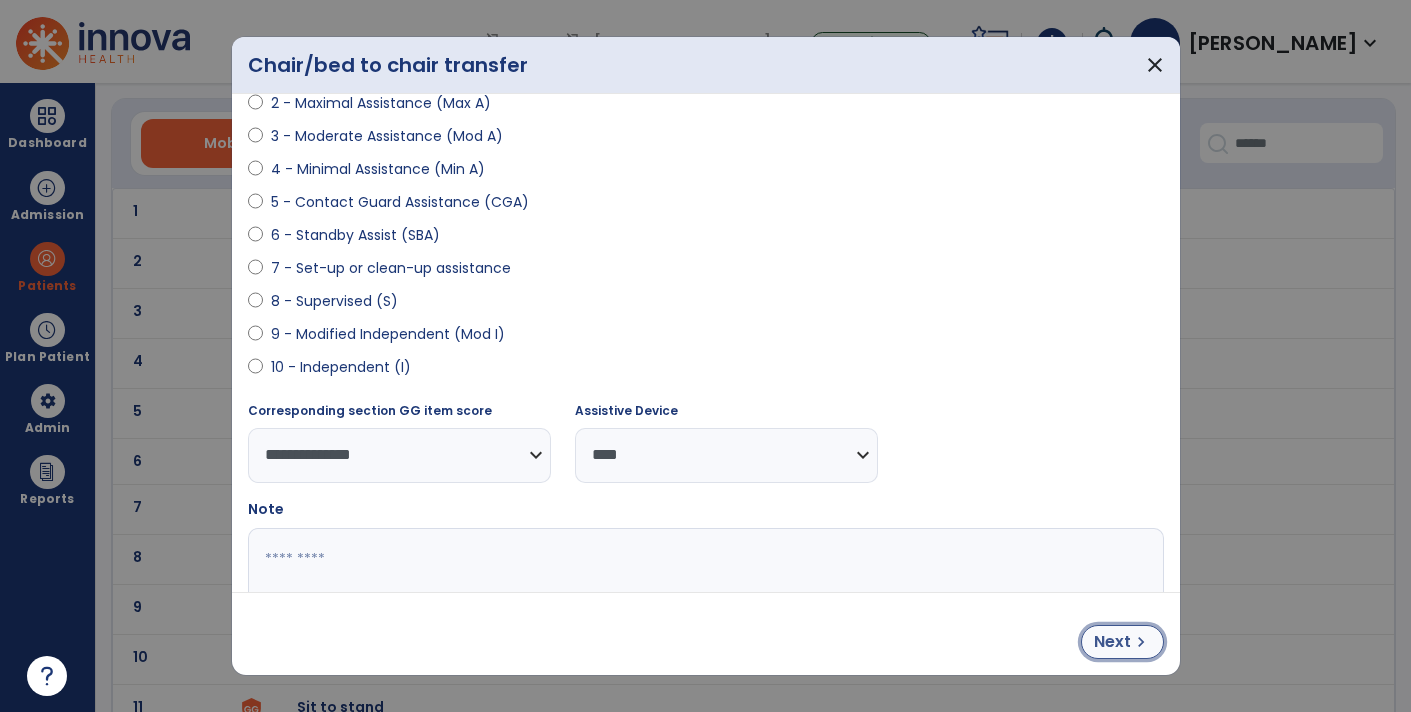click on "Next" at bounding box center [1112, 642] 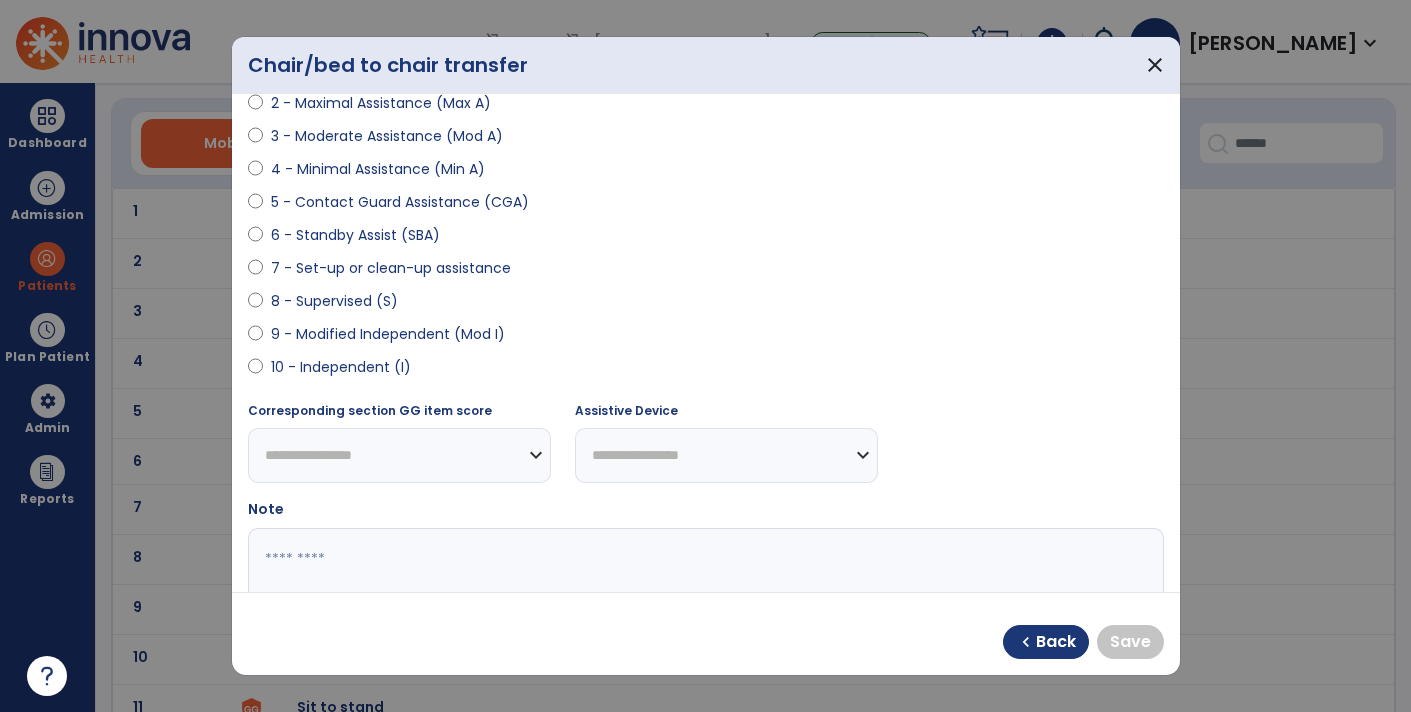 click on "**********" at bounding box center (399, 455) 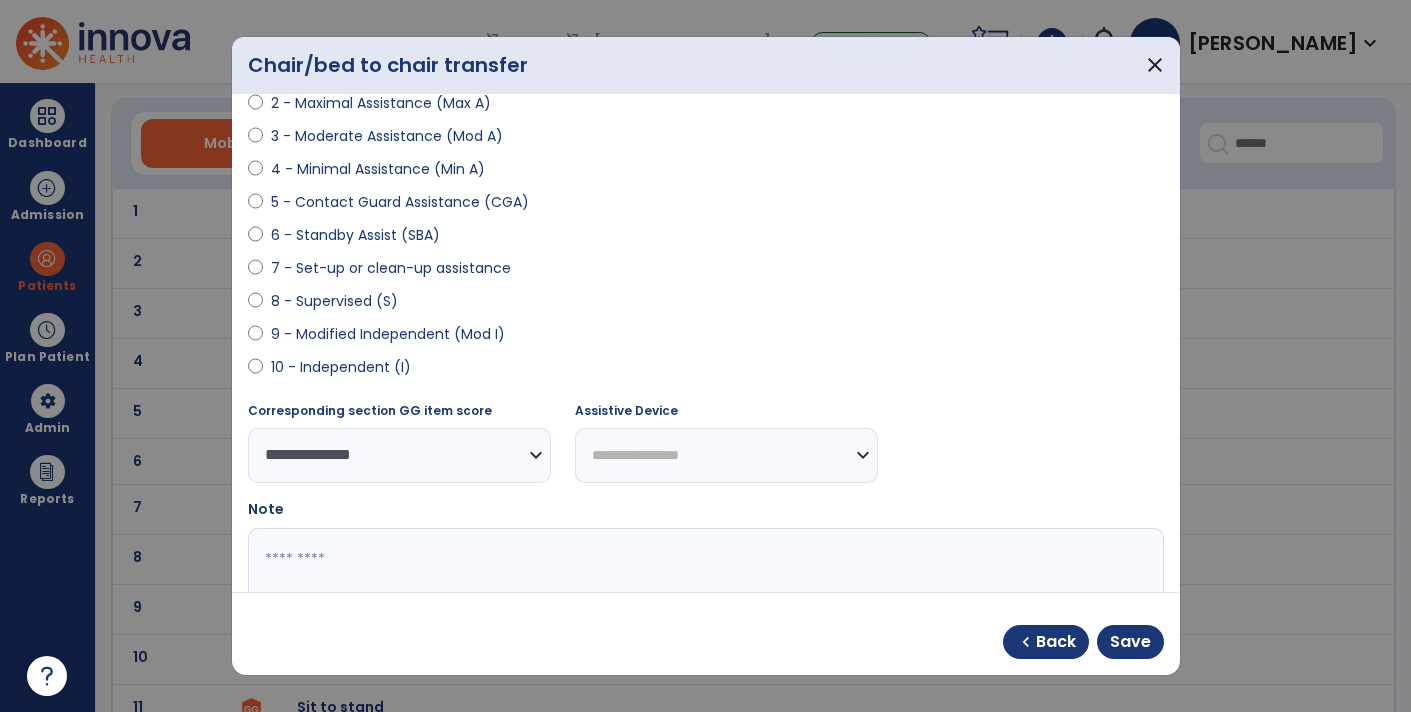 click on "**********" at bounding box center [726, 455] 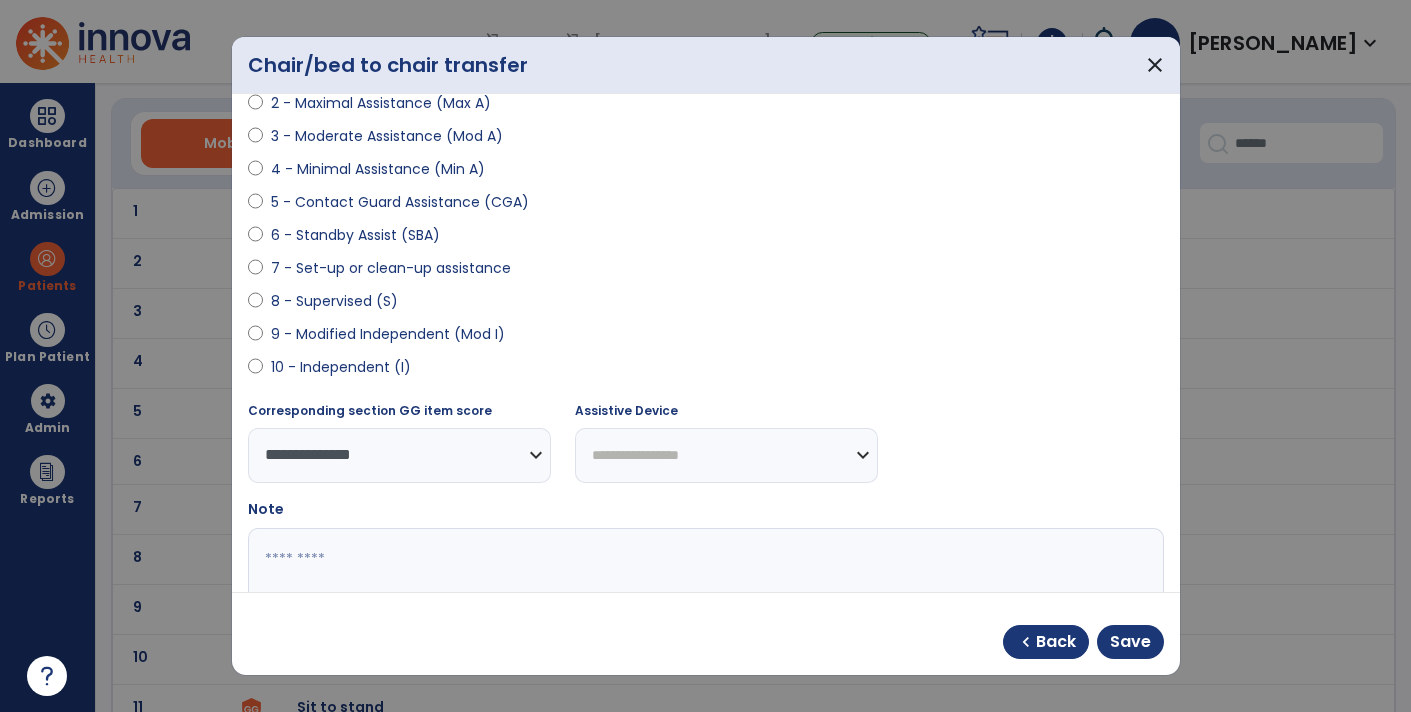 select on "****" 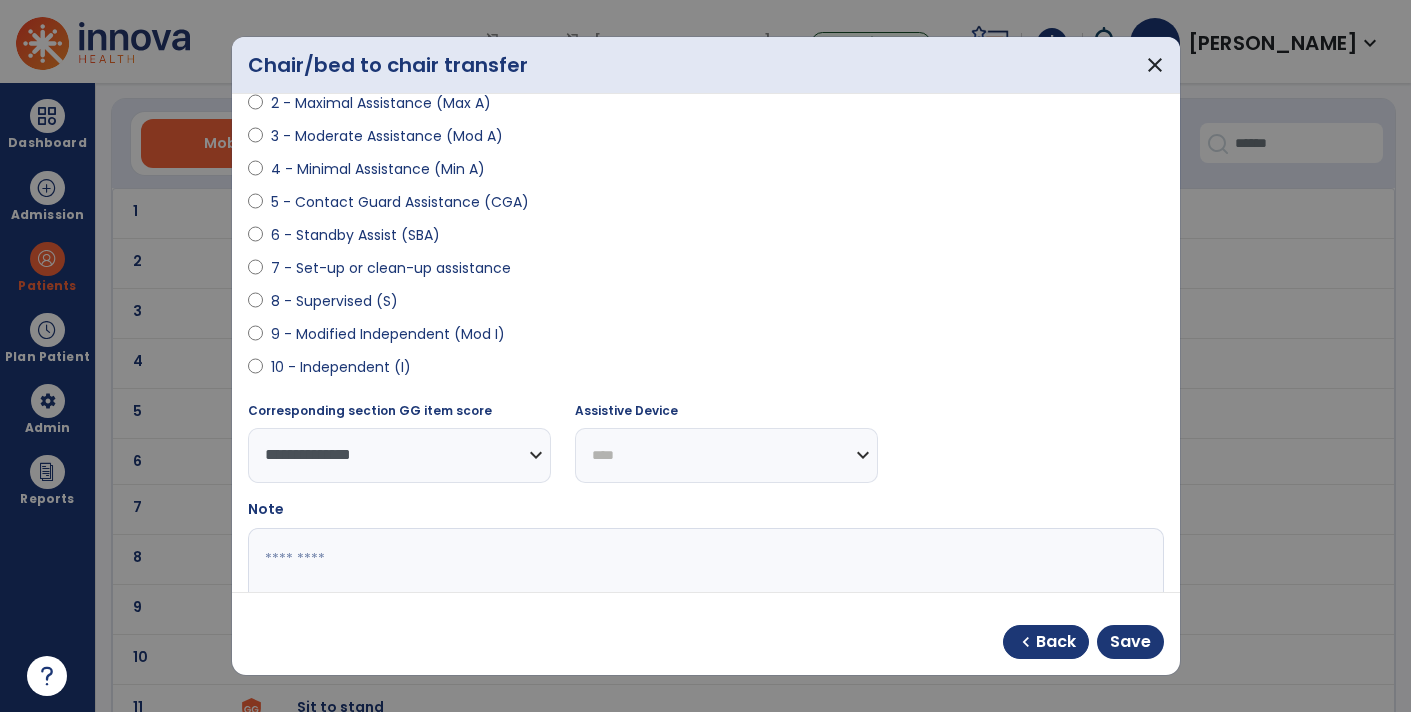 click on "**********" at bounding box center [726, 455] 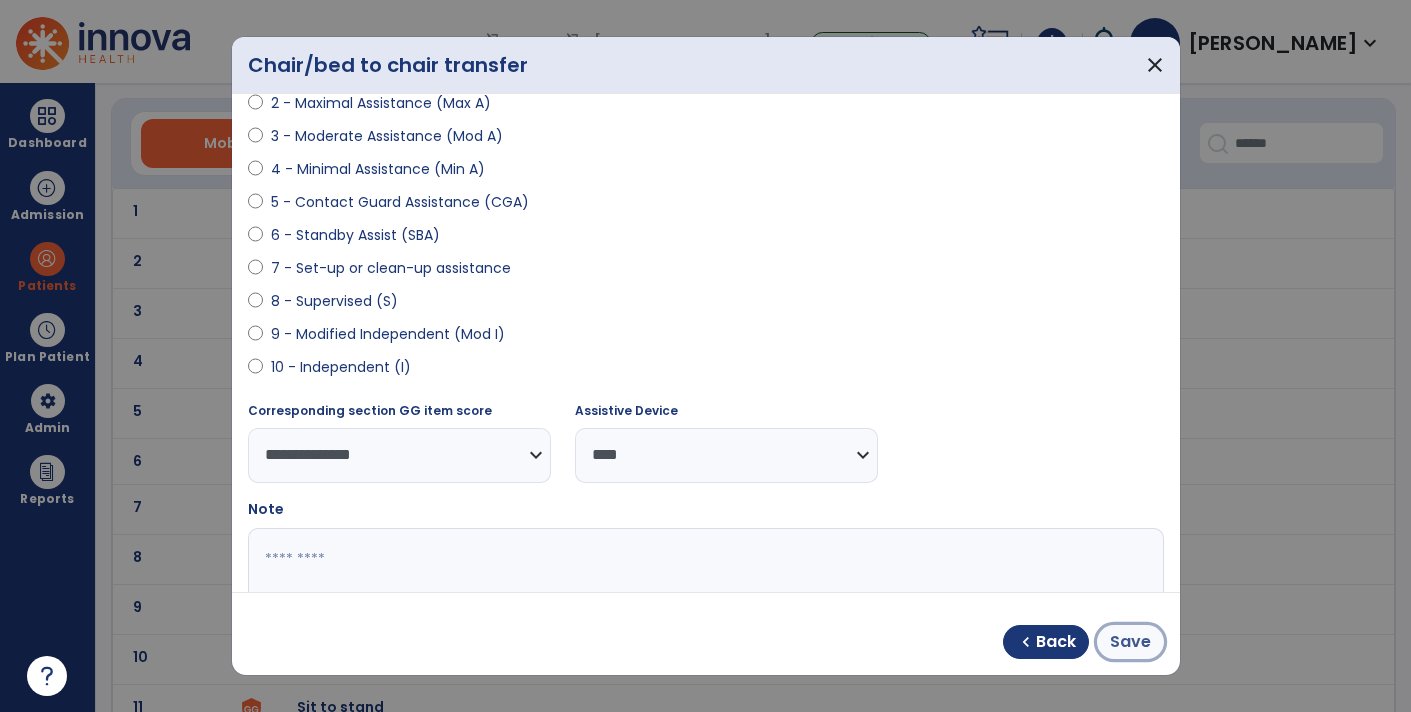click on "Save" at bounding box center [1130, 642] 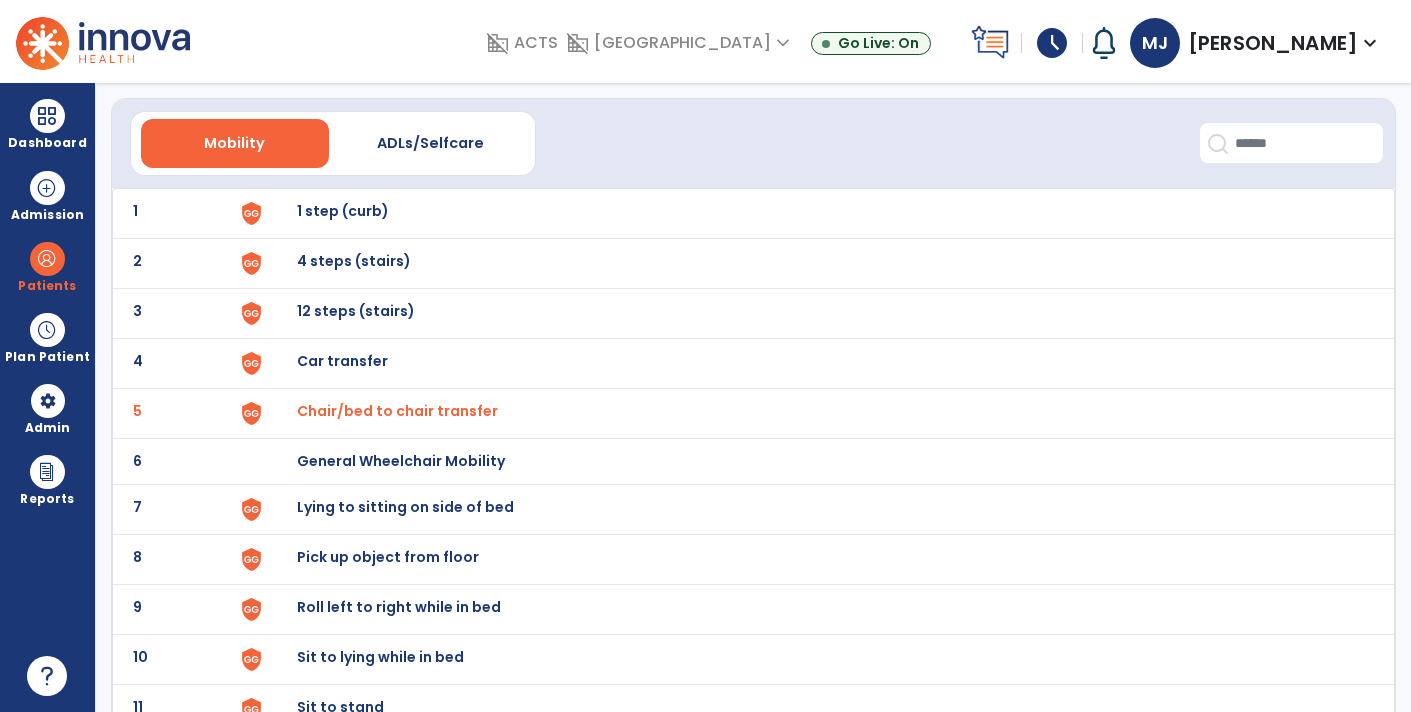 click on "4 steps (stairs)" at bounding box center (815, 213) 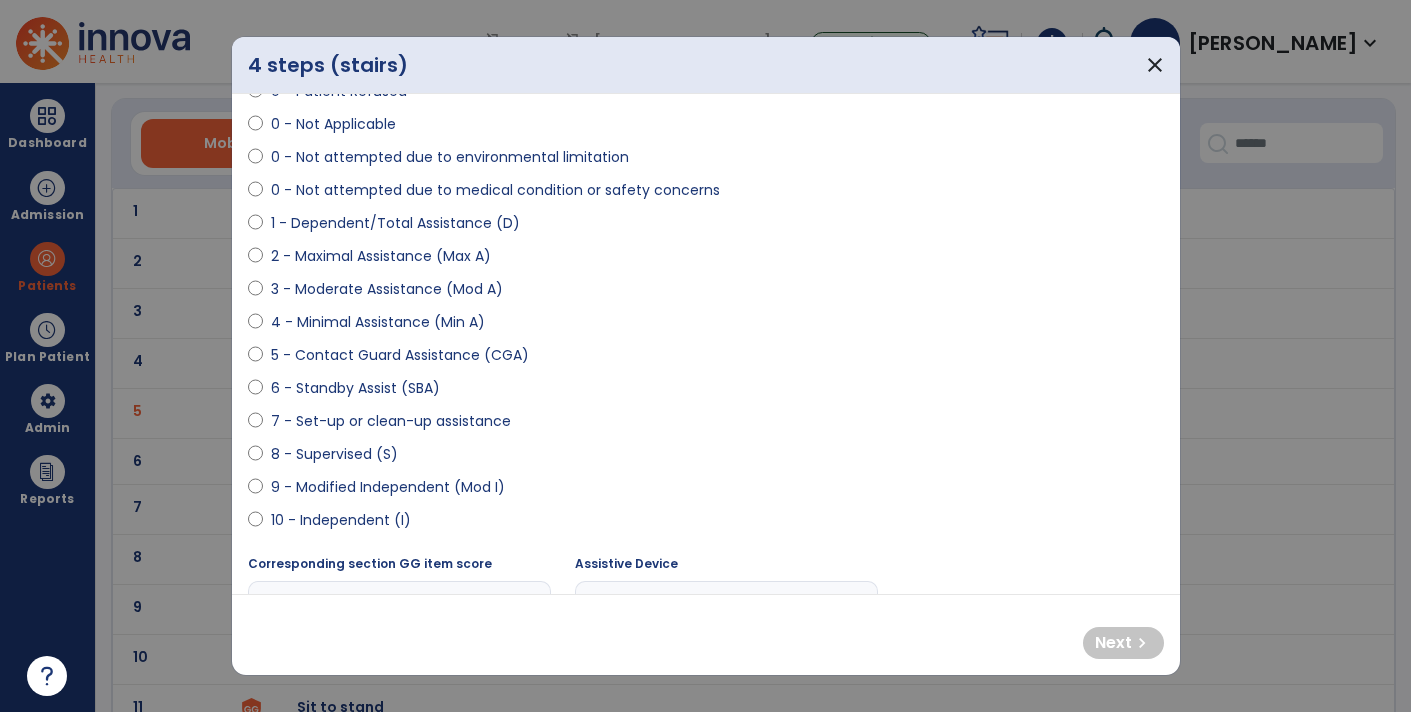 scroll, scrollTop: 127, scrollLeft: 0, axis: vertical 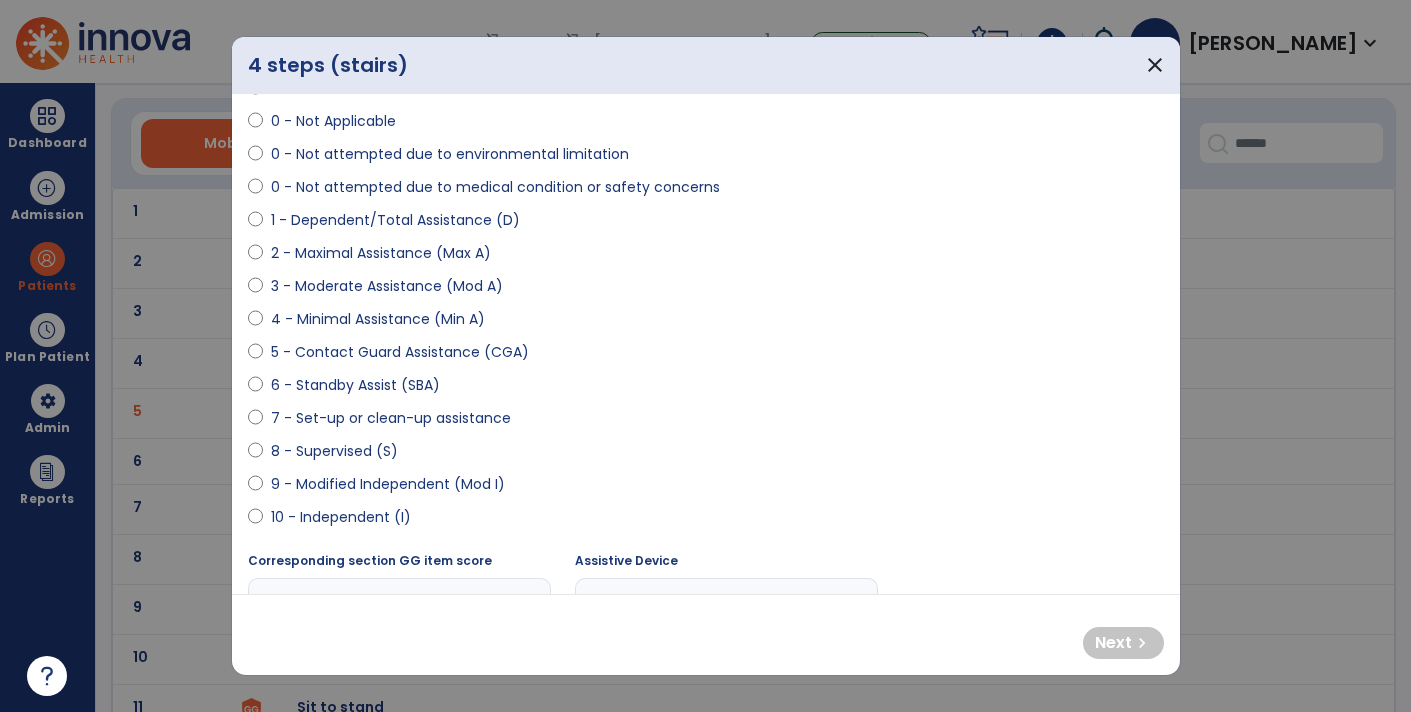 click on "8 - Supervised (S)" at bounding box center (334, 451) 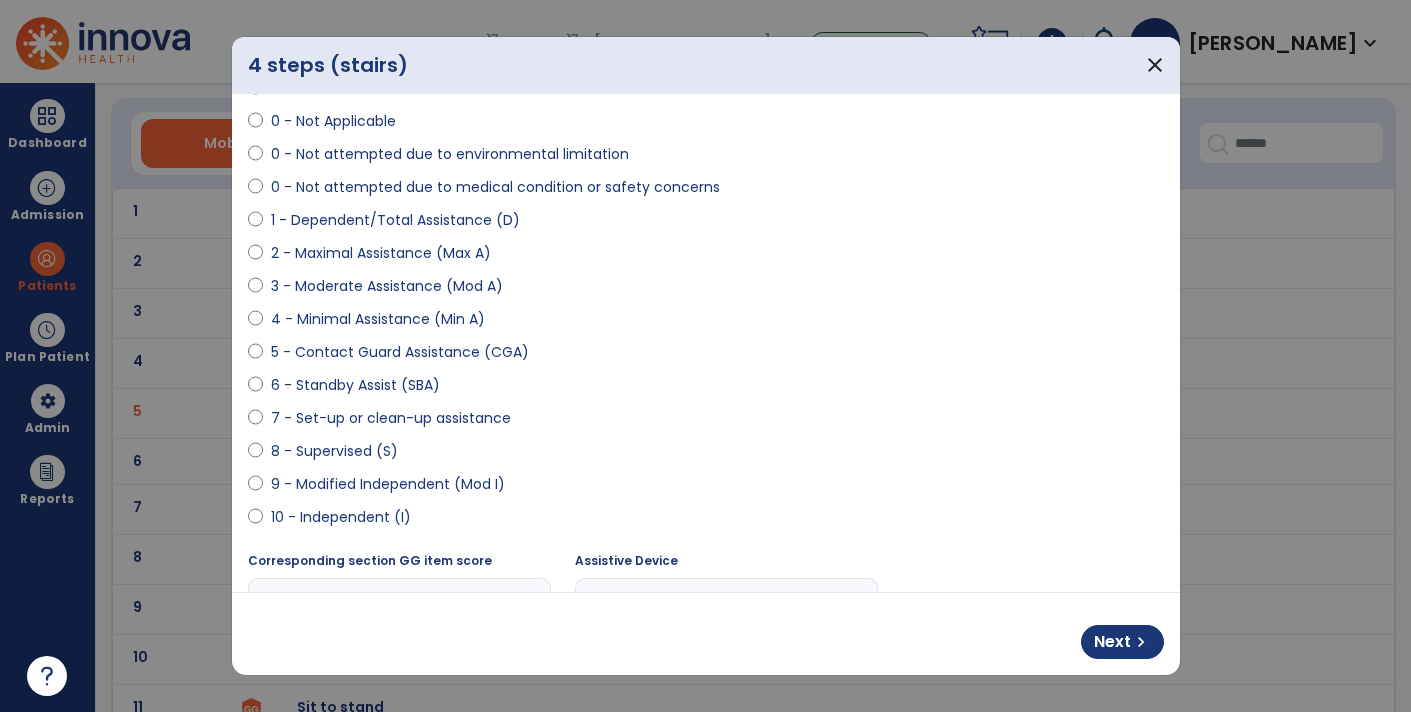 click on "7 - Set-up or clean-up assistance" at bounding box center [391, 418] 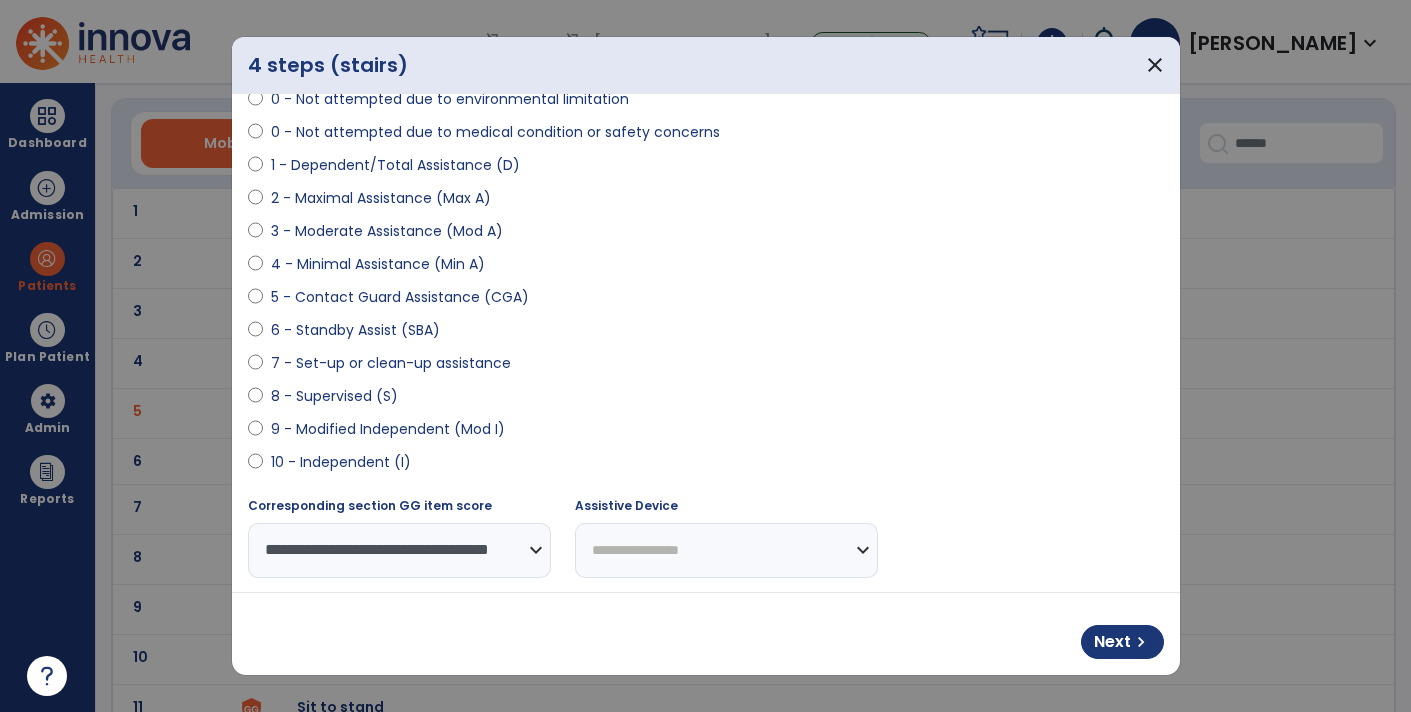 scroll, scrollTop: 205, scrollLeft: 0, axis: vertical 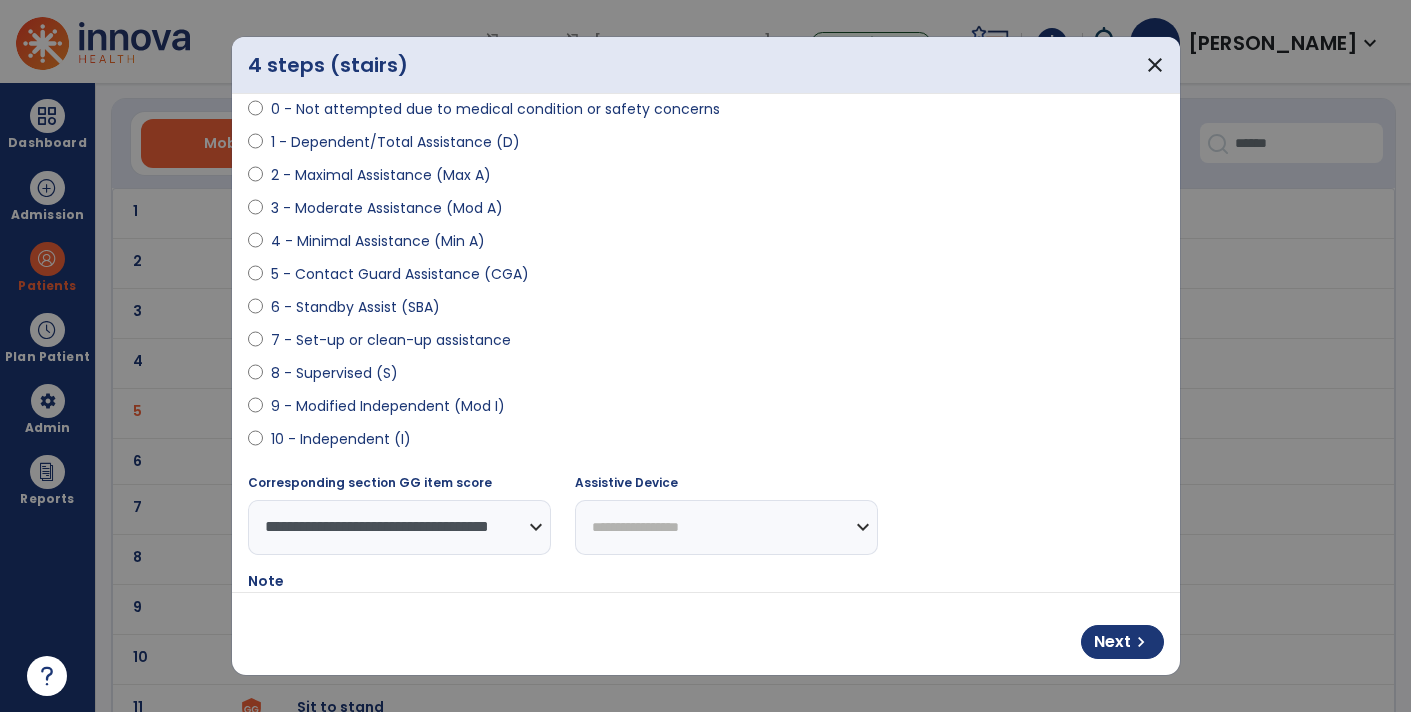 click on "**********" at bounding box center [726, 527] 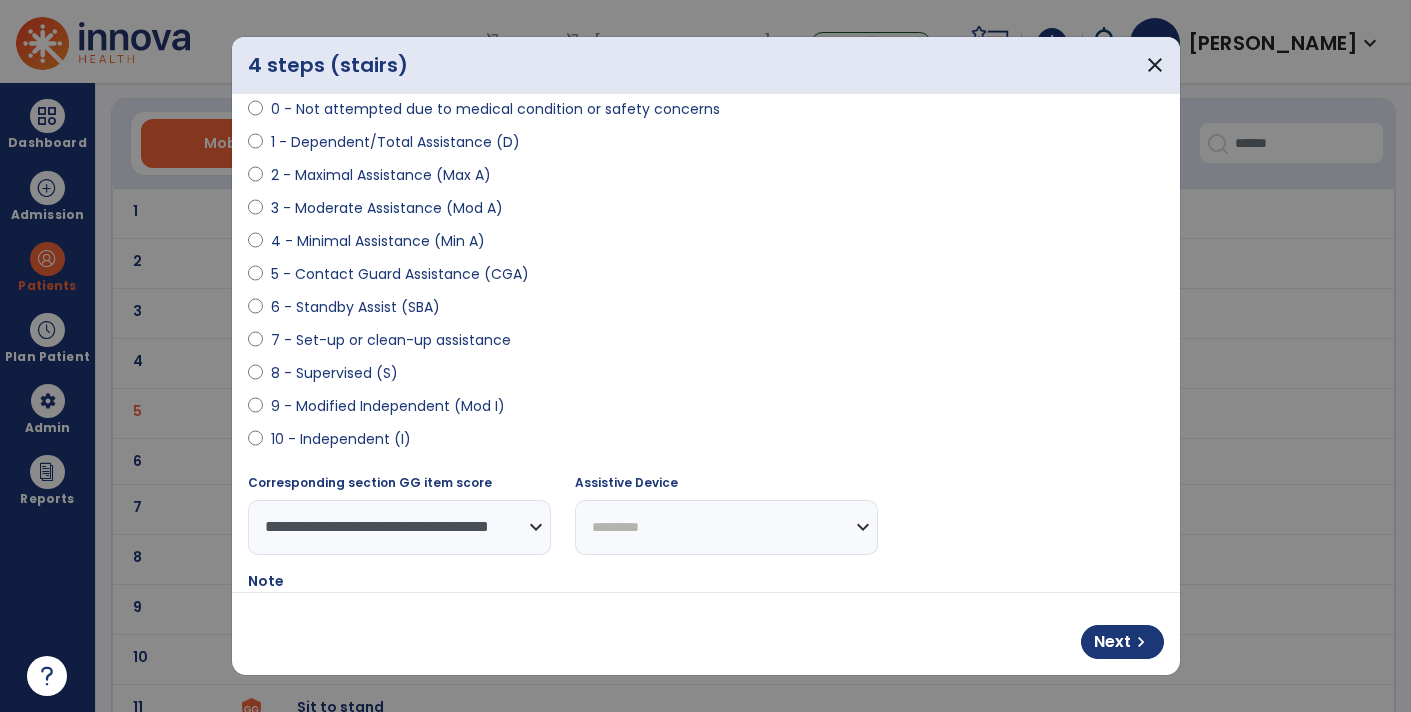 click on "**********" at bounding box center [726, 527] 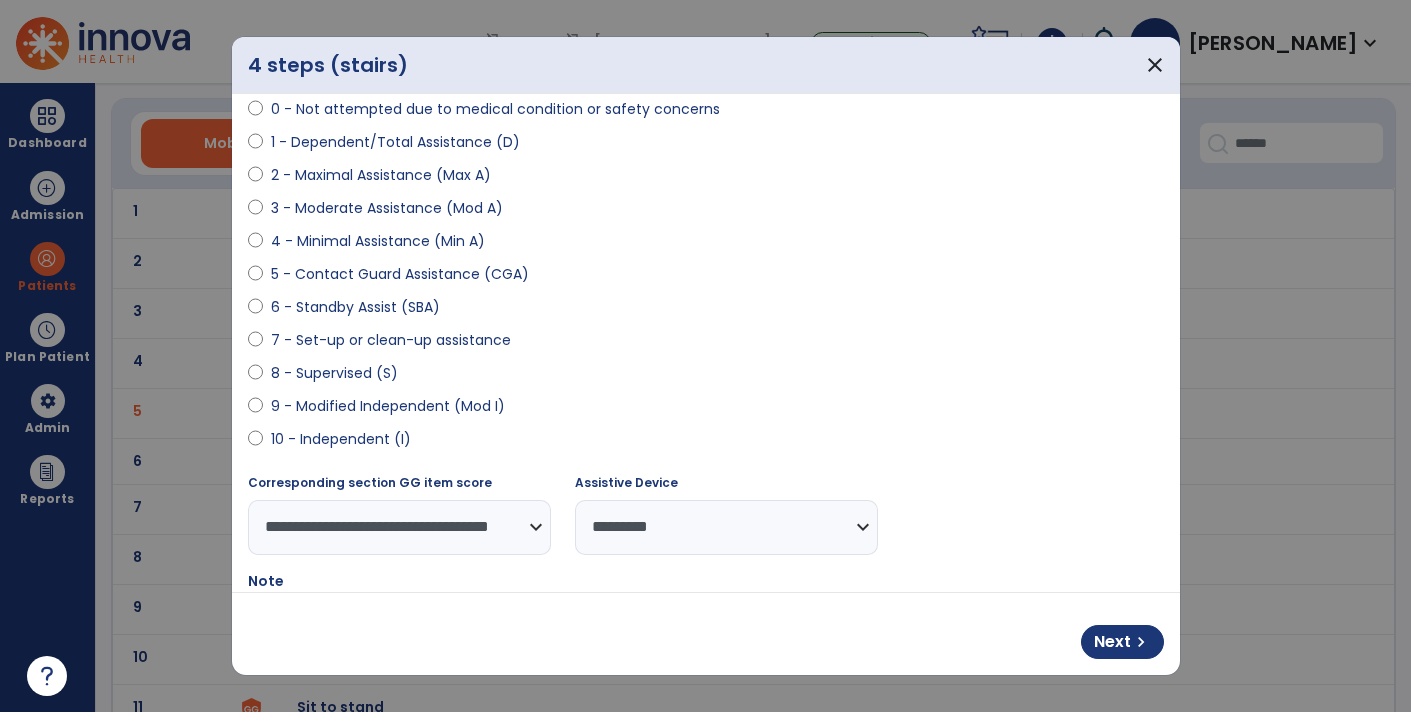 click on "5 - Contact Guard Assistance (CGA)" at bounding box center [400, 274] 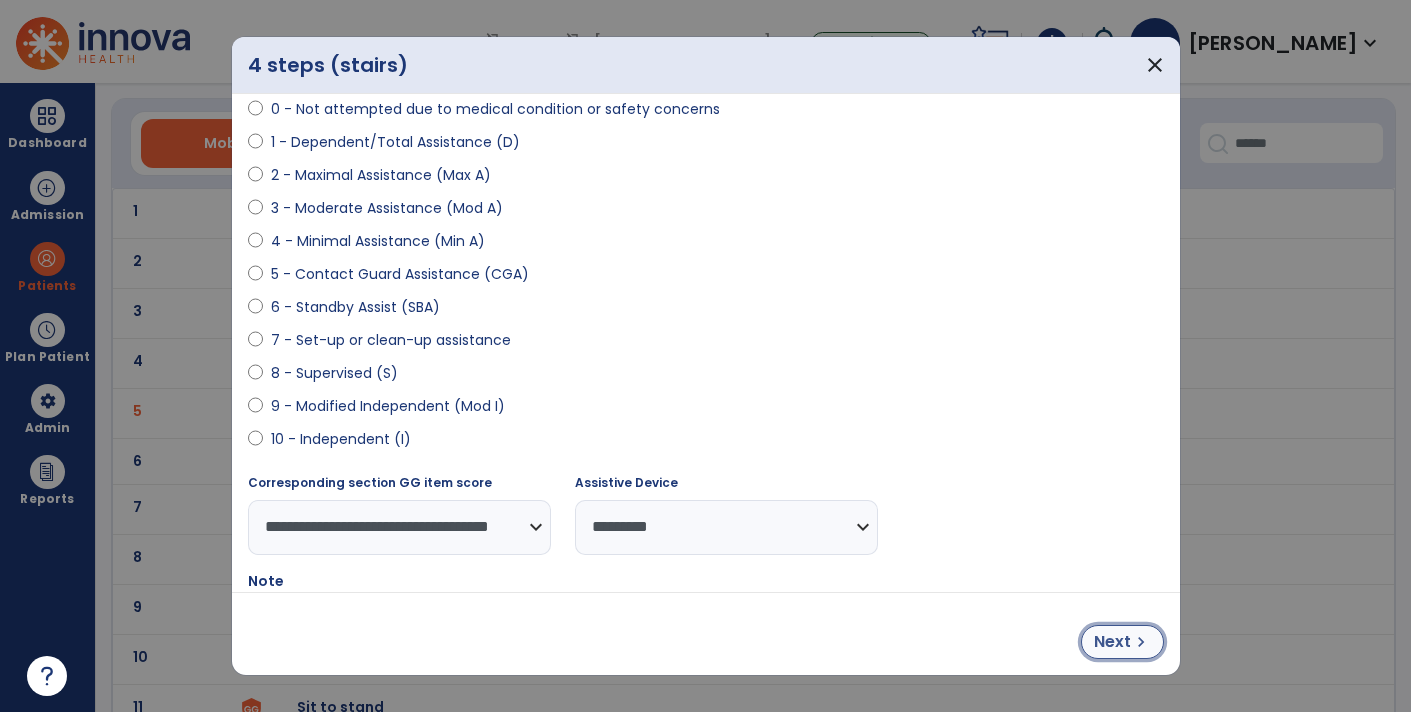 click on "Next" at bounding box center (1112, 642) 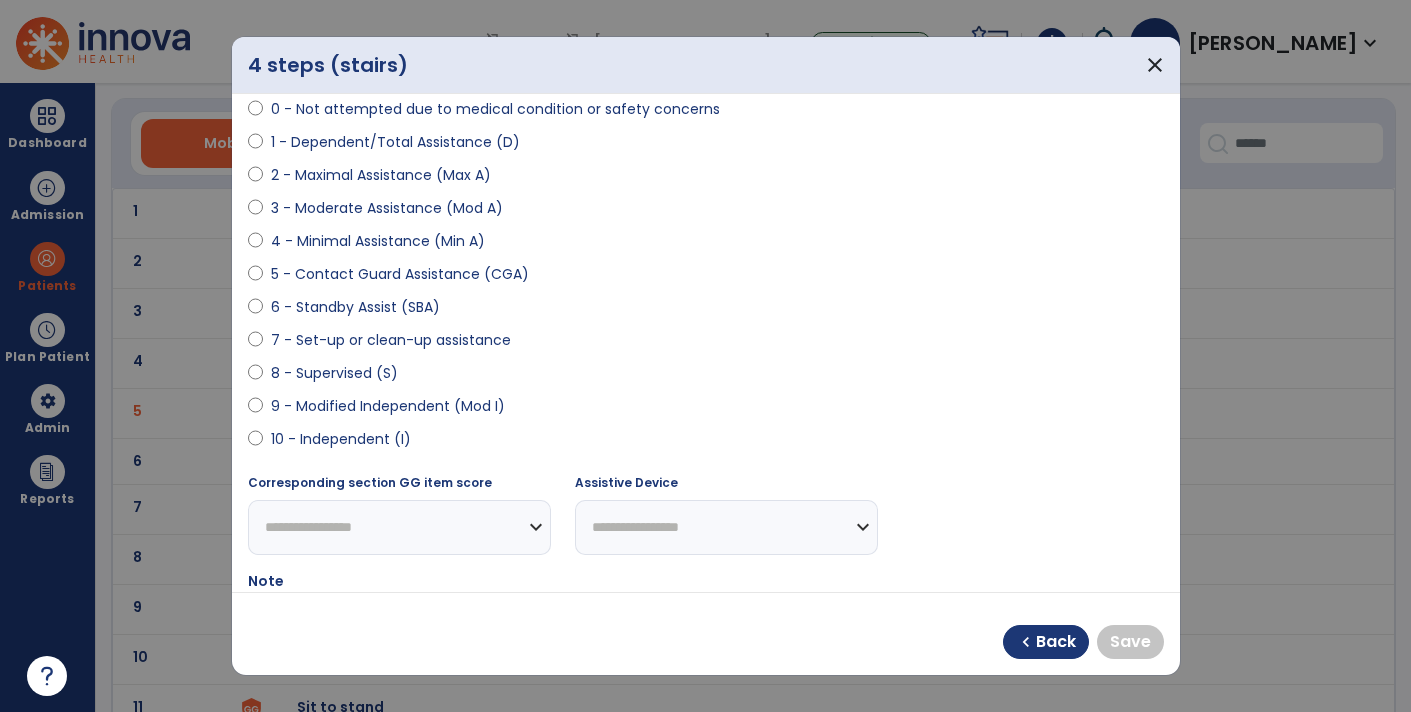 click on "8 - Supervised (S)" at bounding box center [334, 373] 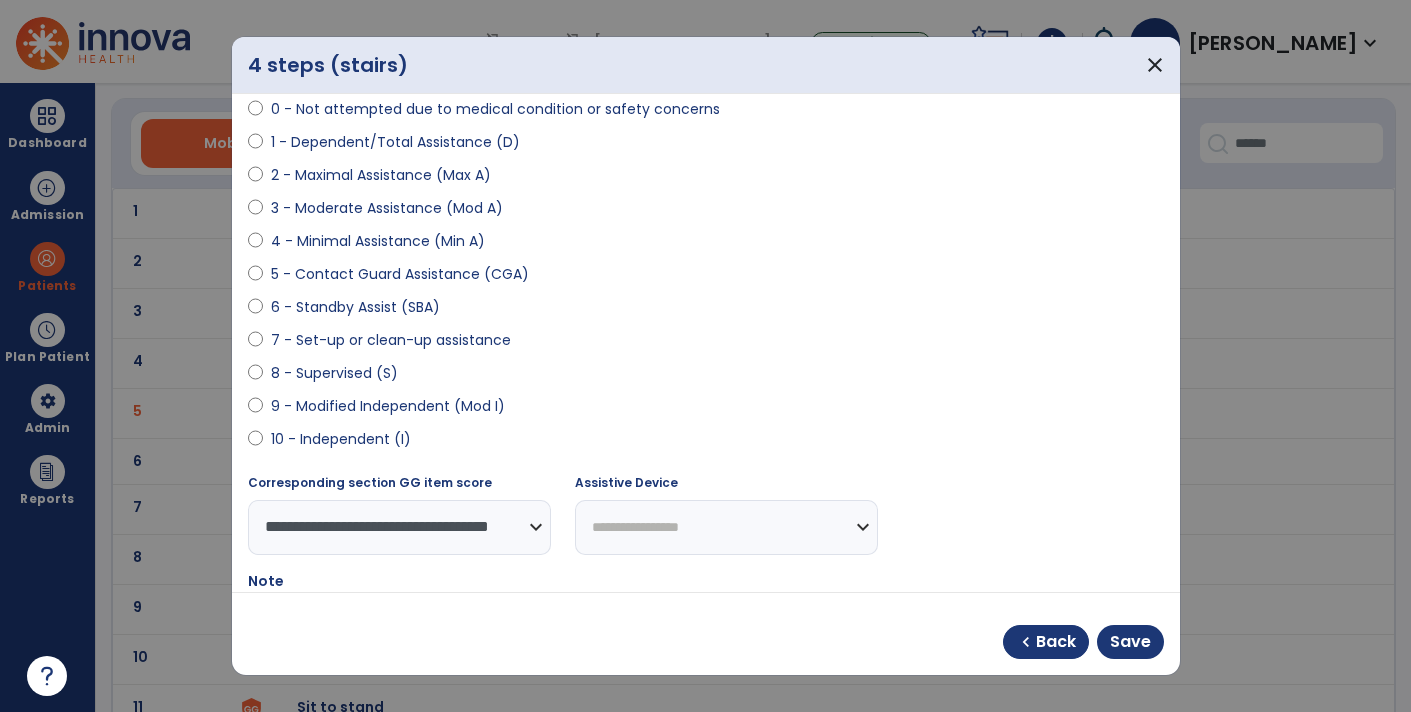 click on "**********" at bounding box center [726, 527] 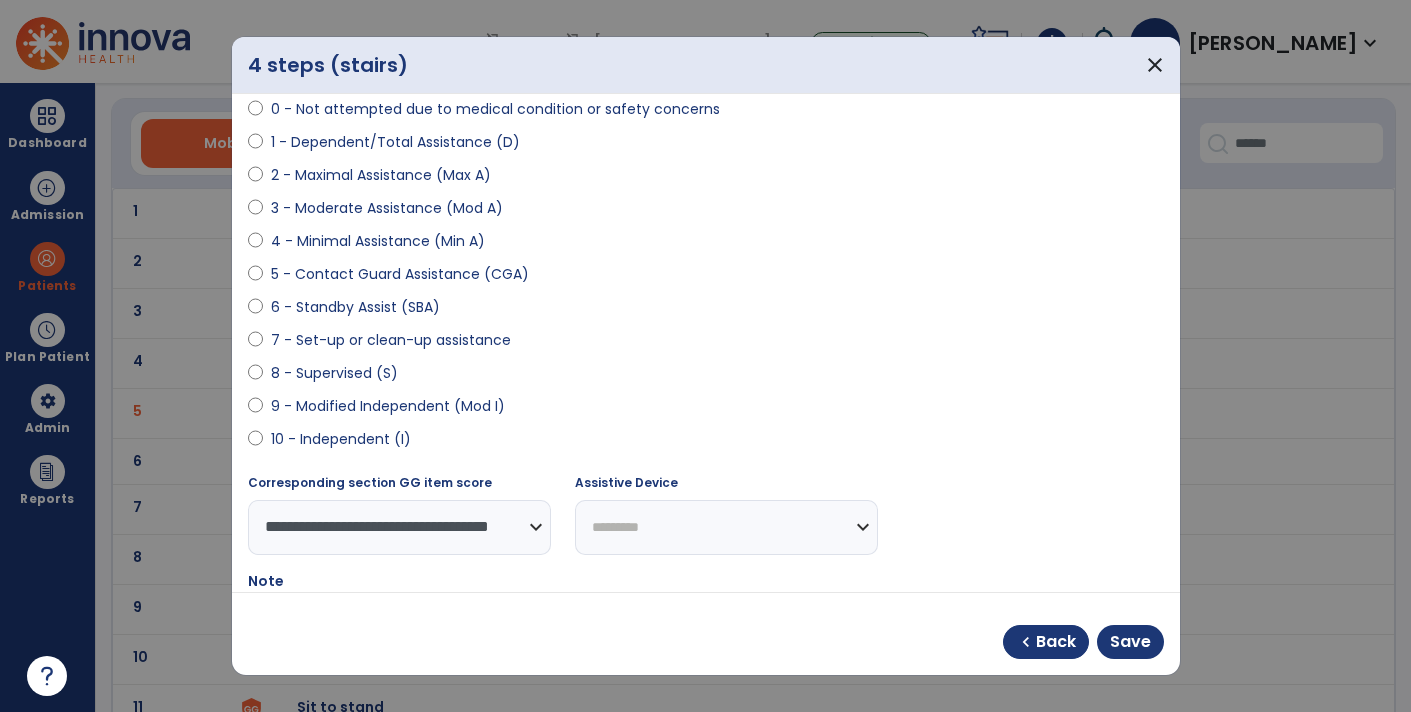 click on "**********" at bounding box center (726, 527) 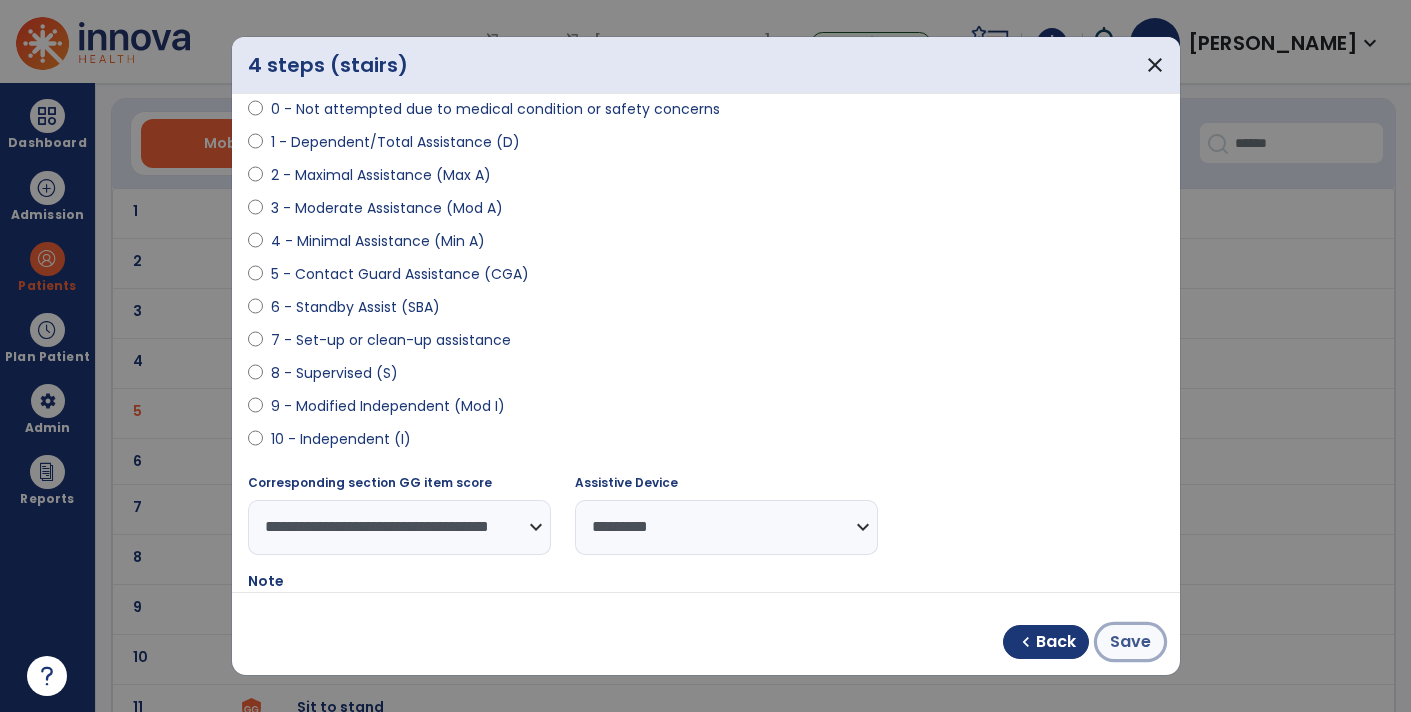 click on "Save" at bounding box center (1130, 642) 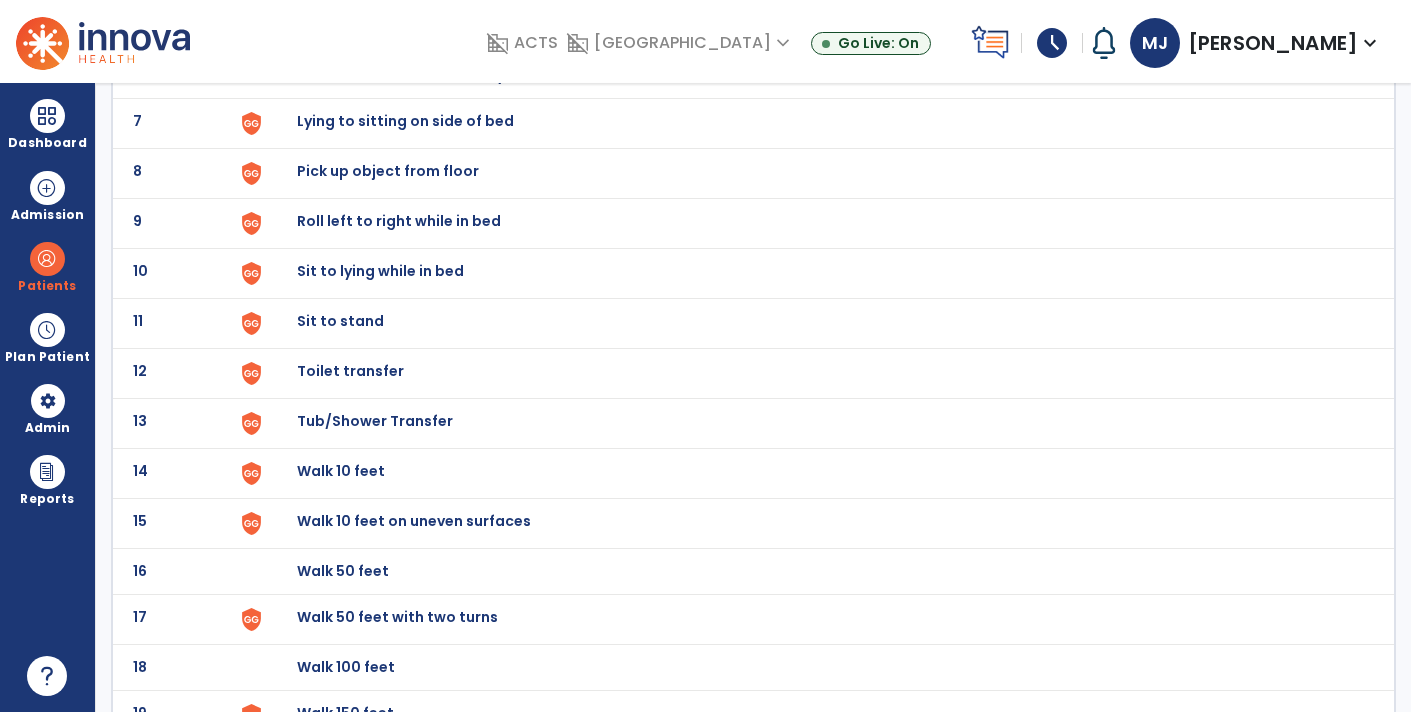 scroll, scrollTop: 440, scrollLeft: 0, axis: vertical 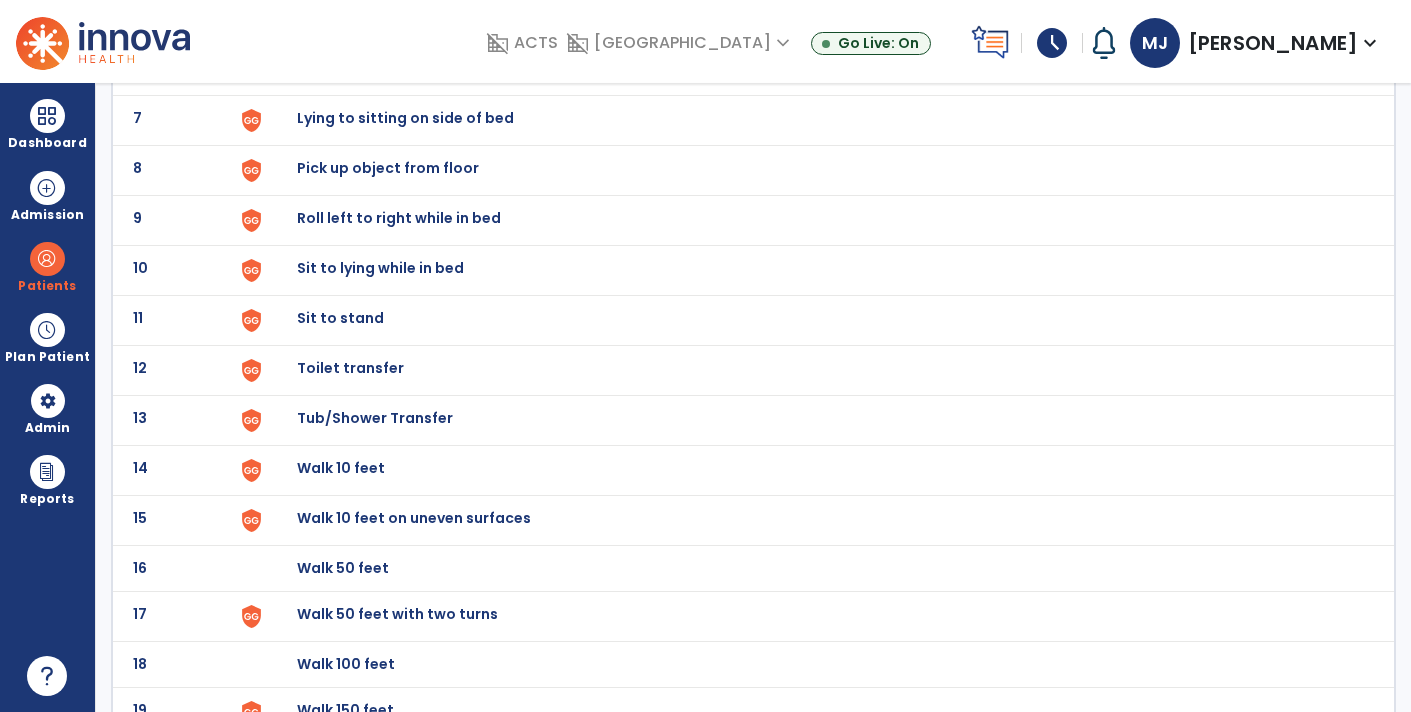 click on "Pick up object from floor" at bounding box center (815, -176) 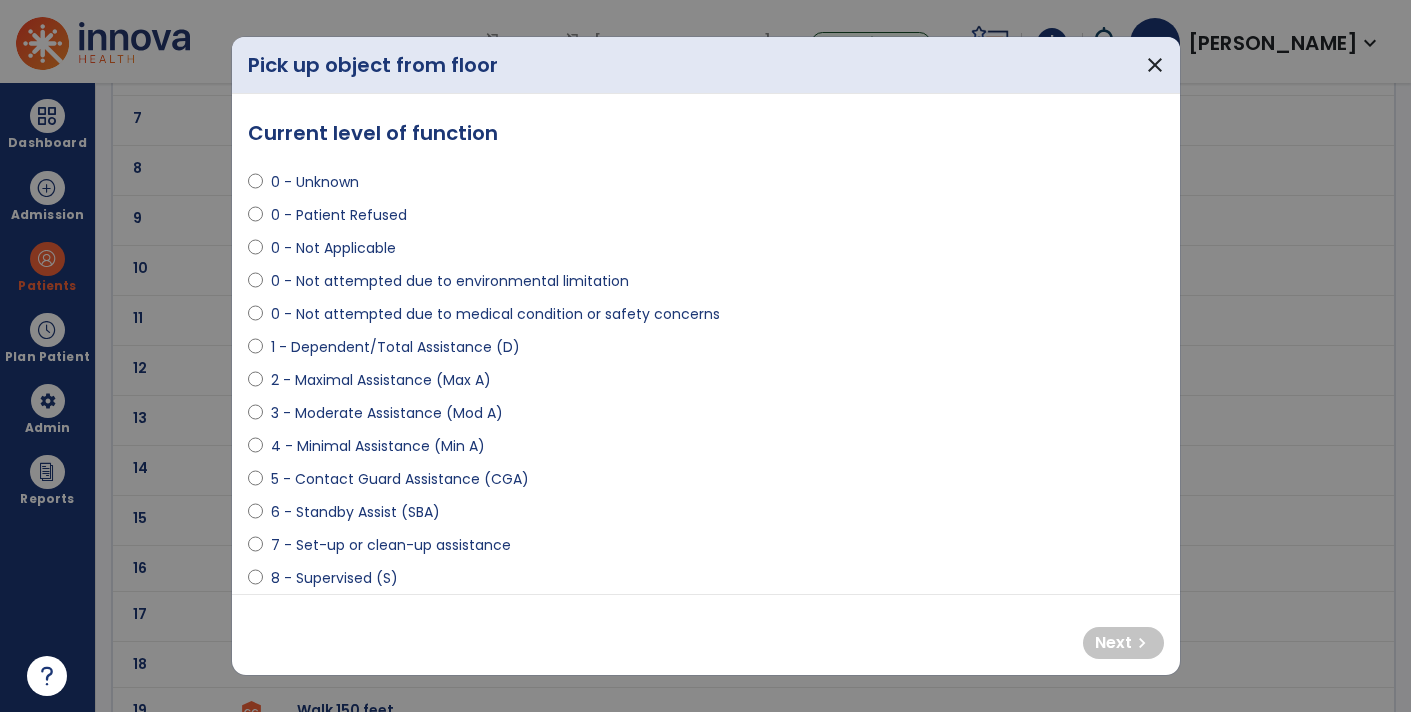 click on "8 - Supervised (S)" at bounding box center [334, 578] 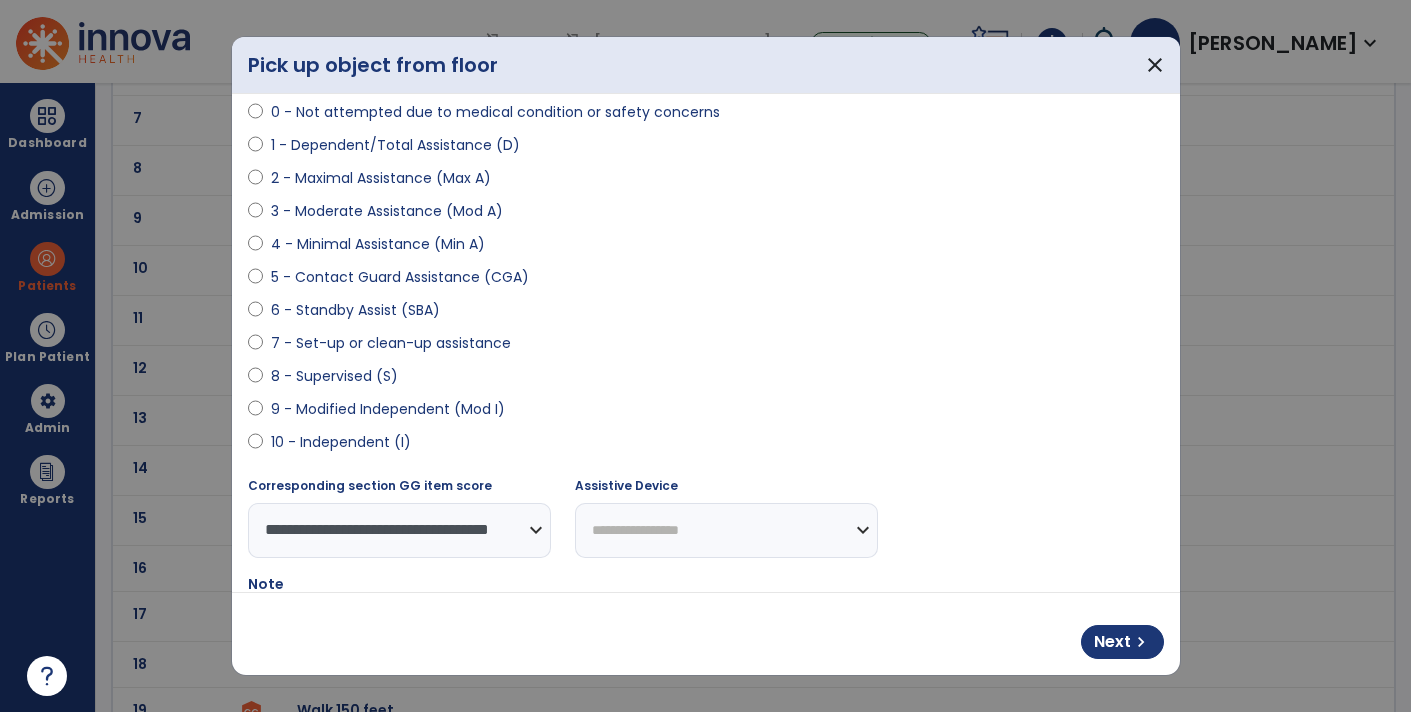 scroll, scrollTop: 209, scrollLeft: 0, axis: vertical 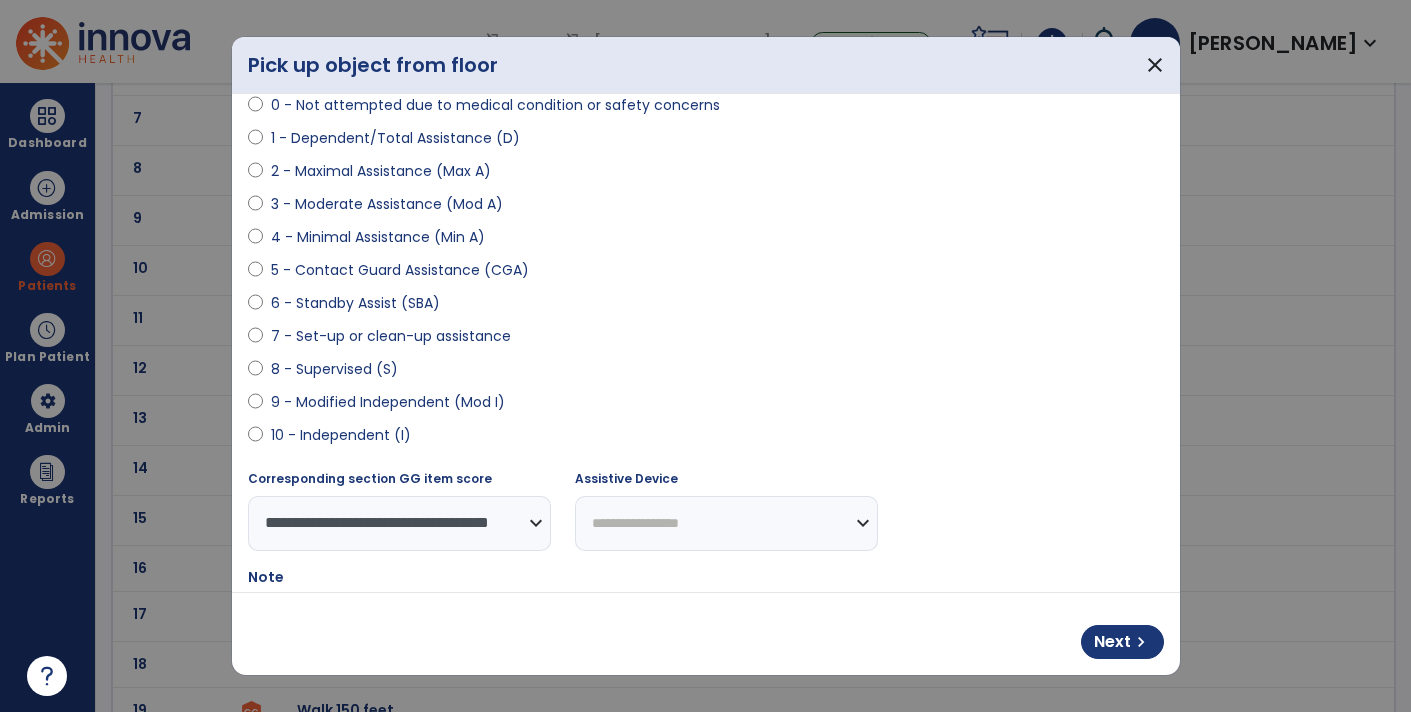 click on "**********" at bounding box center (726, 523) 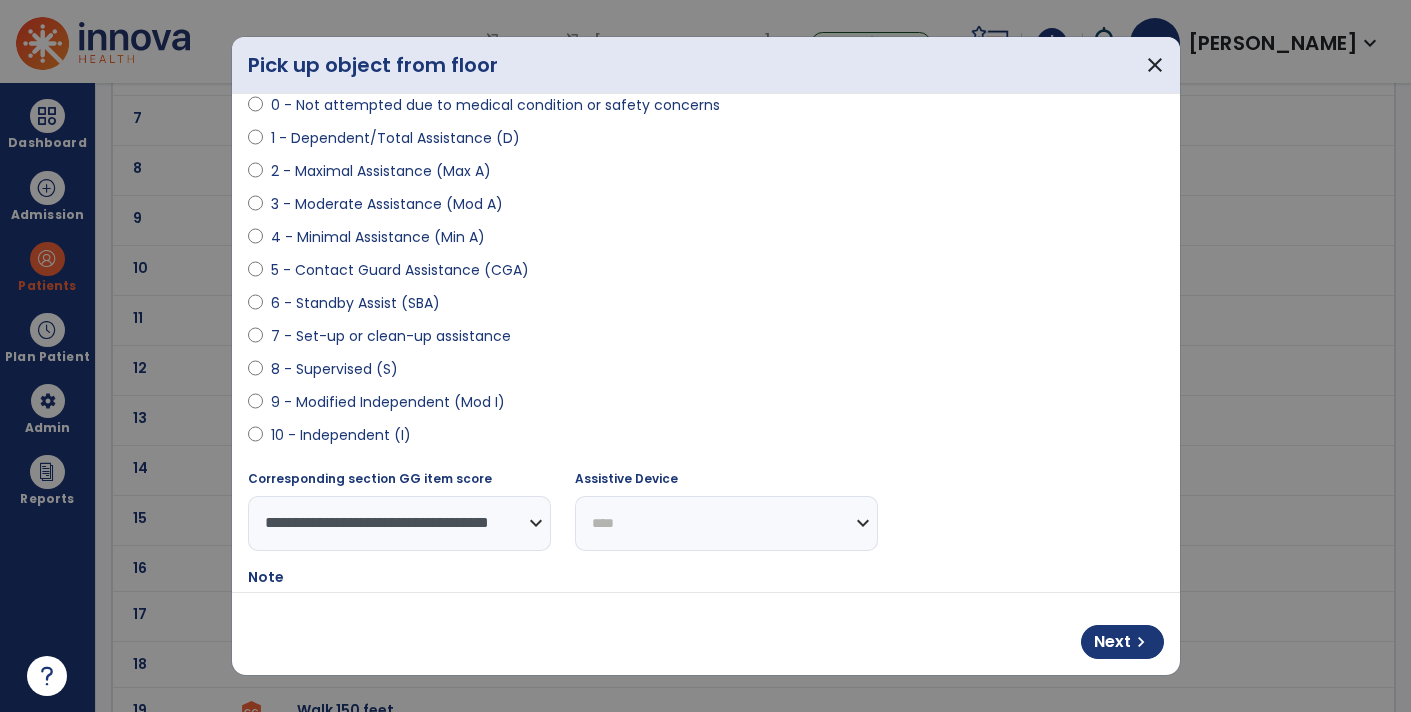 click on "**********" at bounding box center (726, 523) 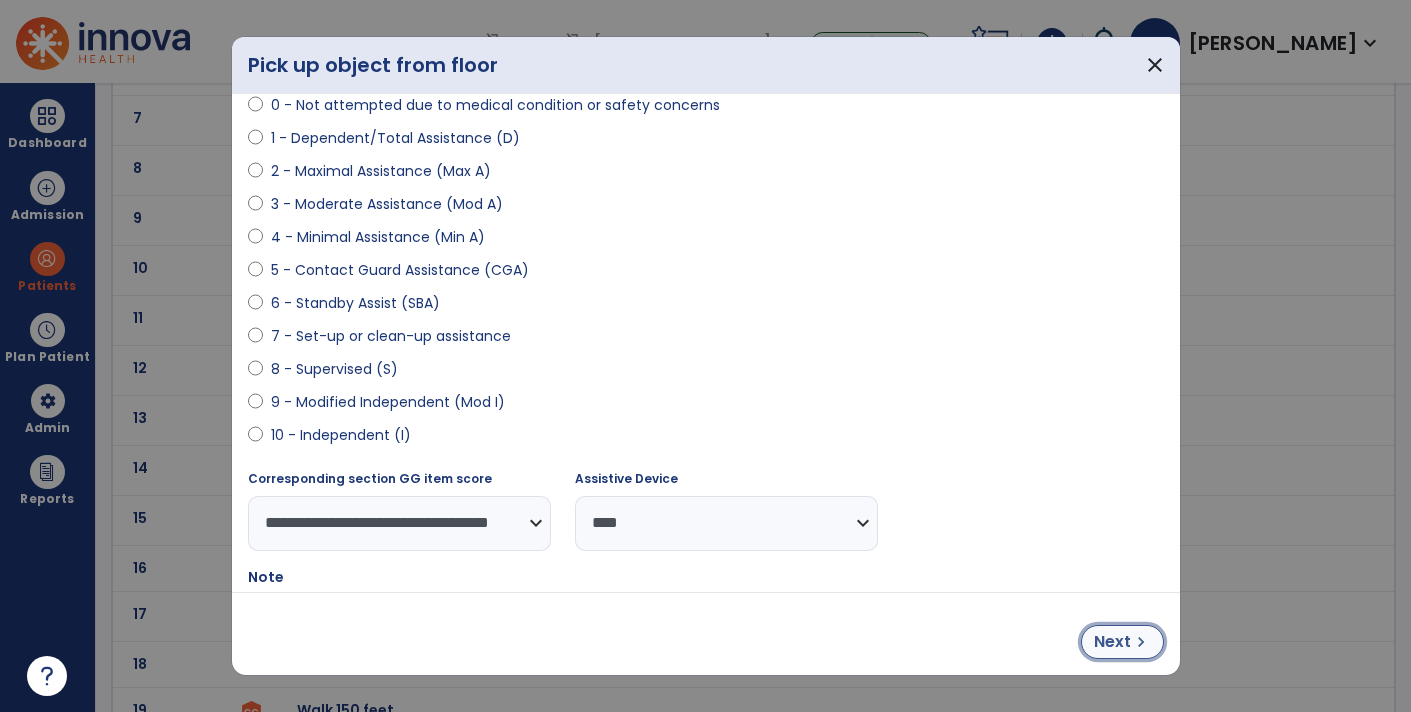 click on "Next" at bounding box center [1112, 642] 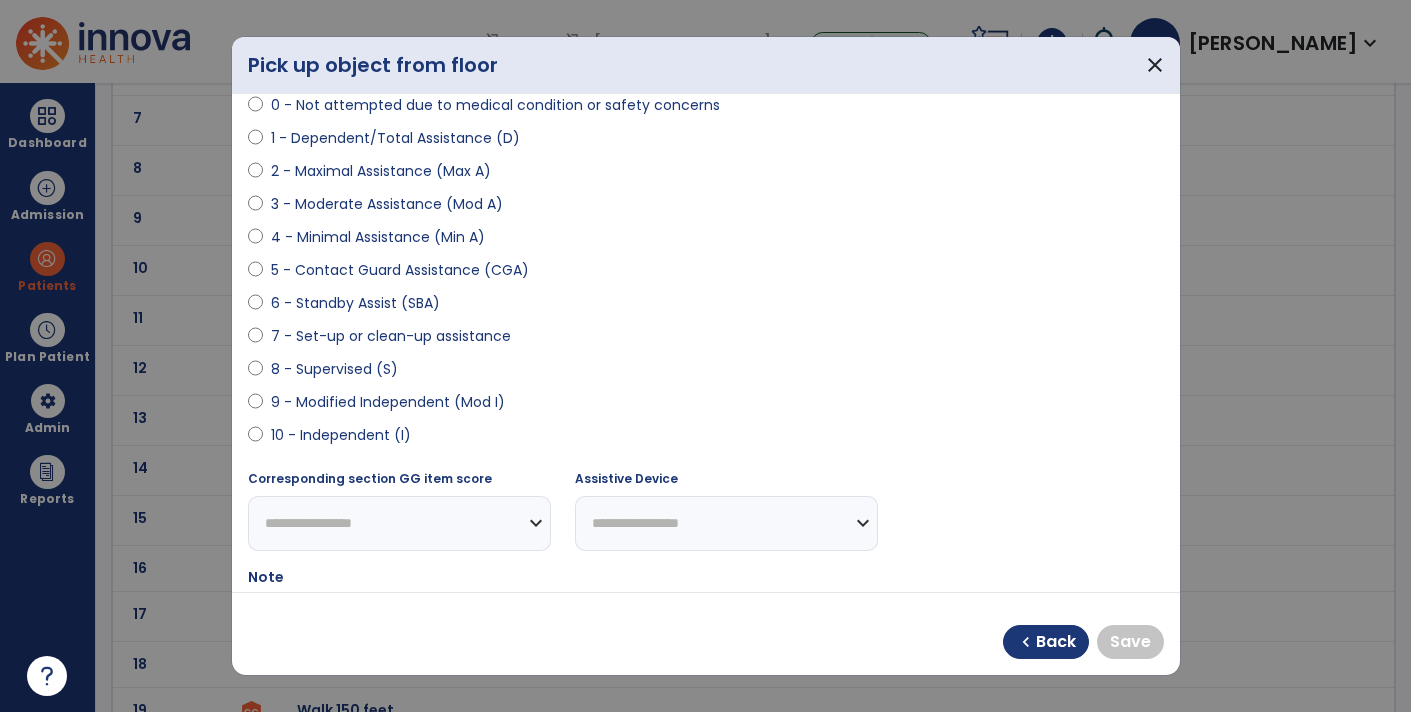 select on "**********" 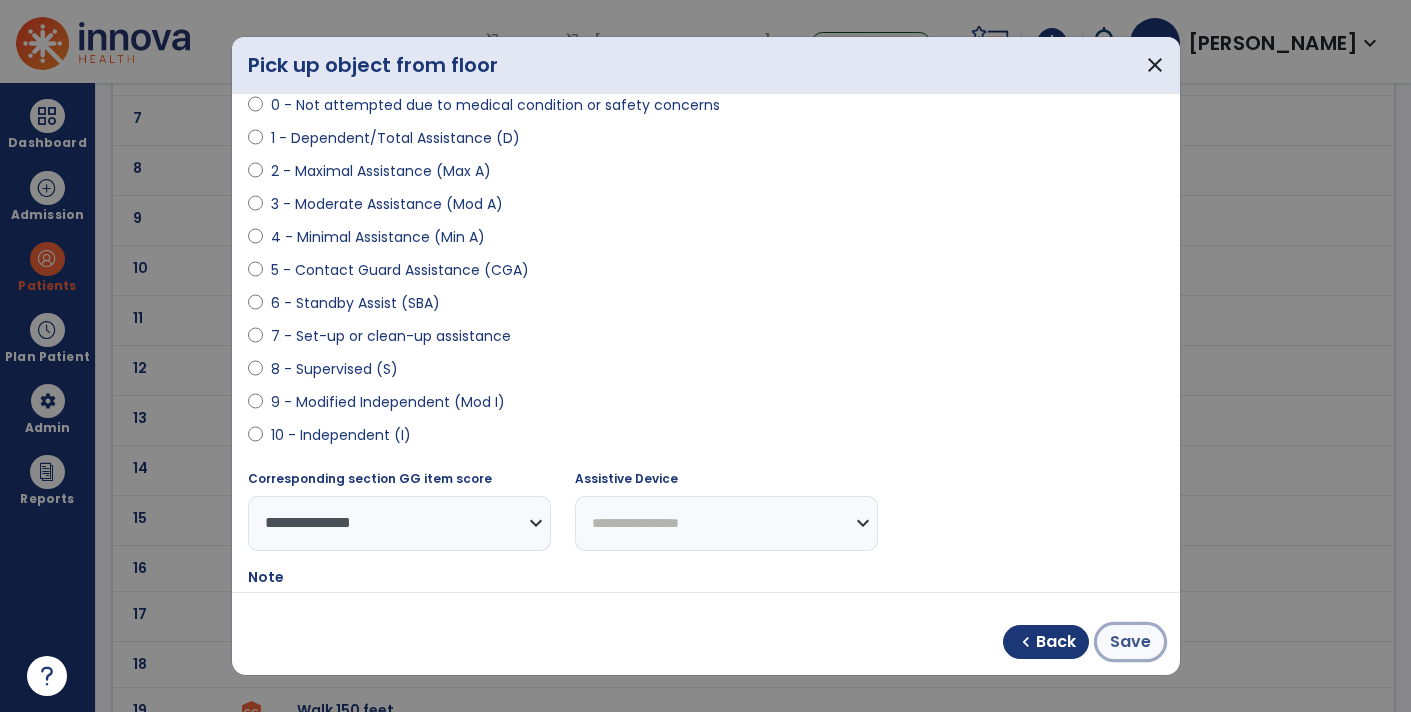 click on "Save" at bounding box center [1130, 642] 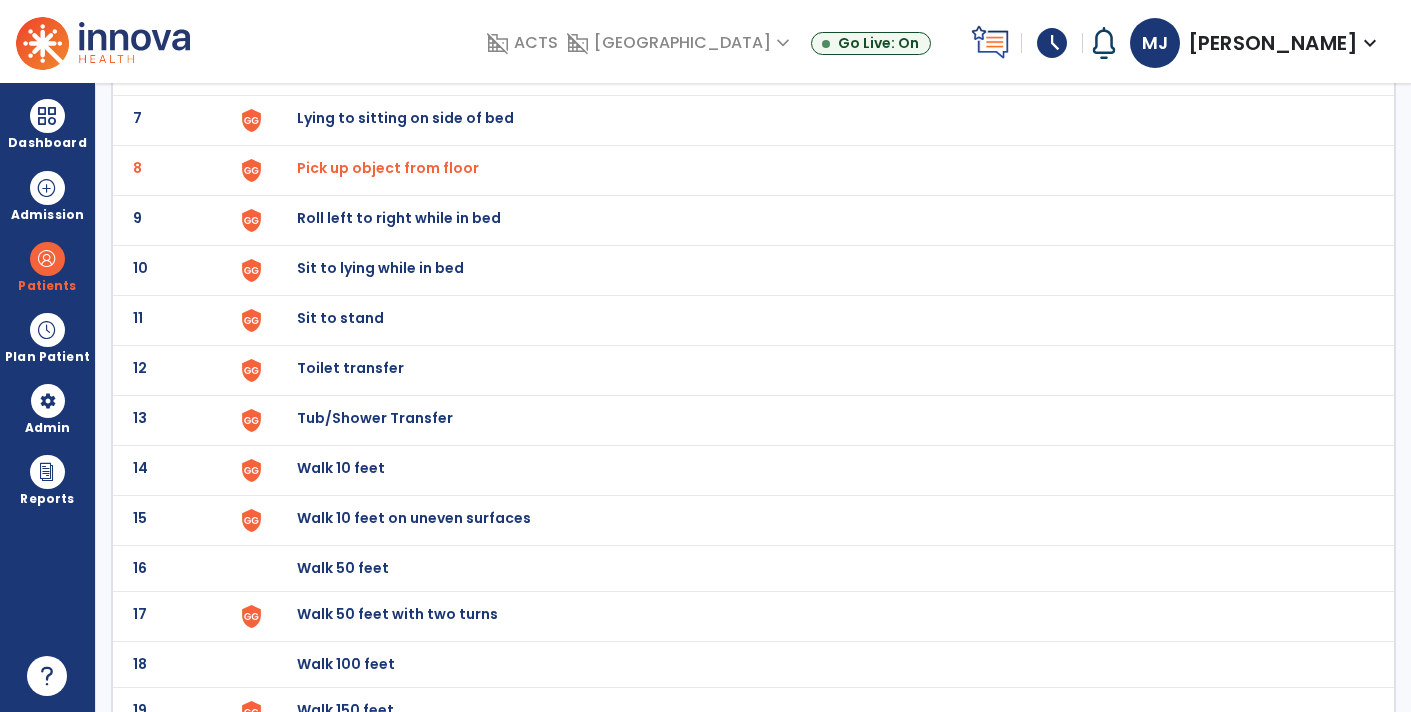 click on "Sit to stand" at bounding box center [343, -178] 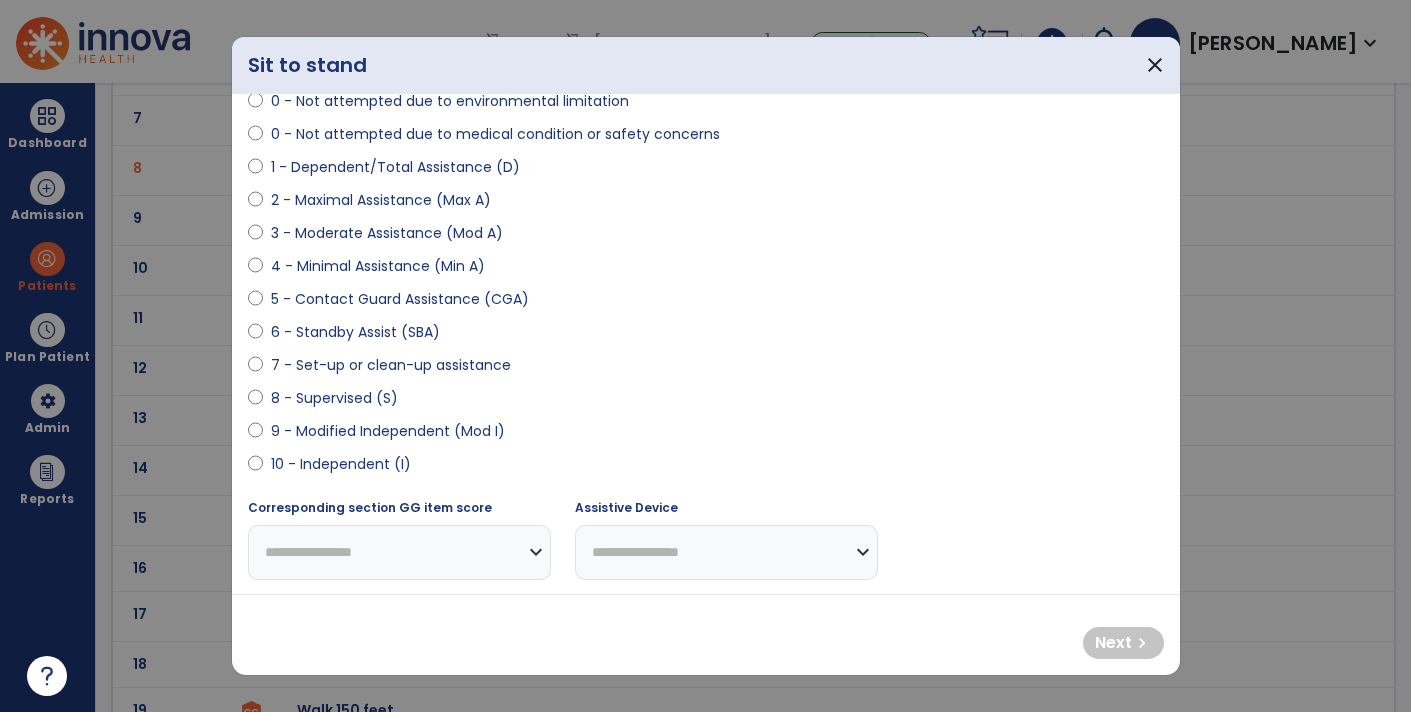 scroll, scrollTop: 183, scrollLeft: 0, axis: vertical 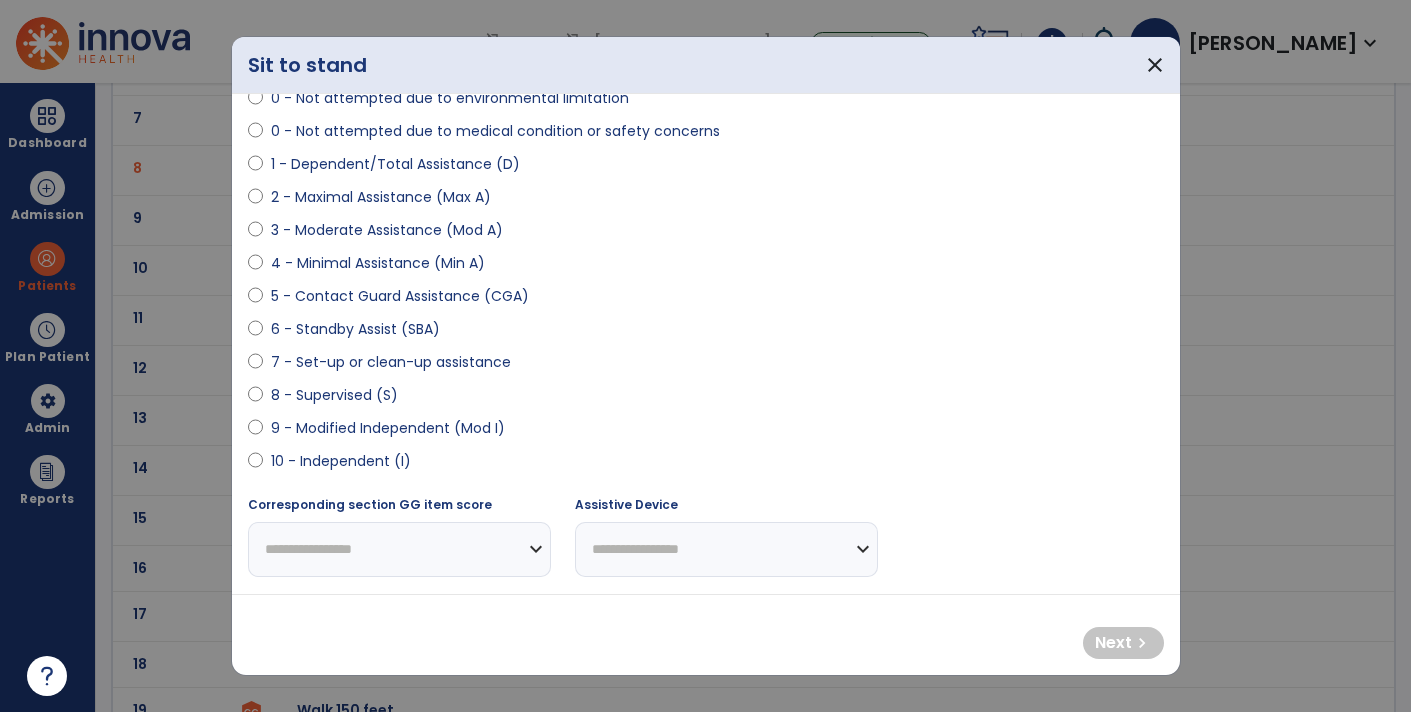 click on "10 - Independent (I)" at bounding box center (341, 461) 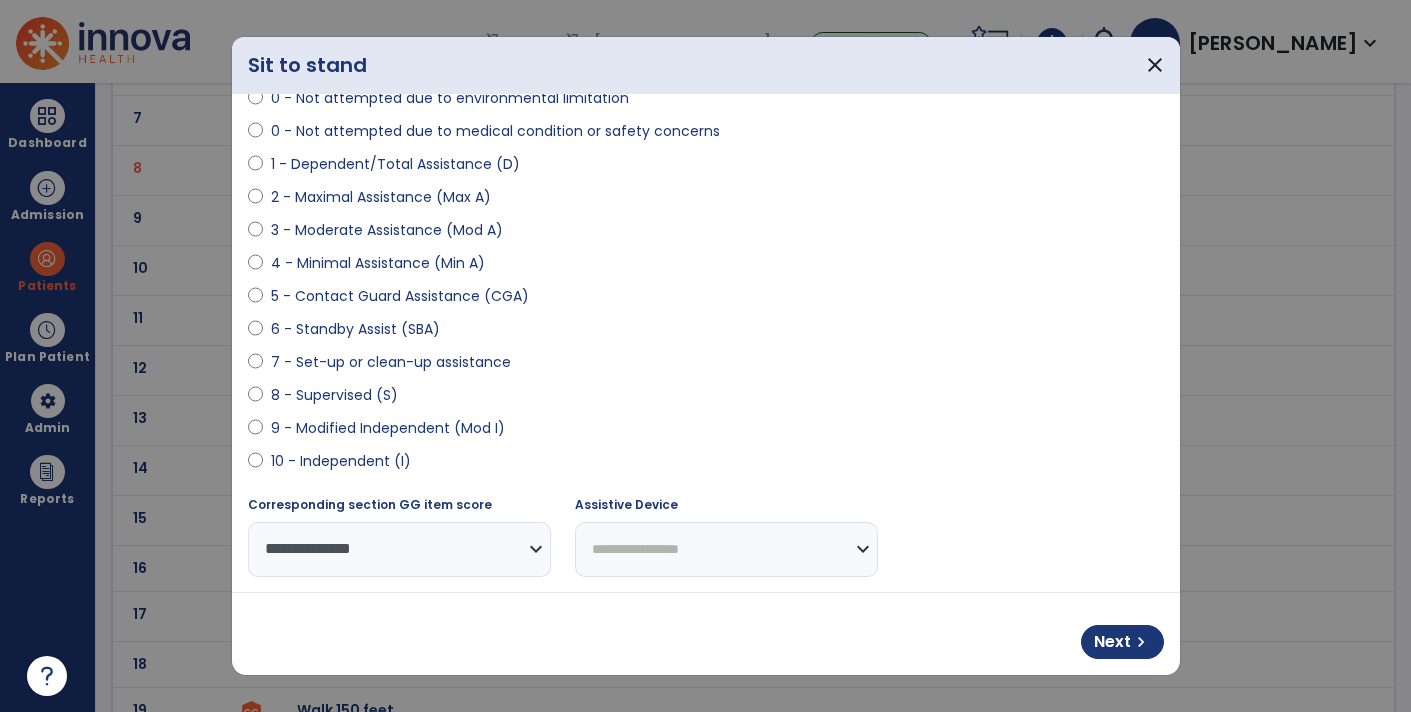 click on "**********" at bounding box center [726, 549] 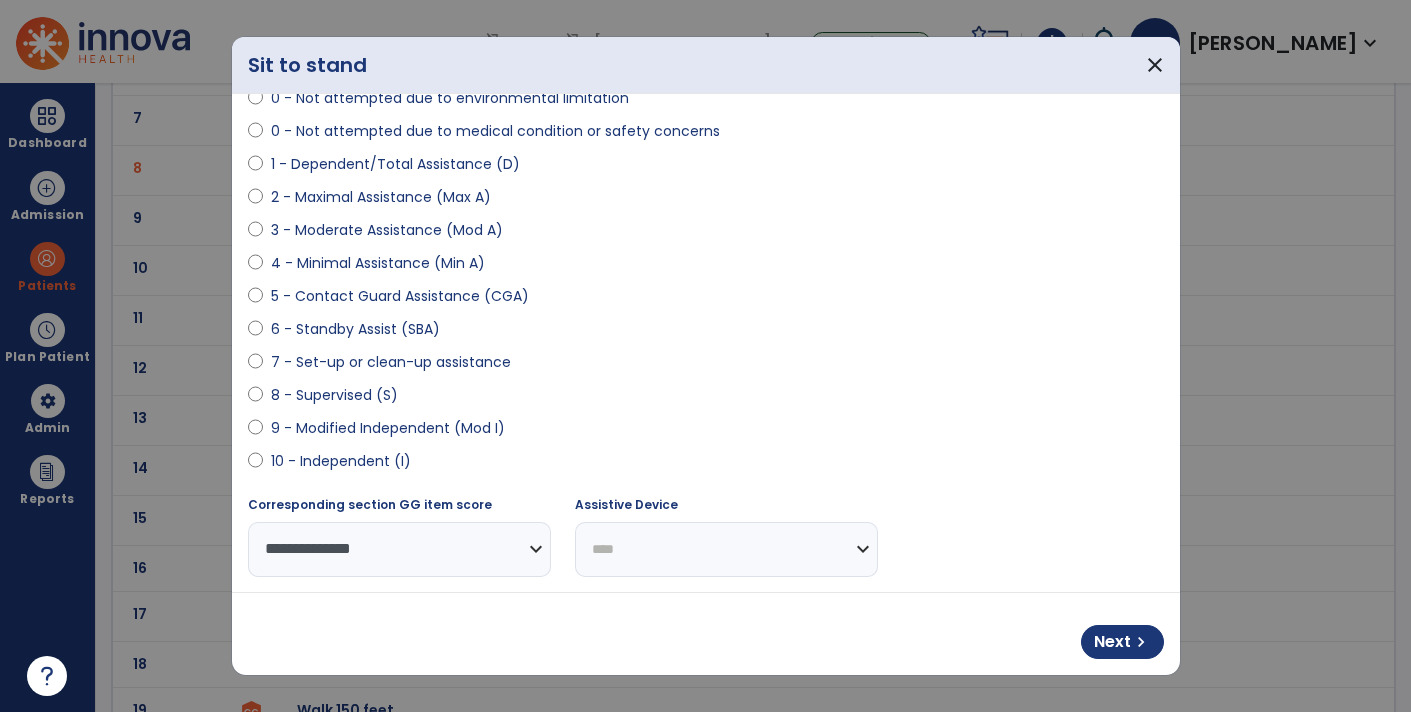 click on "**********" at bounding box center (726, 549) 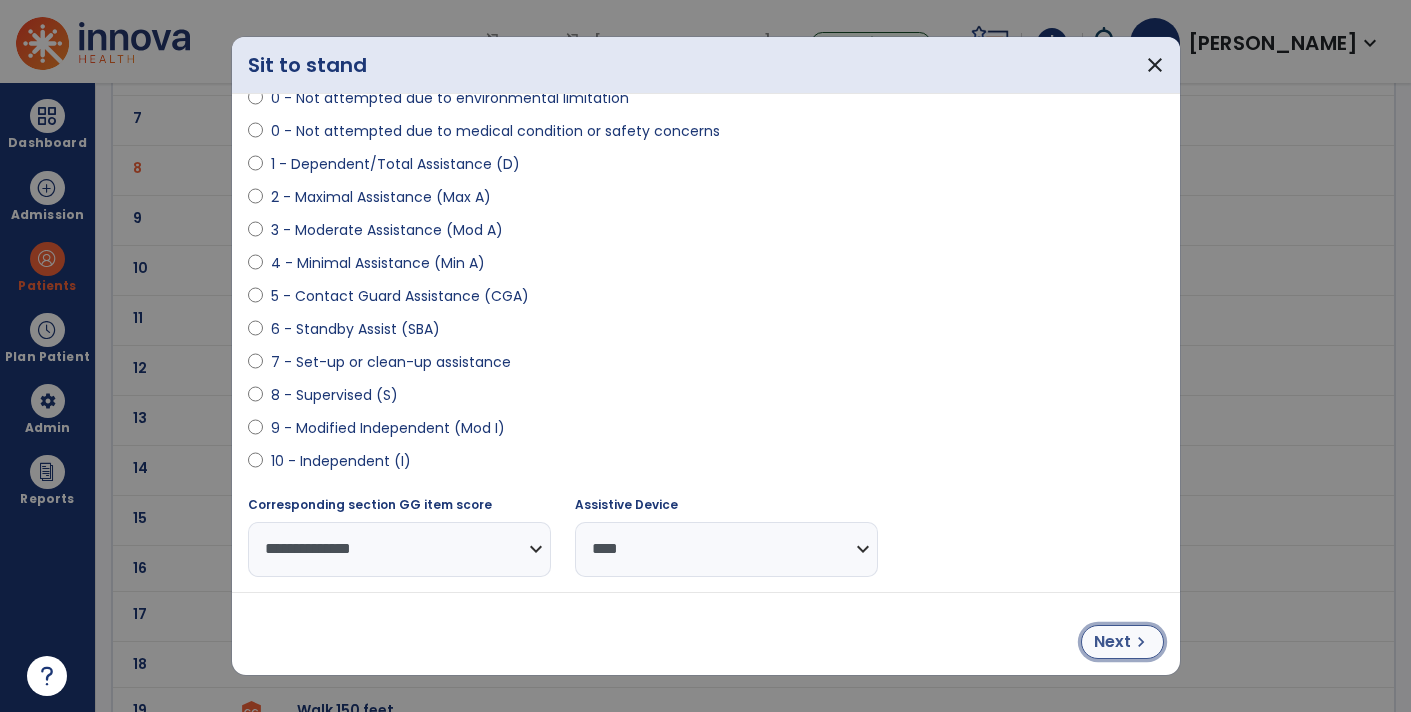 click on "Next" at bounding box center [1112, 642] 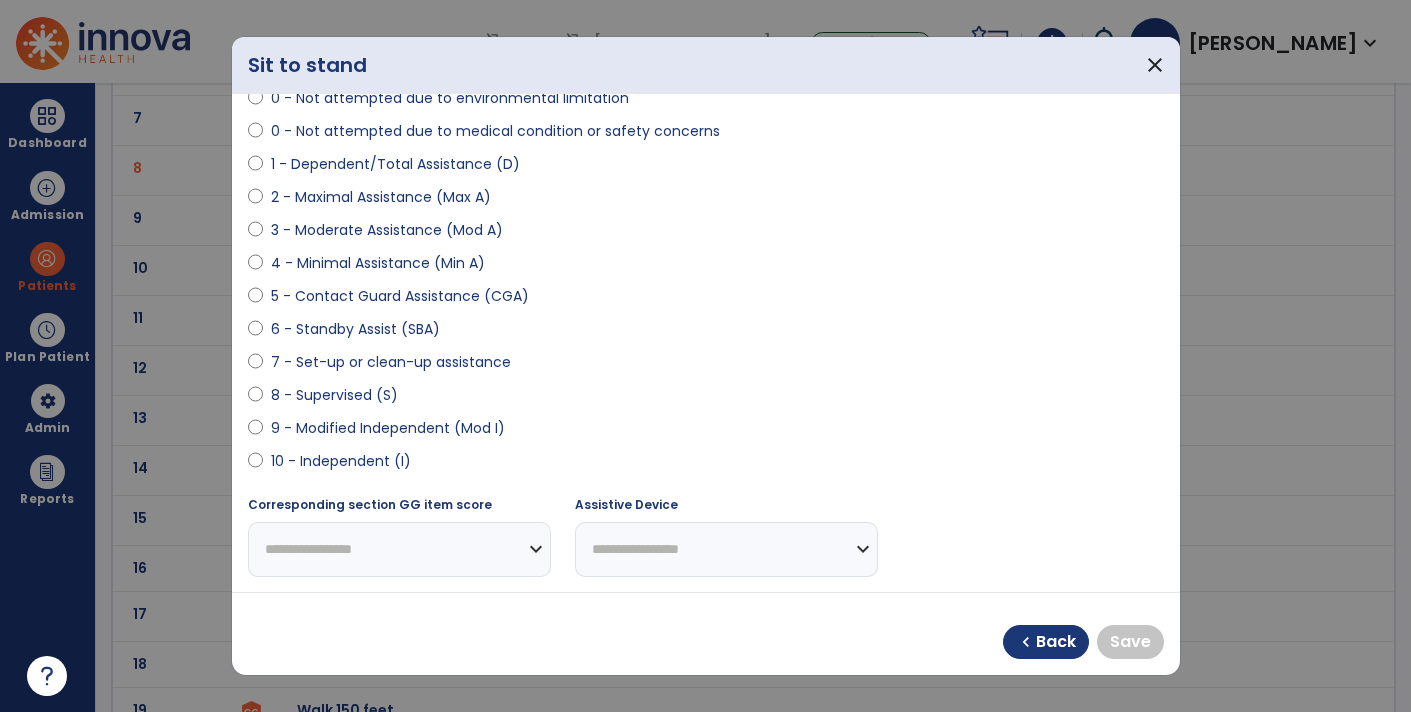 click on "10 - Independent (I)" at bounding box center [341, 461] 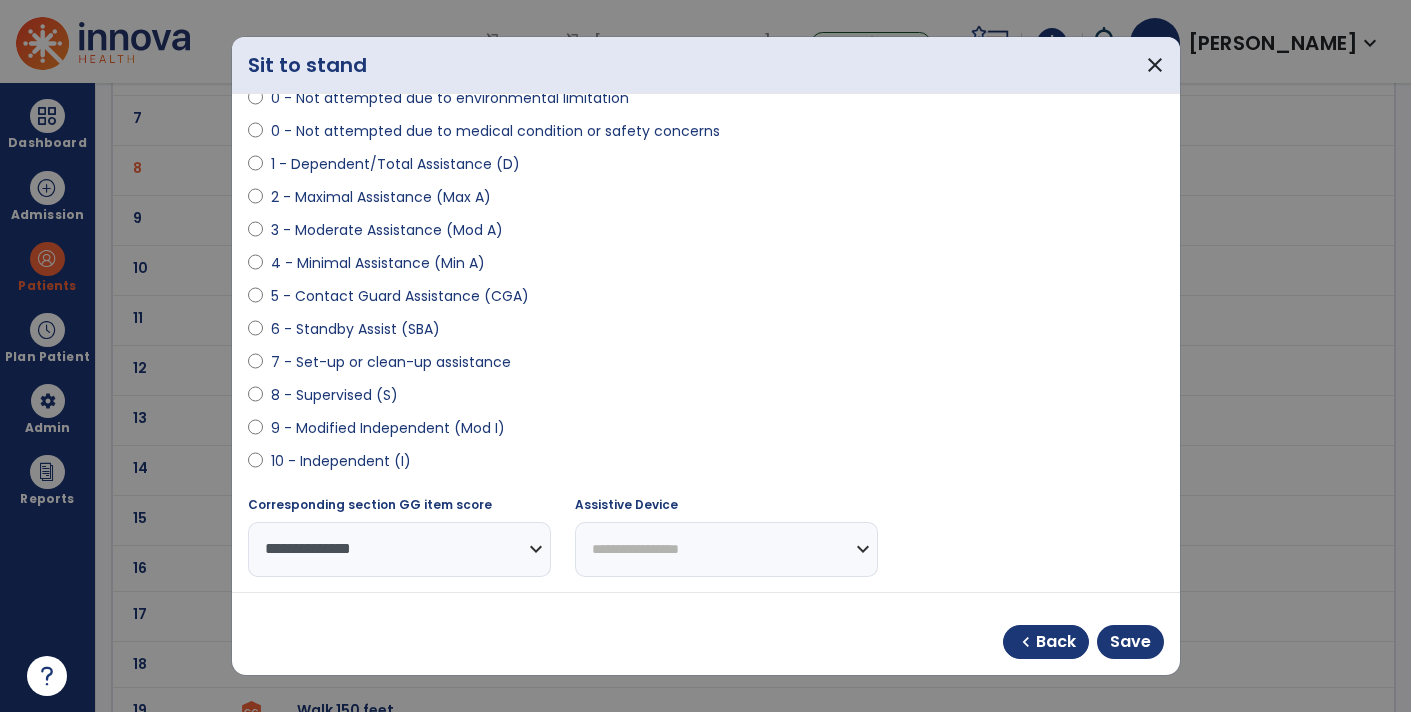 click on "**********" at bounding box center [726, 549] 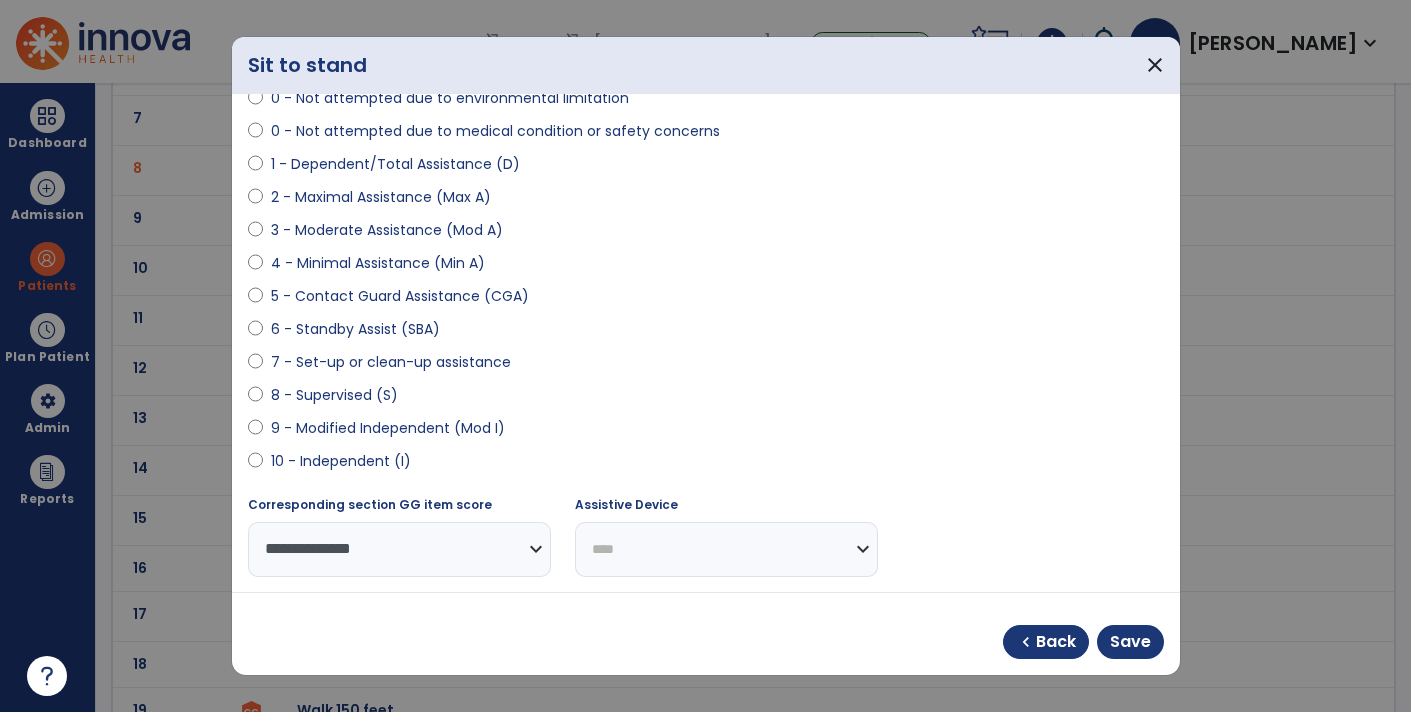 click on "**********" at bounding box center (726, 549) 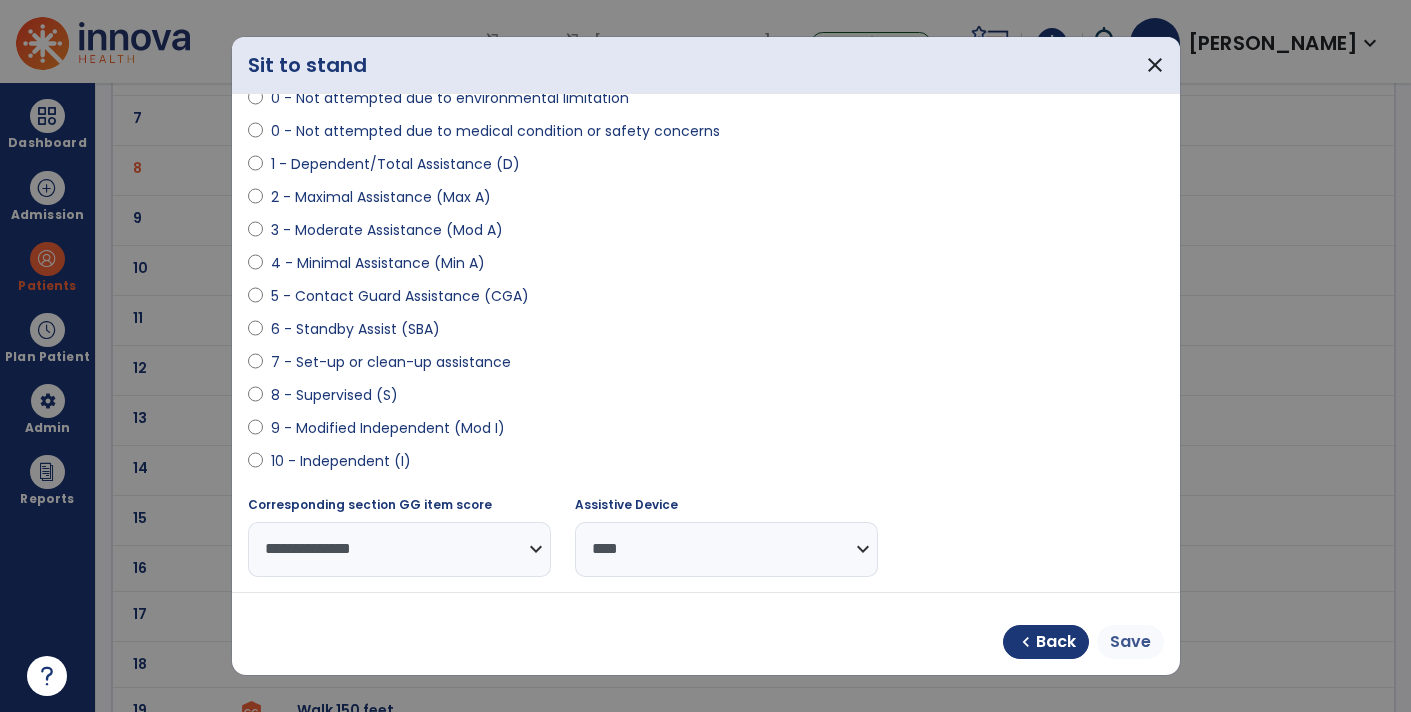 click on "Save" at bounding box center [1130, 642] 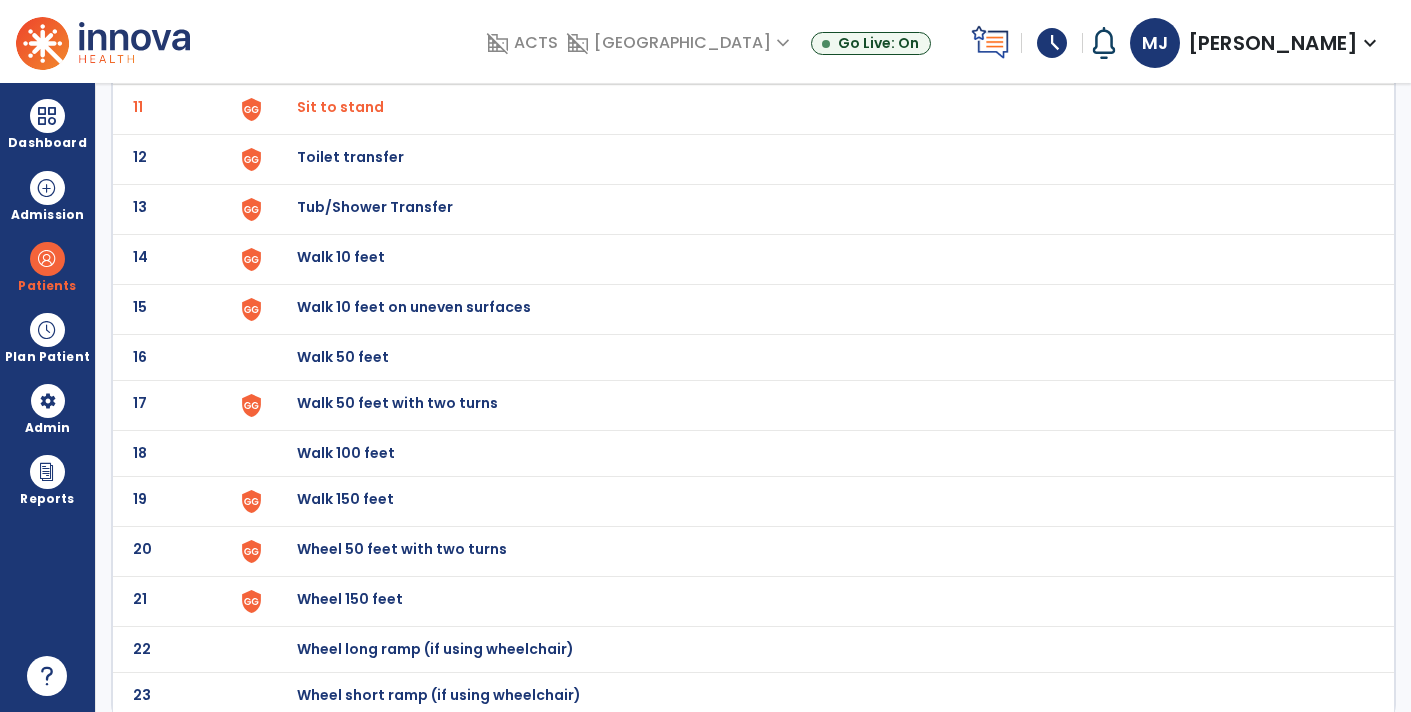 scroll, scrollTop: 650, scrollLeft: 0, axis: vertical 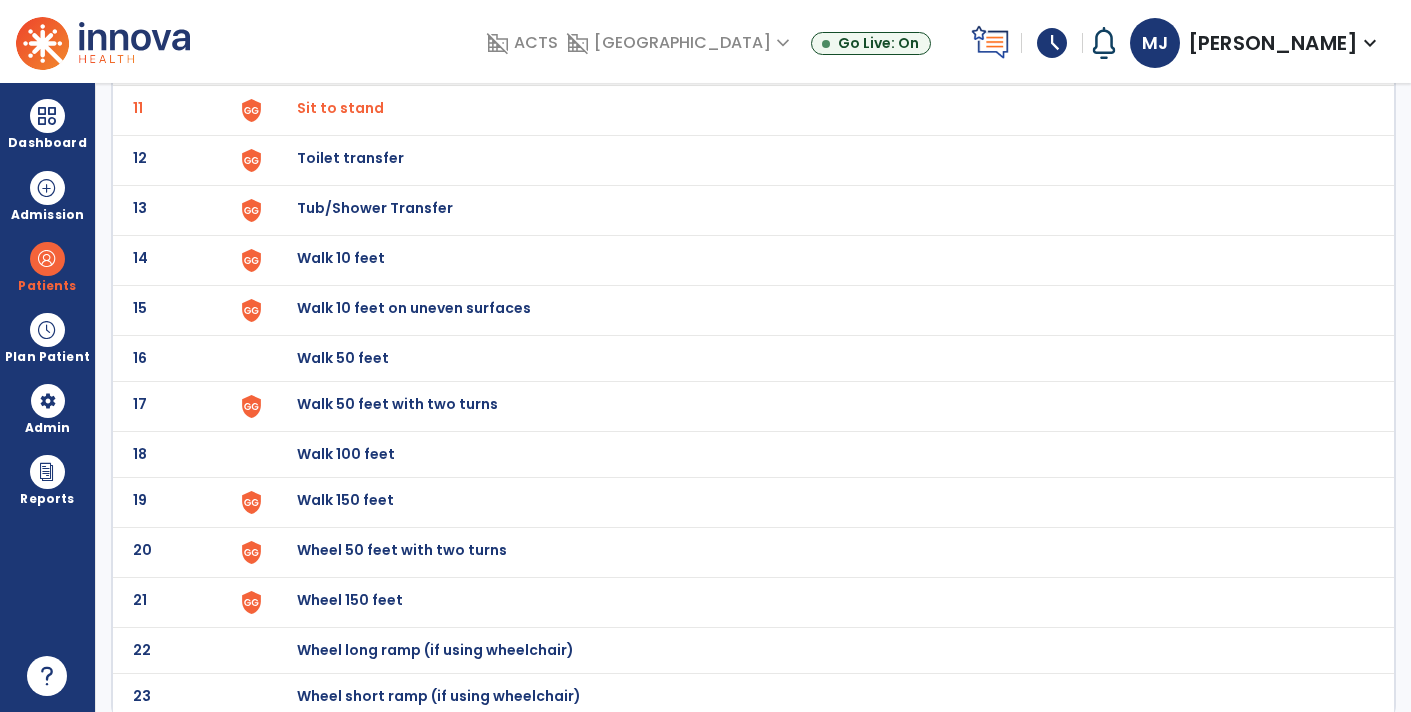 click on "Walk 50 feet with two turns" at bounding box center [343, -388] 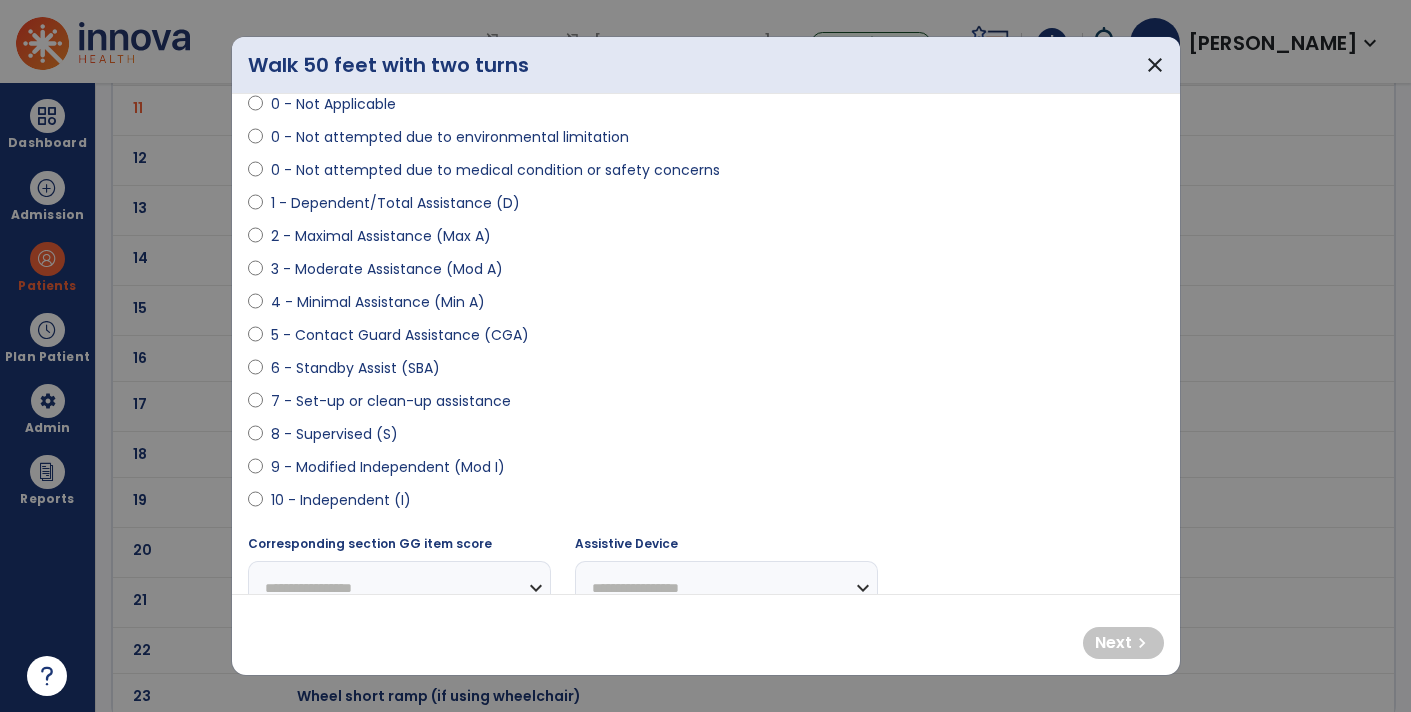 scroll, scrollTop: 149, scrollLeft: 0, axis: vertical 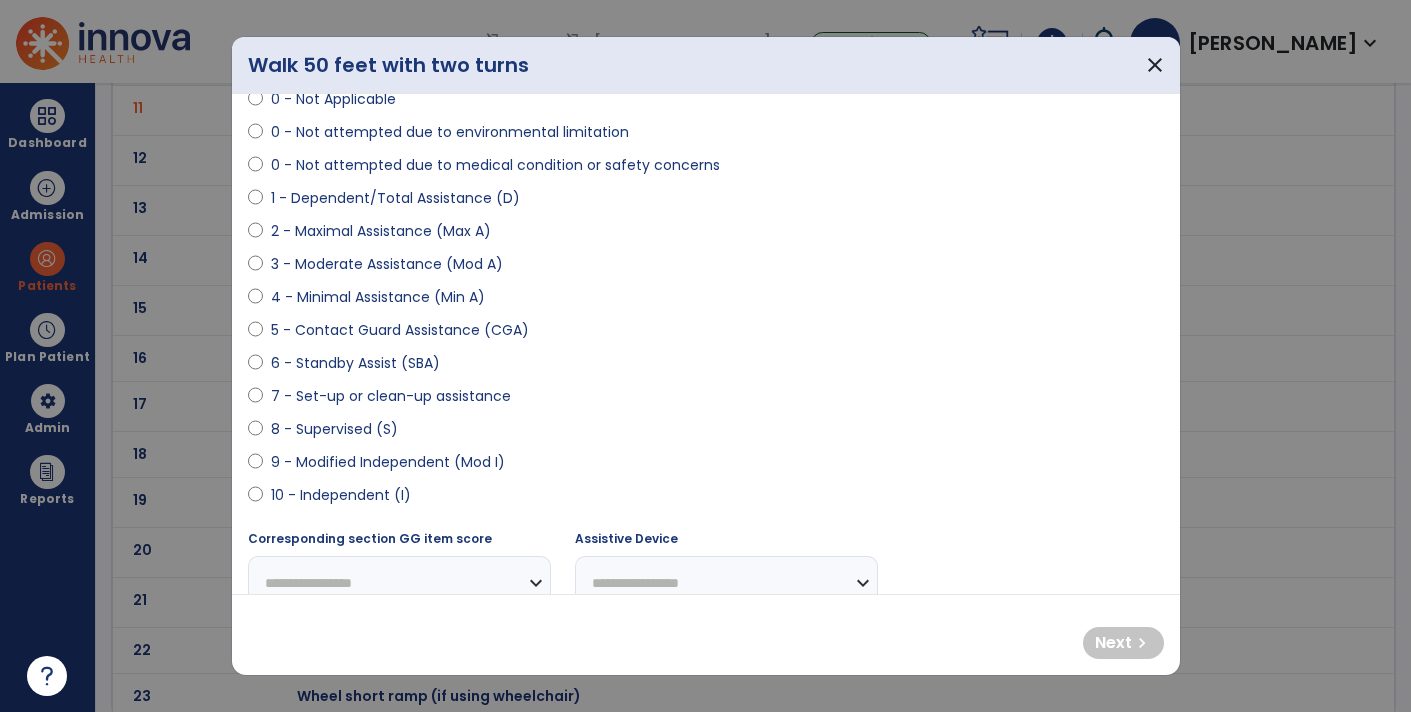 click on "8 - Supervised (S)" at bounding box center [334, 429] 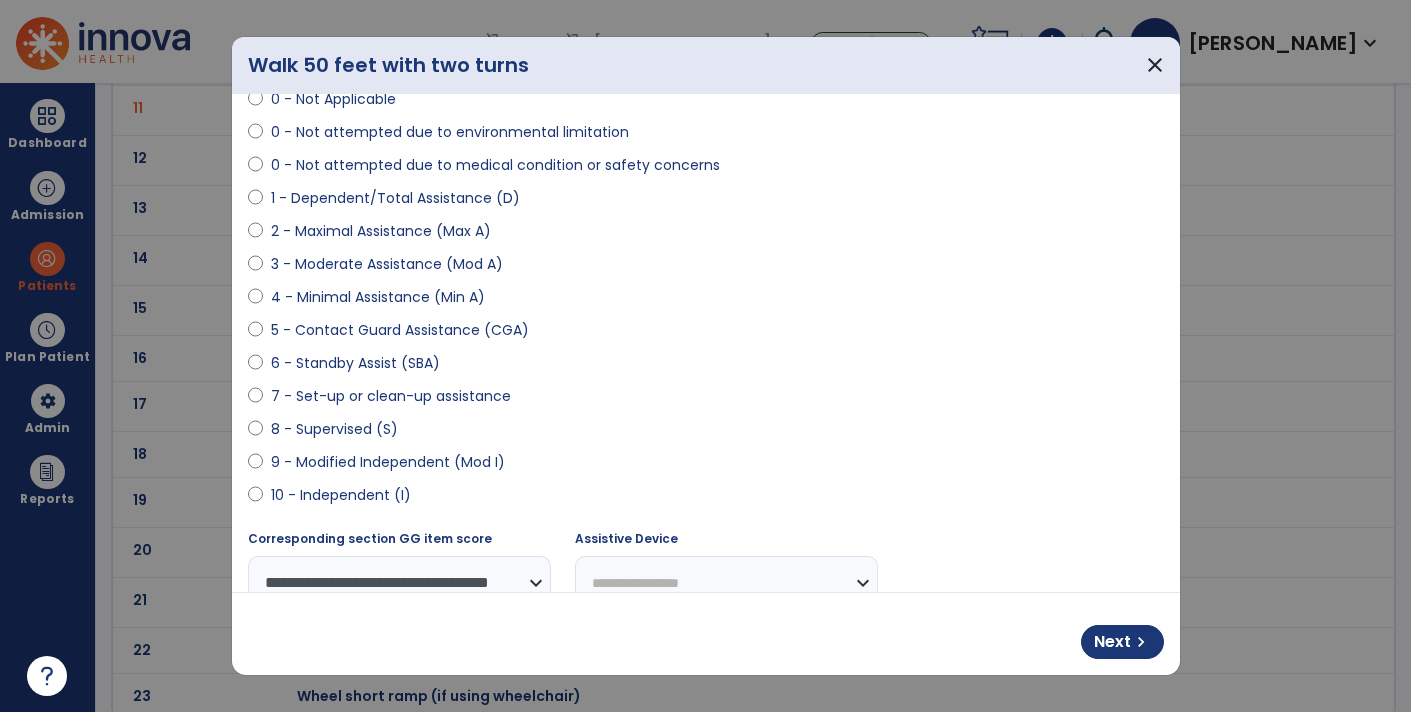 click on "**********" at bounding box center (726, 583) 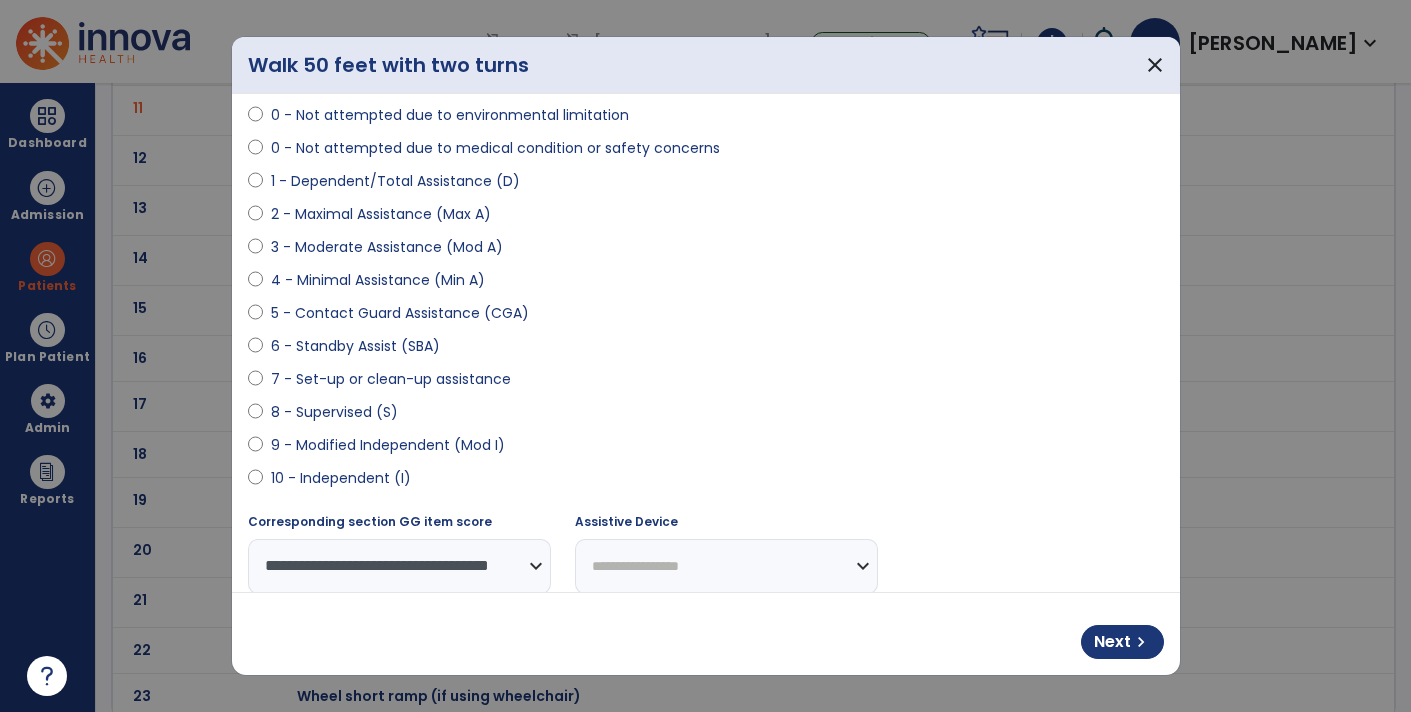 select on "*********" 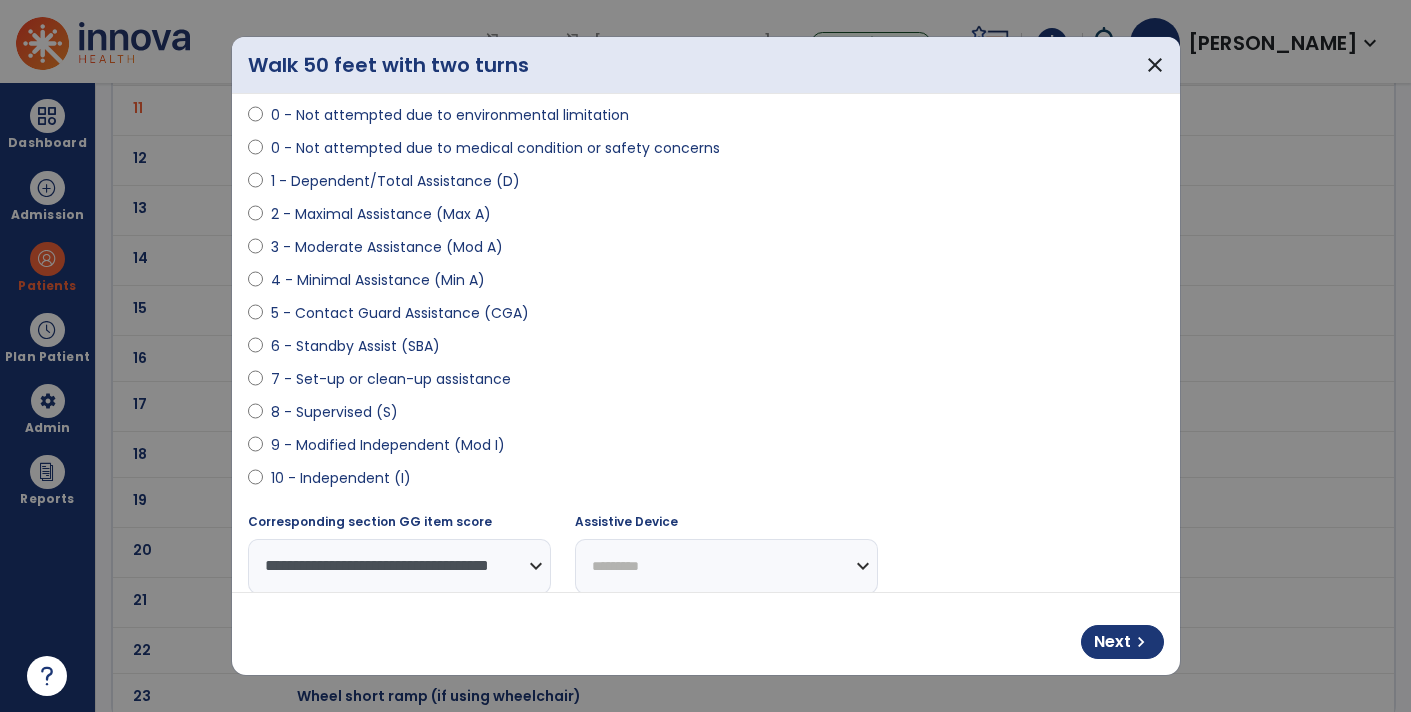 click on "**********" at bounding box center (726, 566) 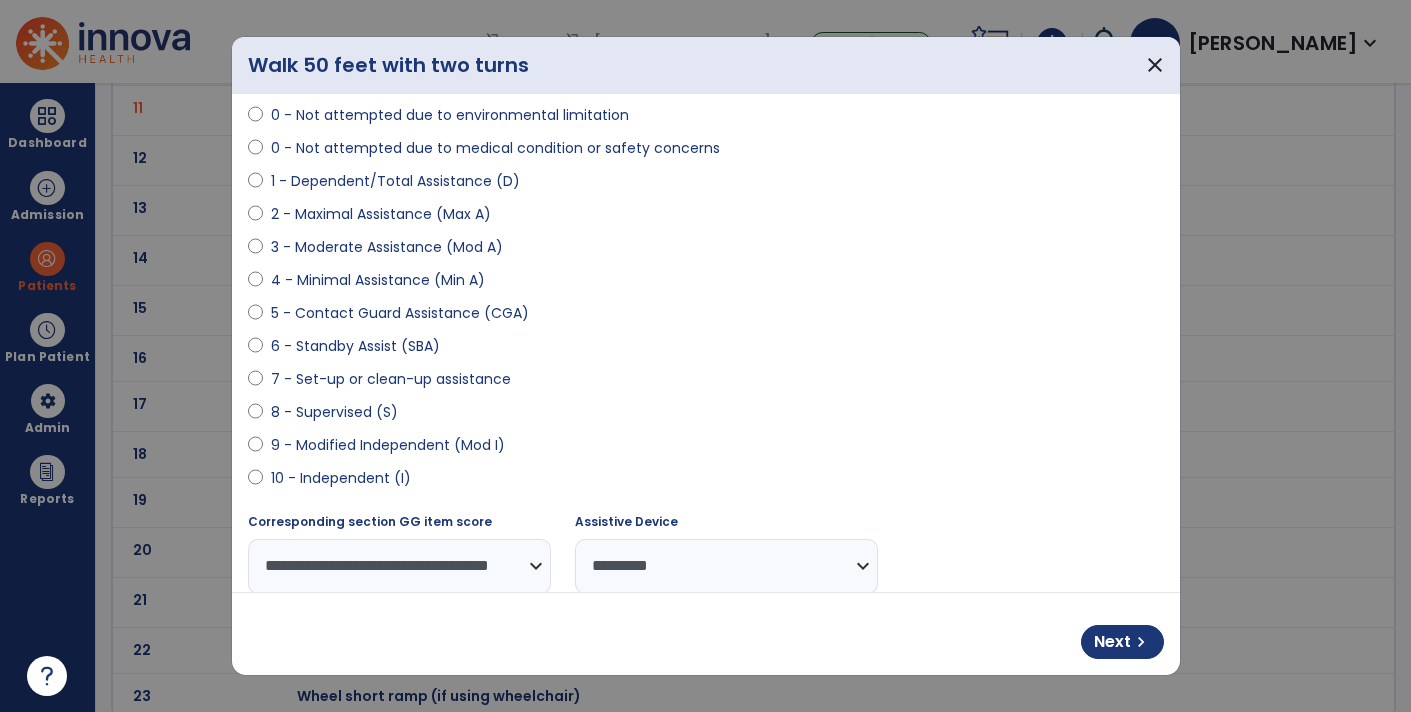 click on "6 - Standby Assist (SBA)" at bounding box center (355, 346) 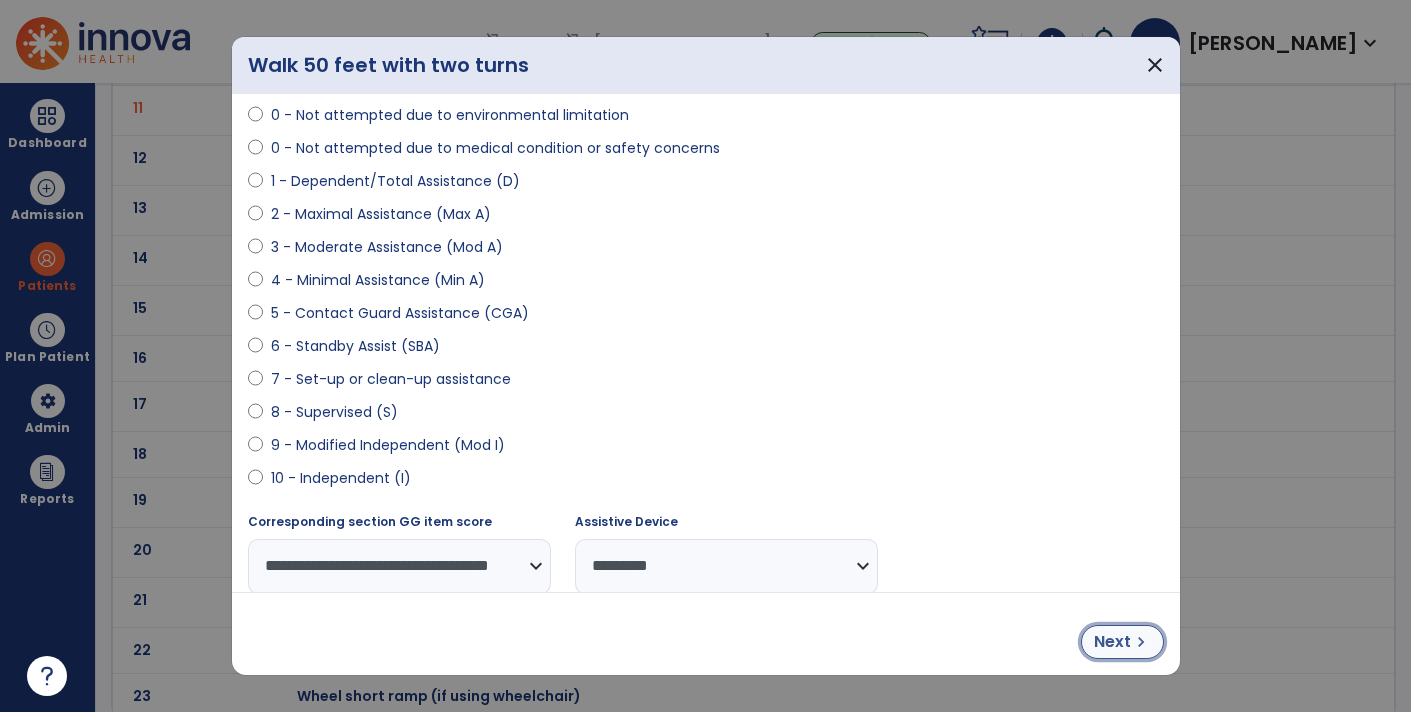 click on "Next" at bounding box center [1112, 642] 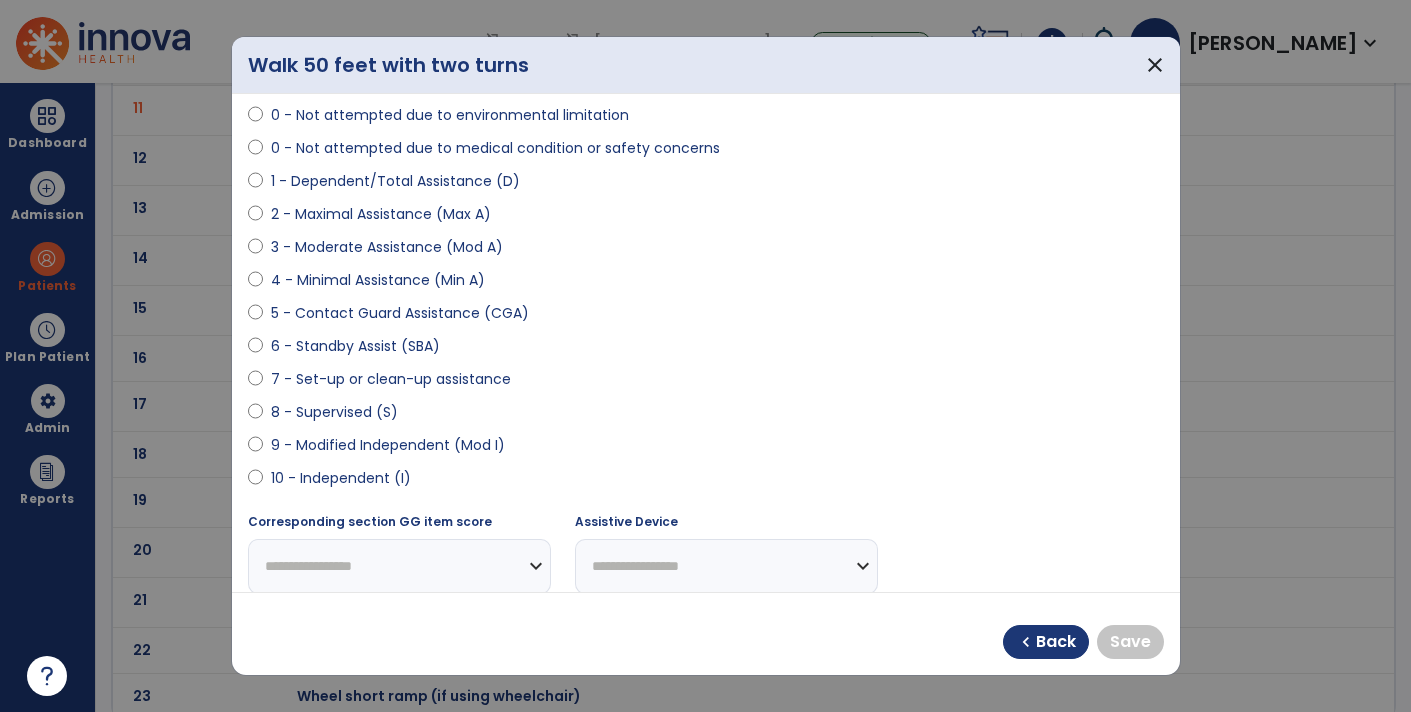 click on "10 - Independent (I)" at bounding box center (341, 478) 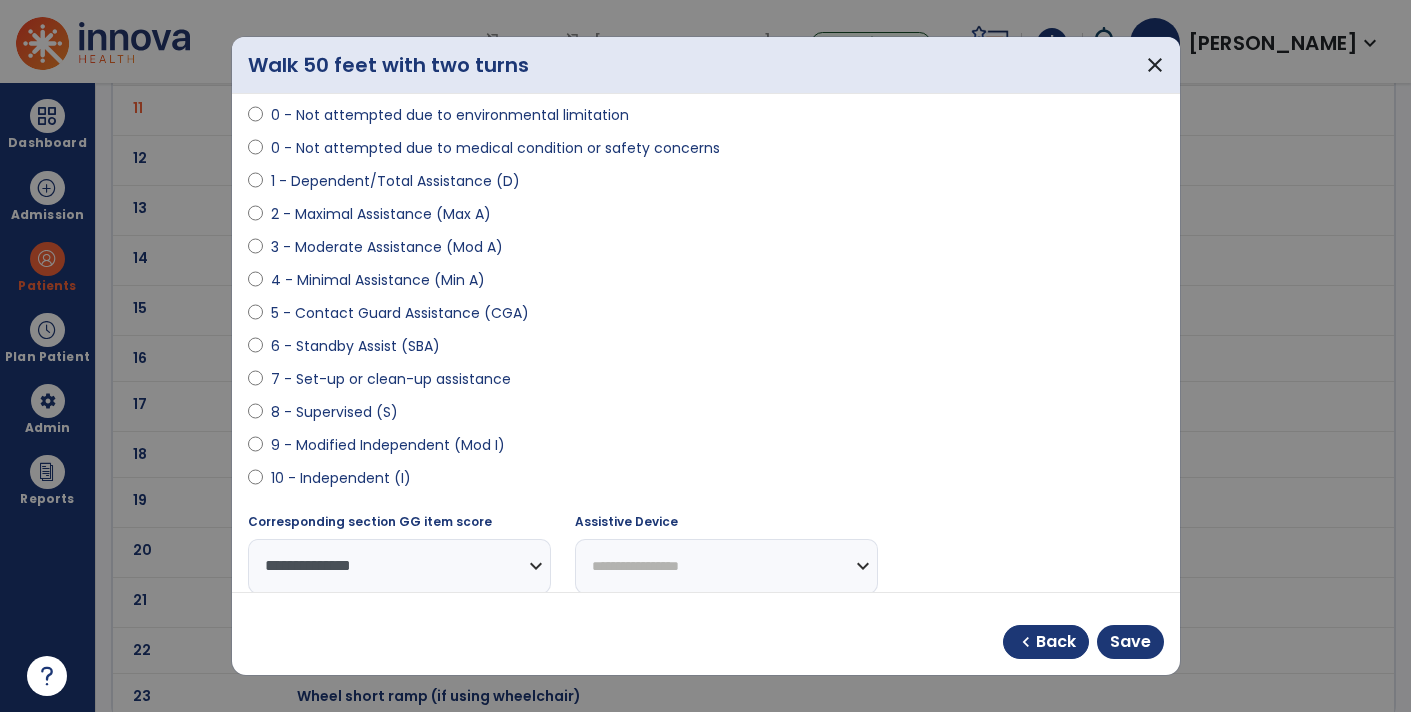 click on "9 - Modified Independent (Mod I)" at bounding box center [388, 445] 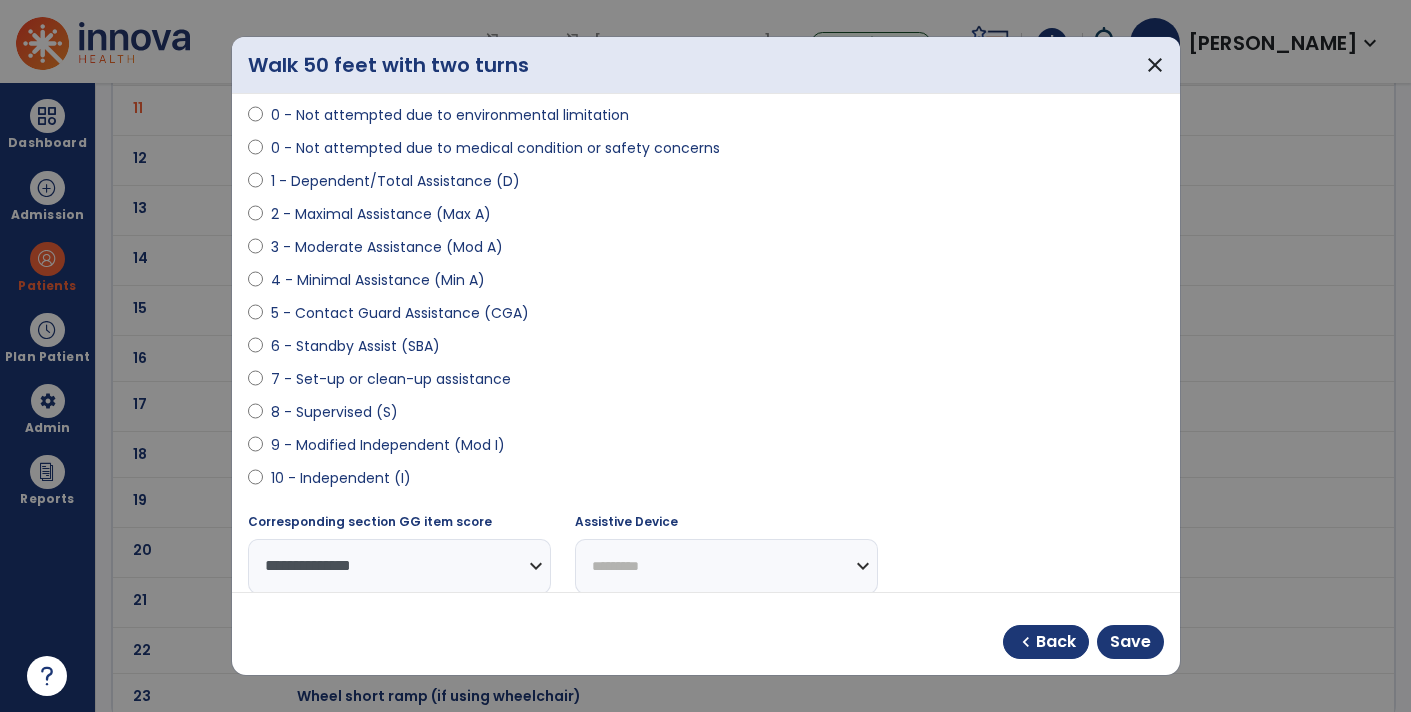 click on "**********" at bounding box center [726, 566] 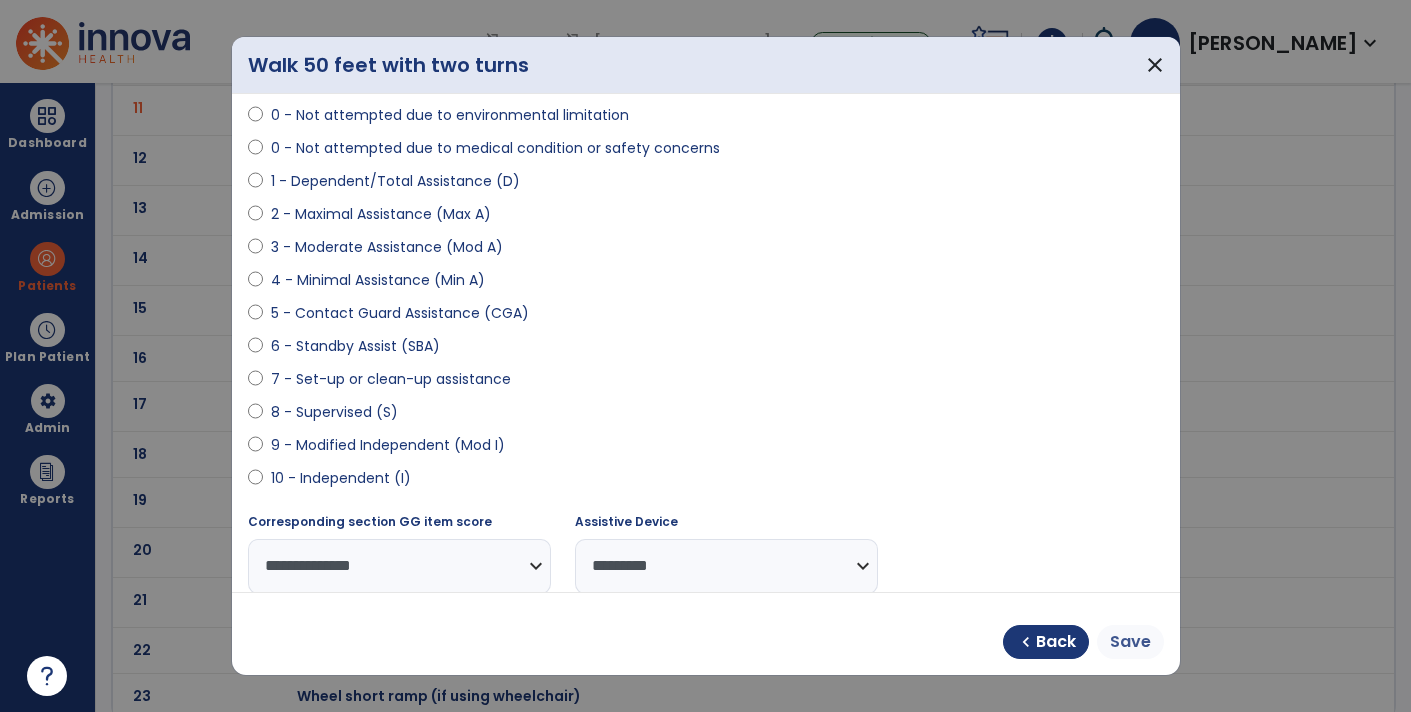 click on "Save" at bounding box center [1130, 642] 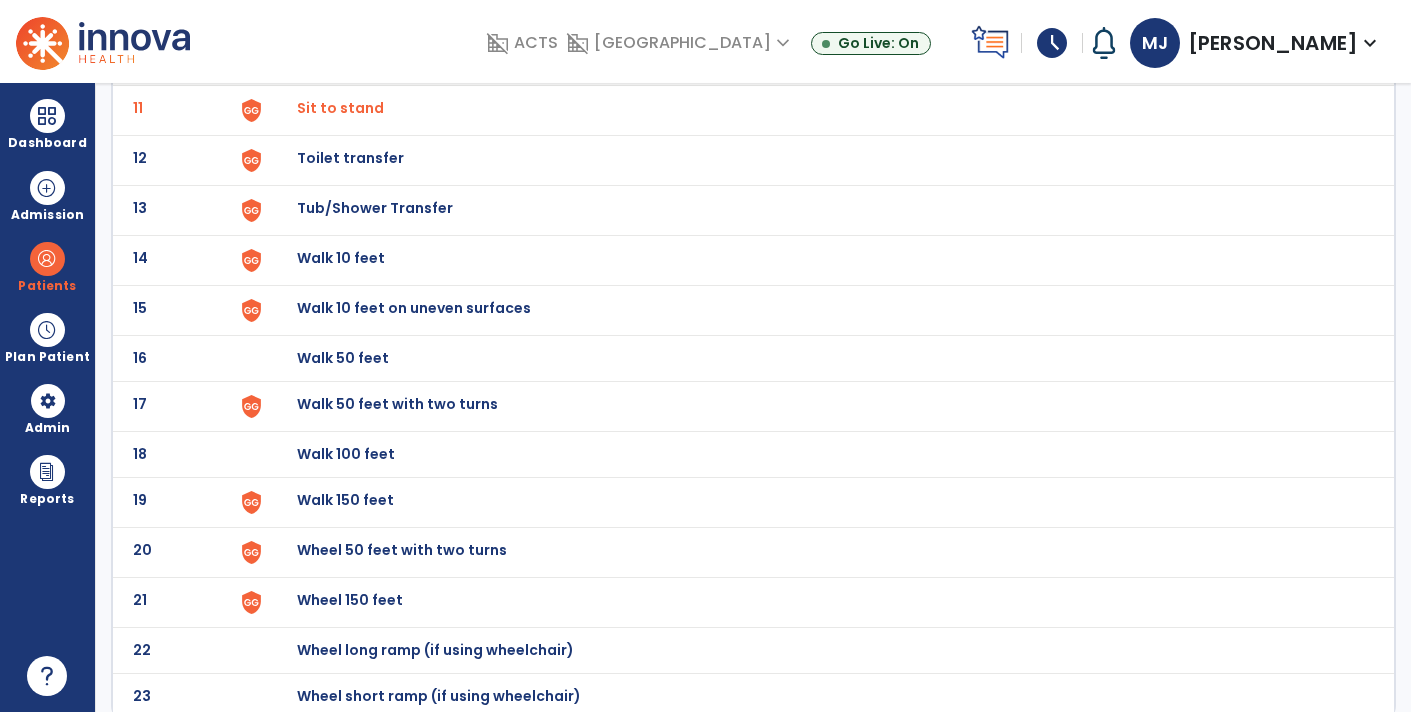 click on "22 Wheel long ramp (if using wheelchair)" 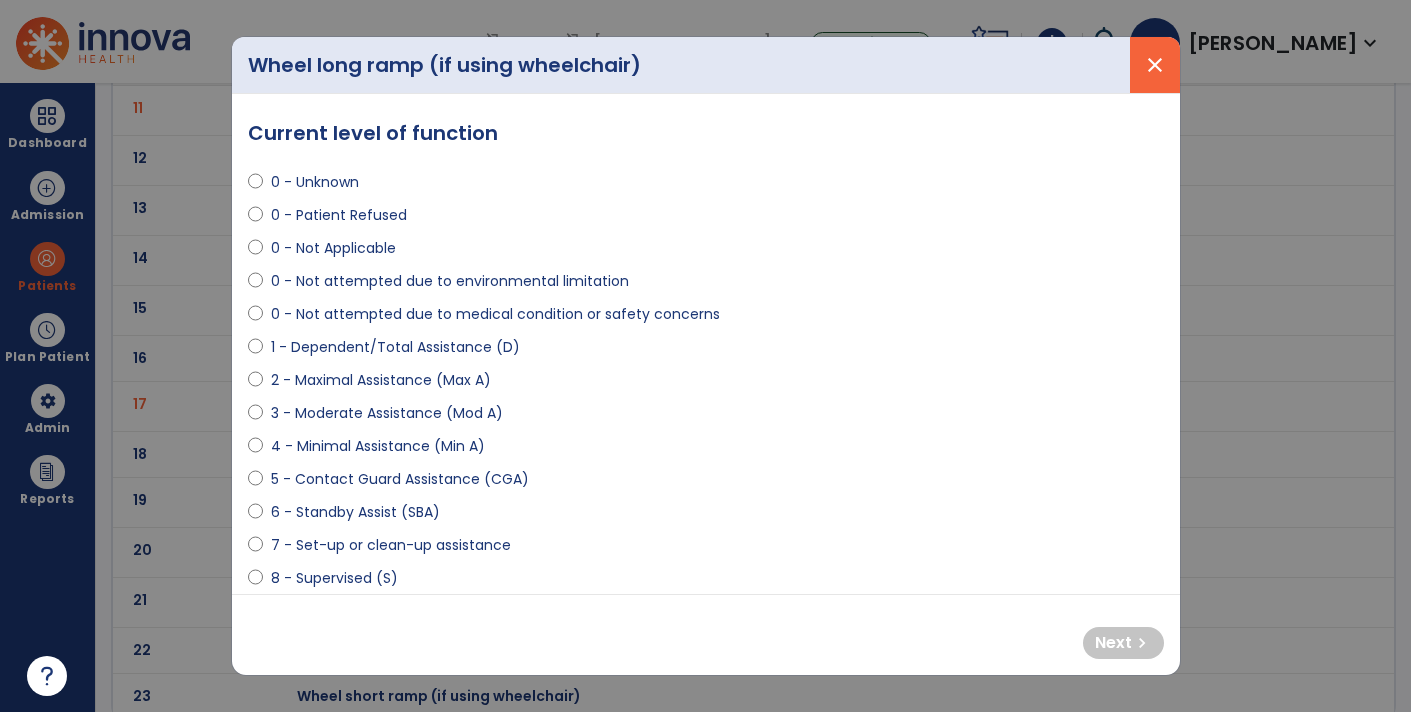 click on "close" at bounding box center (1155, 65) 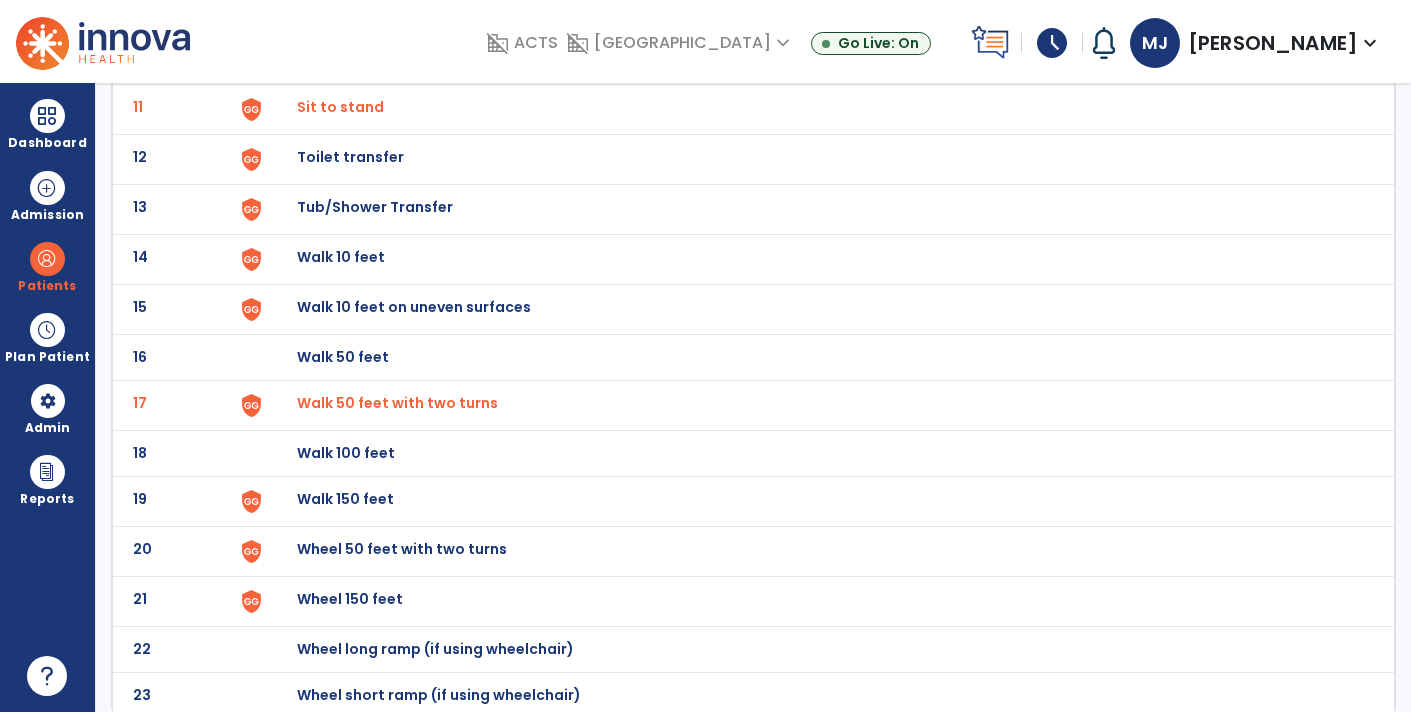 scroll, scrollTop: 0, scrollLeft: 0, axis: both 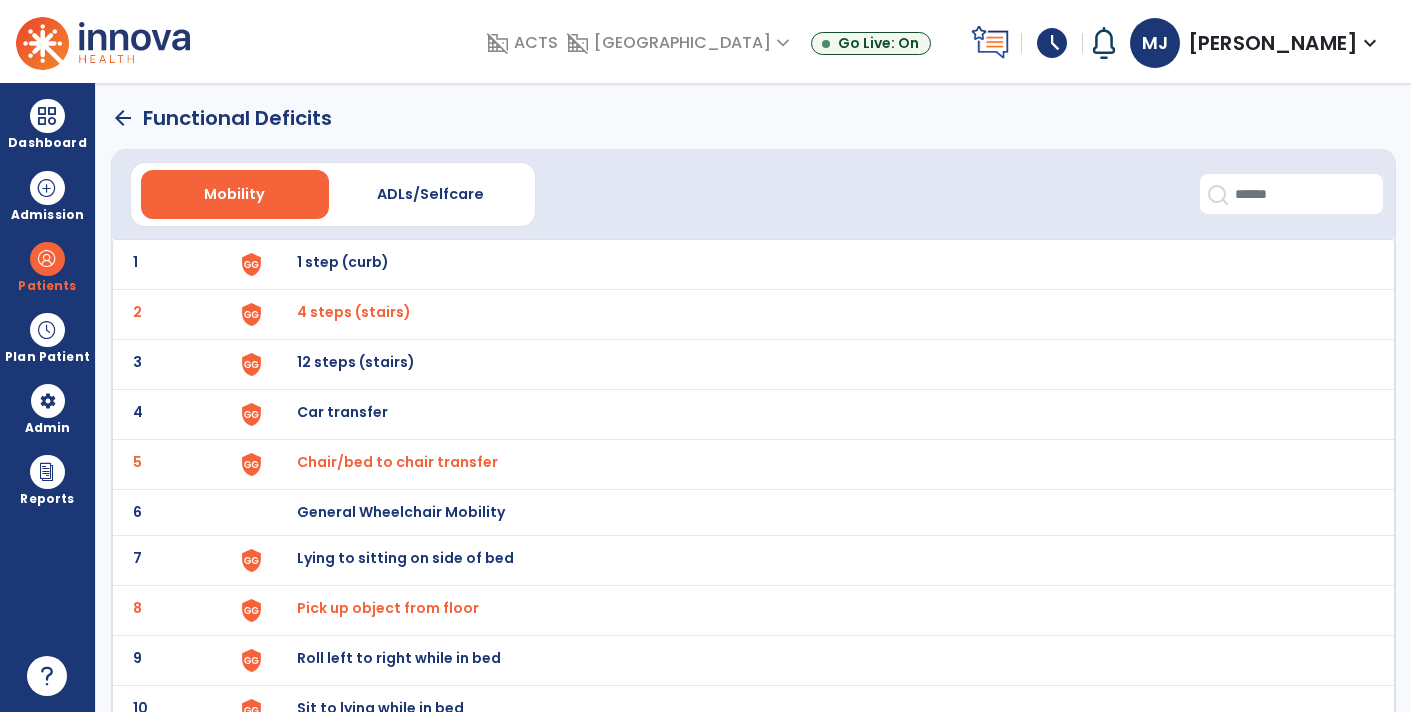 click on "arrow_back" 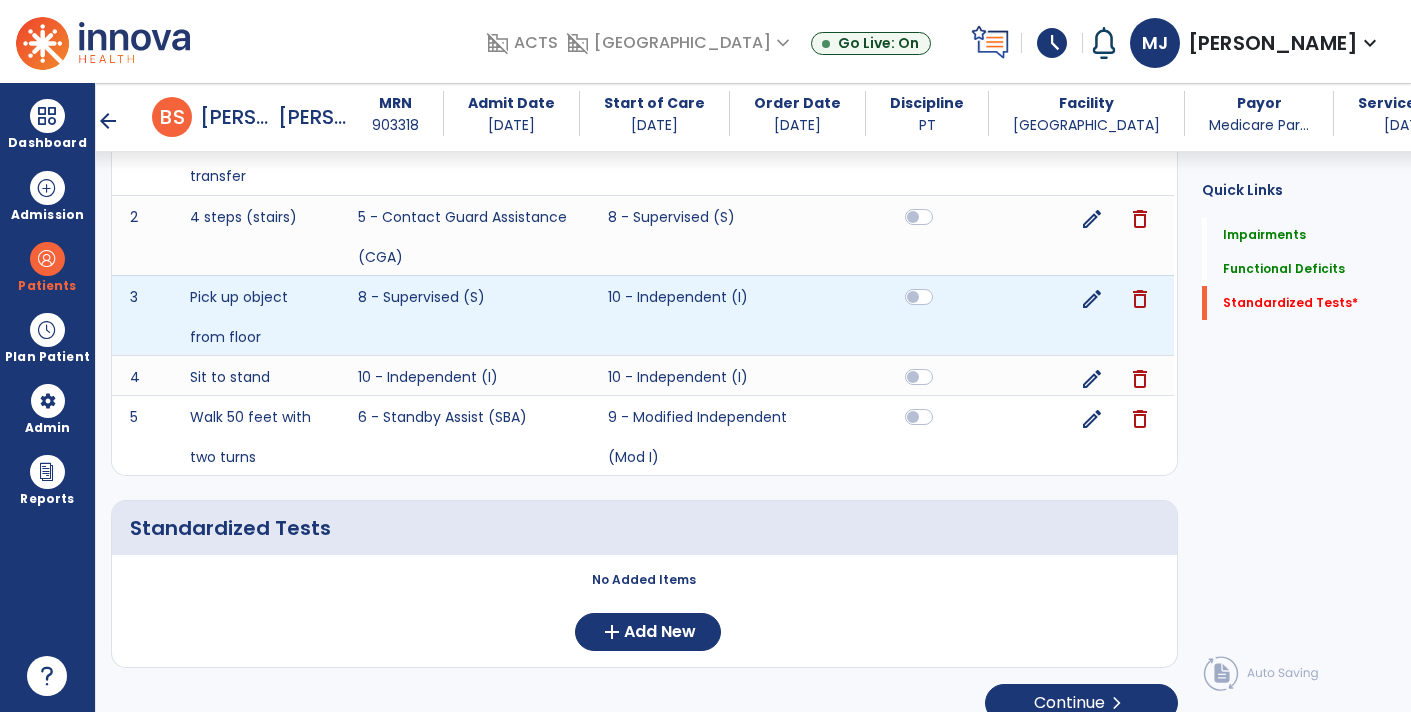 scroll, scrollTop: 787, scrollLeft: 0, axis: vertical 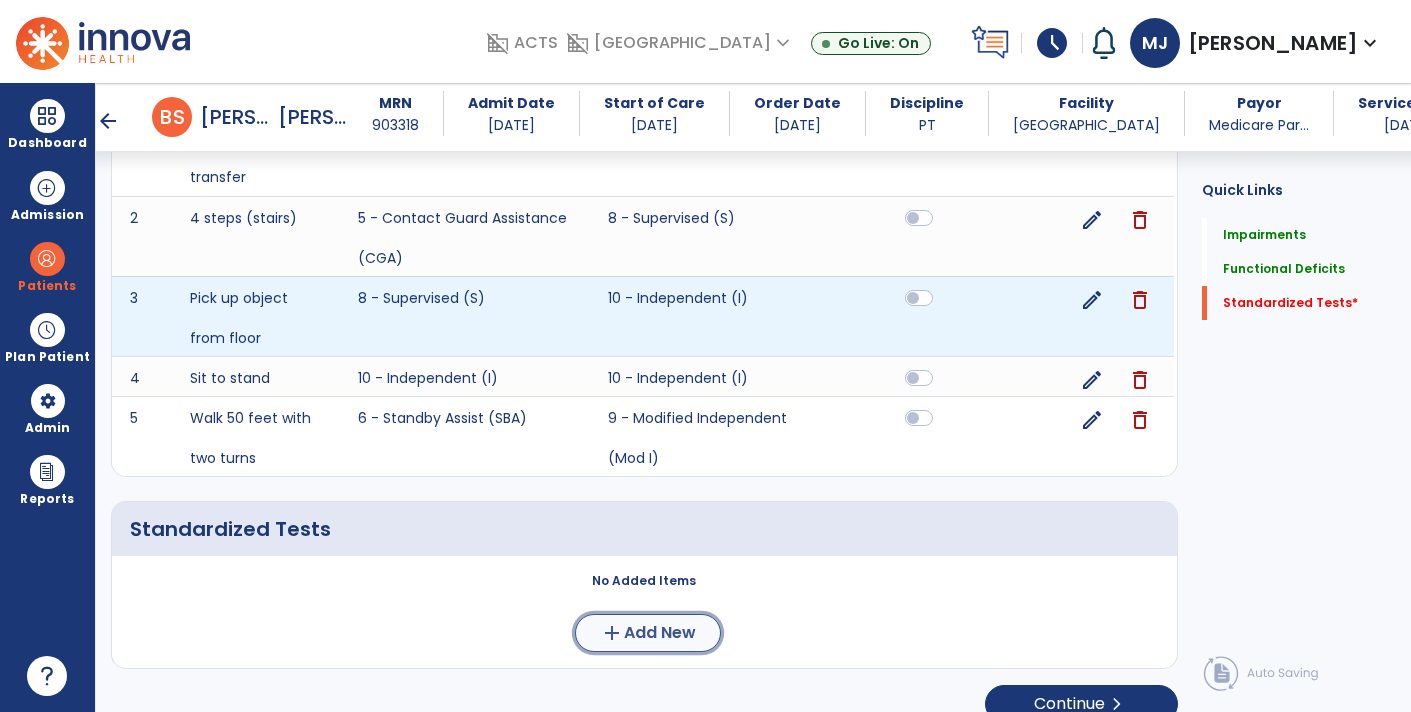click on "Add New" 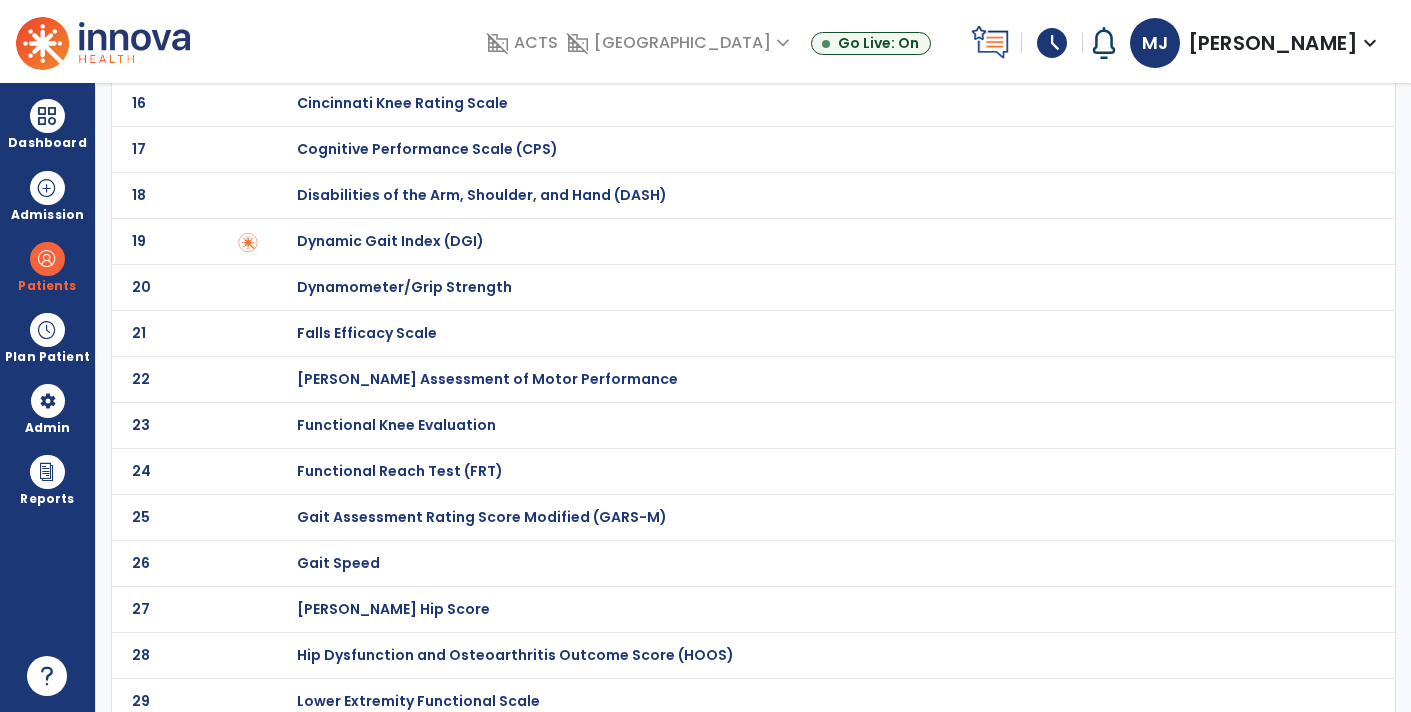 scroll, scrollTop: 0, scrollLeft: 0, axis: both 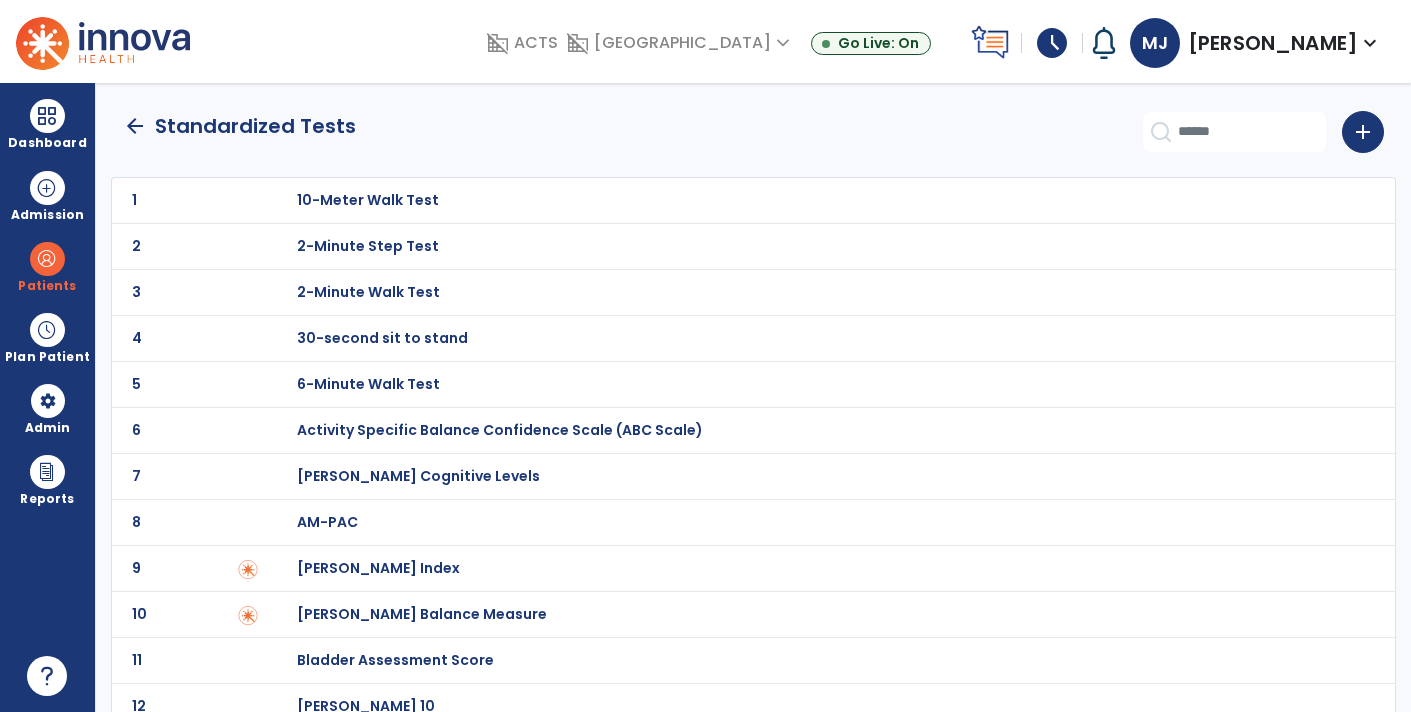 click 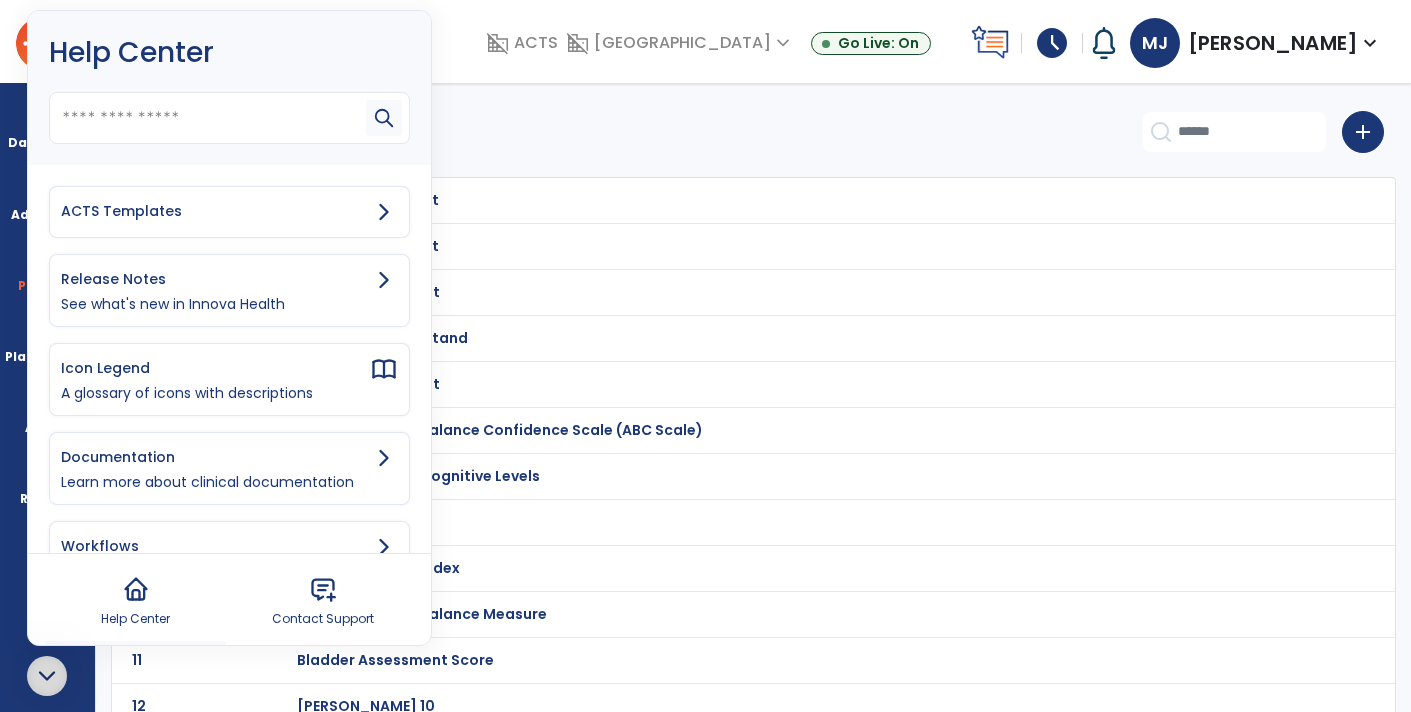 click on "ACTS Templates" at bounding box center (215, 211) 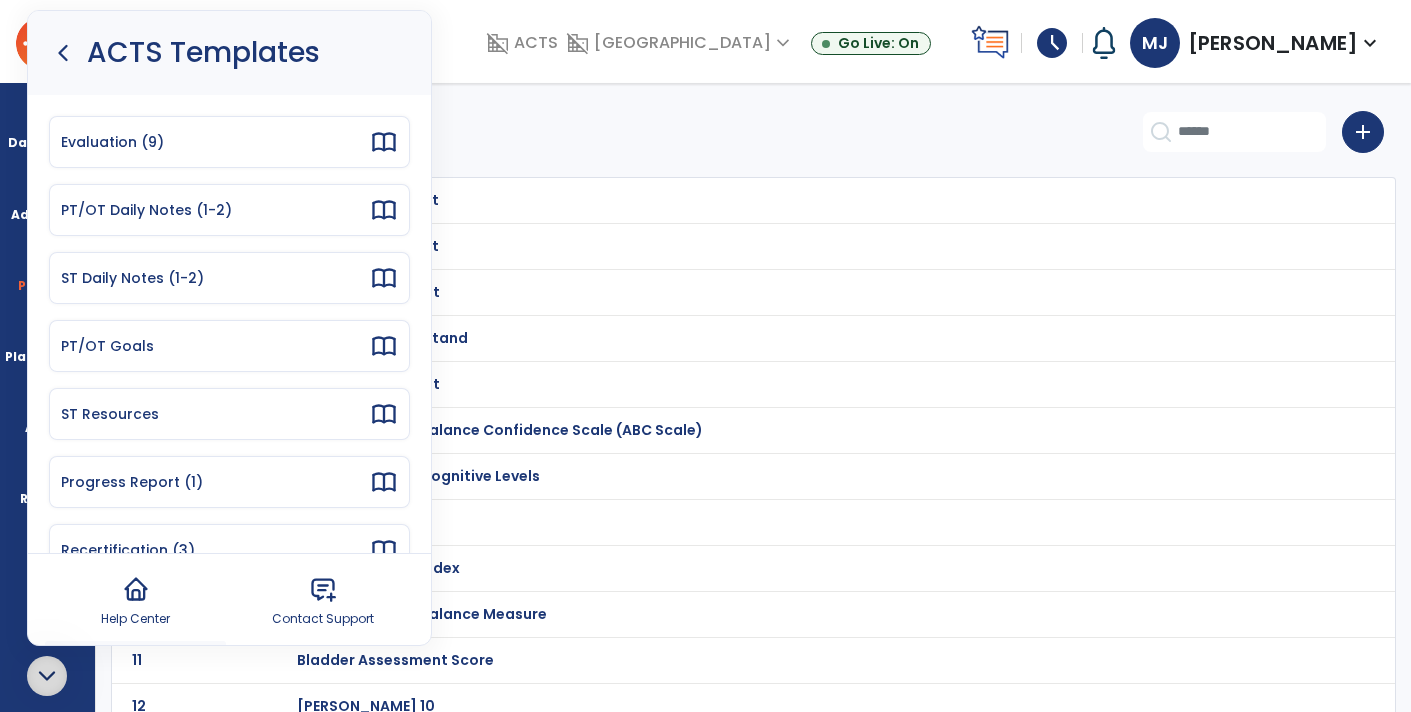 click on "PT/OT Goals" at bounding box center [215, 346] 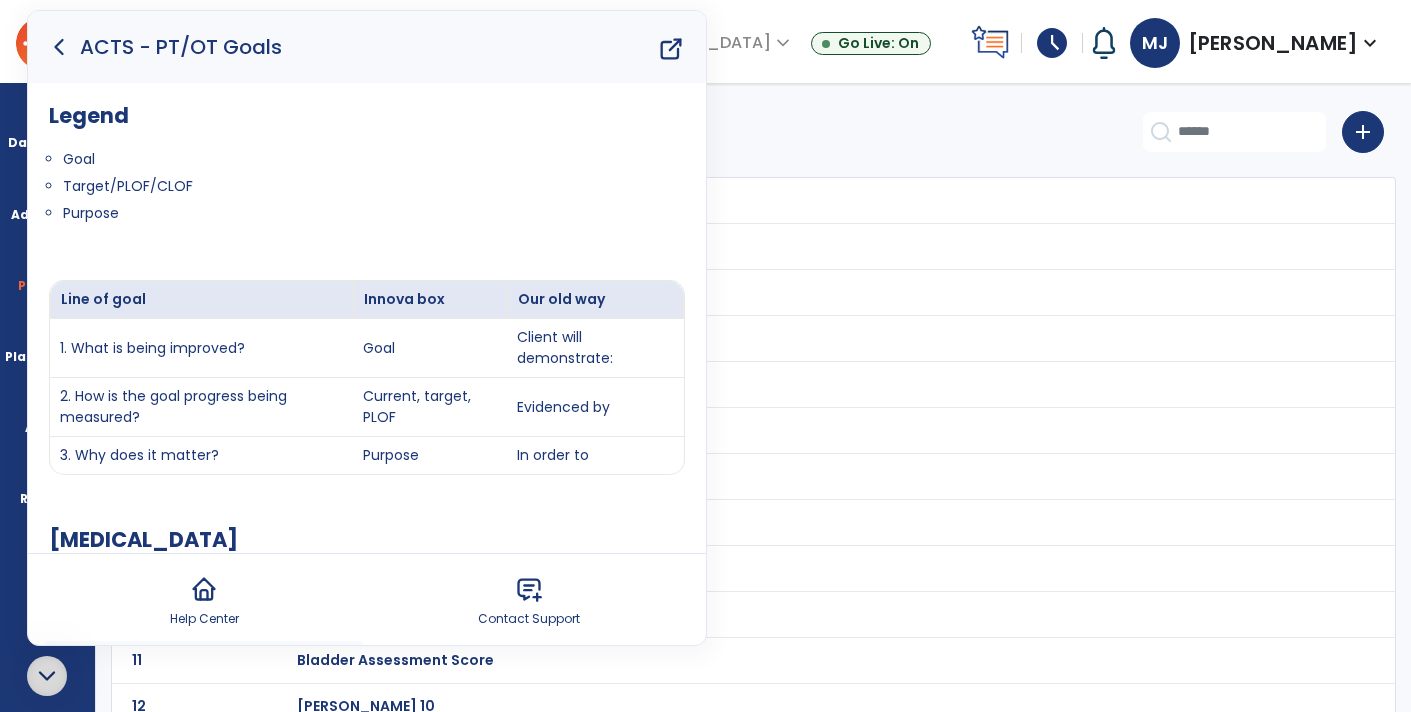 click 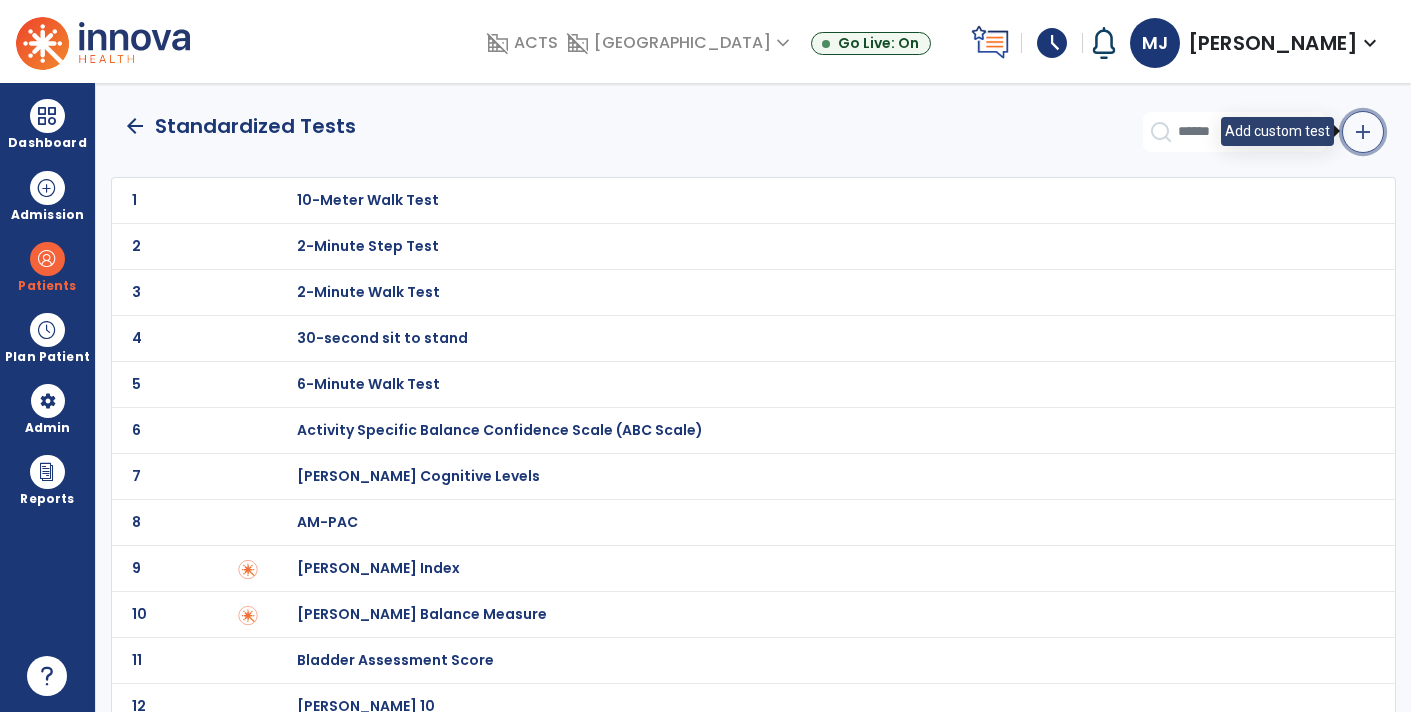 click on "add" 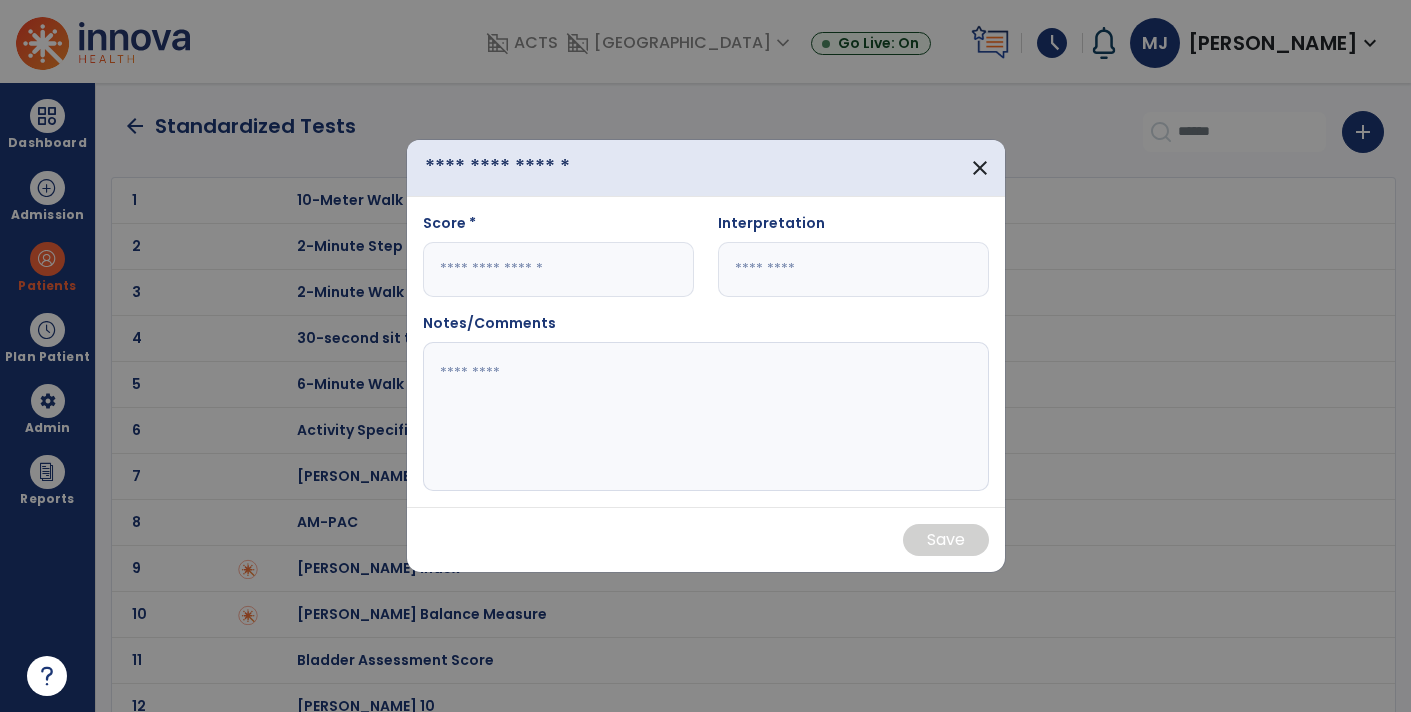 click at bounding box center (529, 168) 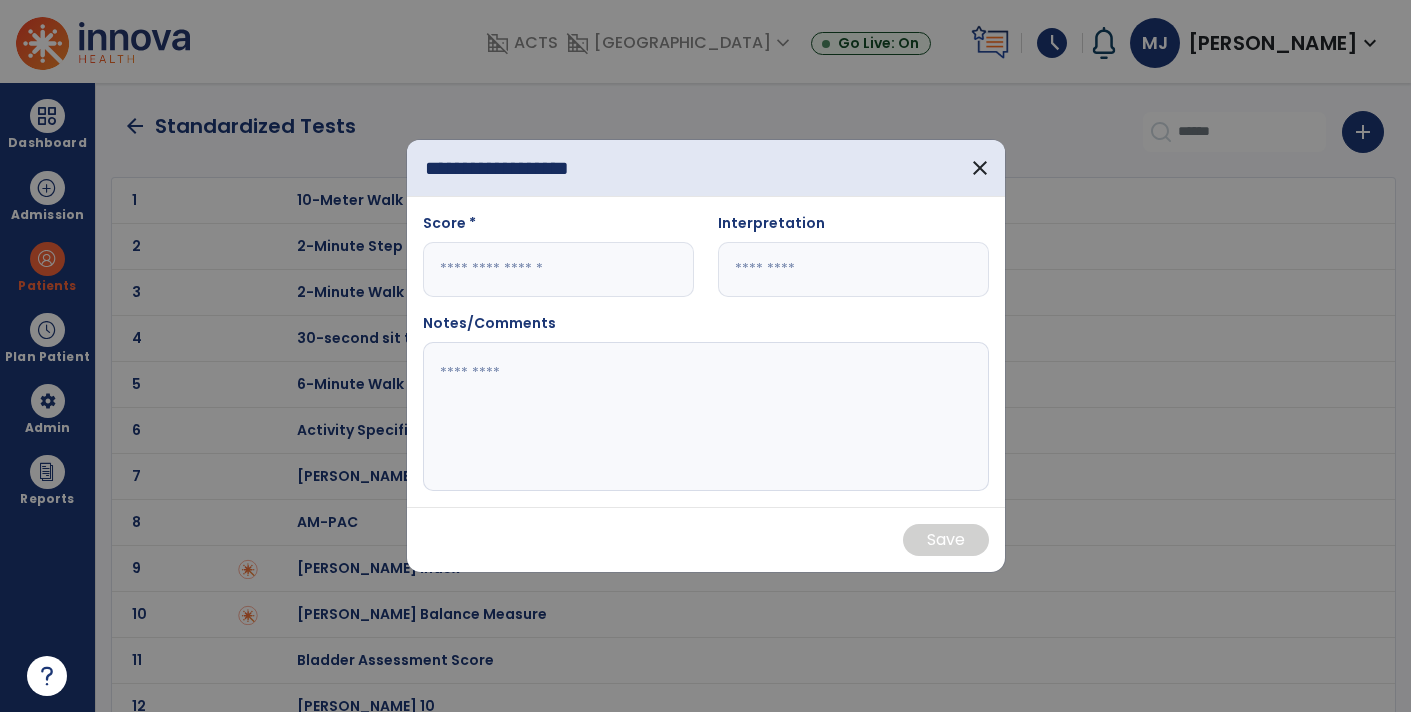 type on "**********" 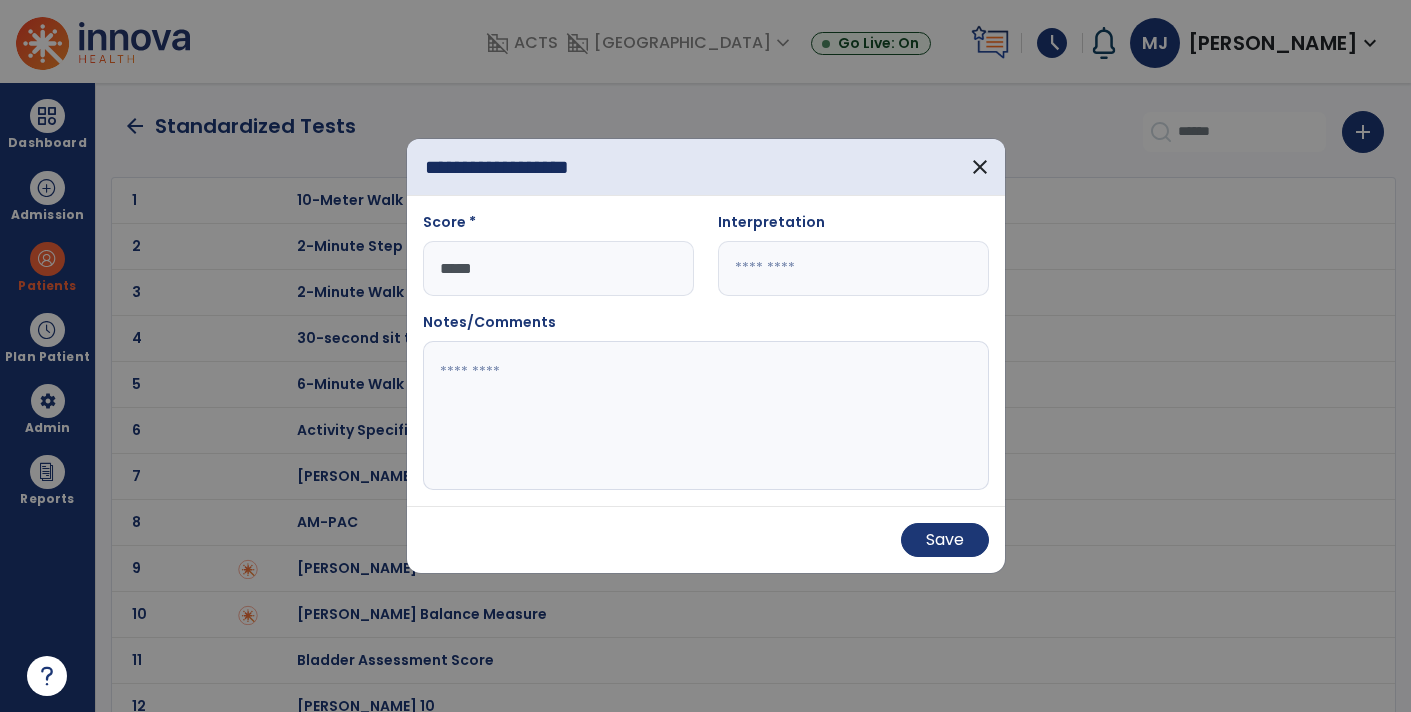 type on "*****" 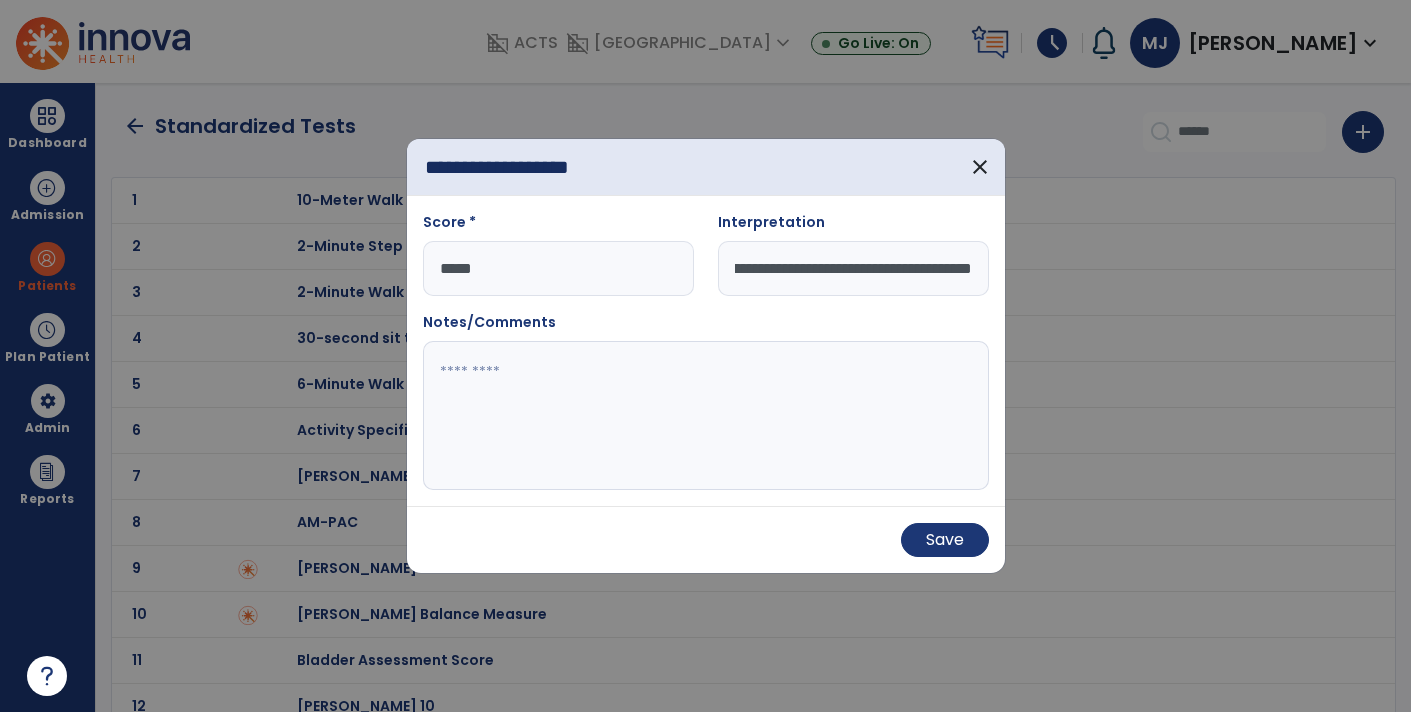 type on "**********" 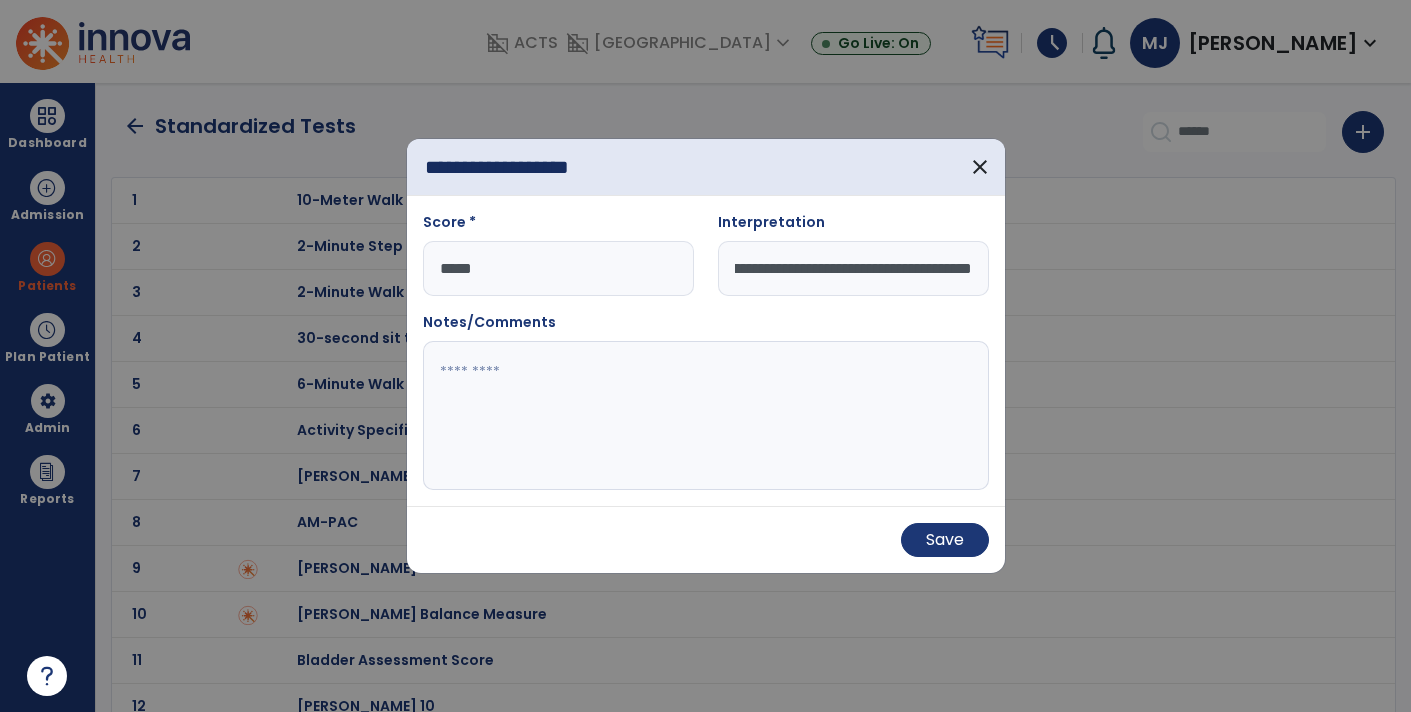 scroll, scrollTop: 0, scrollLeft: 138, axis: horizontal 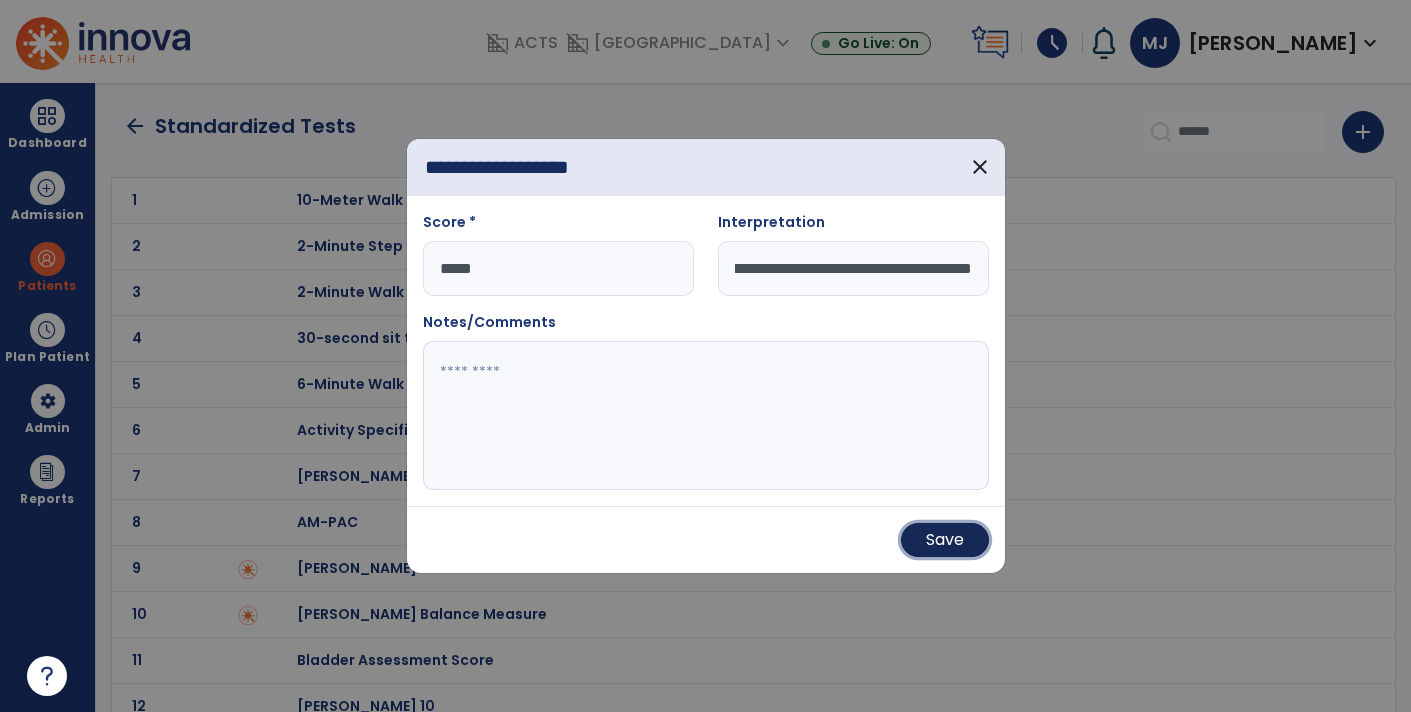 click on "Save" at bounding box center (945, 540) 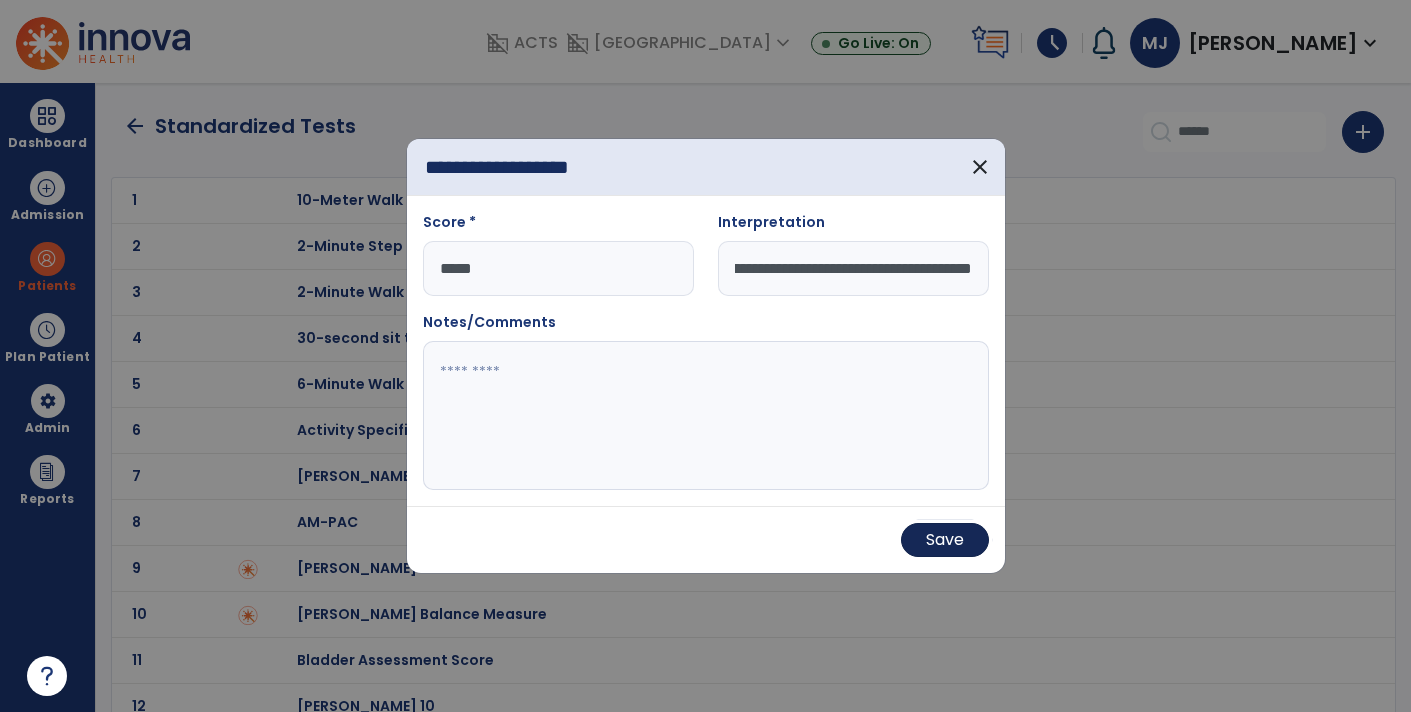 scroll, scrollTop: 0, scrollLeft: 0, axis: both 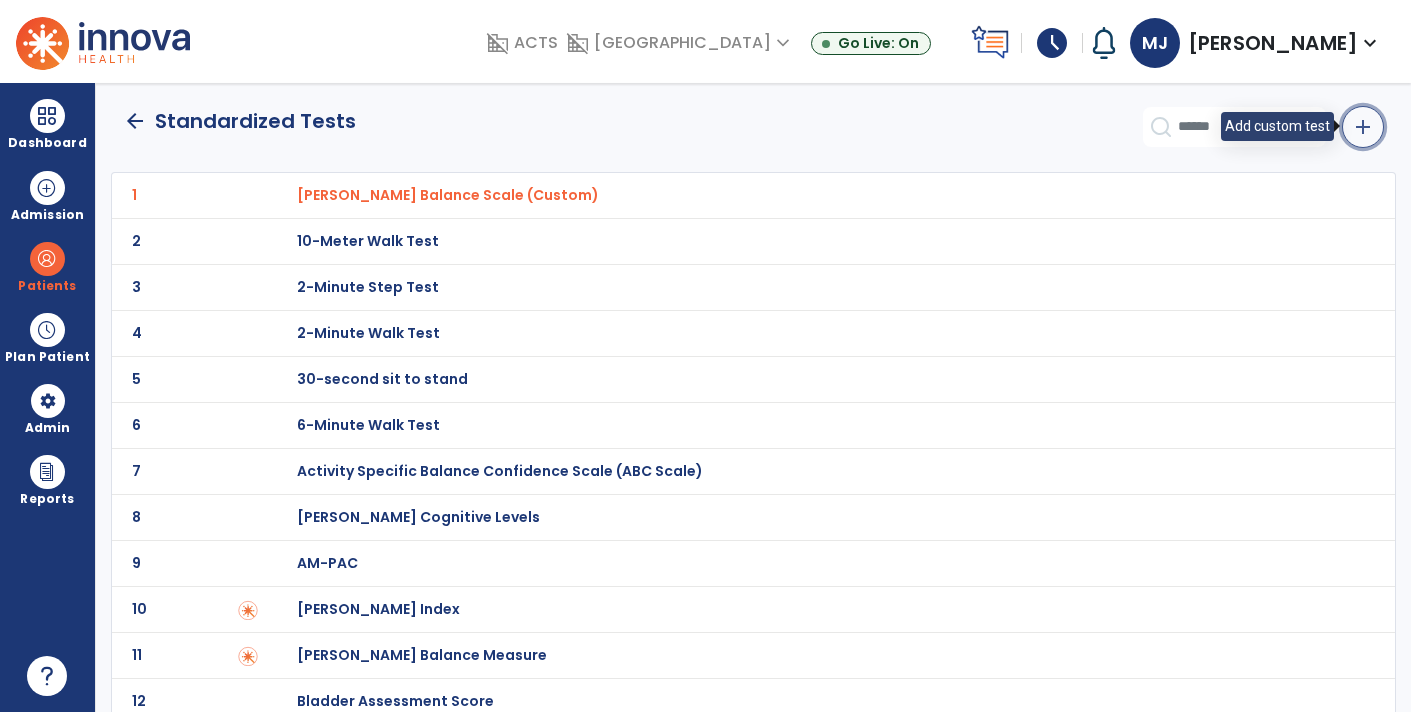 click on "add" 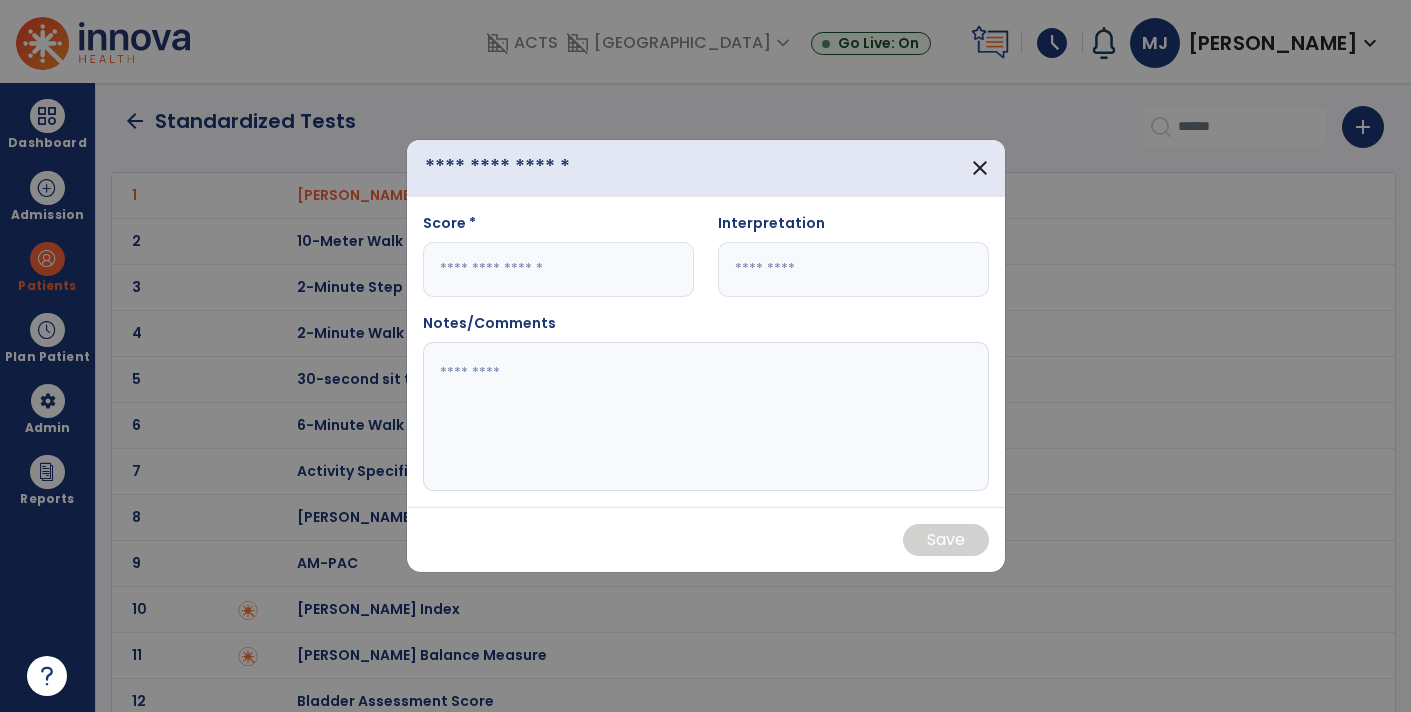 click at bounding box center (529, 168) 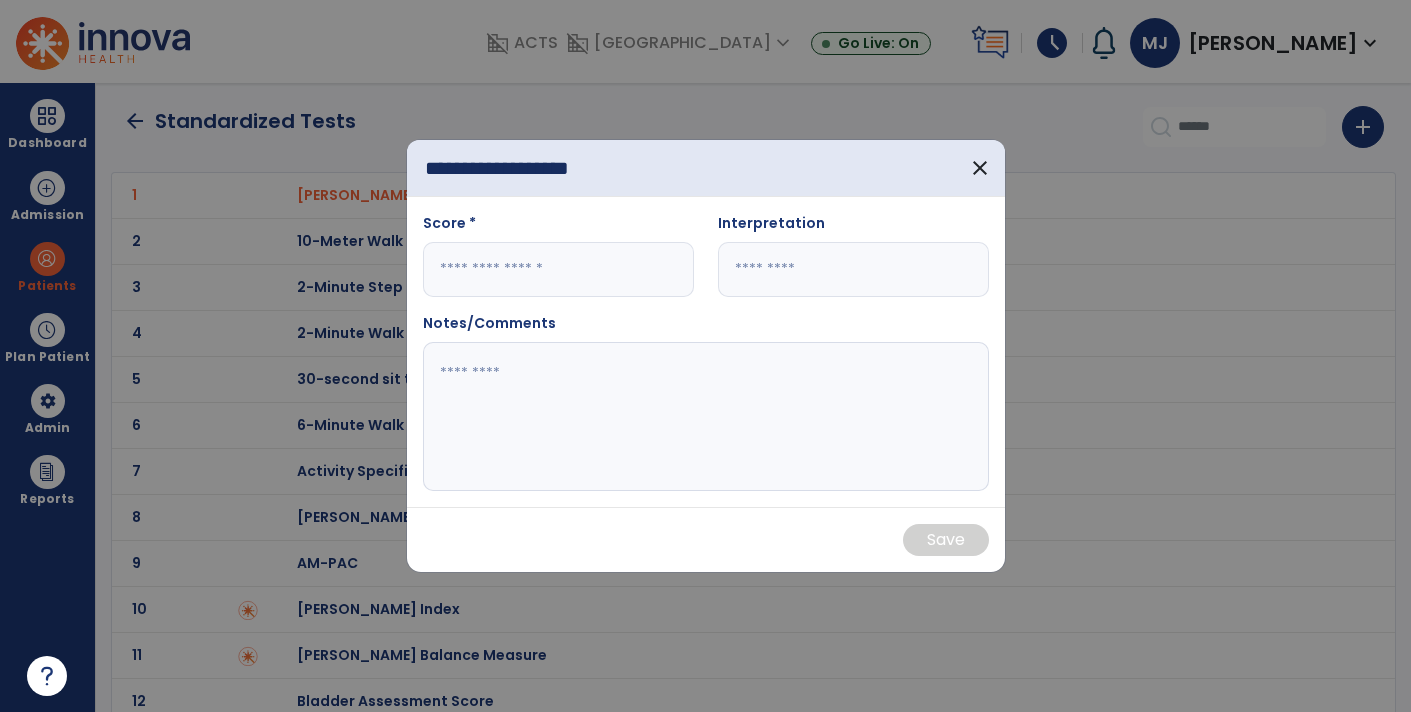 type on "**********" 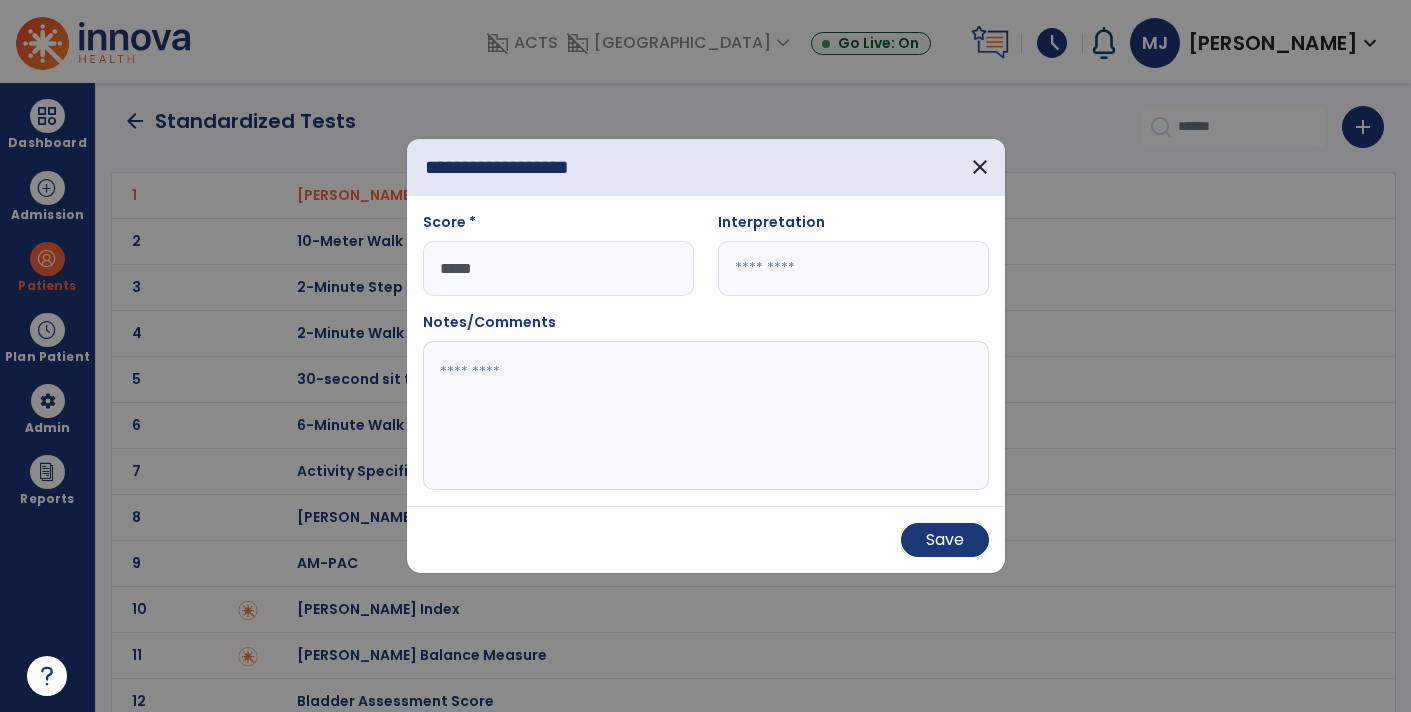 type on "*****" 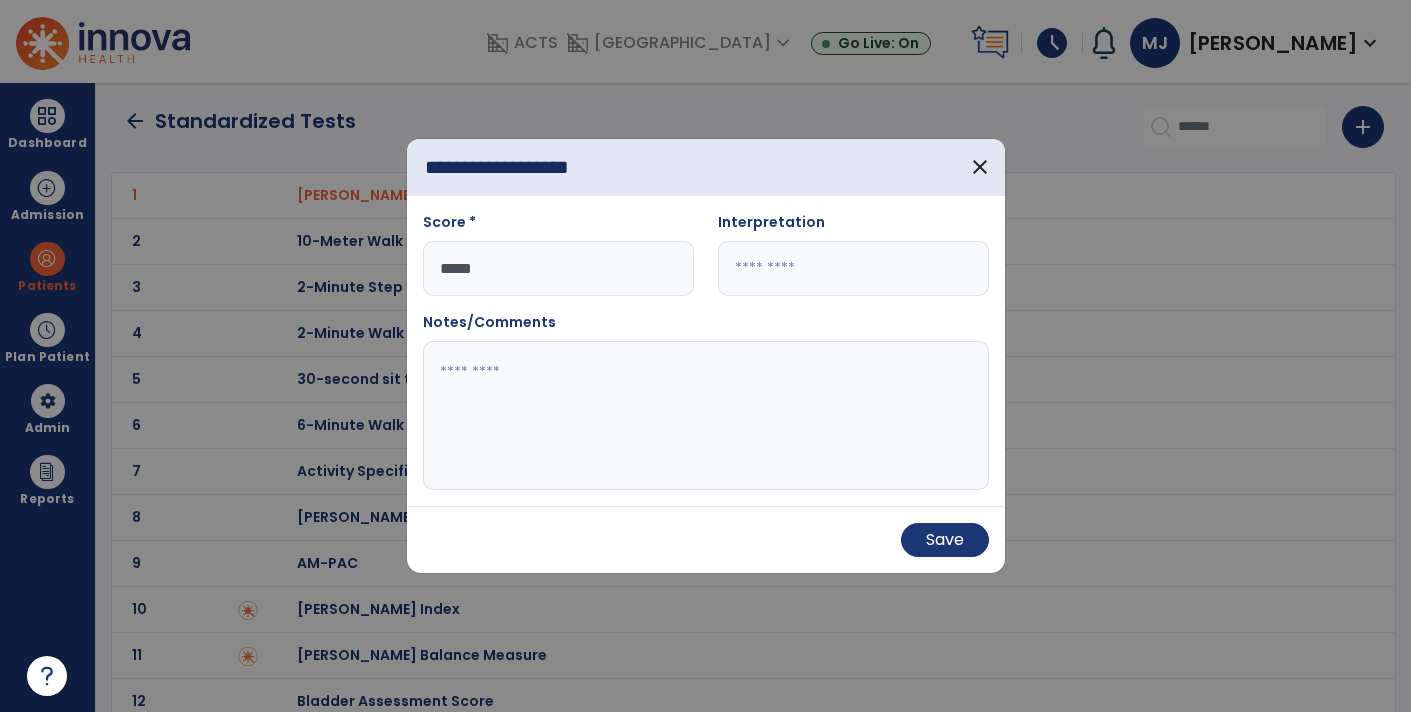 click at bounding box center (853, 268) 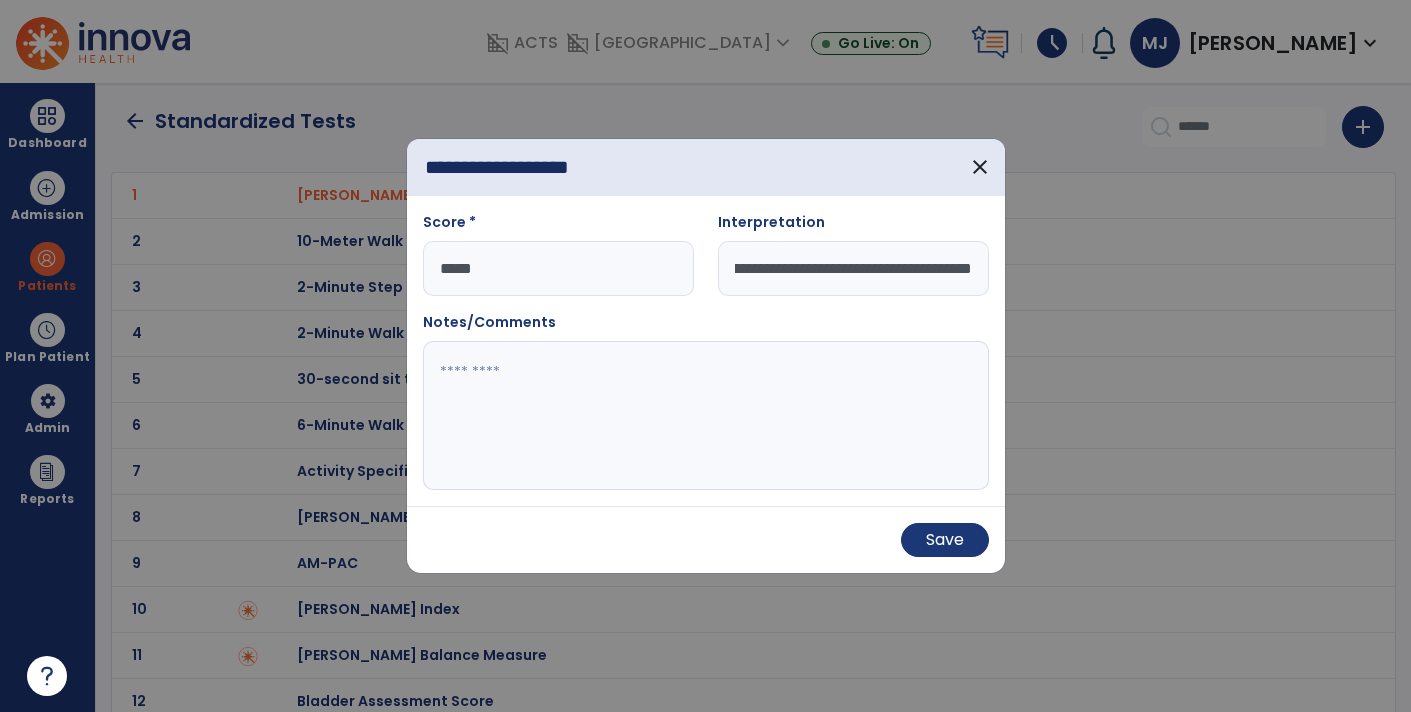 scroll, scrollTop: 0, scrollLeft: 218, axis: horizontal 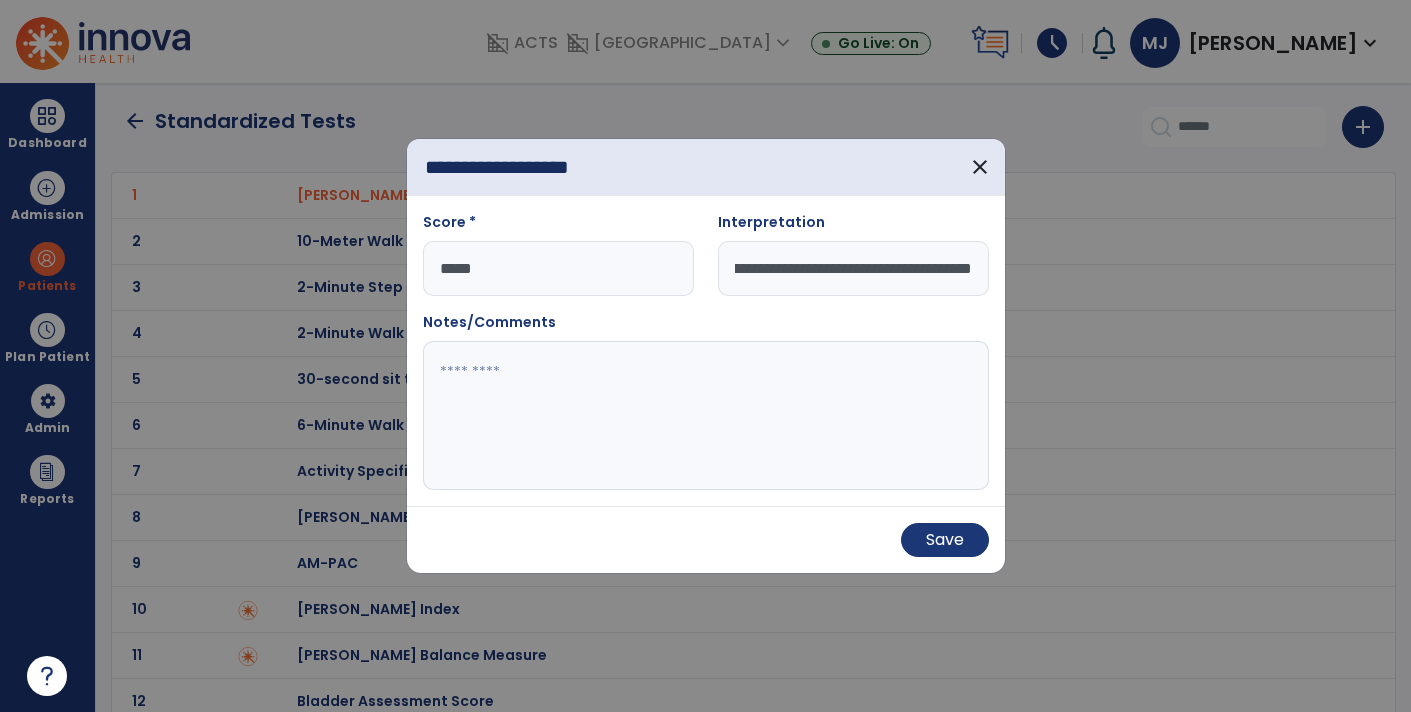 click on "**********" at bounding box center (853, 268) 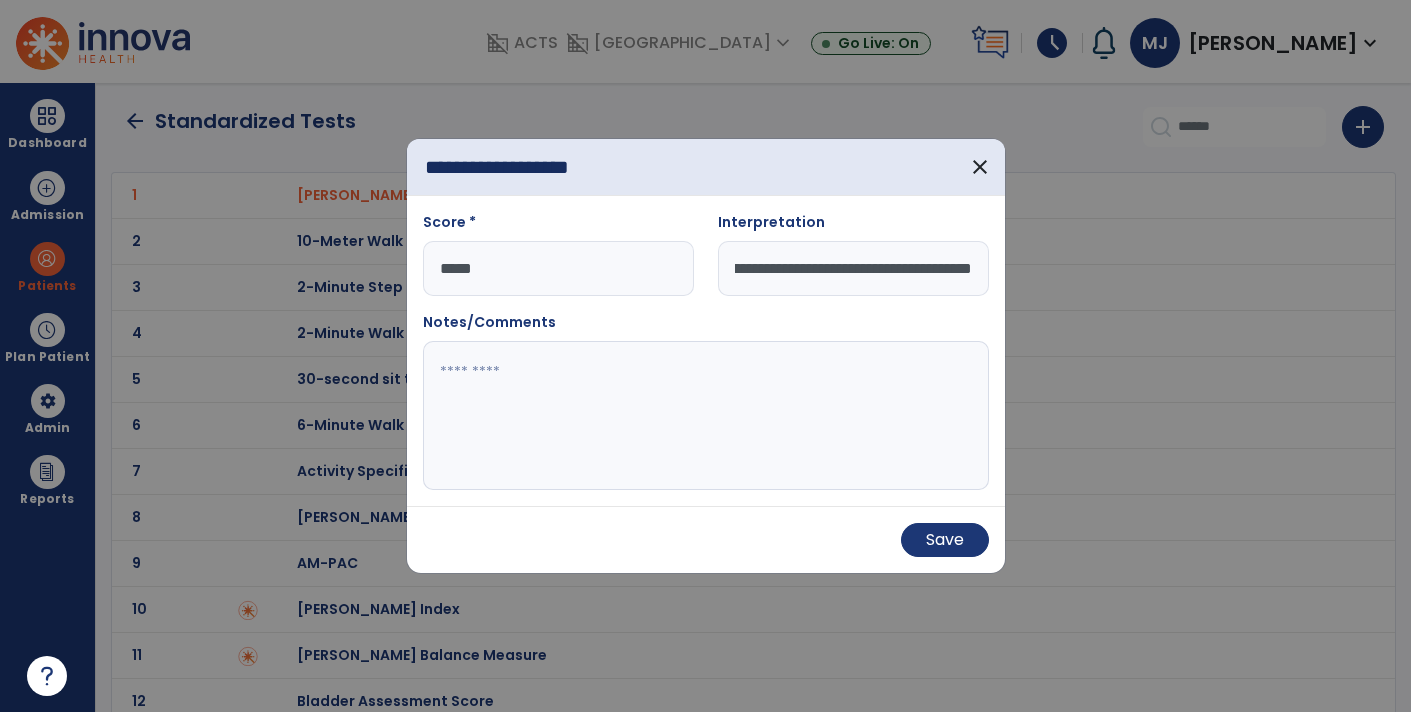 scroll, scrollTop: 0, scrollLeft: 218, axis: horizontal 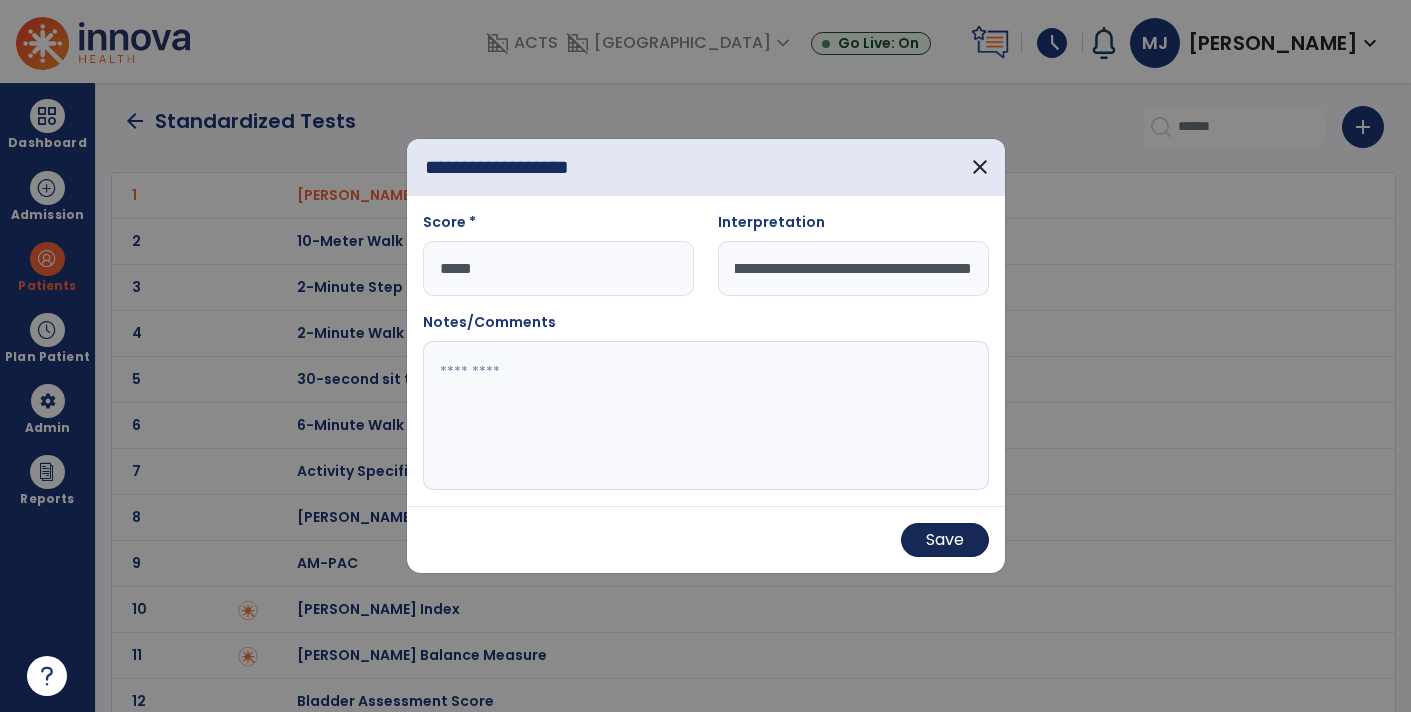type on "**********" 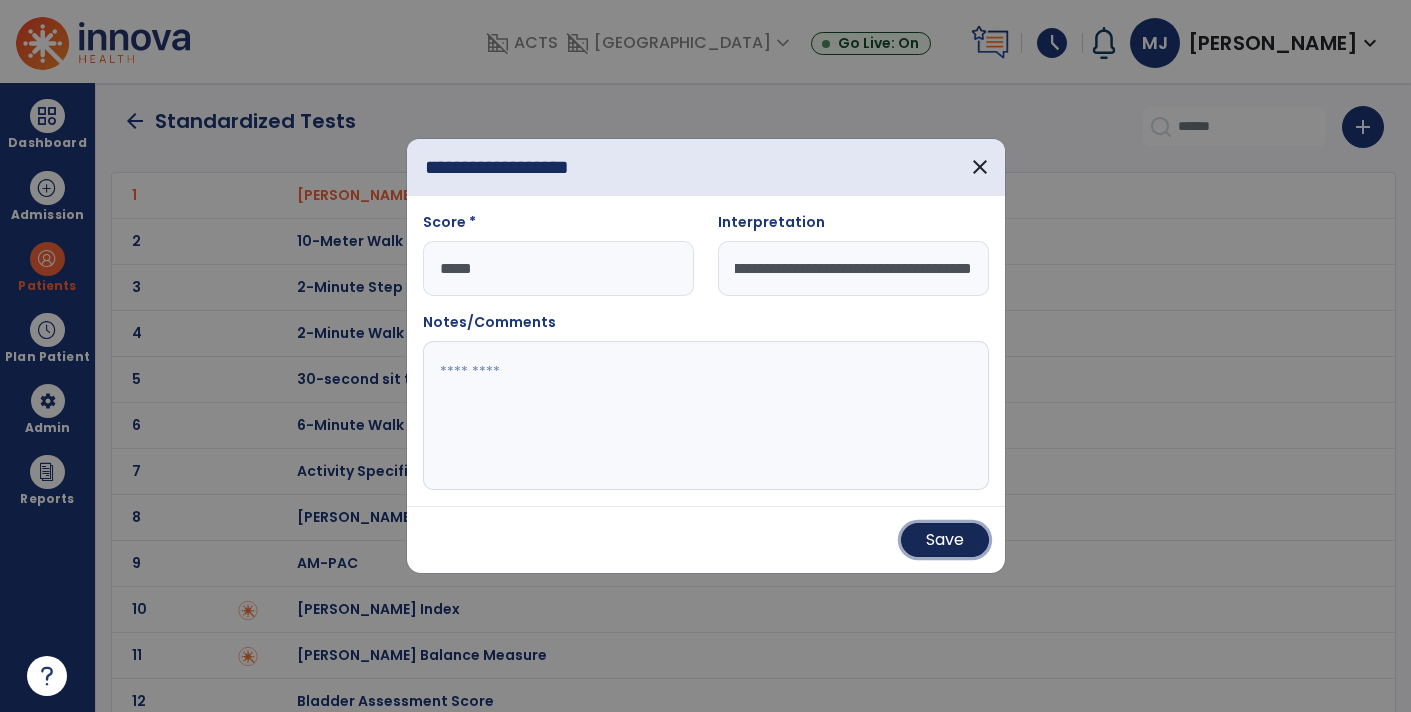 click on "Save" at bounding box center [945, 540] 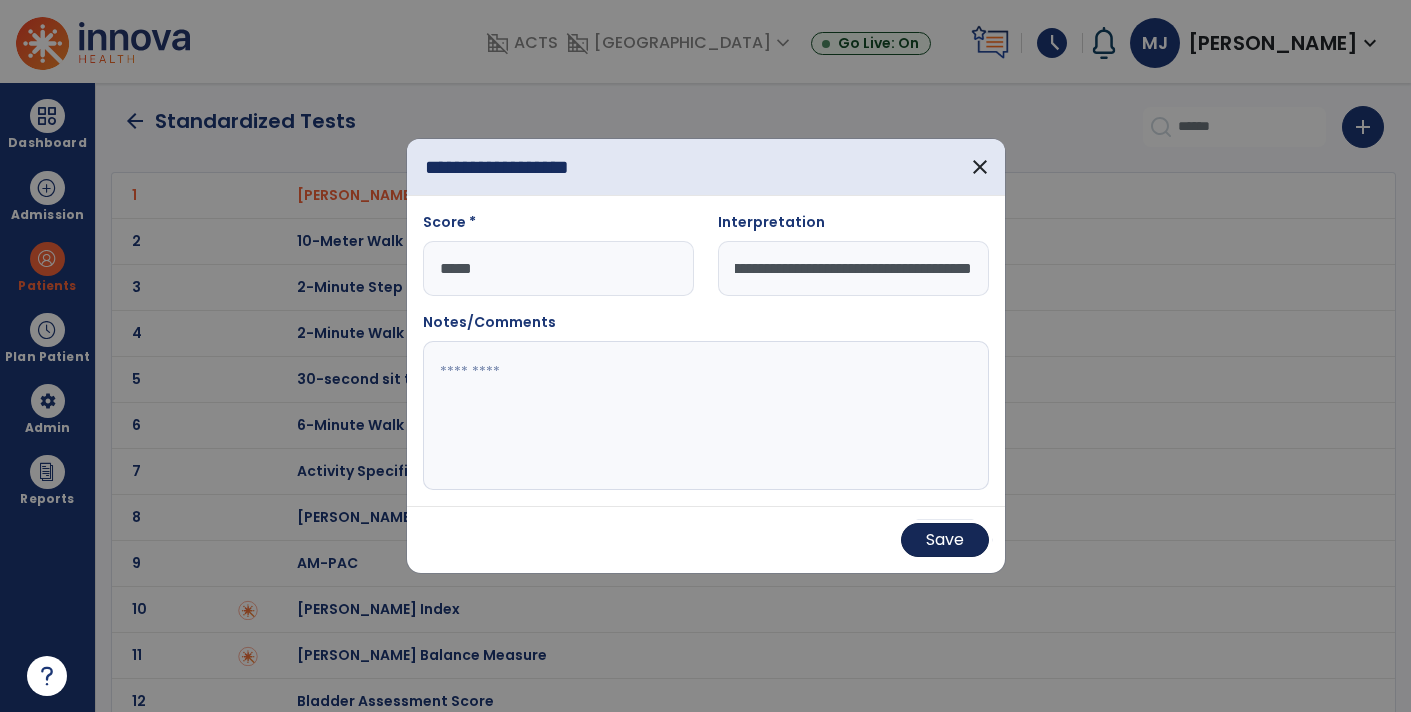 scroll, scrollTop: 0, scrollLeft: 0, axis: both 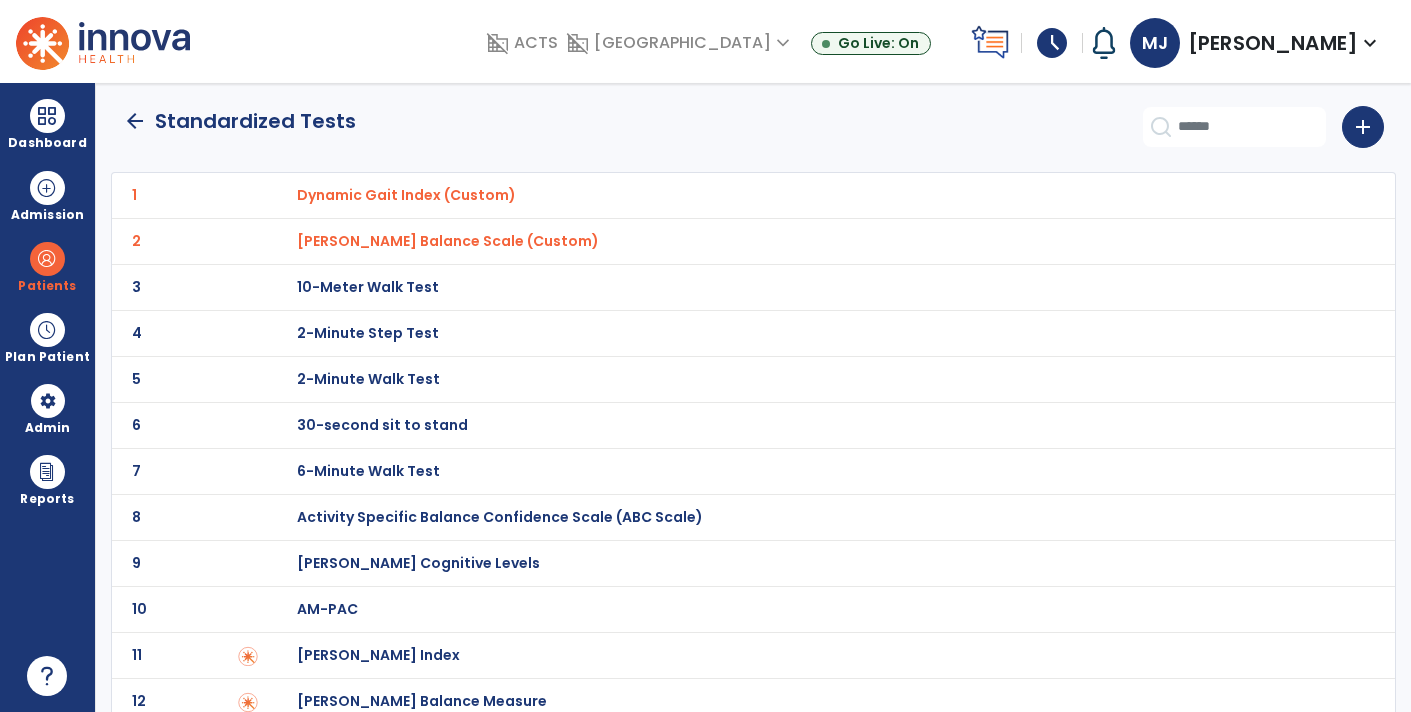 click on "9 [PERSON_NAME] Cognitive Levels" 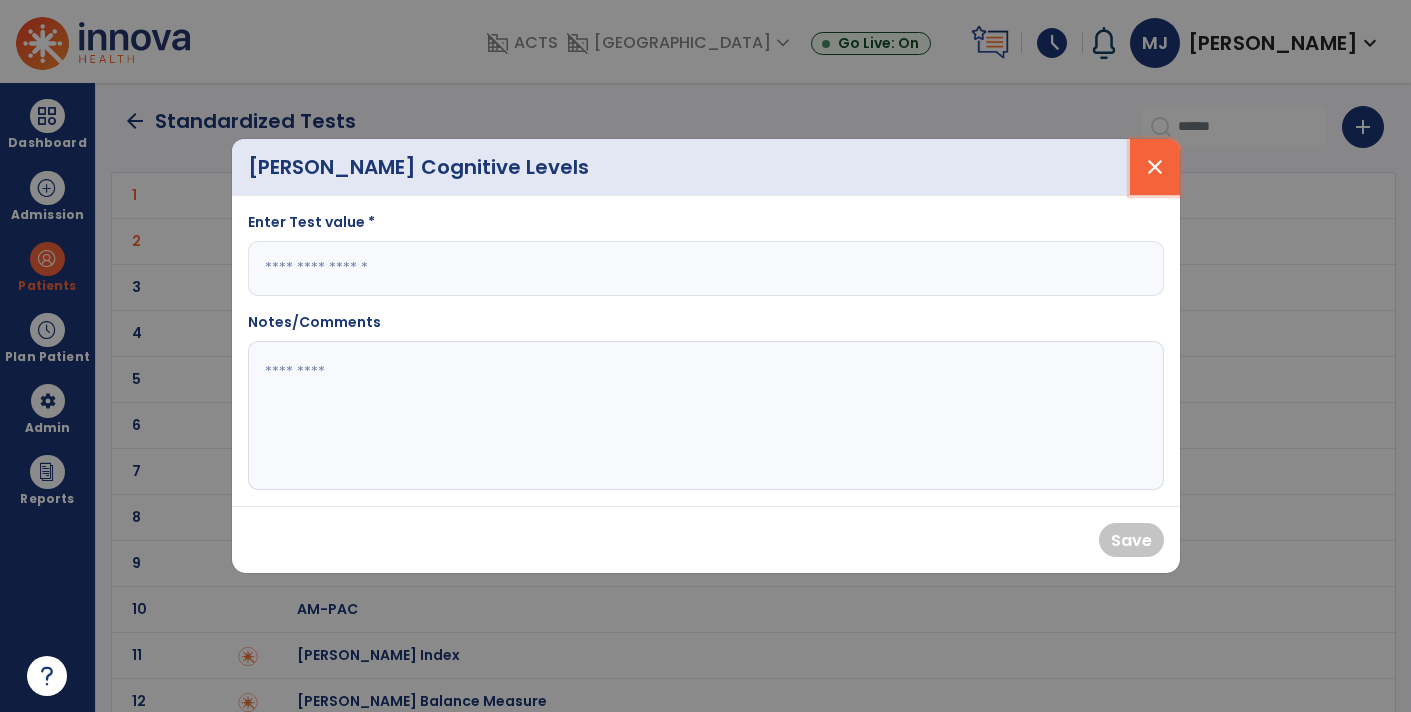 click on "close" at bounding box center [1155, 167] 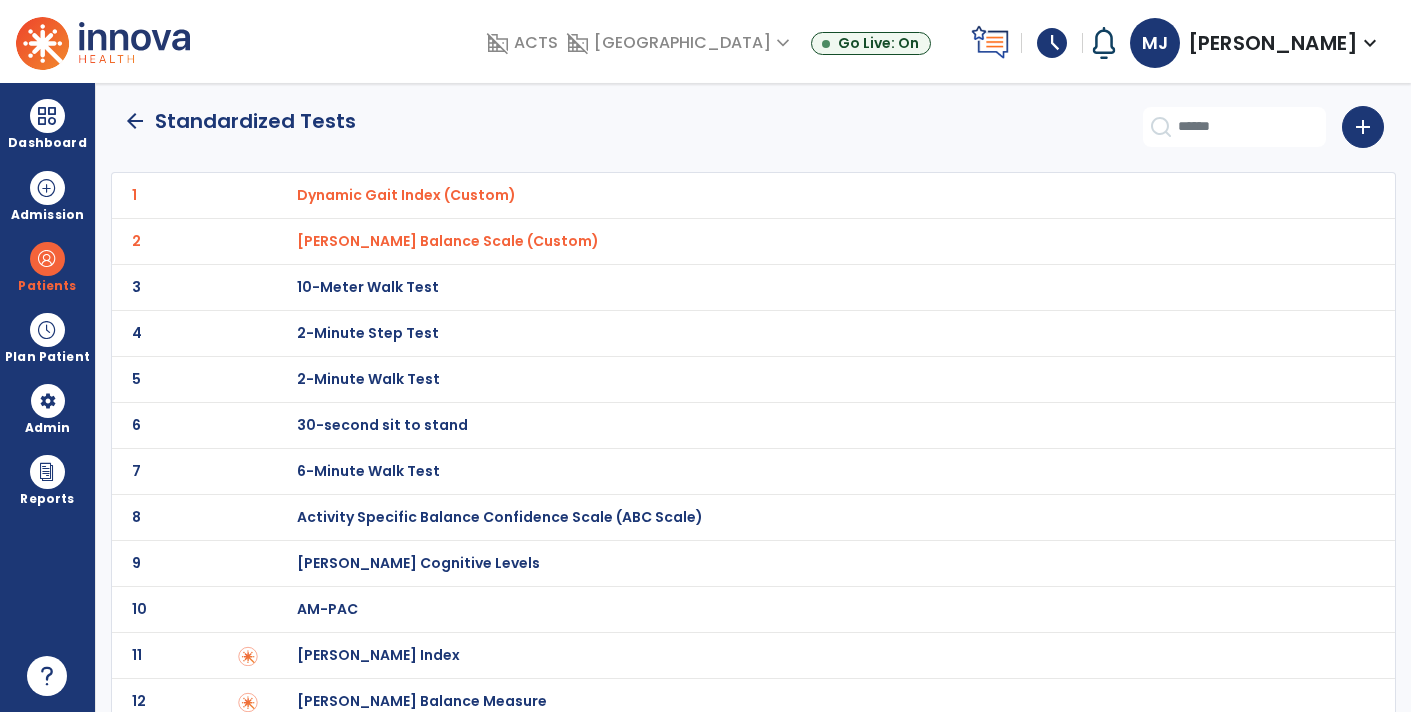 click on "1 Dynamic Gait Index (Custom)" 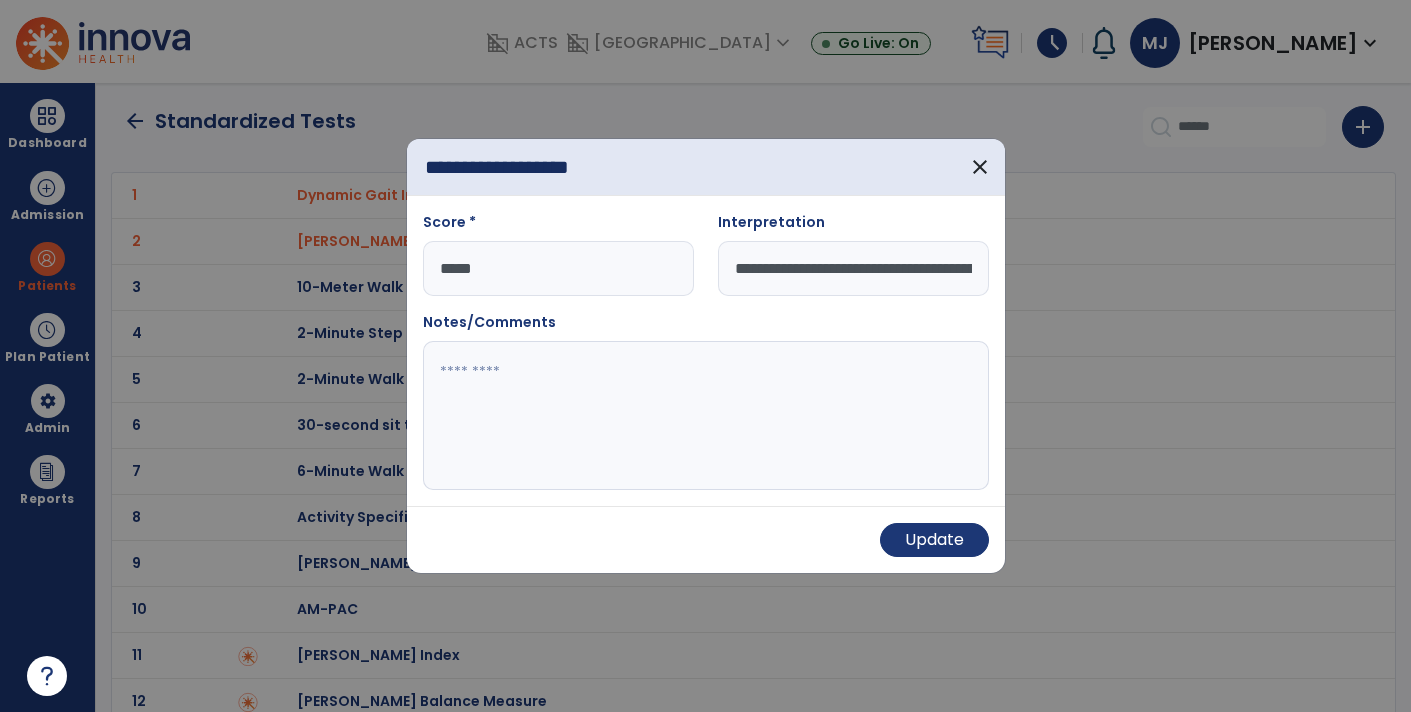 click on "**********" at bounding box center (853, 268) 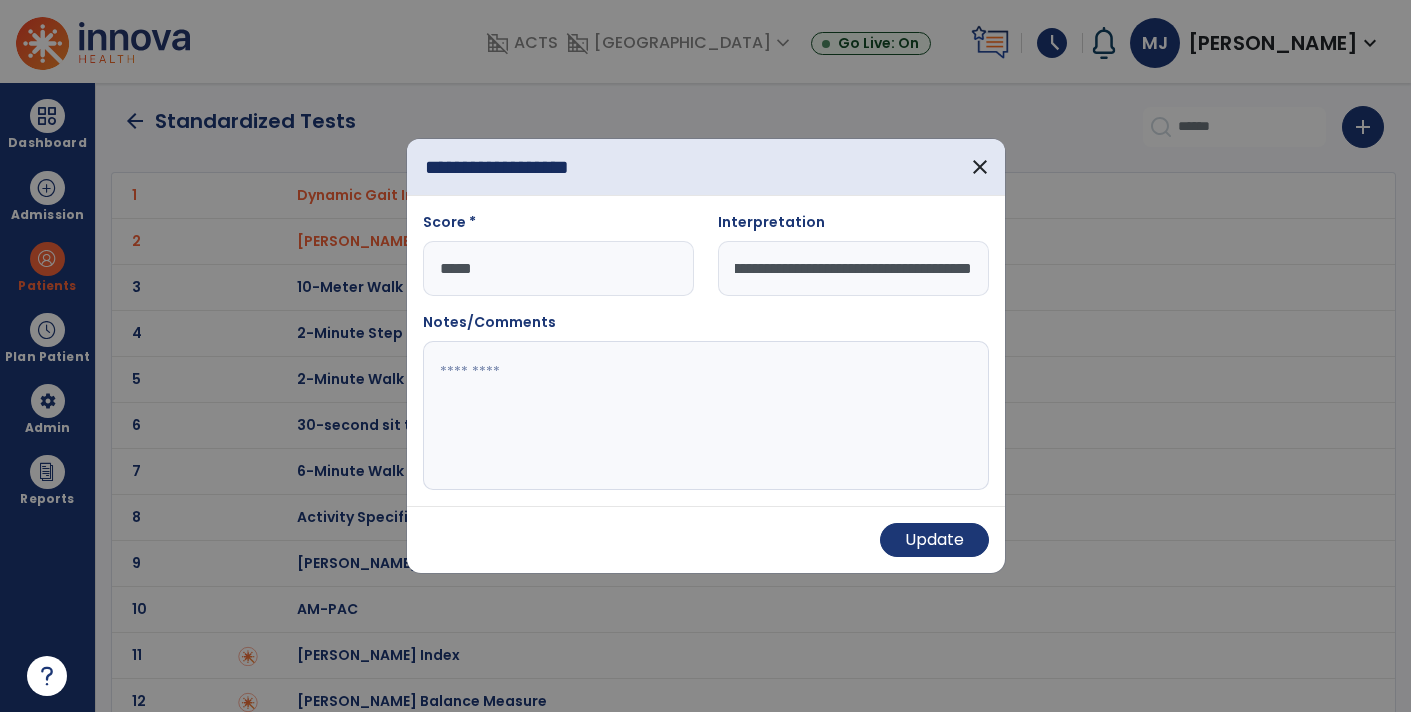 scroll, scrollTop: 0, scrollLeft: 218, axis: horizontal 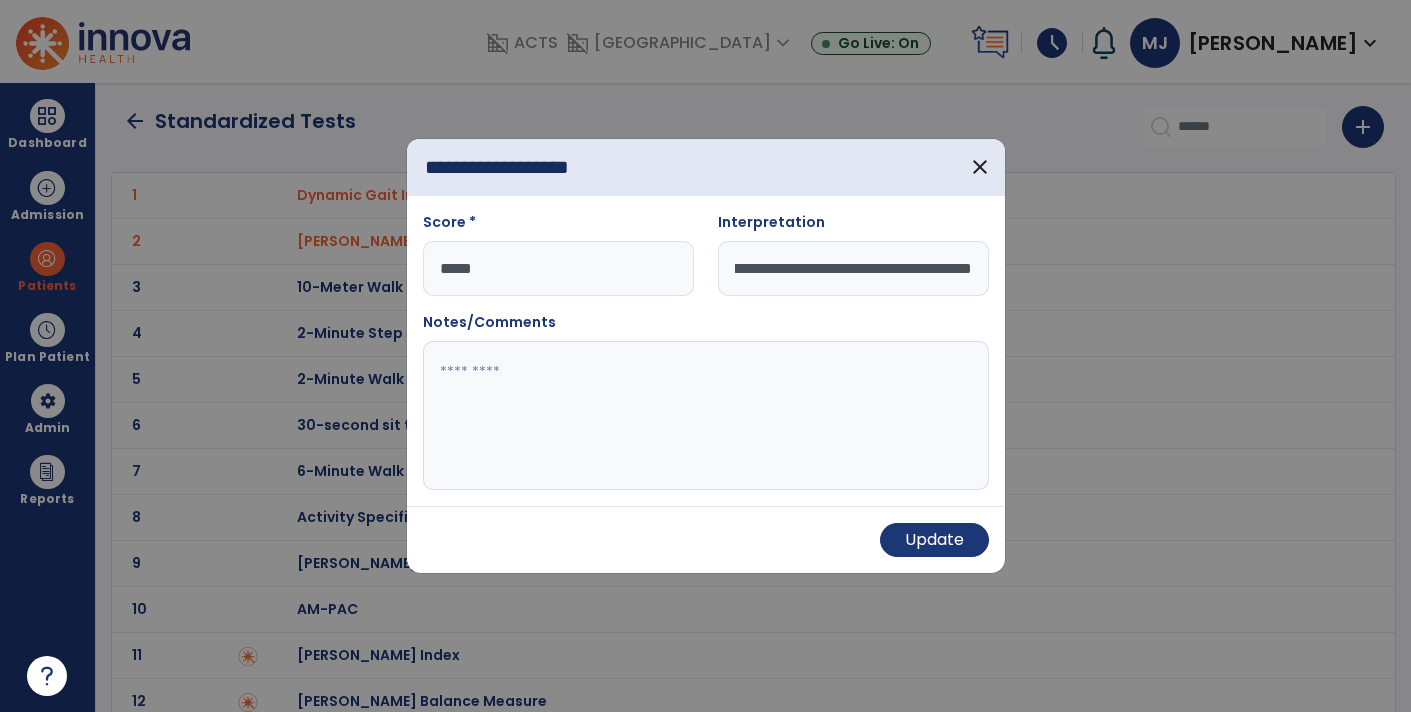 click on "**********" at bounding box center [853, 268] 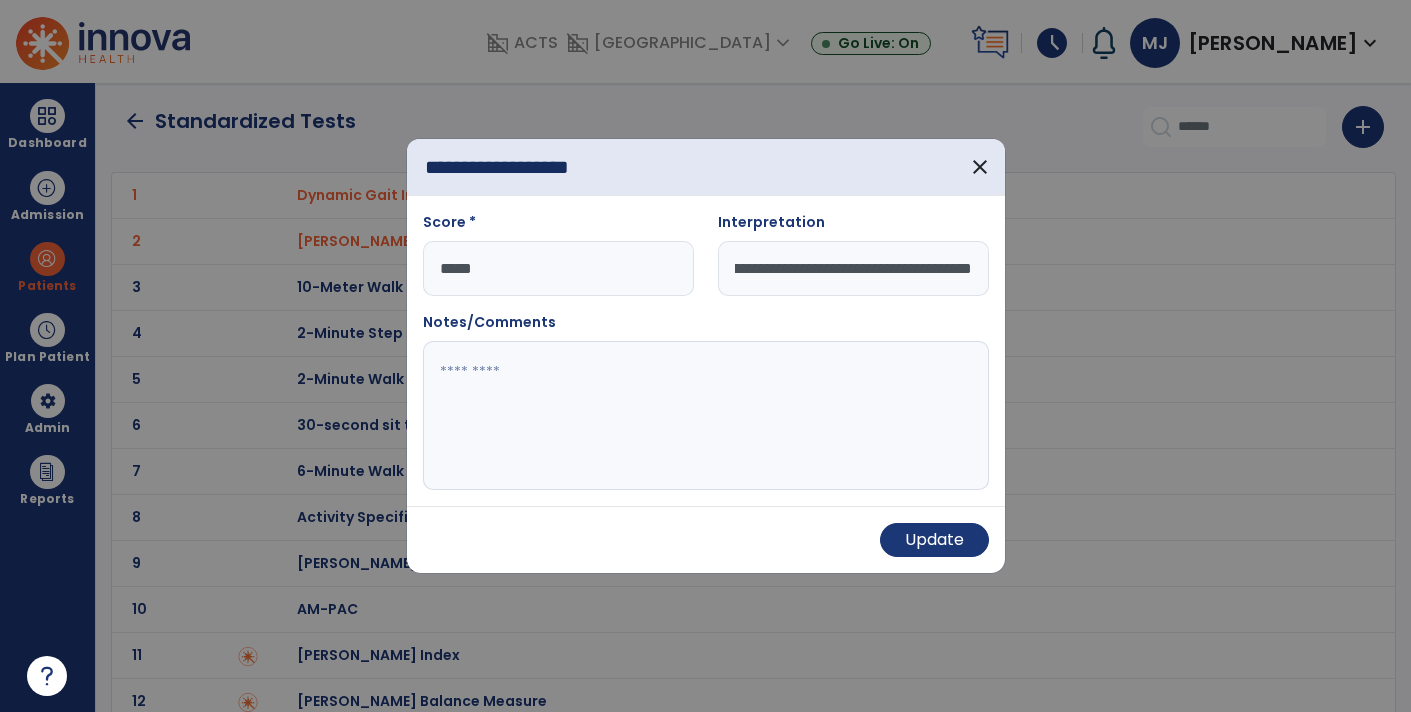 scroll, scrollTop: 0, scrollLeft: 218, axis: horizontal 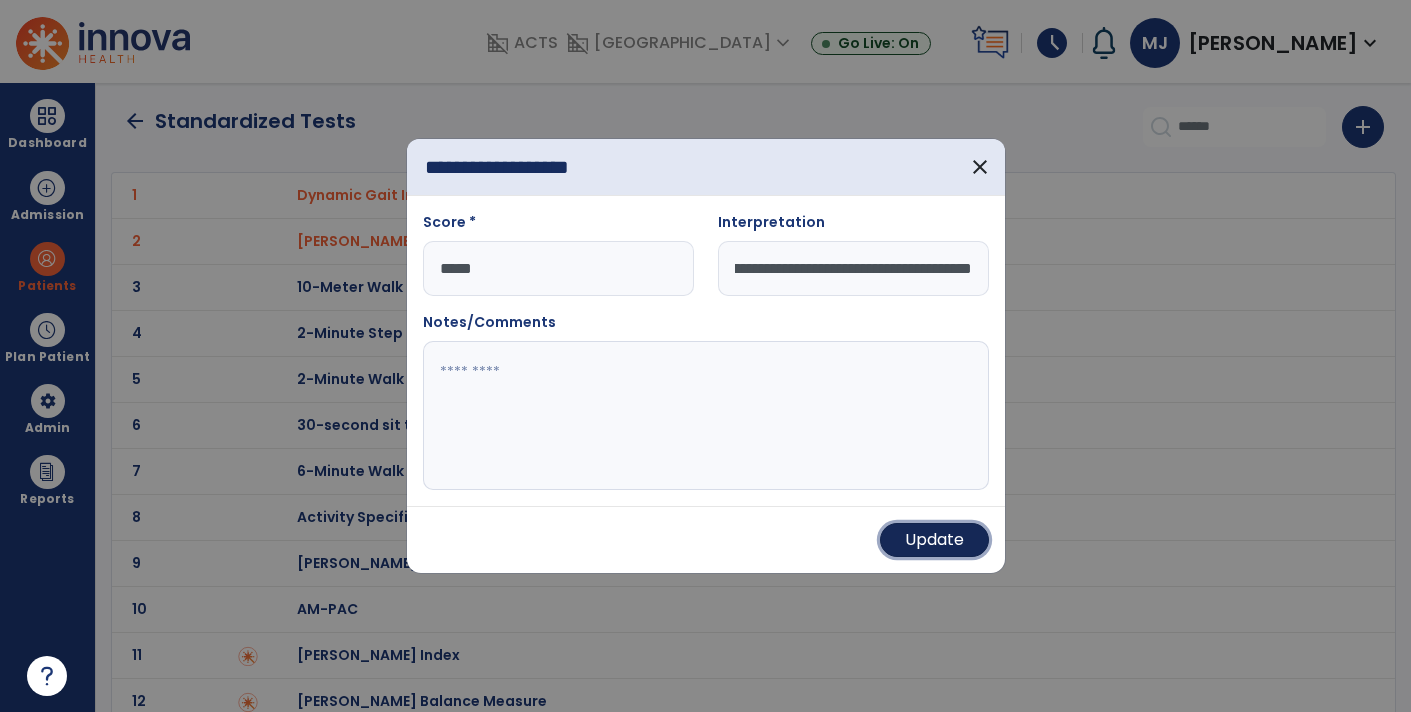 click on "Update" at bounding box center (934, 540) 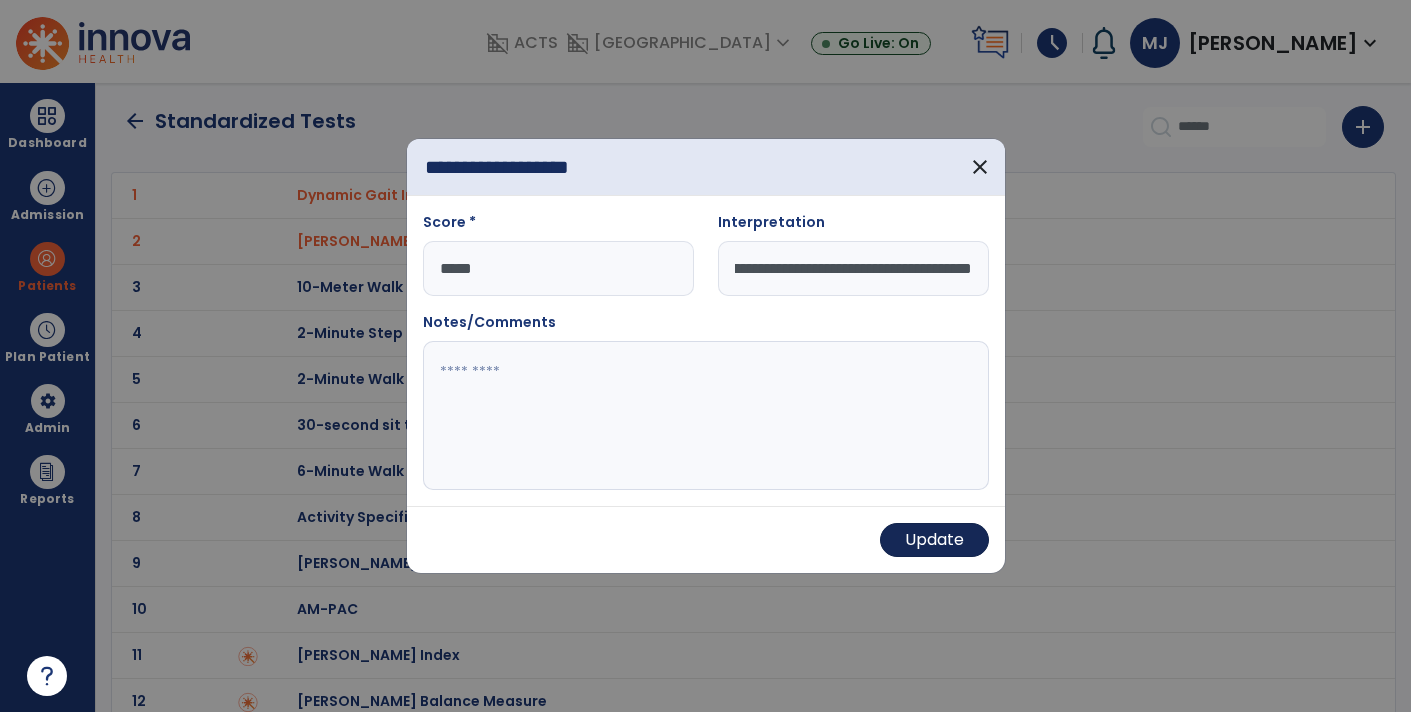 scroll, scrollTop: 0, scrollLeft: 0, axis: both 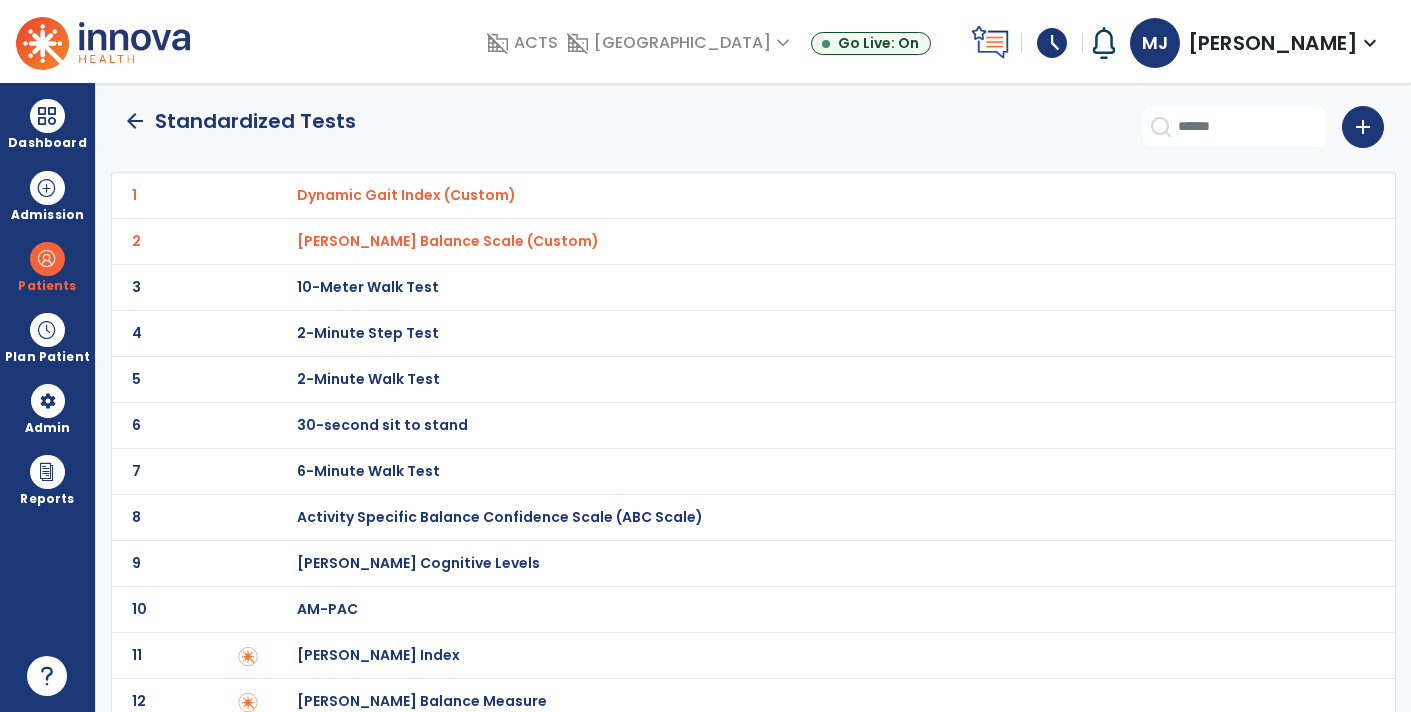 click on "Activity Specific Balance Confidence Scale (ABC Scale)" at bounding box center [406, 195] 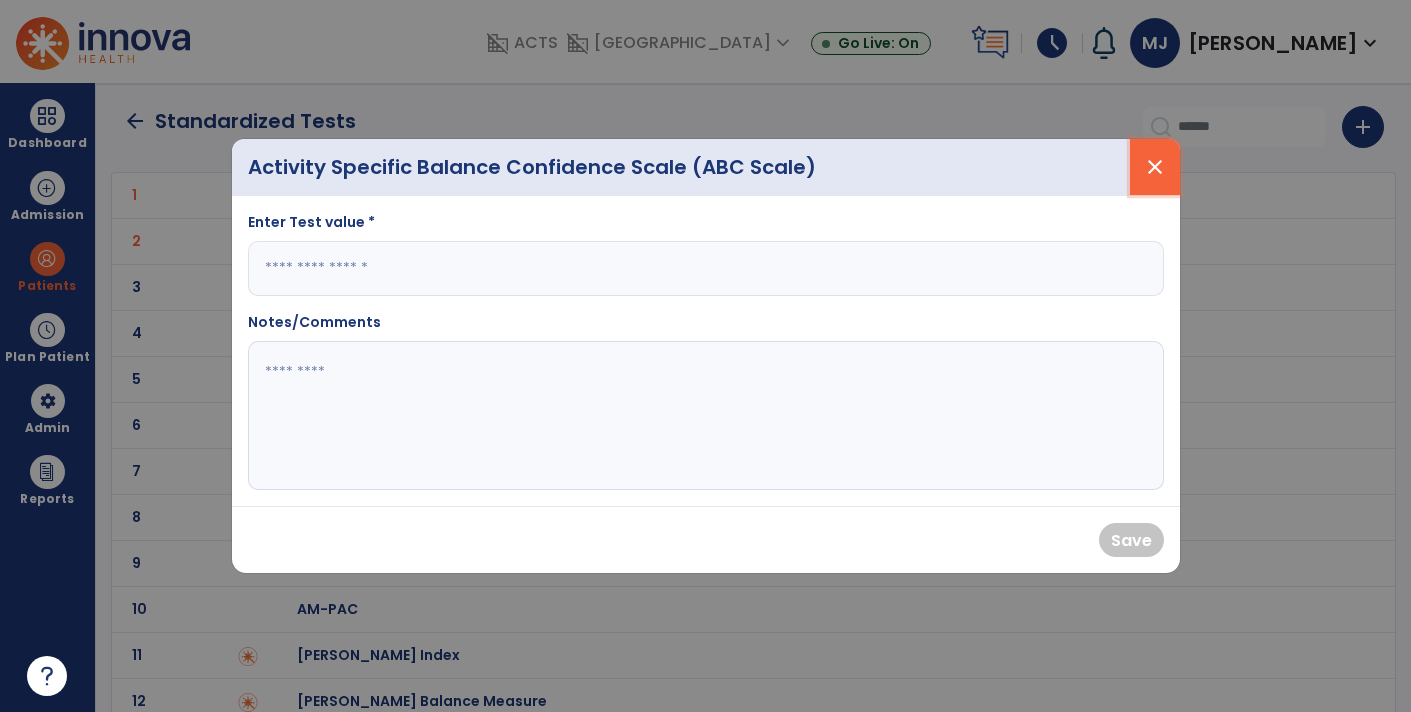 click on "close" at bounding box center [1155, 167] 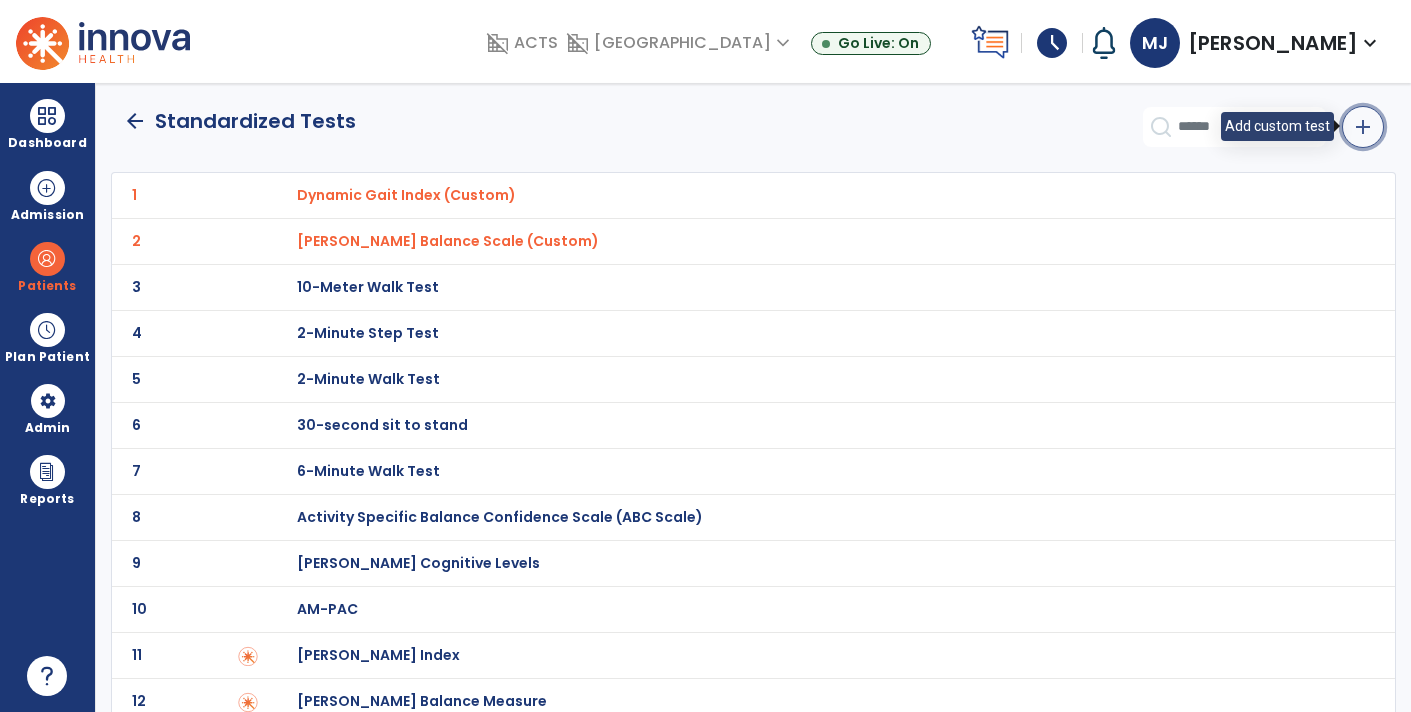 click on "add" 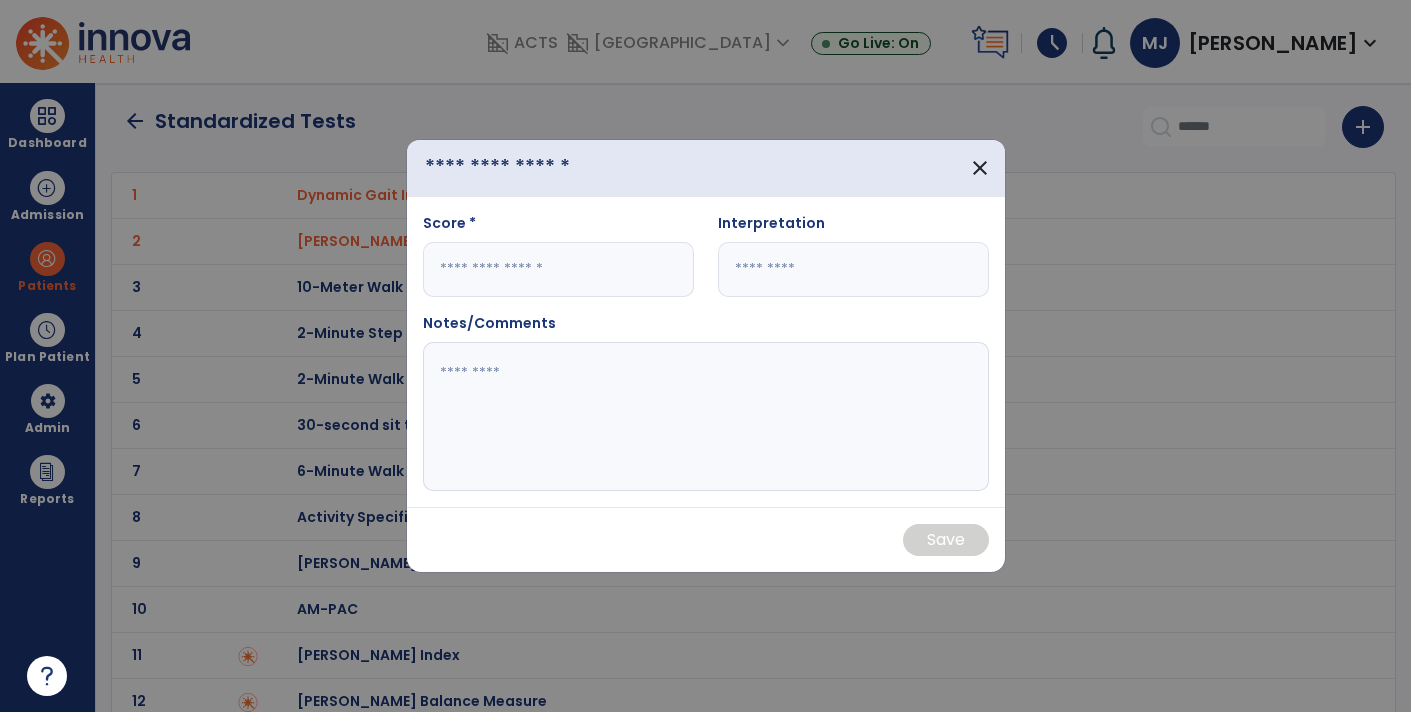 click at bounding box center (529, 168) 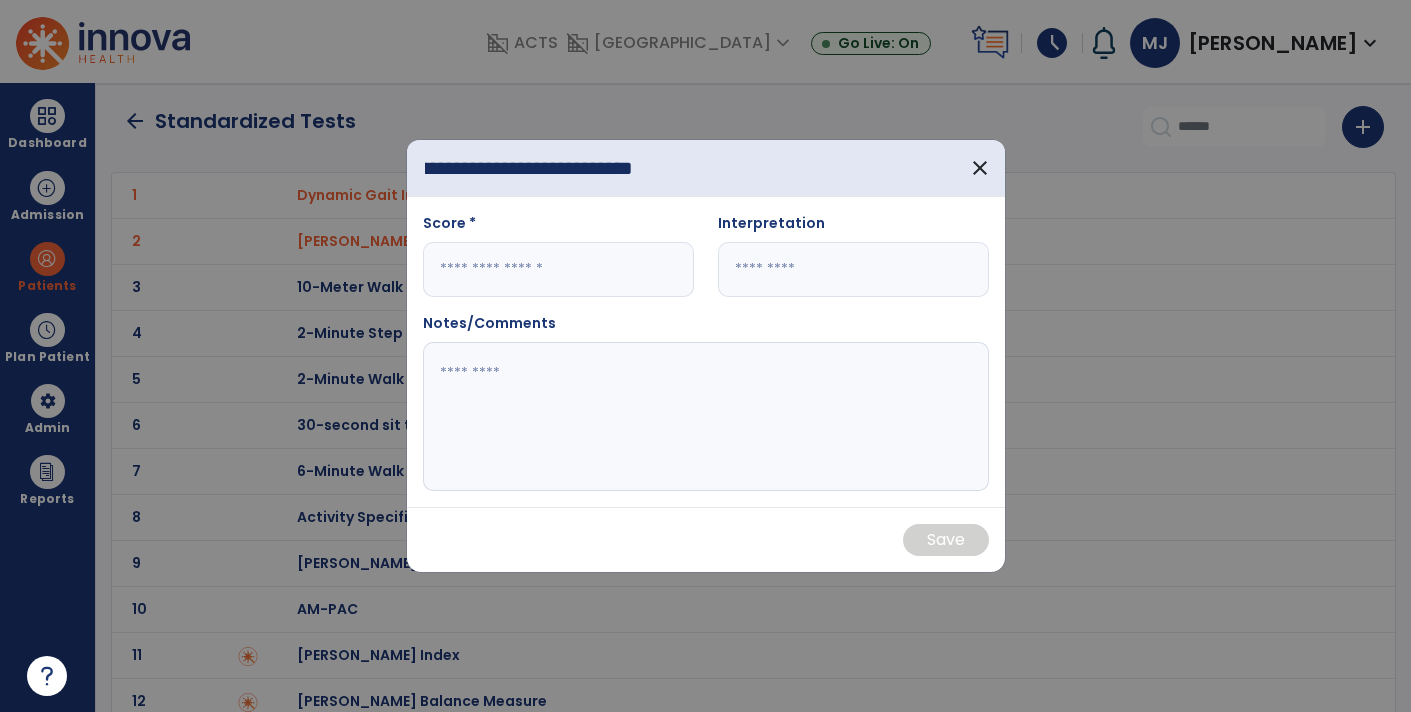 scroll, scrollTop: 0, scrollLeft: 191, axis: horizontal 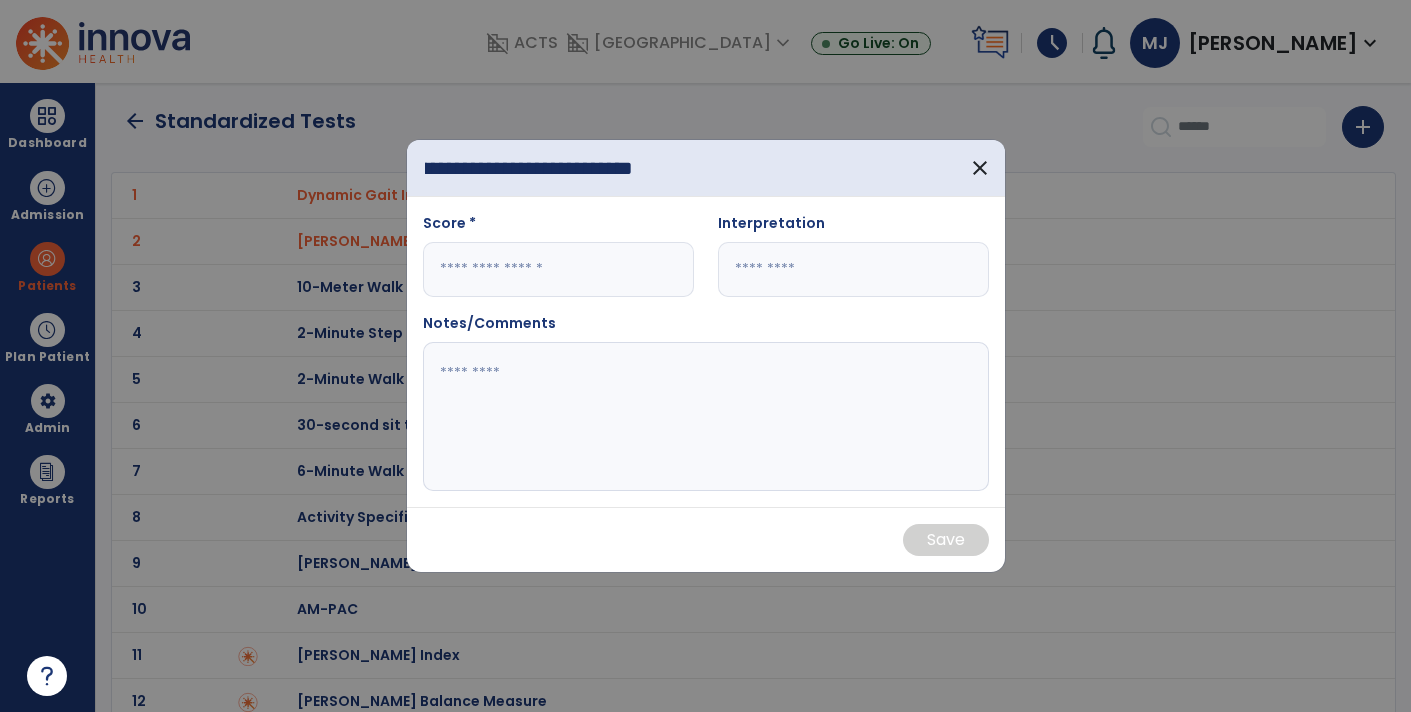 type on "**********" 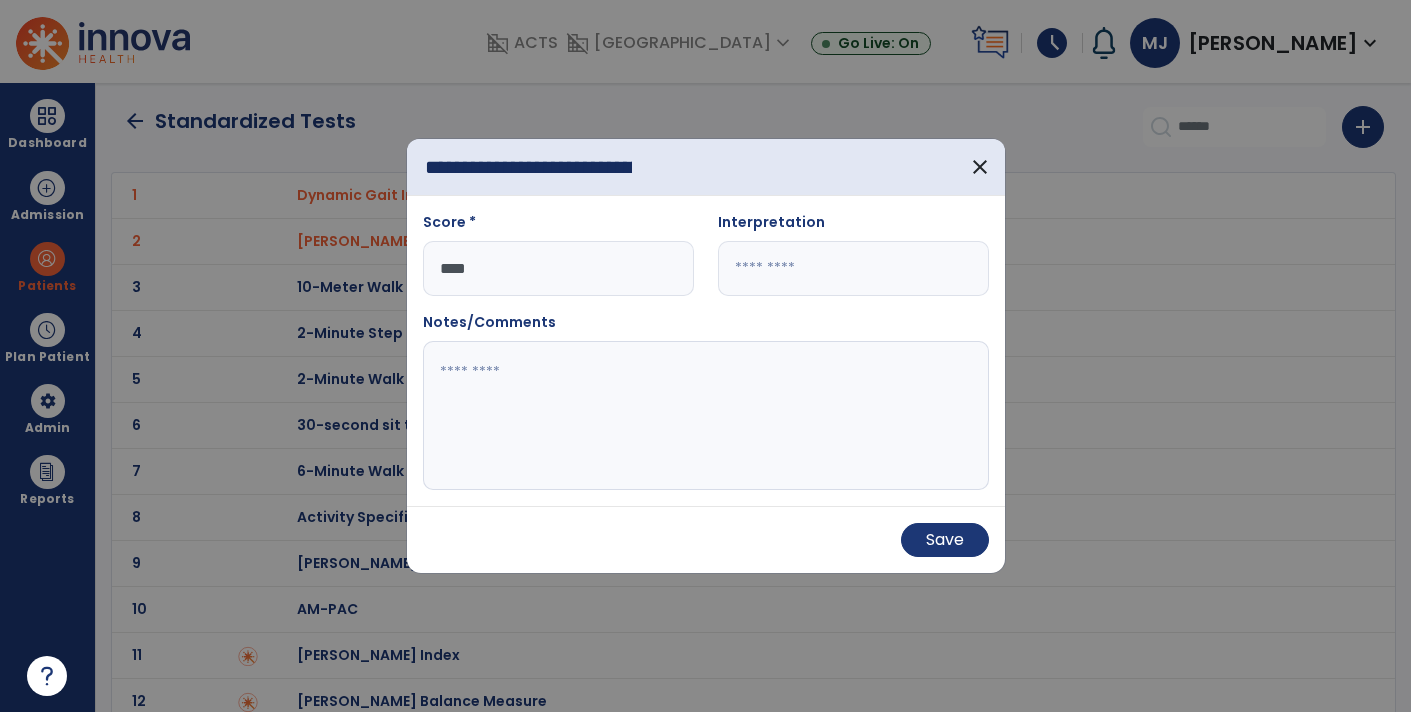 type on "****" 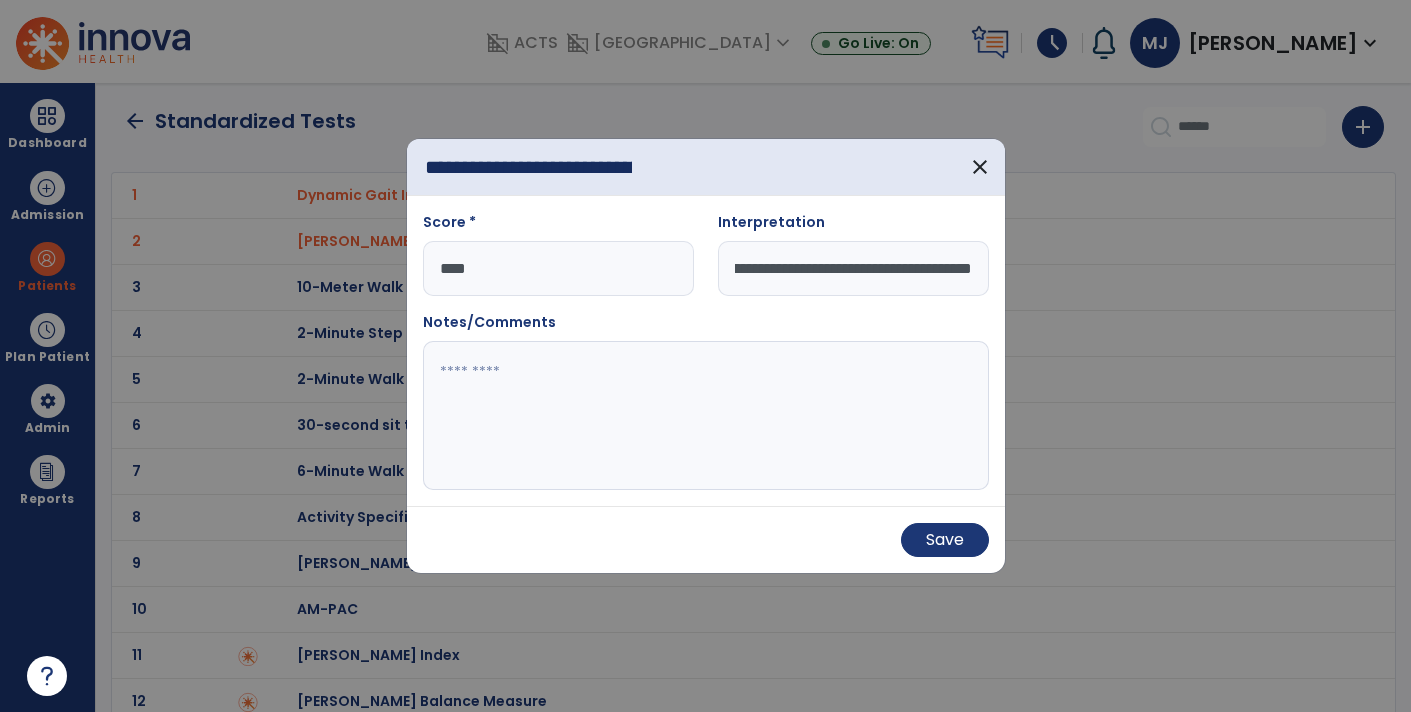 scroll, scrollTop: 0, scrollLeft: 266, axis: horizontal 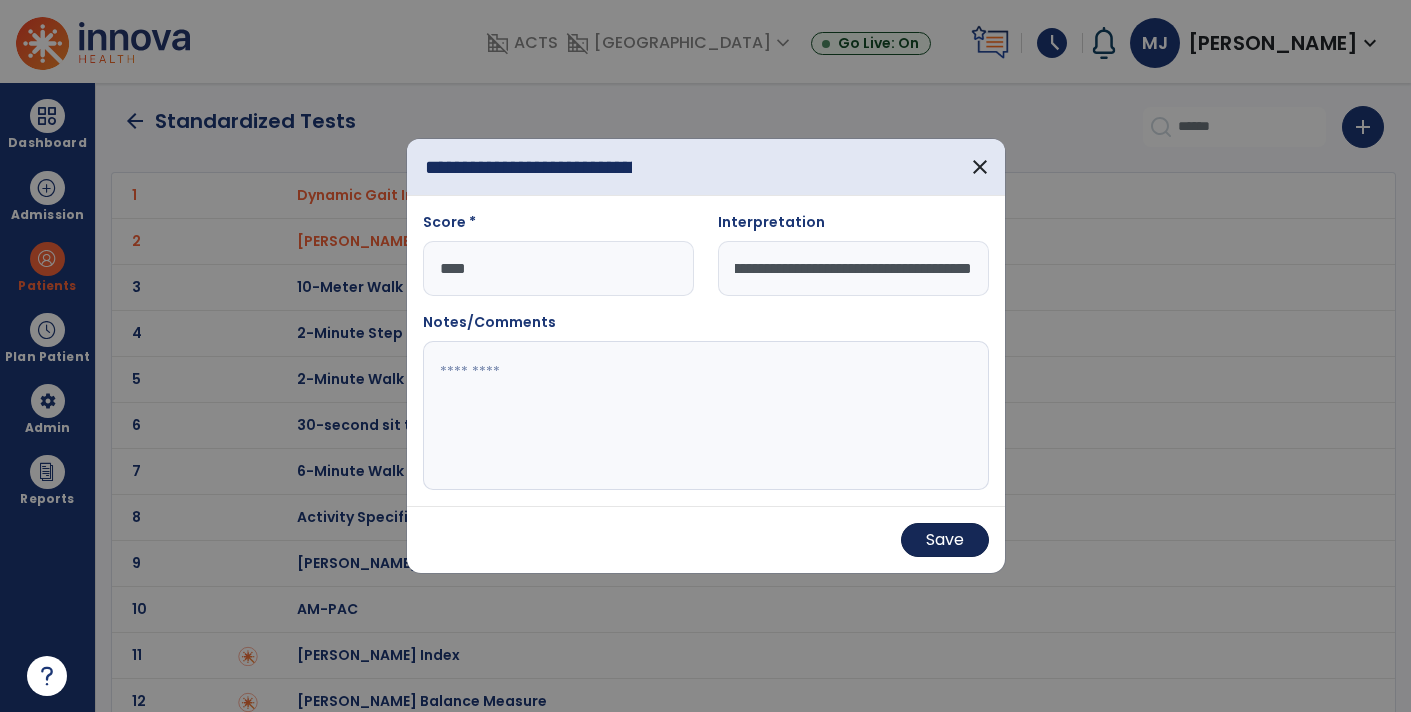 type on "**********" 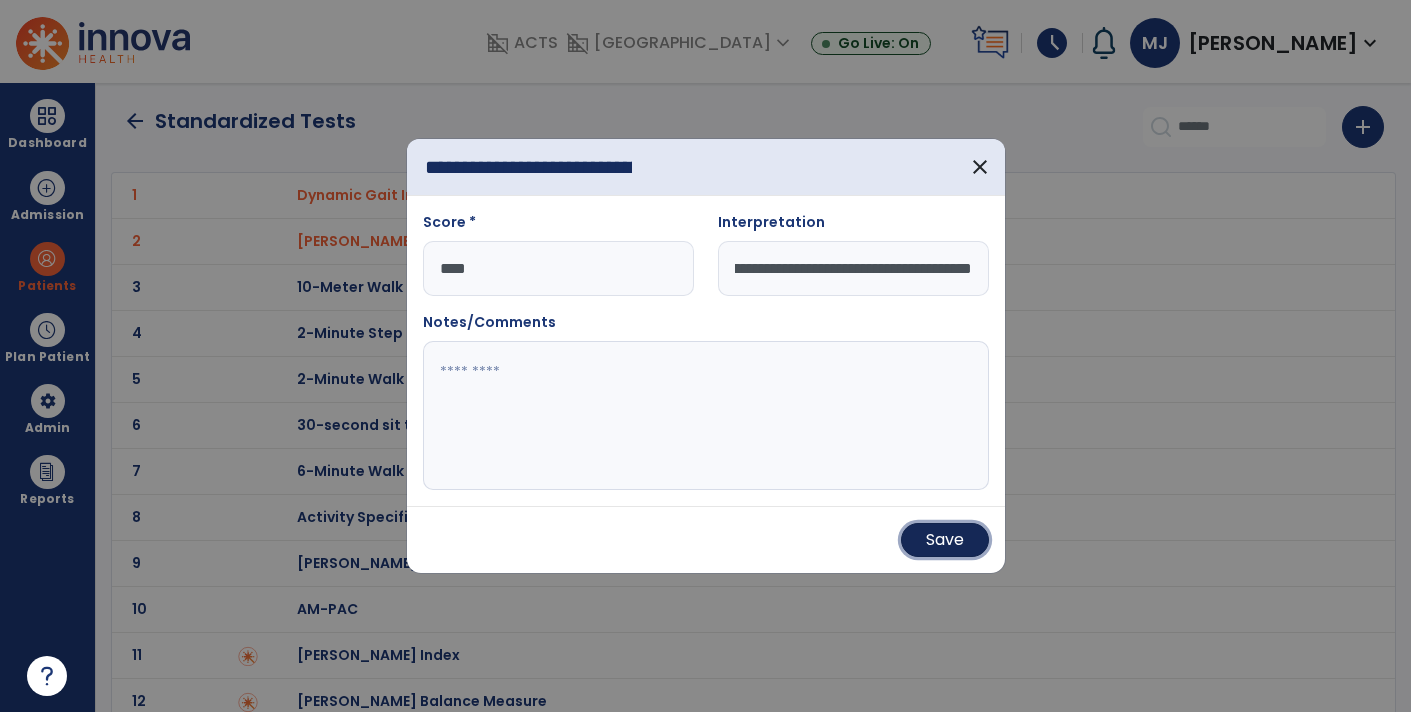 click on "Save" at bounding box center (945, 540) 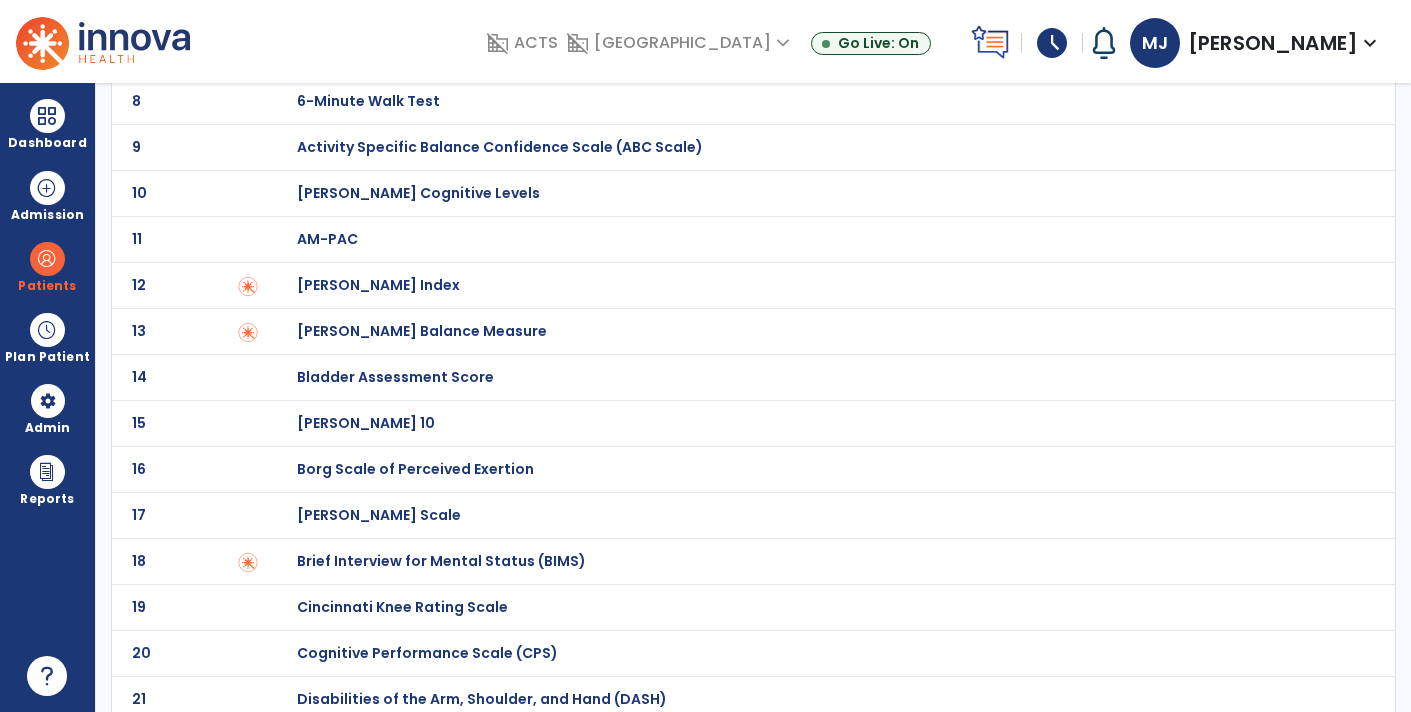 scroll, scrollTop: 0, scrollLeft: 0, axis: both 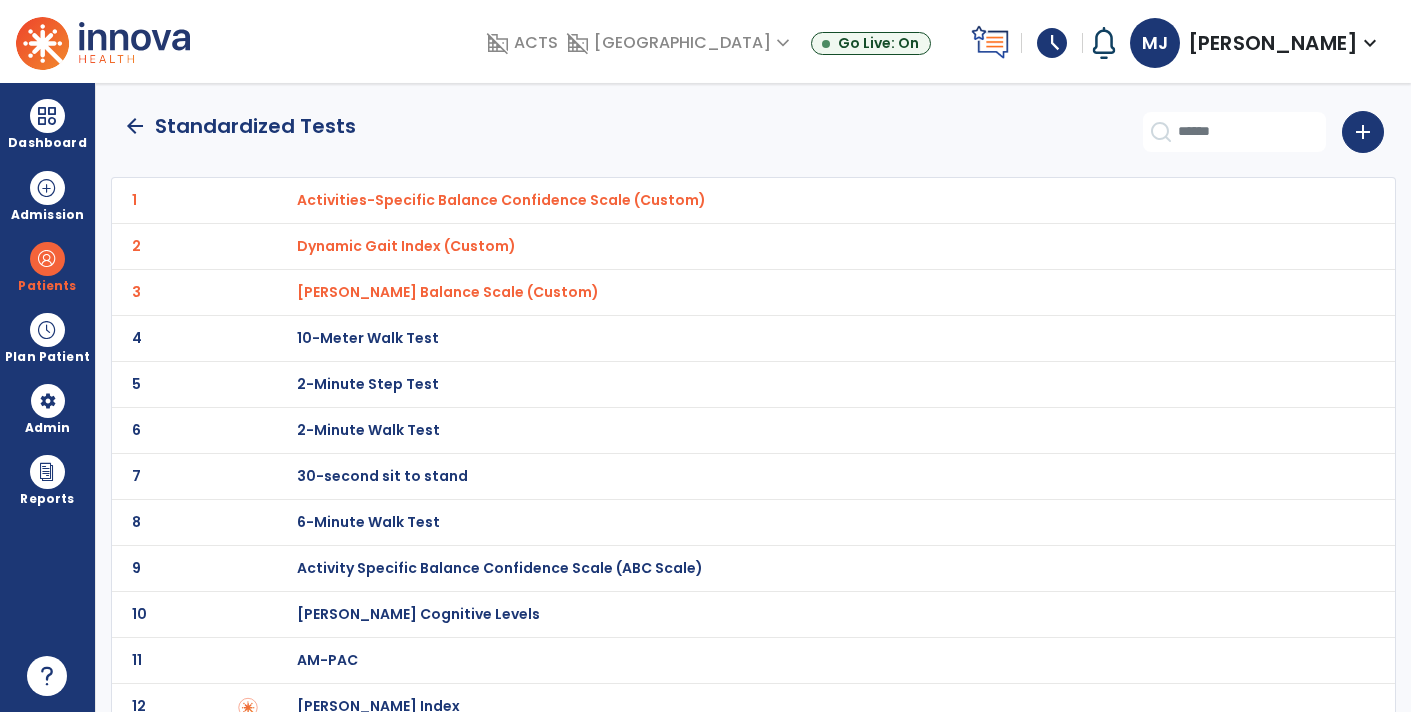 click on "arrow_back" 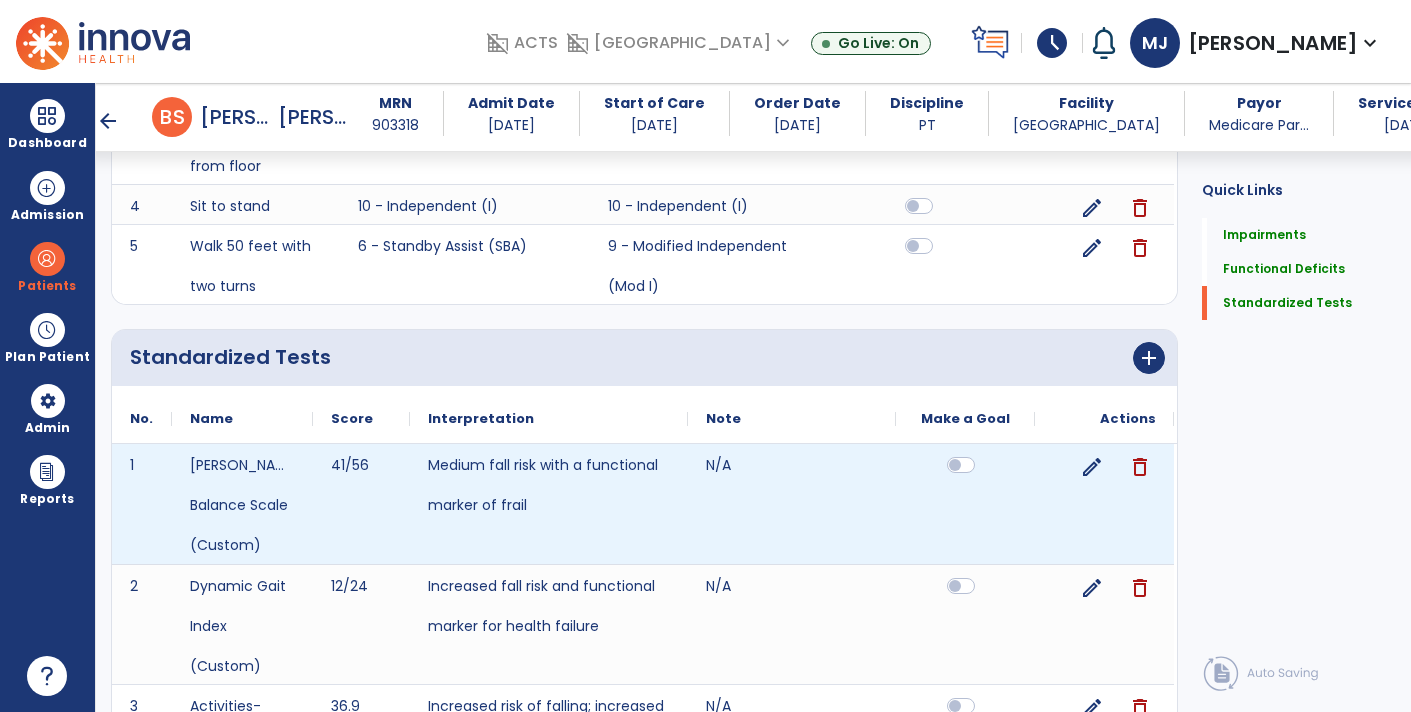 scroll, scrollTop: 1239, scrollLeft: 0, axis: vertical 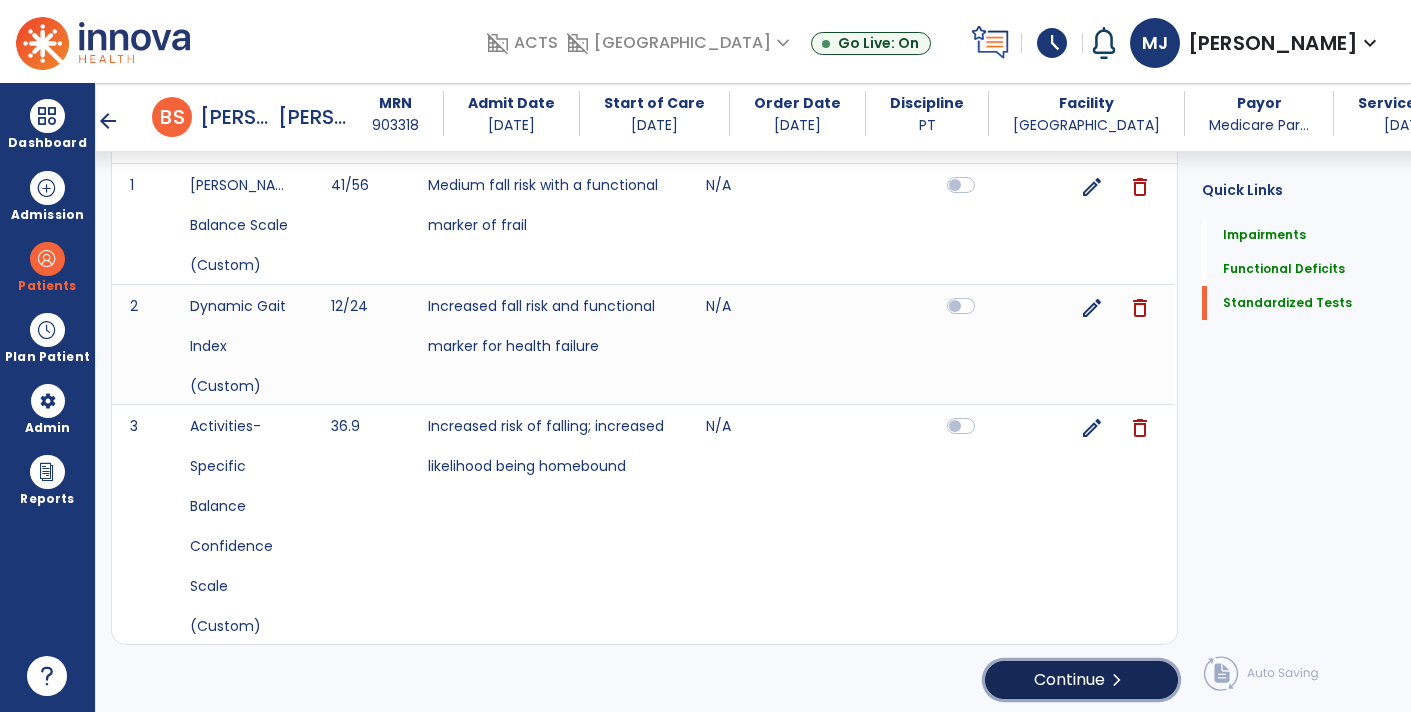 click on "Continue  chevron_right" 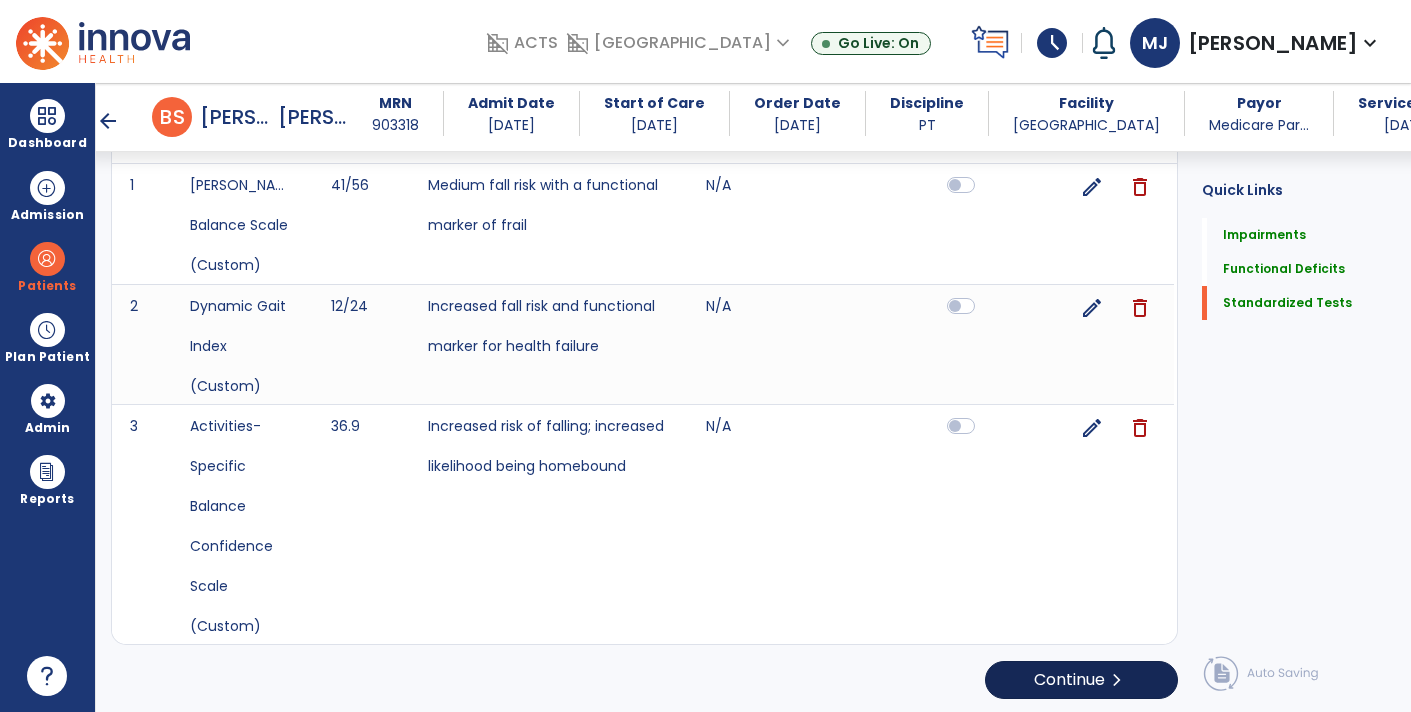 scroll, scrollTop: 0, scrollLeft: 0, axis: both 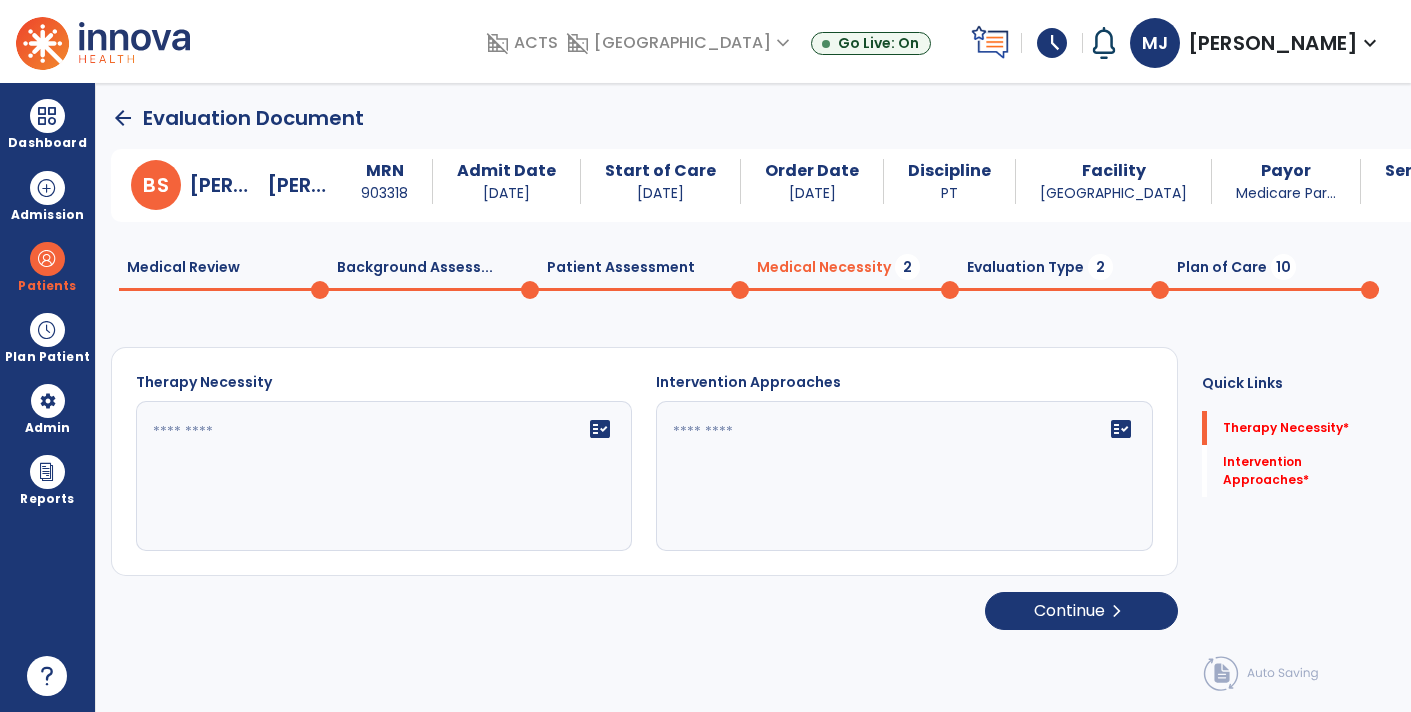 click on "fact_check" 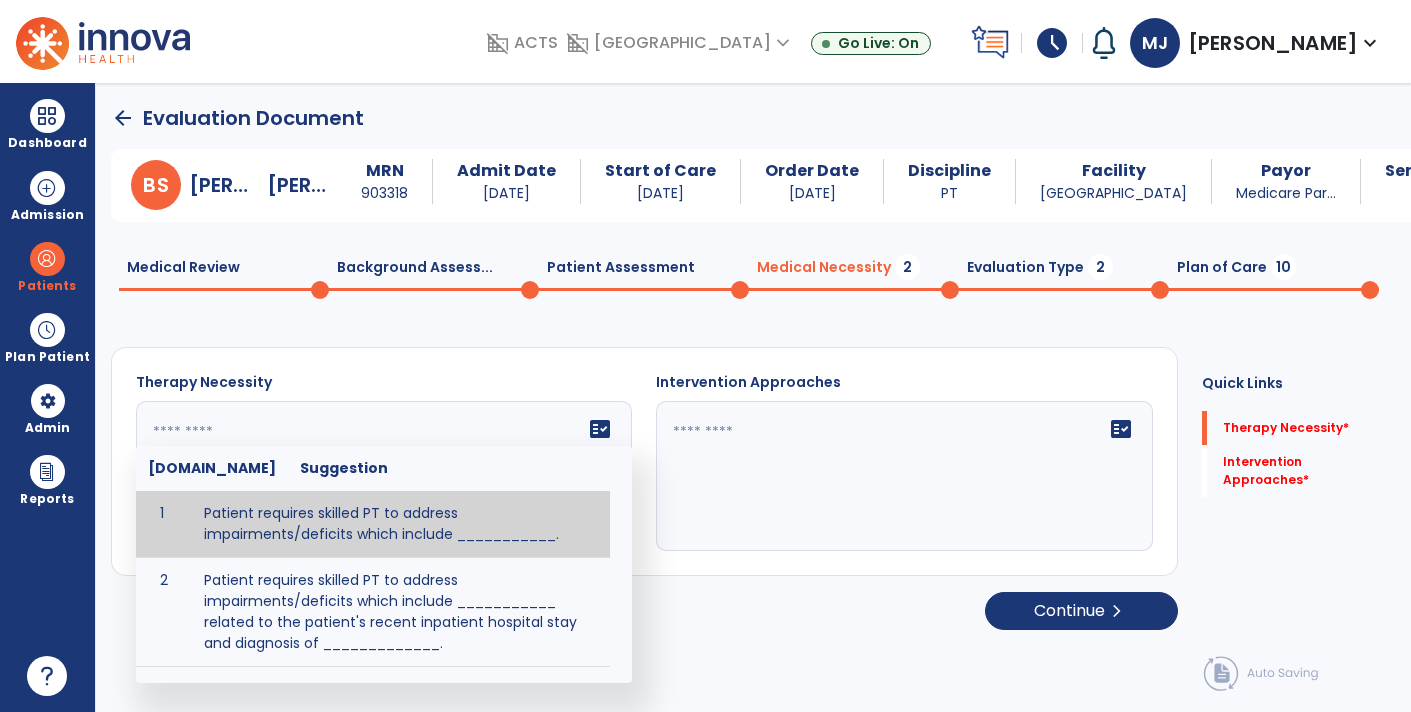 paste on "**********" 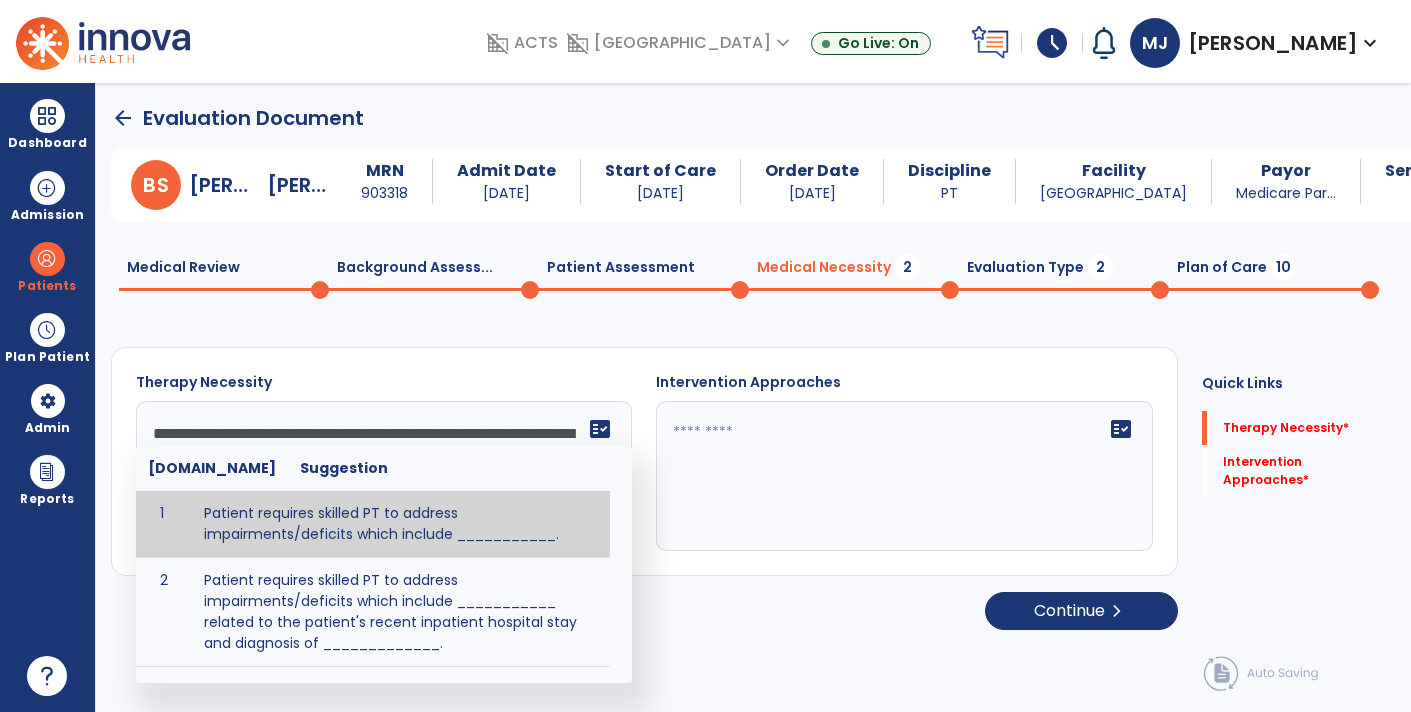scroll, scrollTop: 63, scrollLeft: 0, axis: vertical 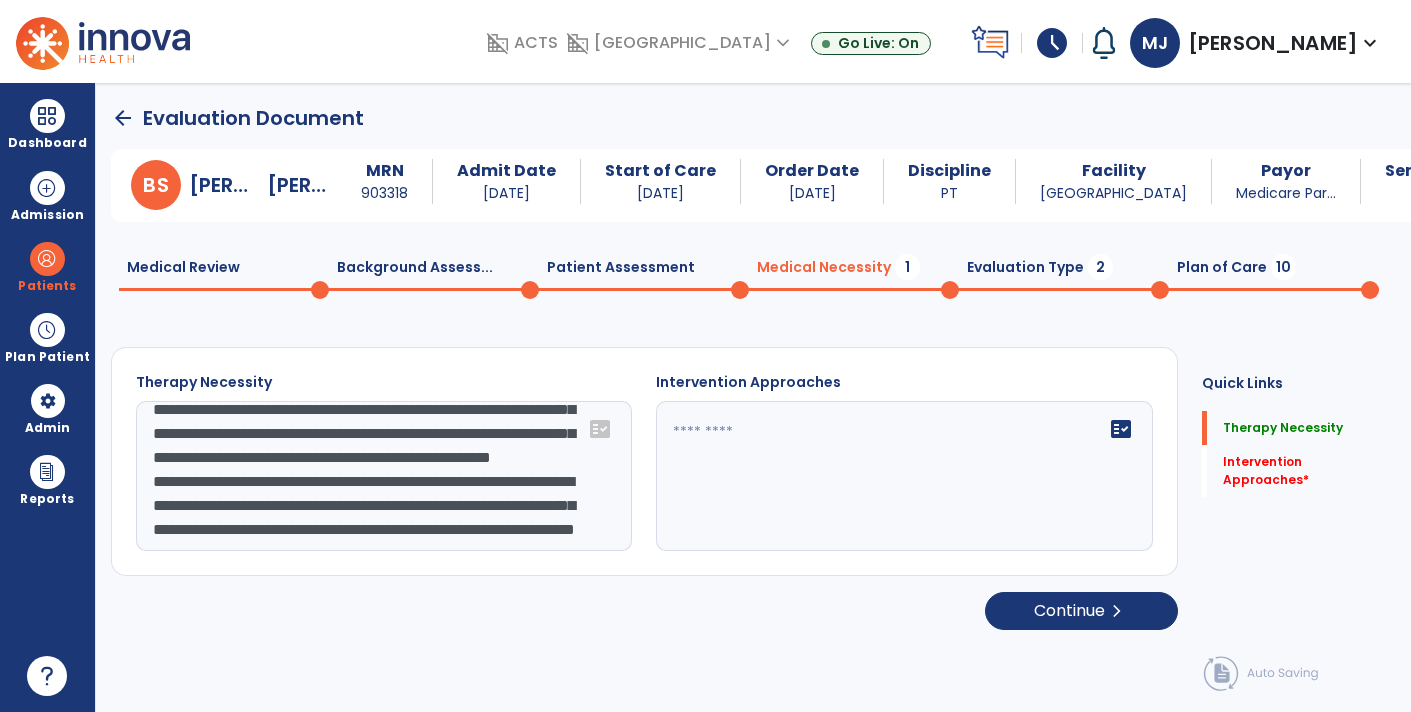 click on "**********" 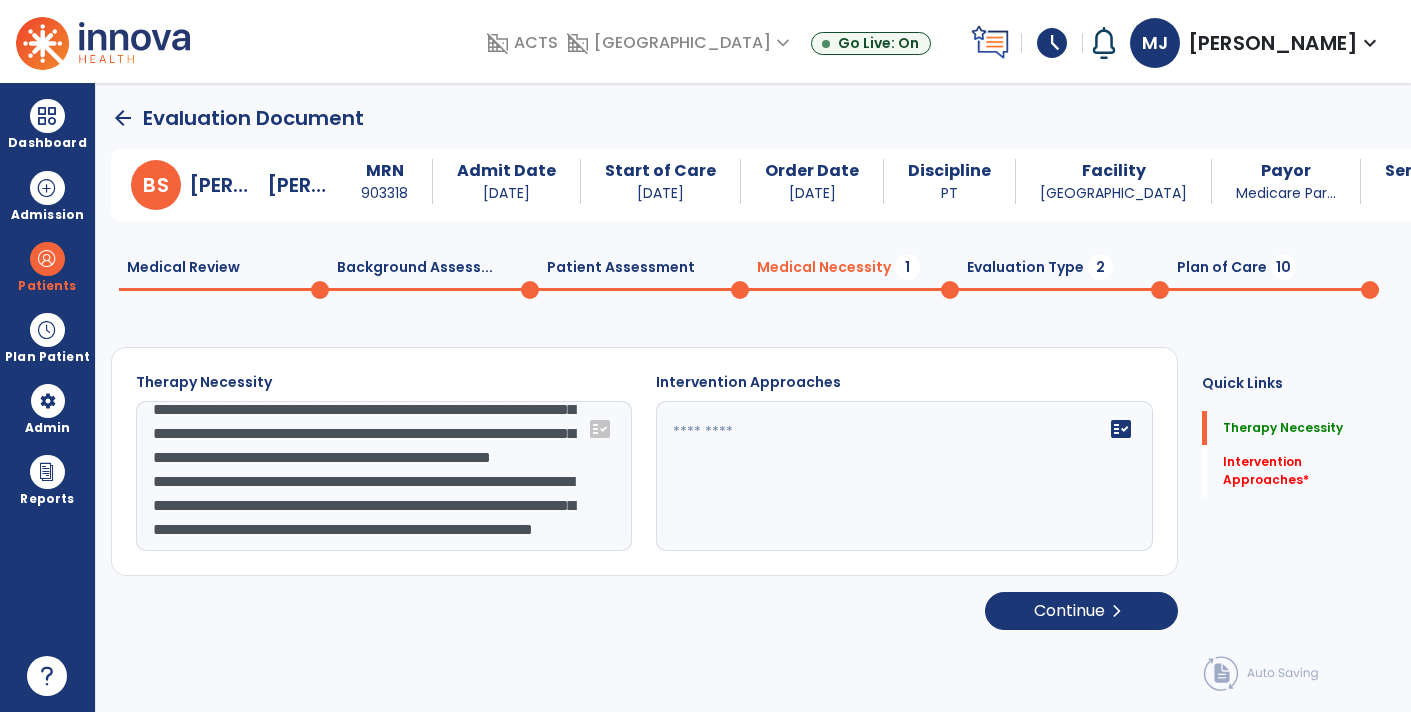 click on "**********" 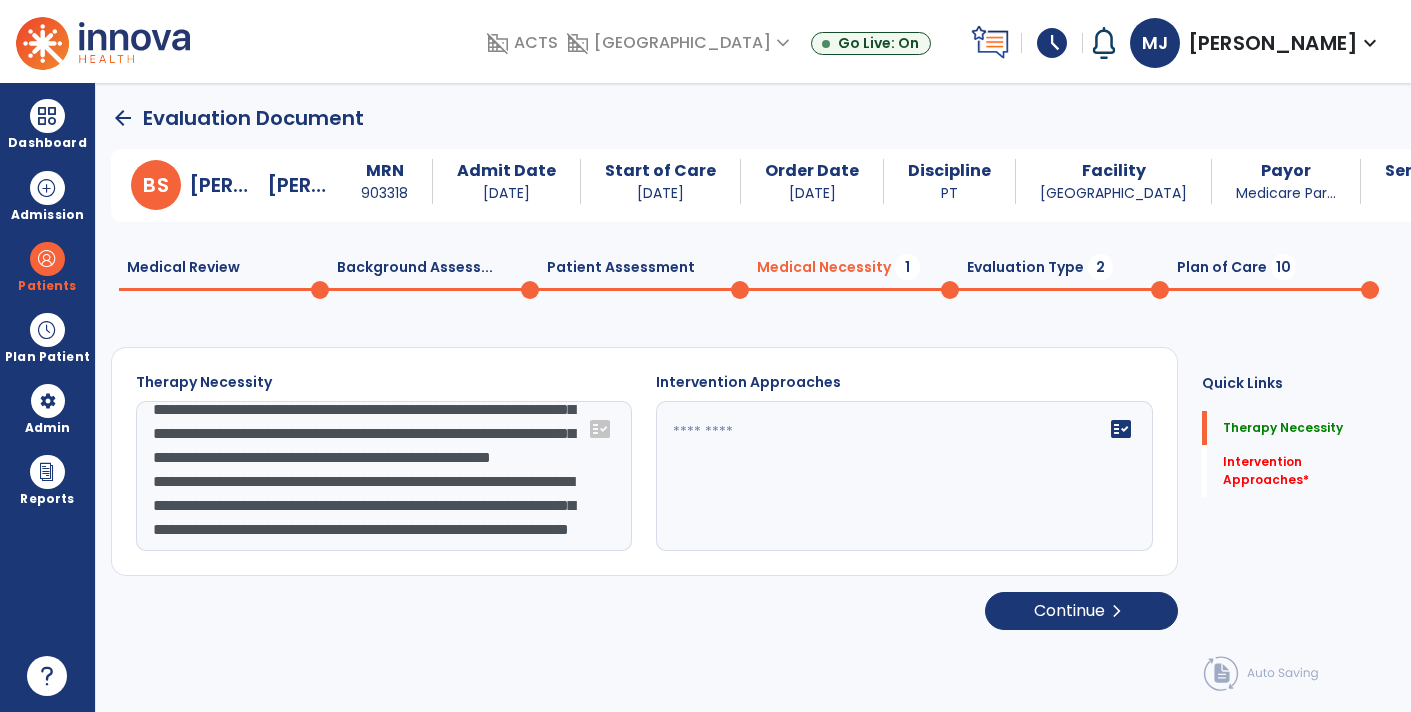 click on "**********" 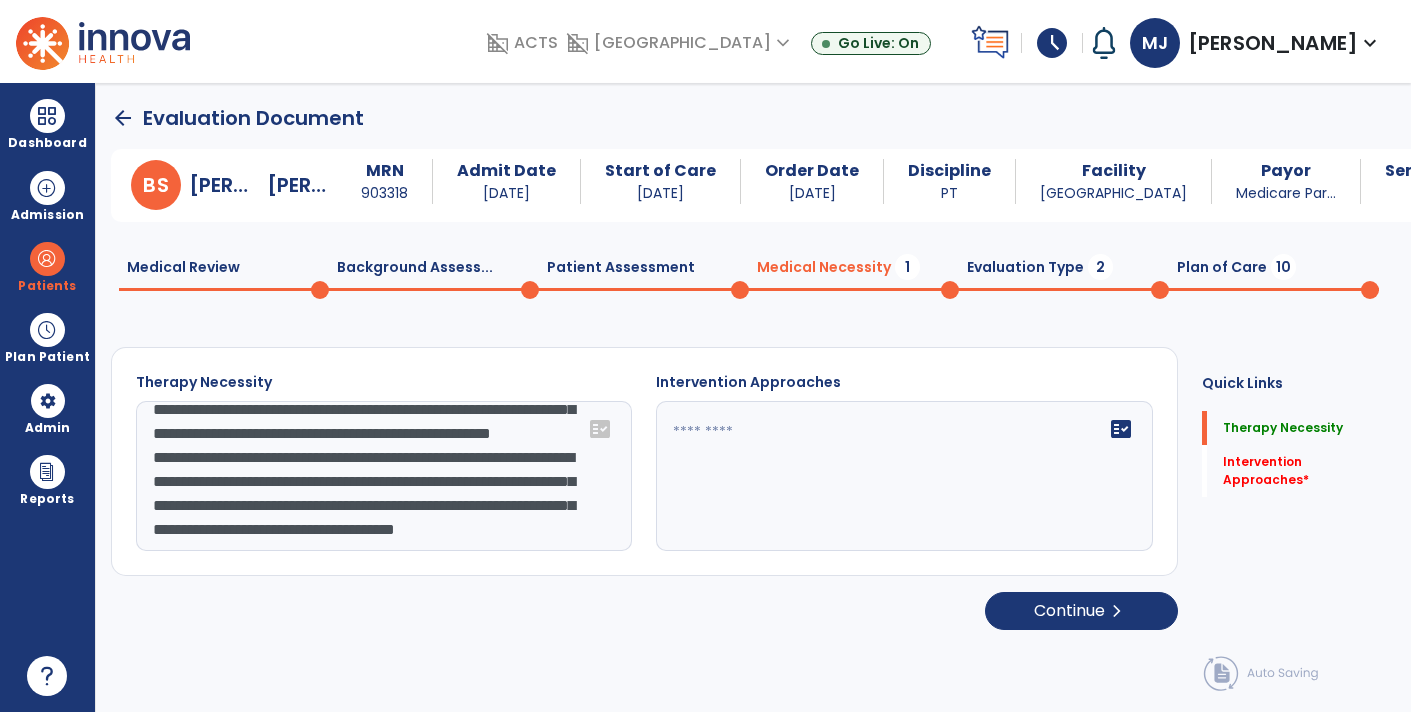 scroll, scrollTop: 1, scrollLeft: 0, axis: vertical 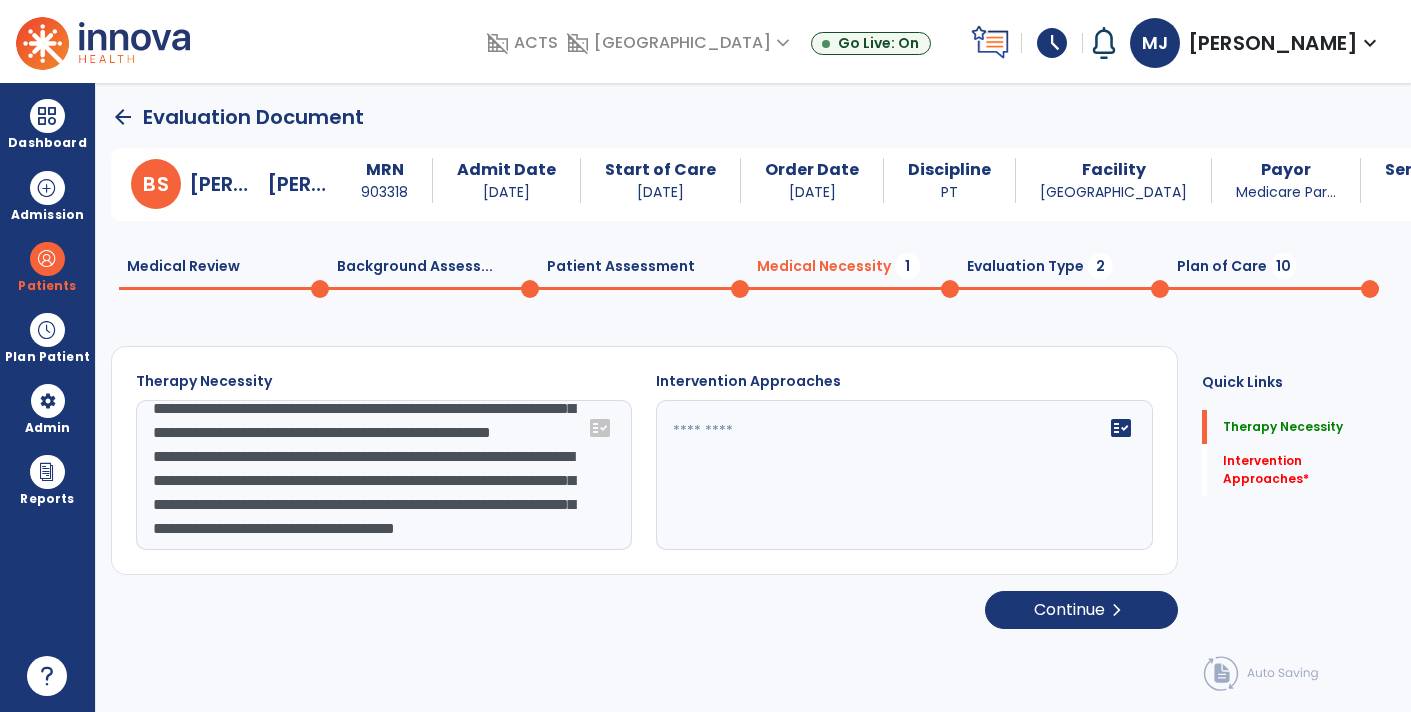 drag, startPoint x: 482, startPoint y: 525, endPoint x: 260, endPoint y: 530, distance: 222.0563 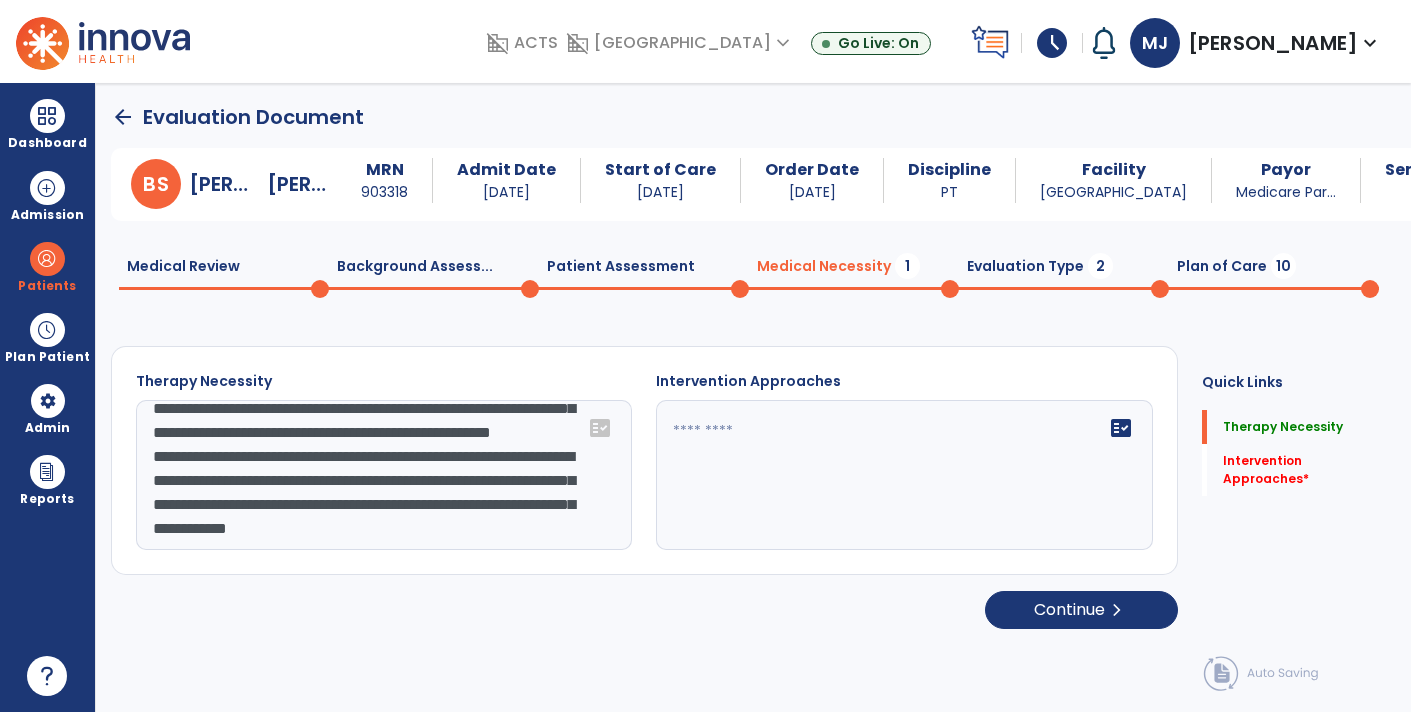 scroll, scrollTop: 119, scrollLeft: 0, axis: vertical 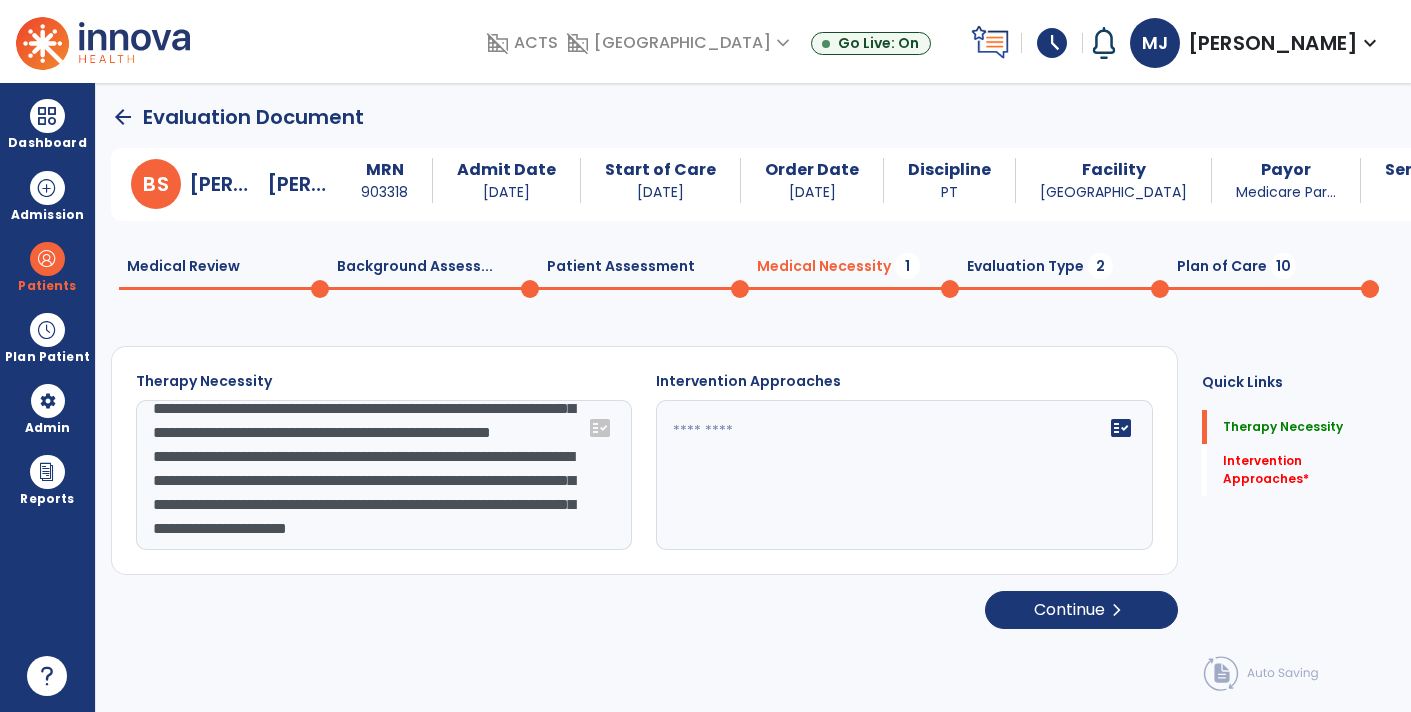 type on "**********" 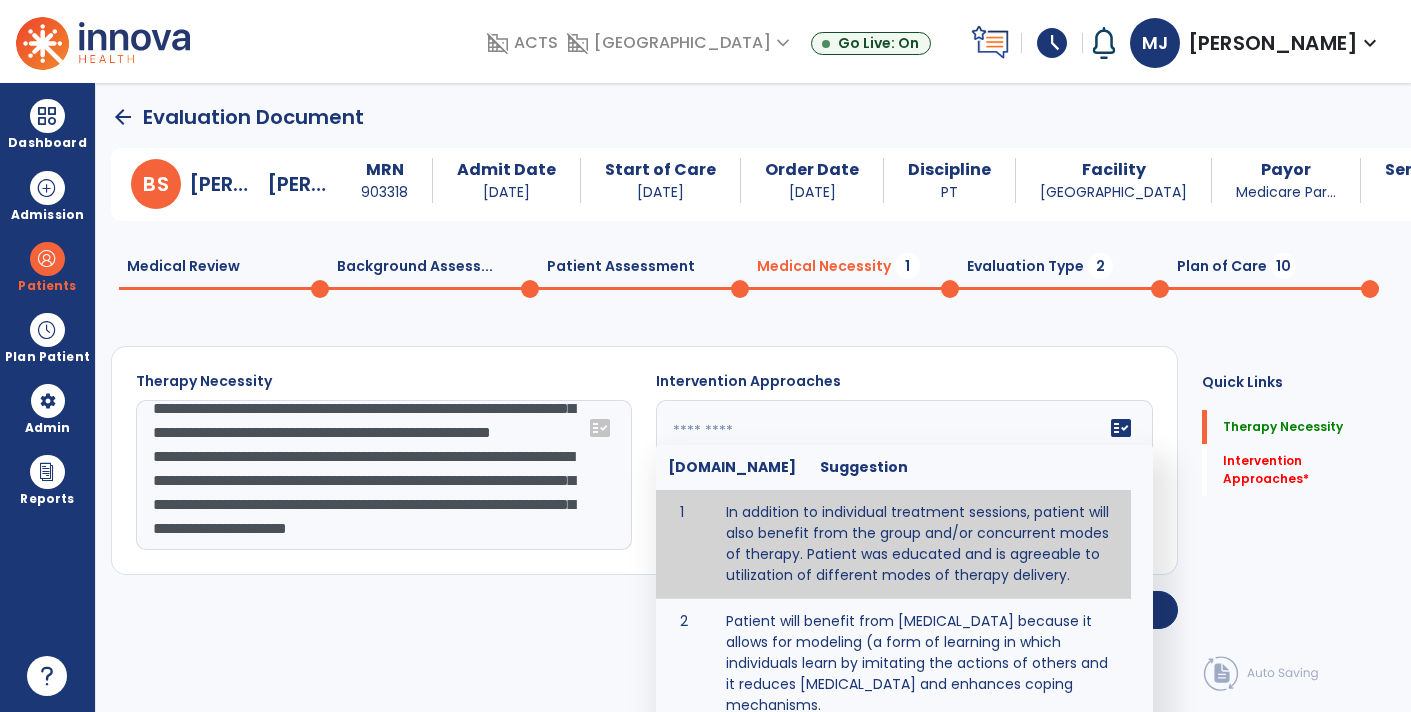click on "fact_check  [DOMAIN_NAME] Suggestion 1 In addition to individual treatment sessions, patient will also benefit from the group and/or concurrent modes of therapy. Patient was educated and is agreeable to utilization of different modes of therapy delivery. 2 Patient will benefit from [MEDICAL_DATA] because it allows for modeling (a form of learning in which individuals learn by imitating the actions of others and it reduces [MEDICAL_DATA] and enhances coping mechanisms. 3 Patient will benefit from [MEDICAL_DATA] to: Create a network that promotes growth and learning by enabling patients to receive and give support and to share experiences from different points of view. 4 Patient will benefit from group/concurrent therapy because it is supported by evidence to promote increased patient engagement and sustainable outcomes. 5 Patient will benefit from group/concurrent therapy to: Promote independence and minimize dependence." 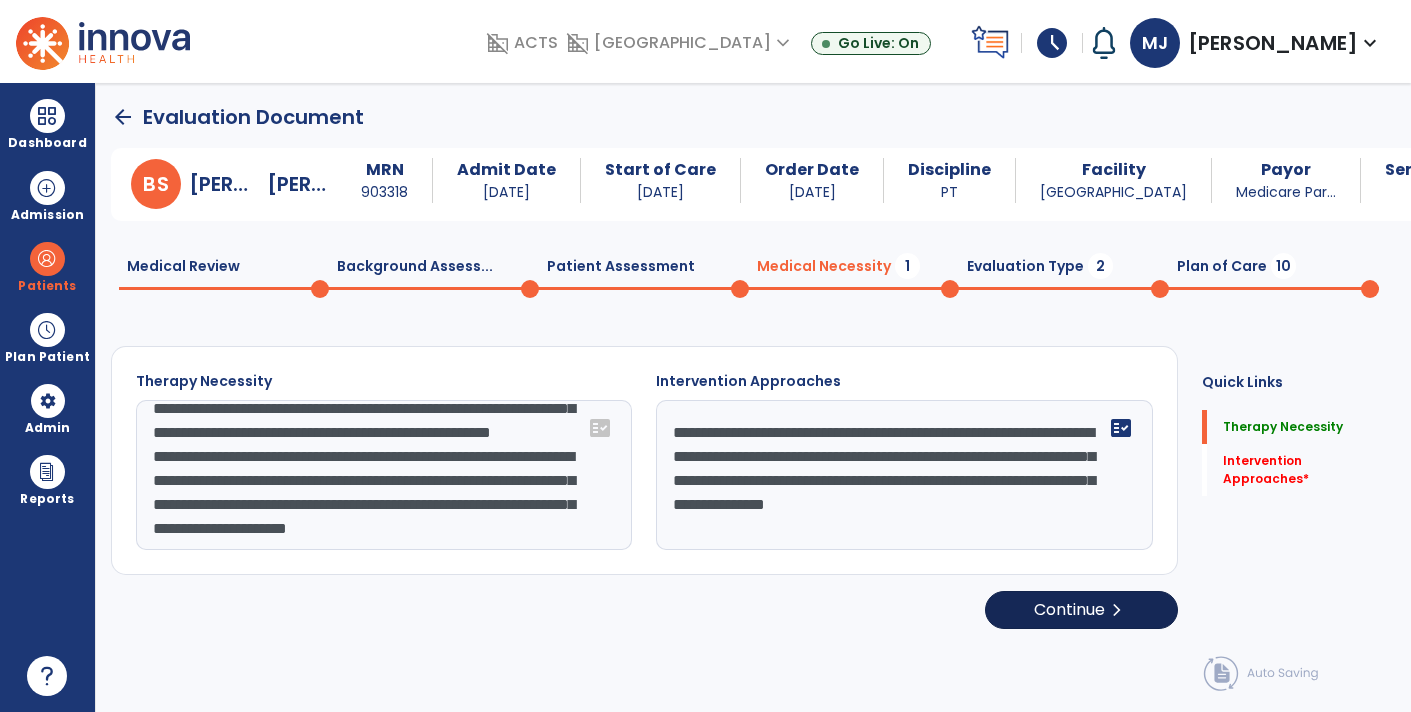 type on "**********" 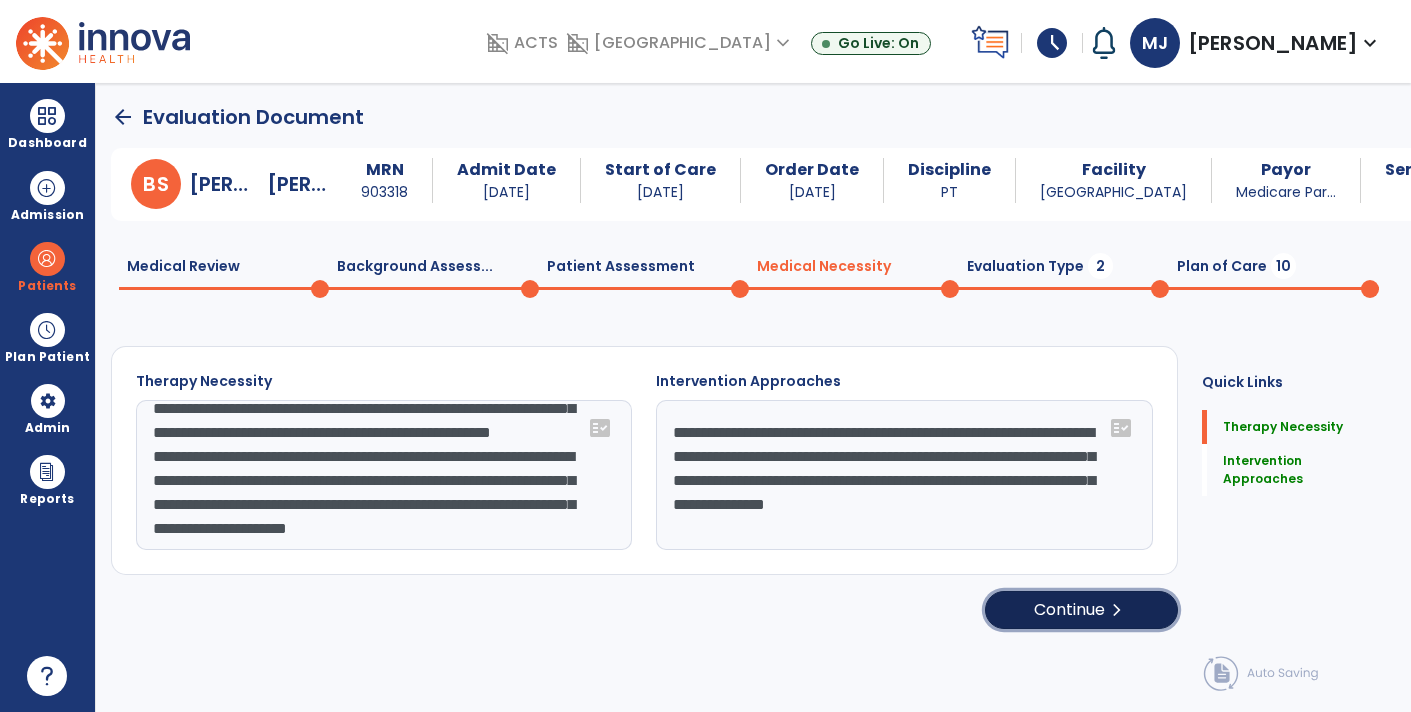 click on "chevron_right" 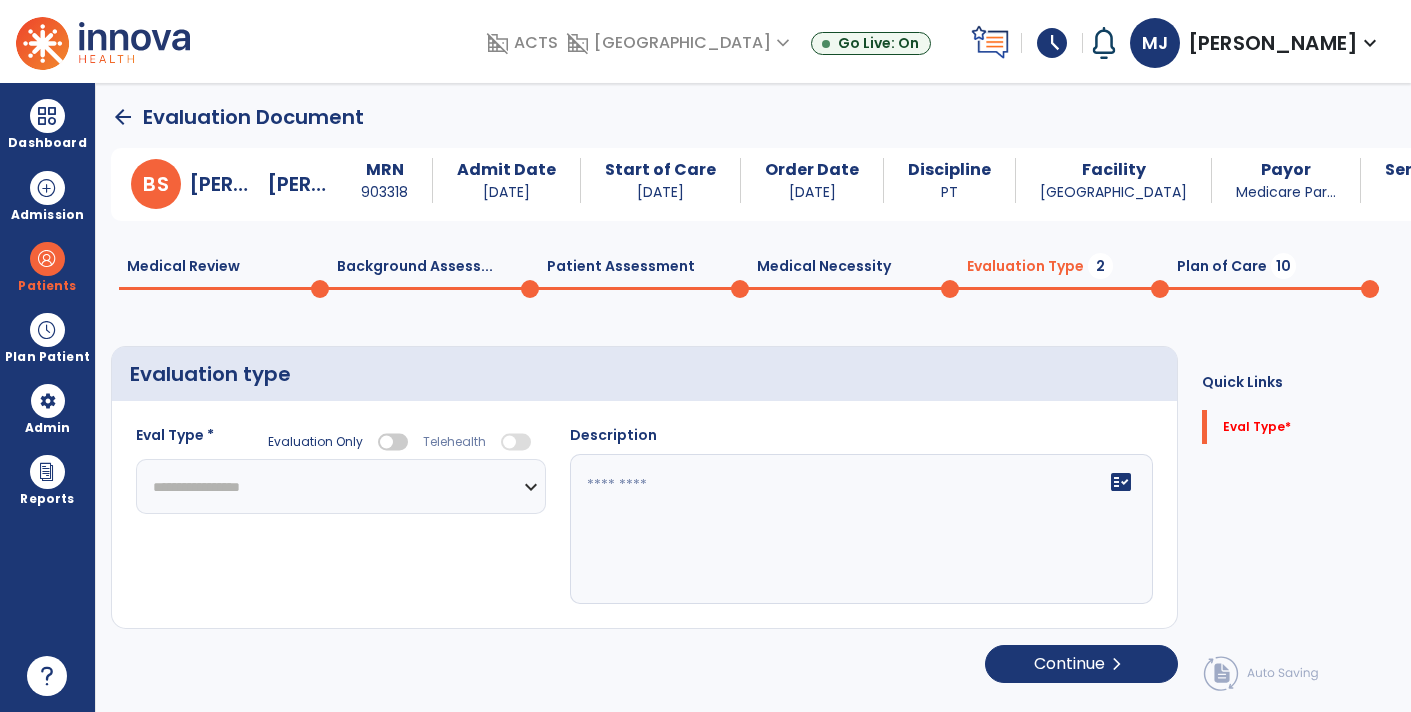 click on "**********" 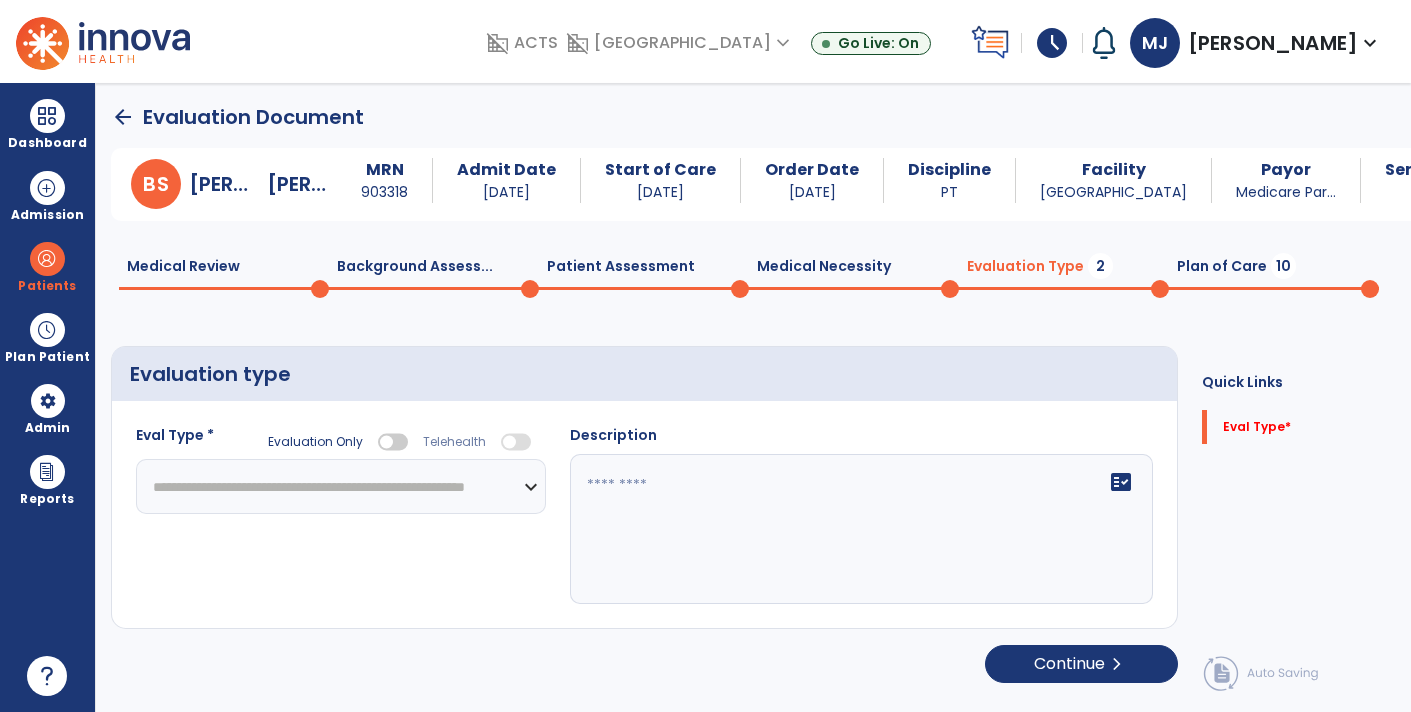 click on "**********" 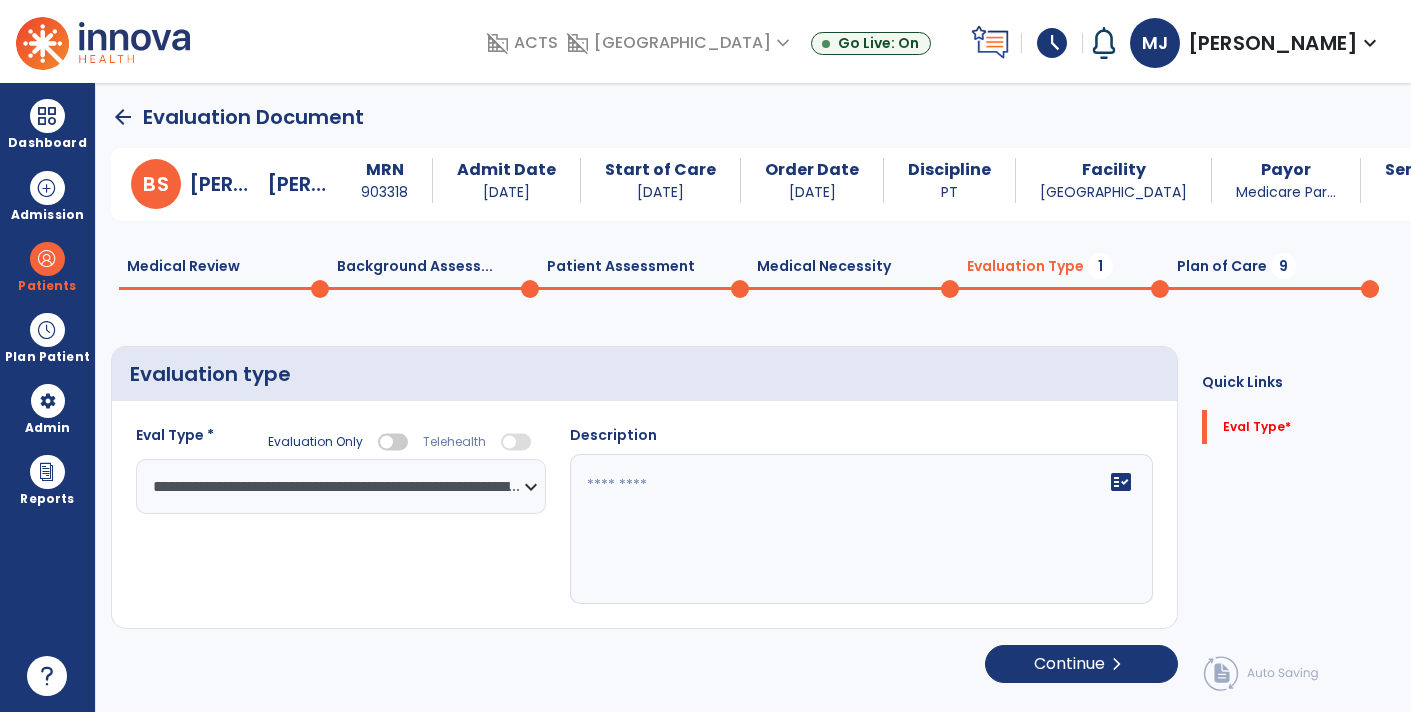 click on "fact_check" 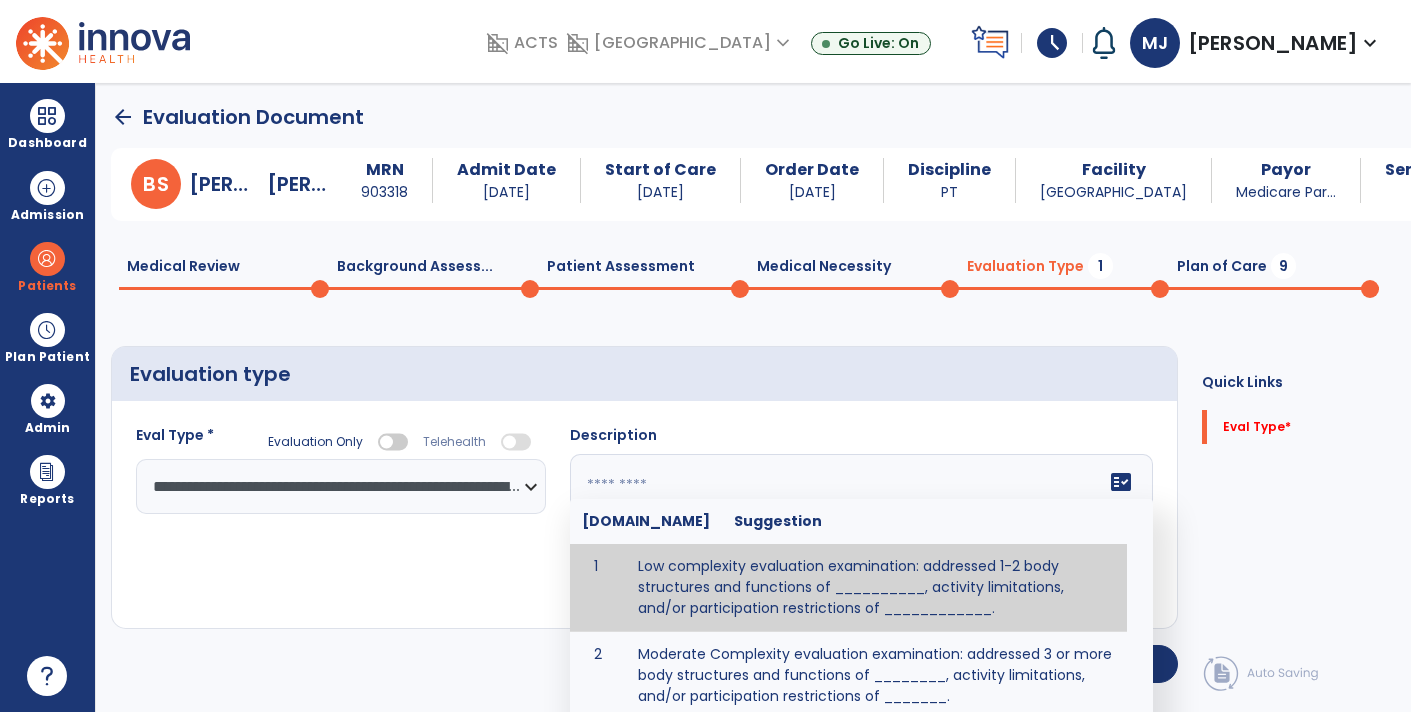 paste on "**********" 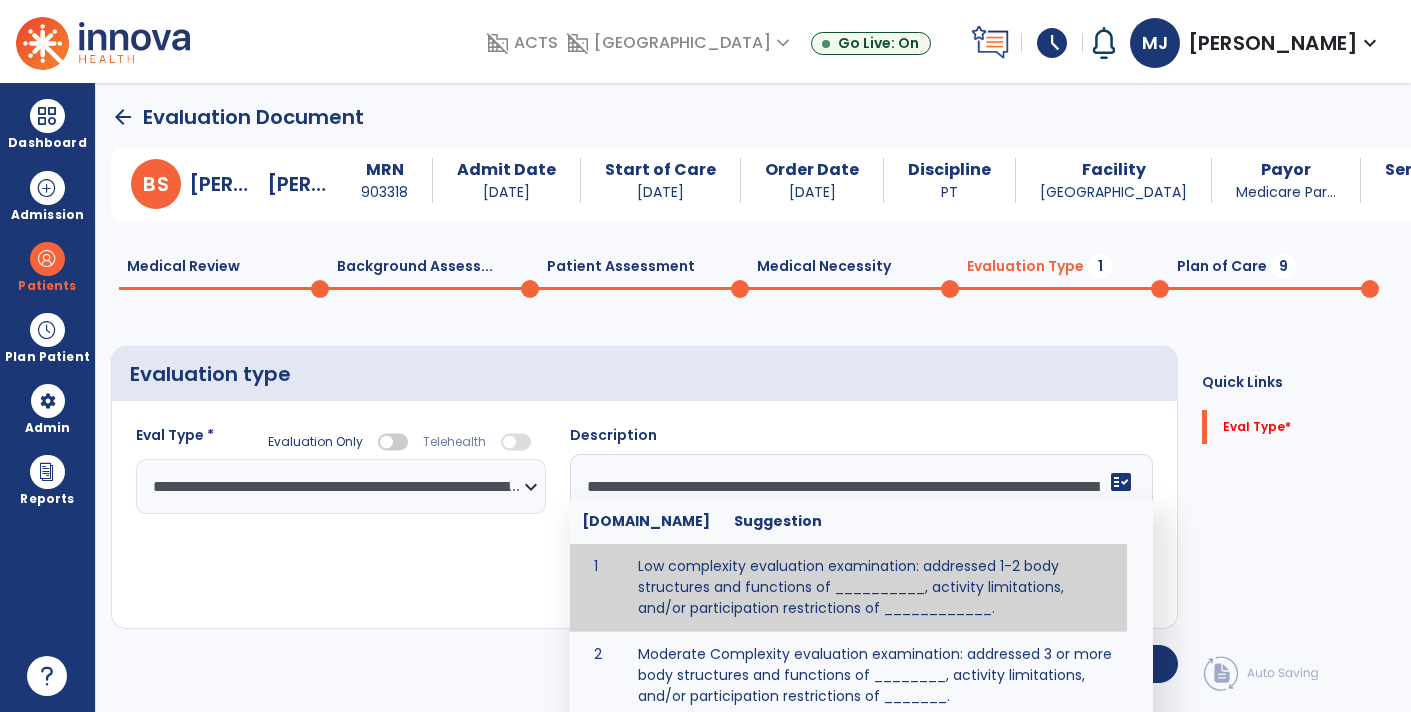 scroll, scrollTop: 15, scrollLeft: 0, axis: vertical 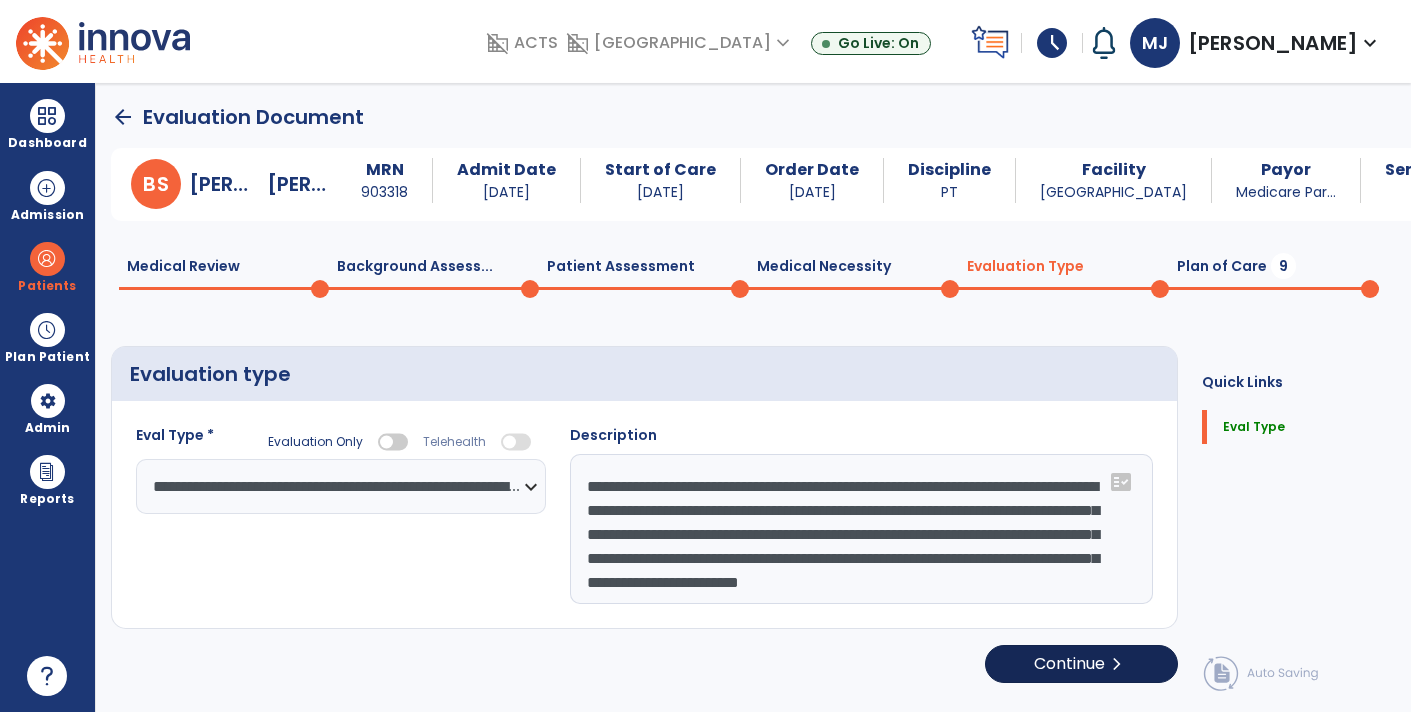 type on "**********" 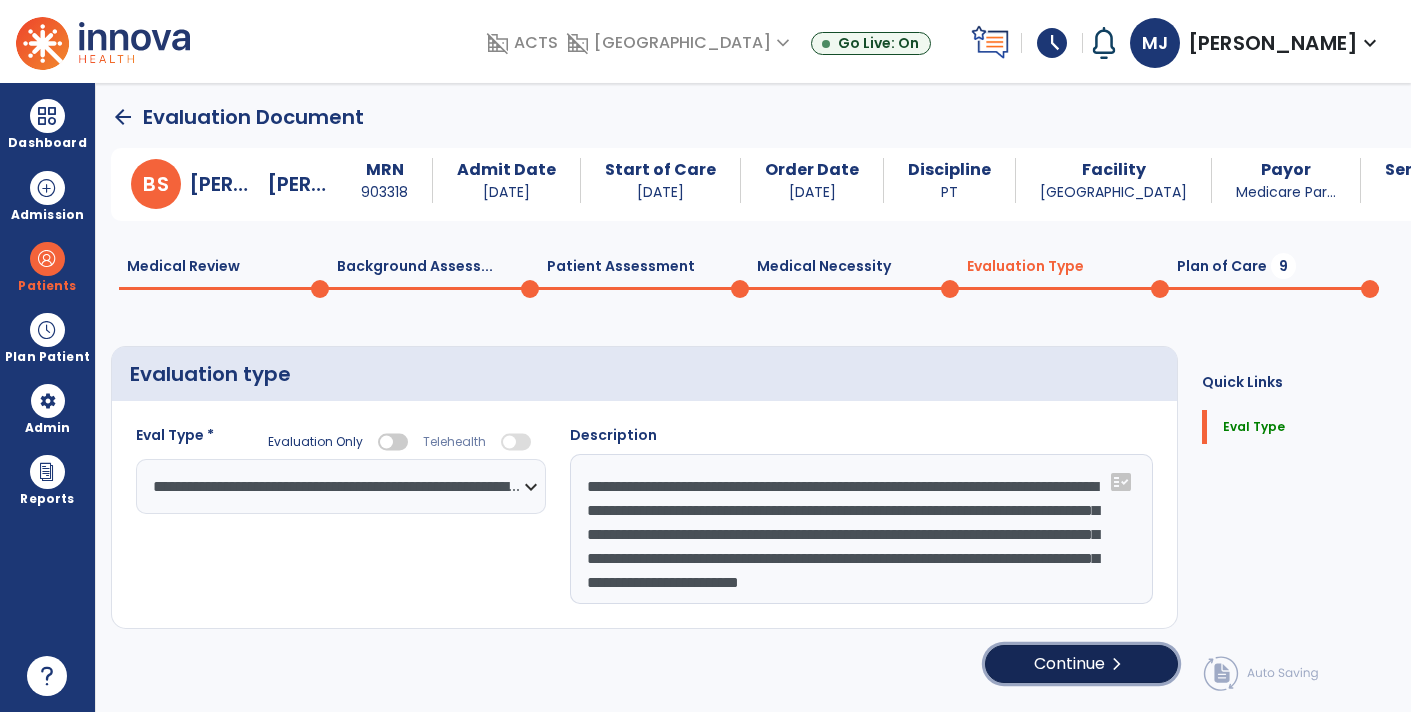 click on "Continue  chevron_right" 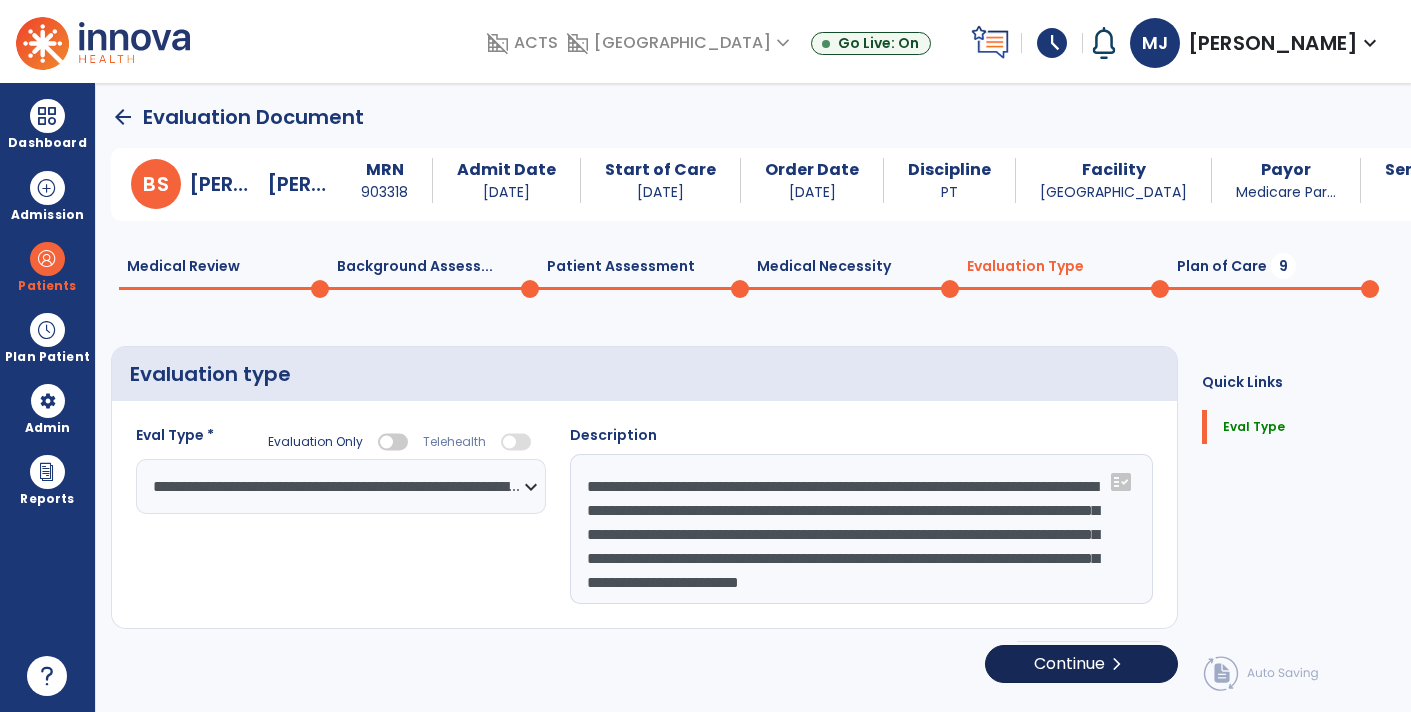 select on "*****" 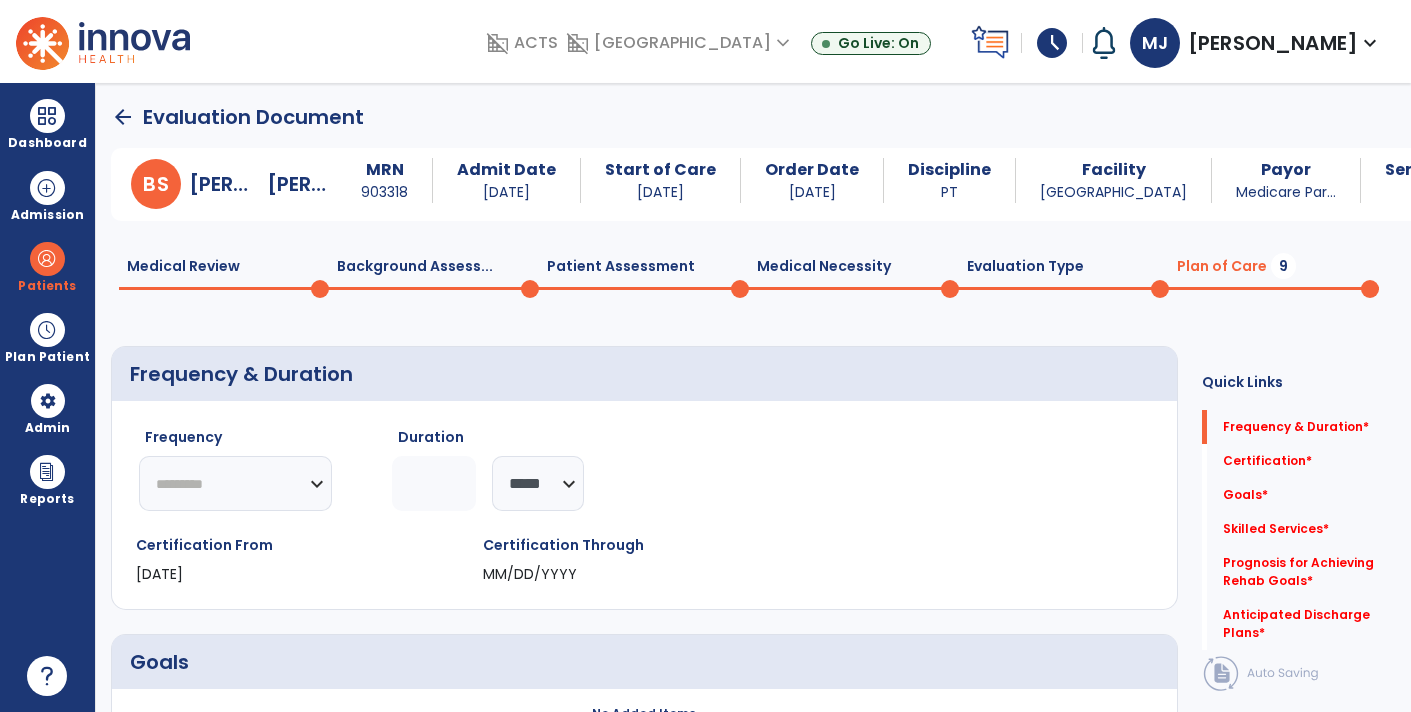 click on "********* ** ** ** ** ** ** **" 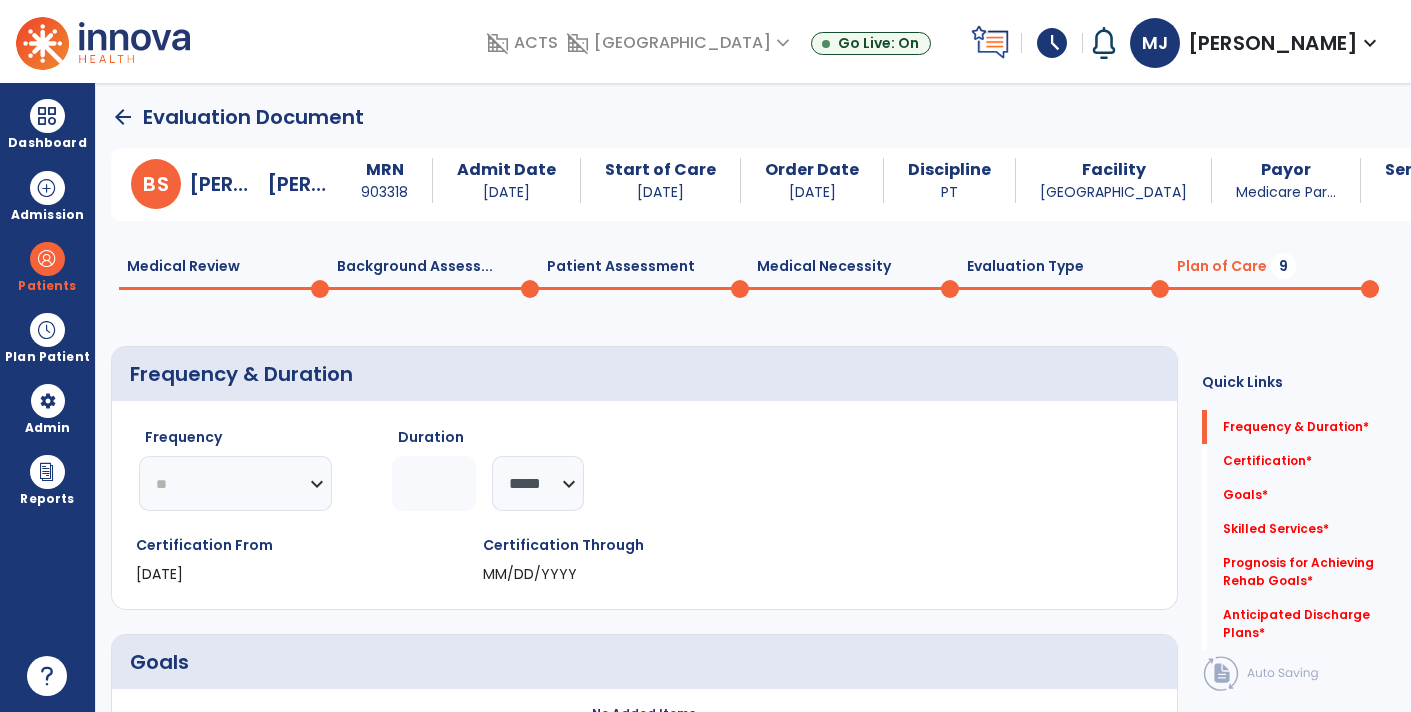 click on "********* ** ** ** ** ** ** **" 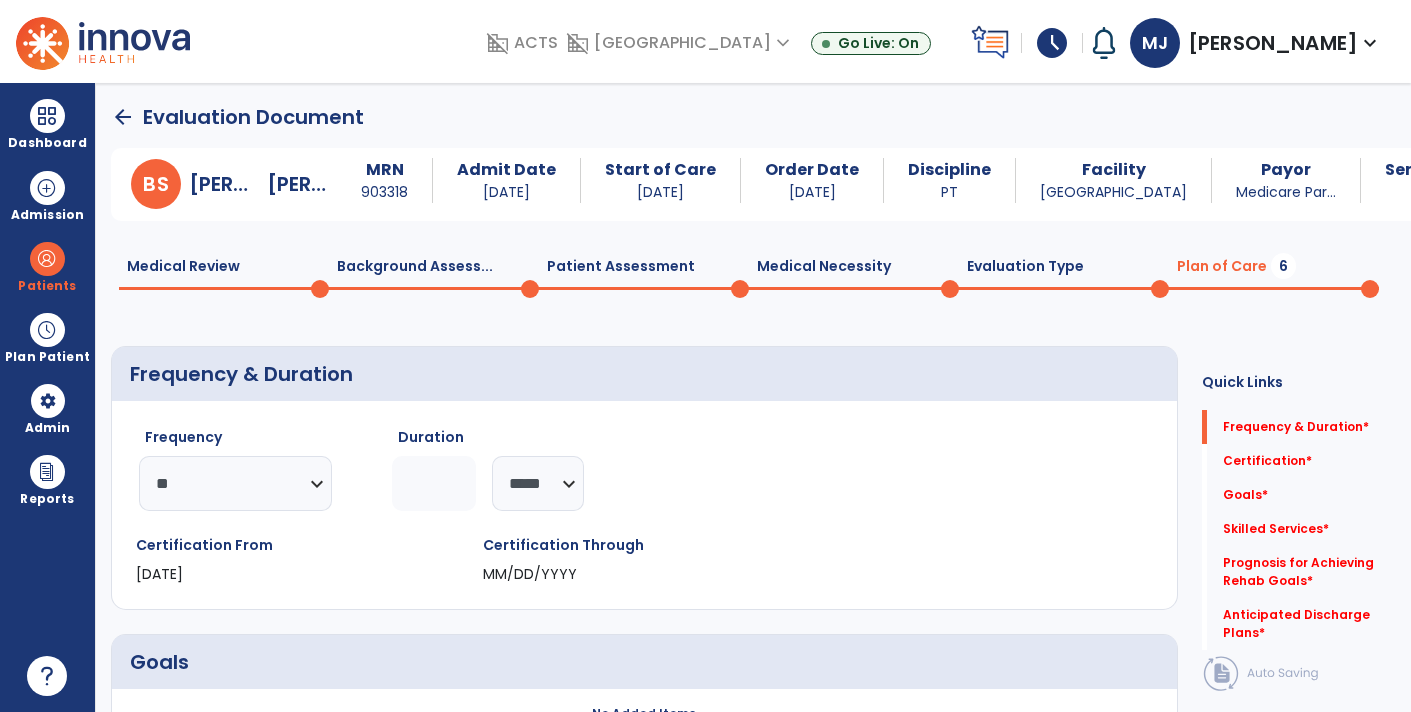 click 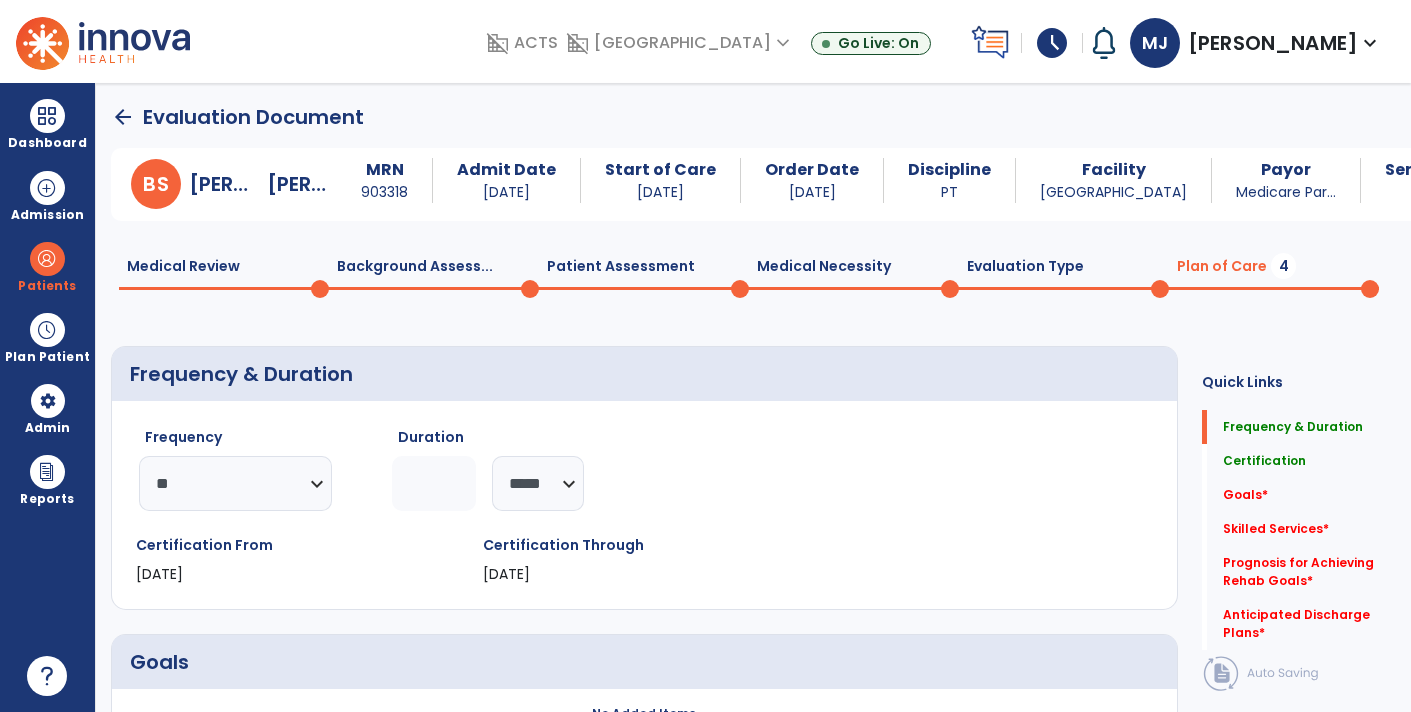type on "*" 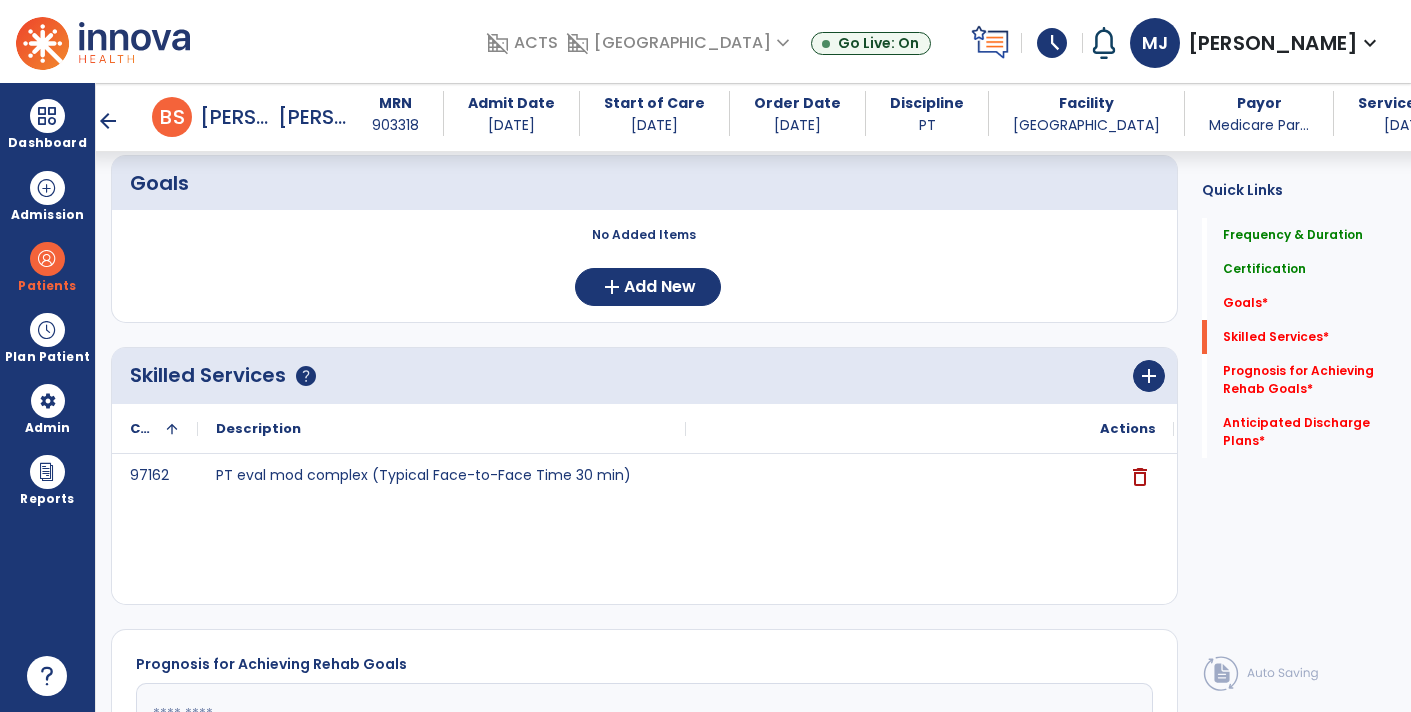 scroll, scrollTop: 471, scrollLeft: 0, axis: vertical 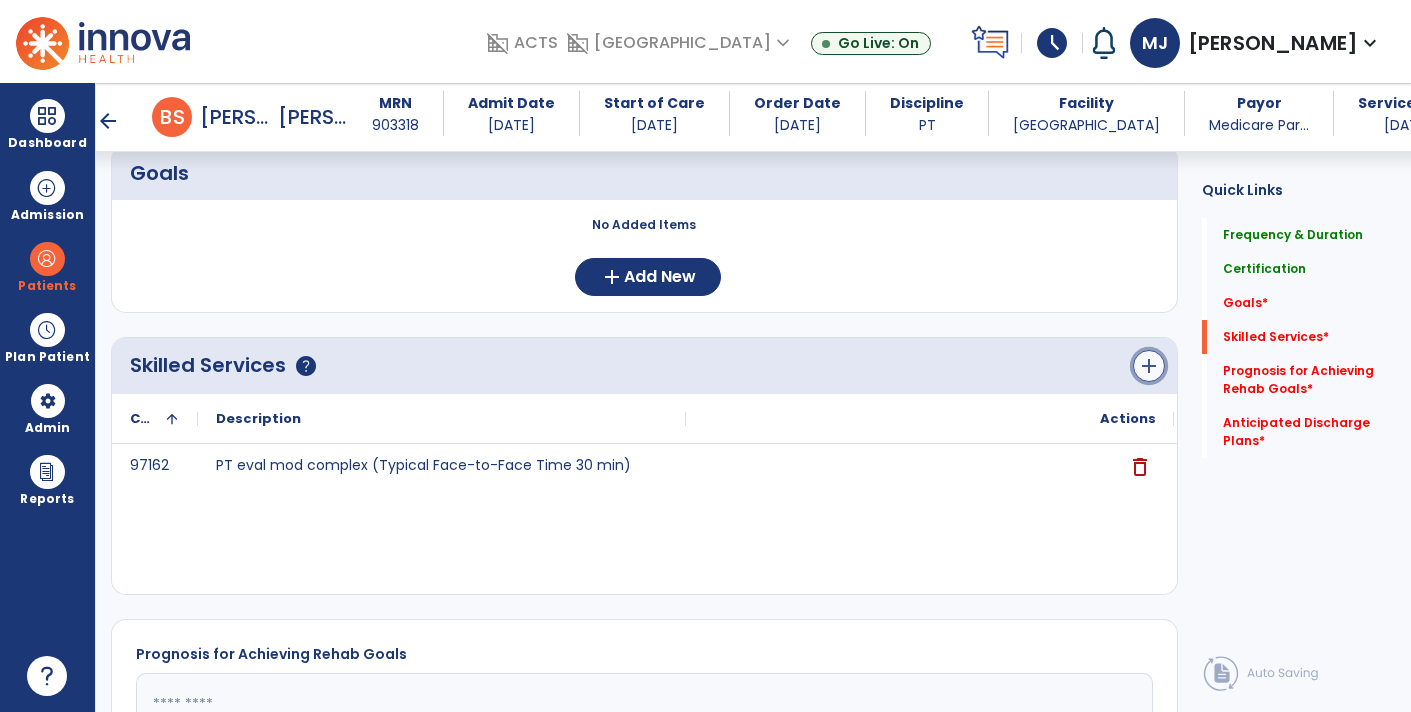 click on "add" 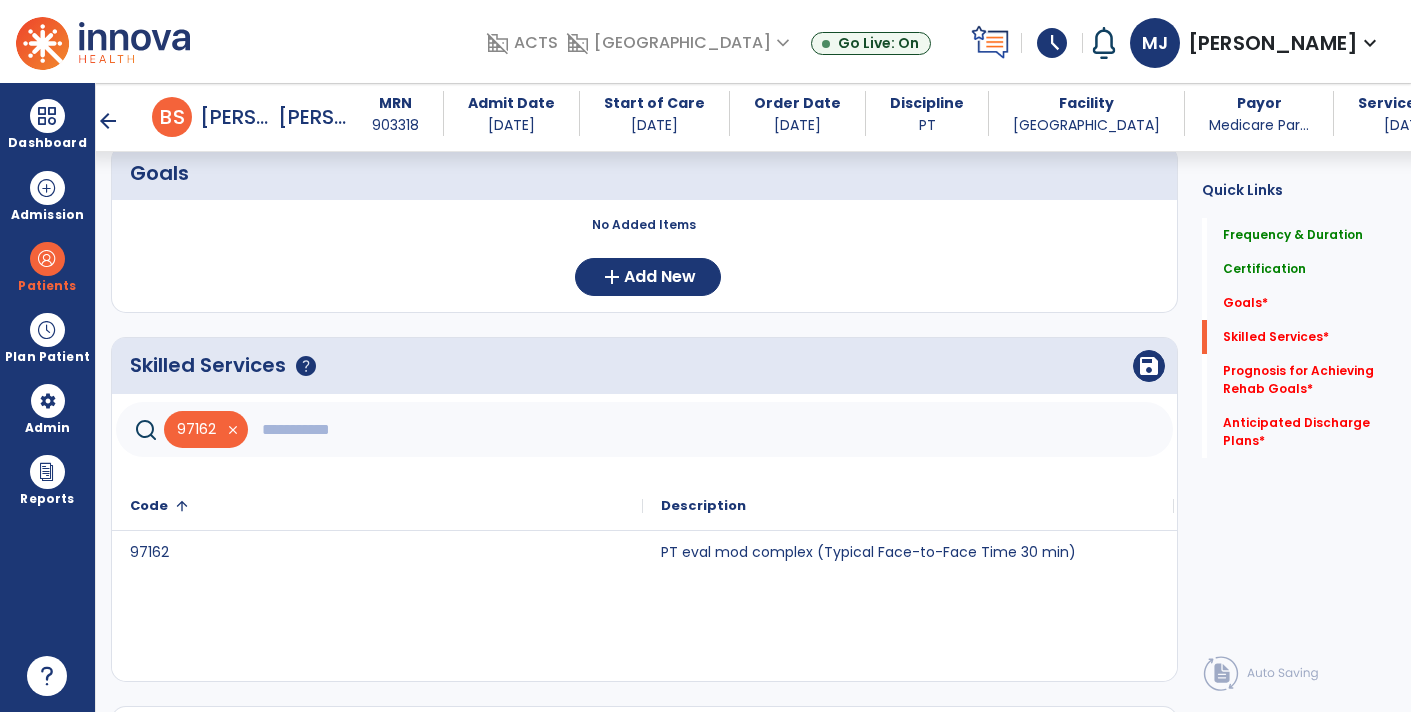 click 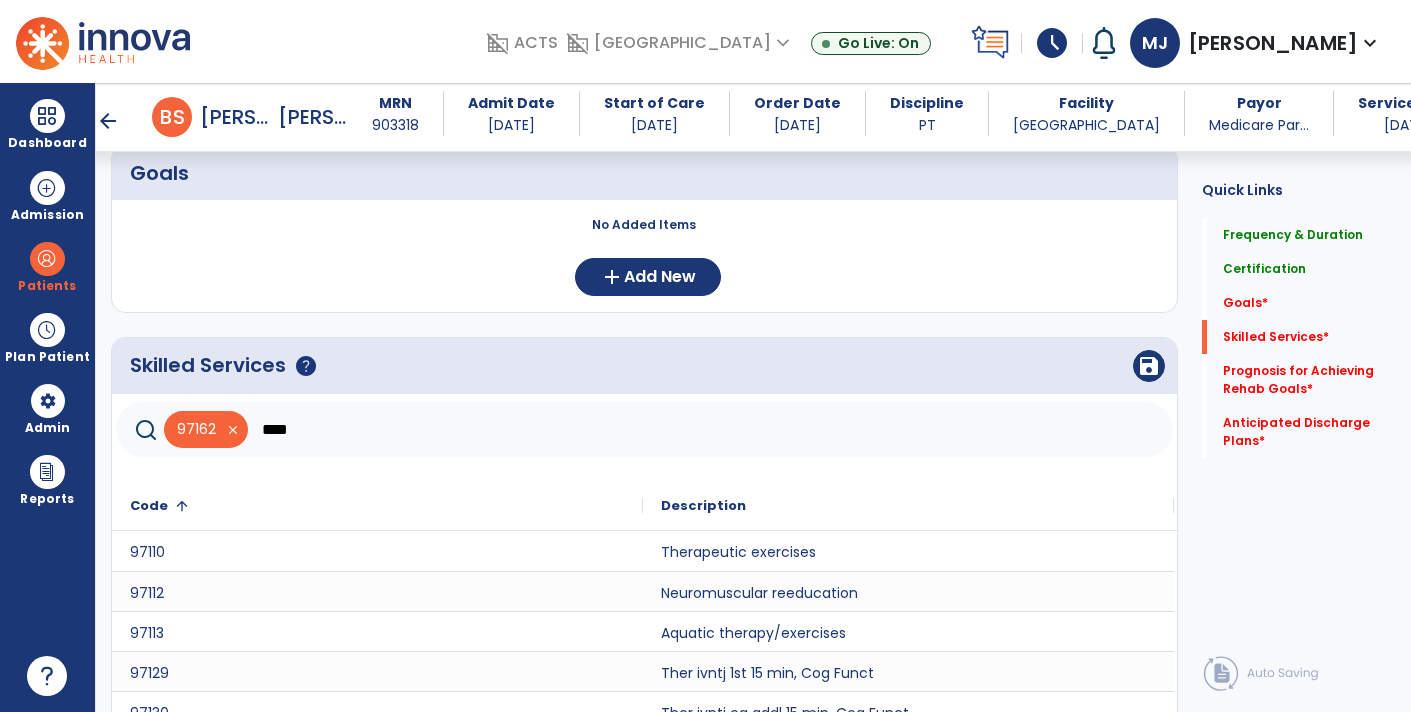 scroll, scrollTop: 484, scrollLeft: 0, axis: vertical 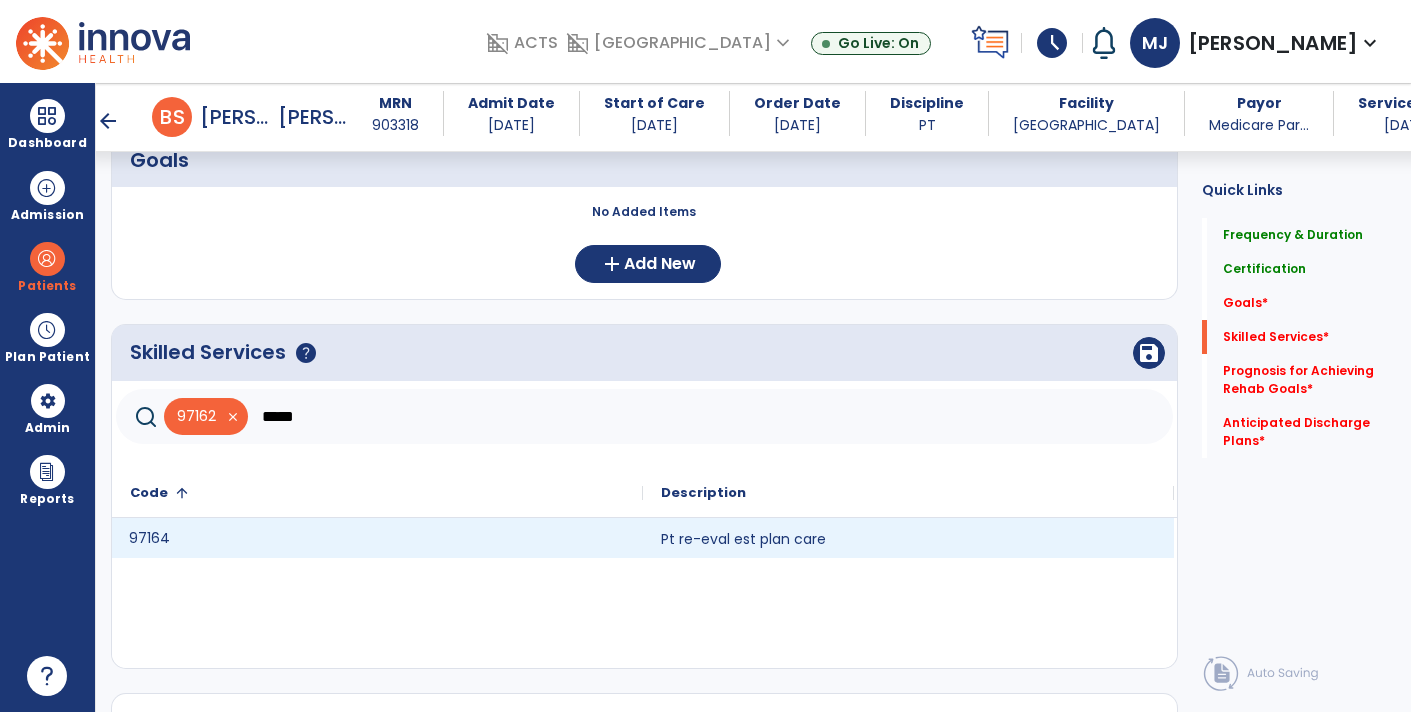 click on "97164" 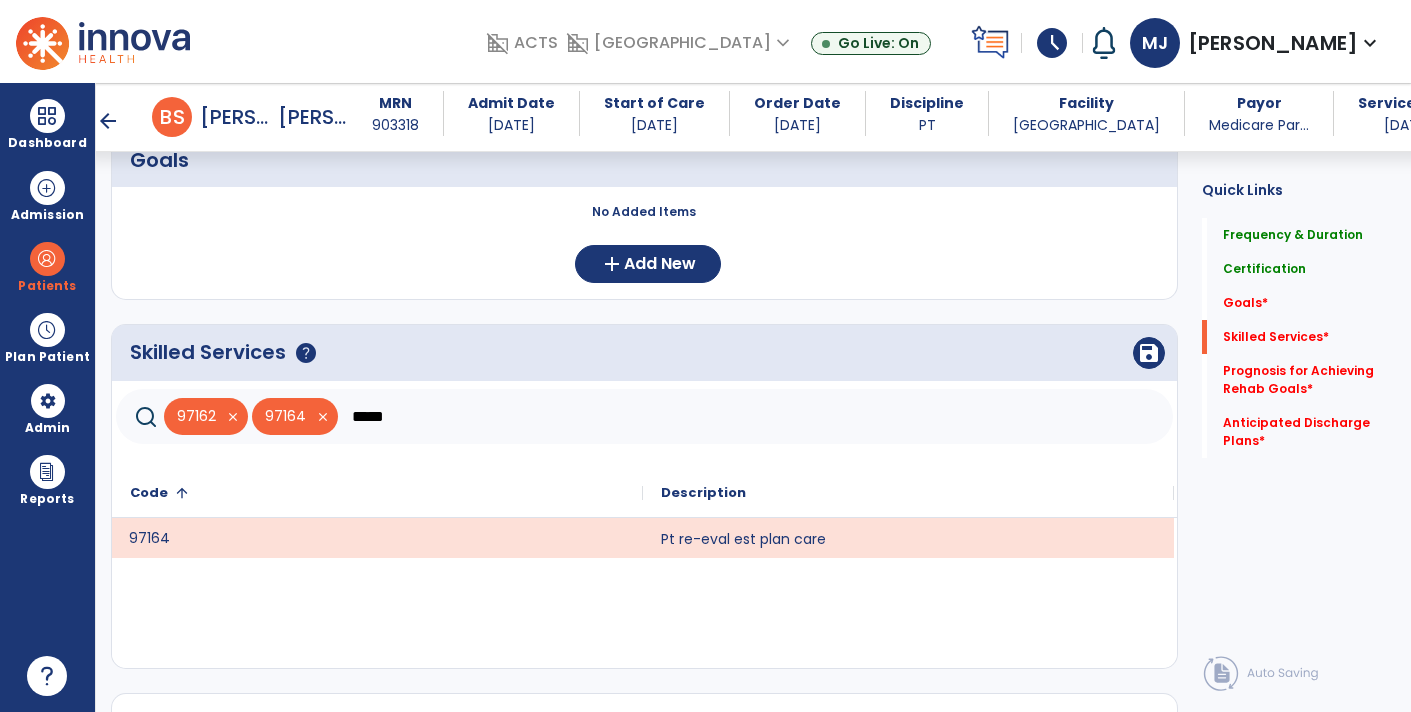 click on "*****" 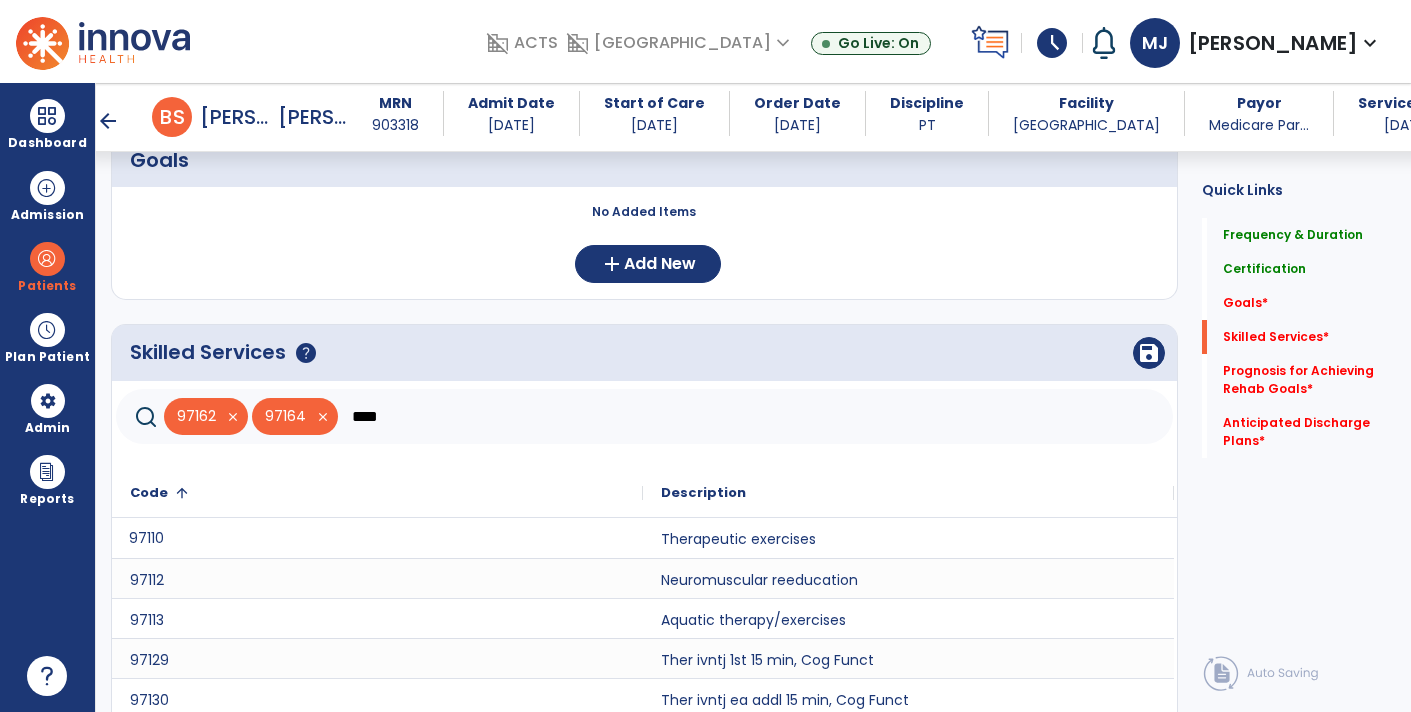 scroll, scrollTop: 522, scrollLeft: 0, axis: vertical 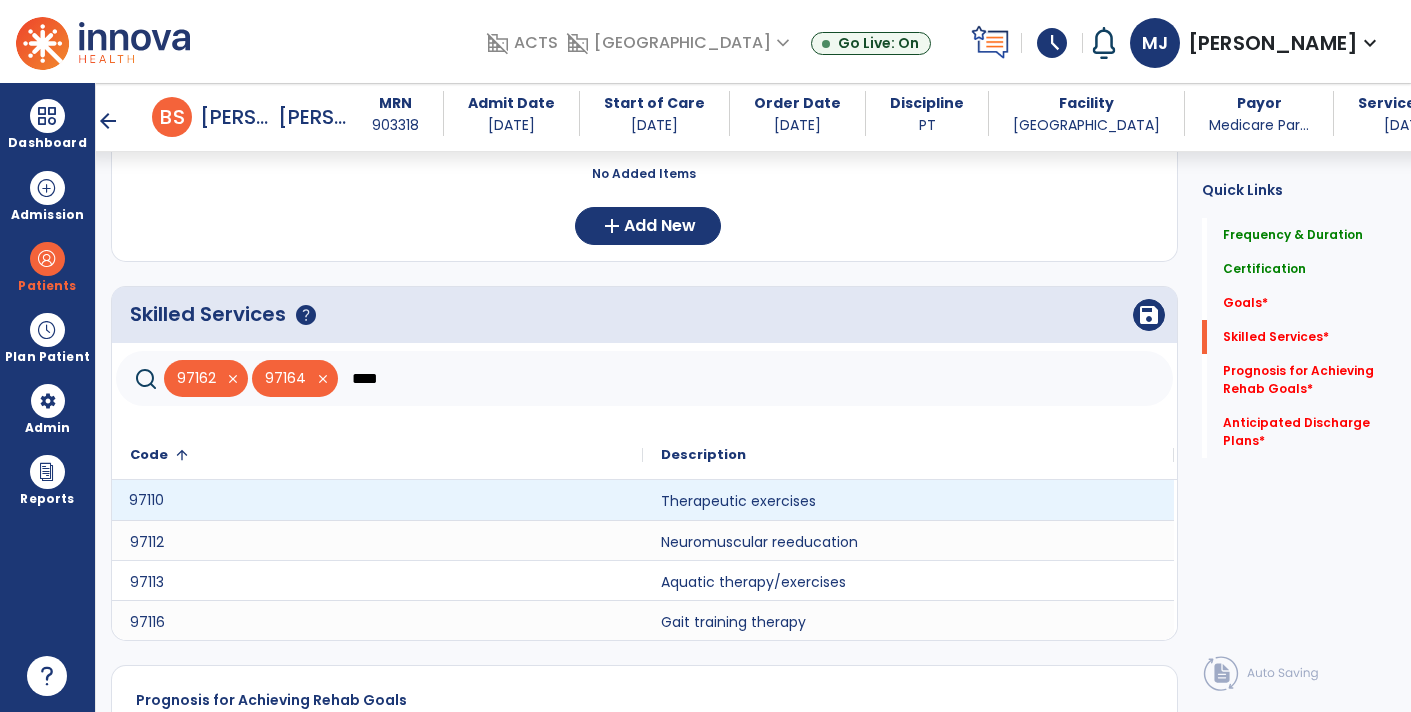 click on "97110" 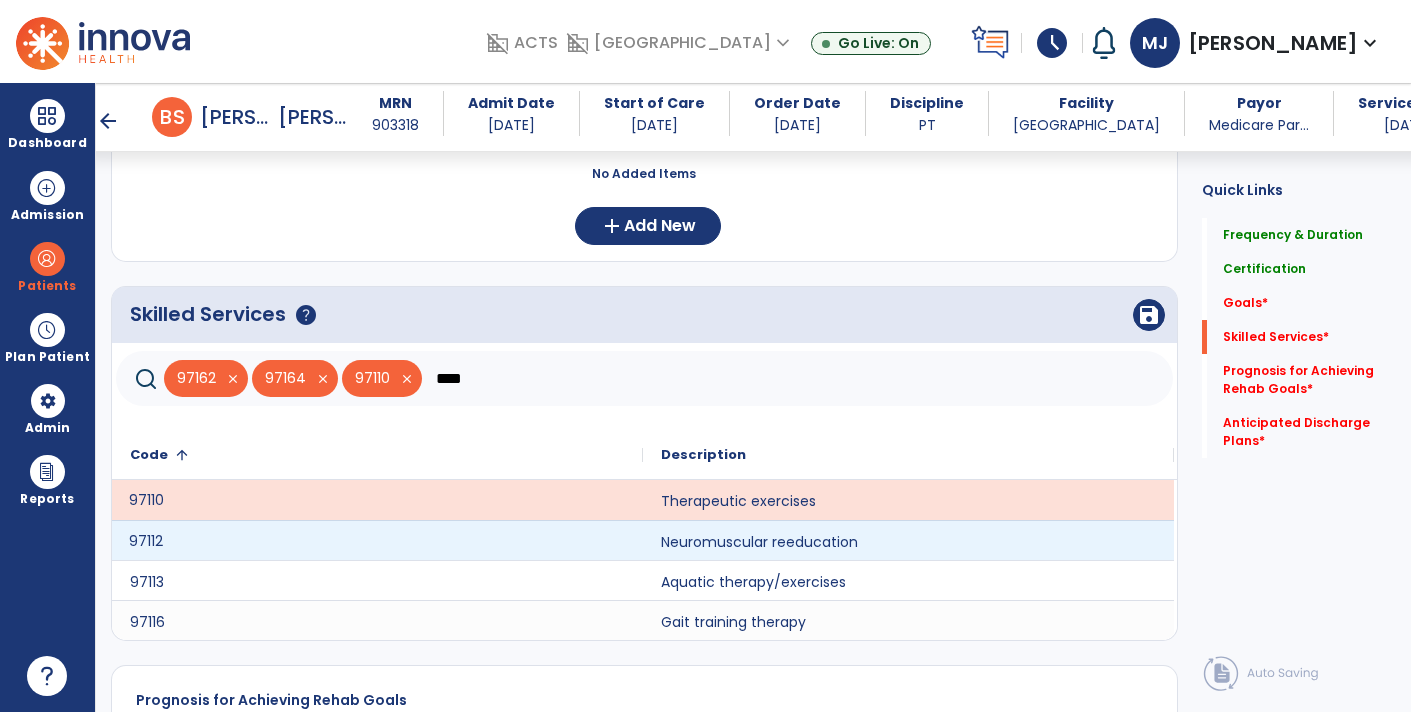 click on "97112" 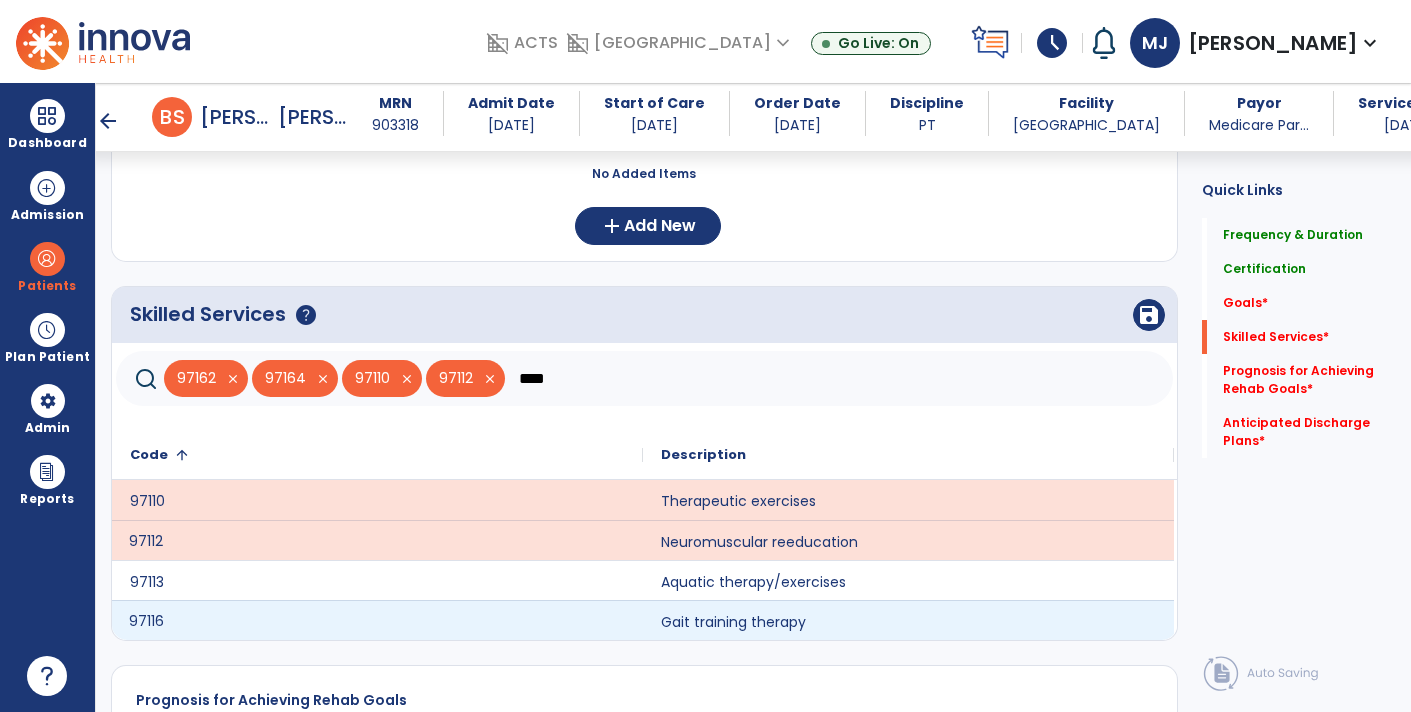 click on "97116" 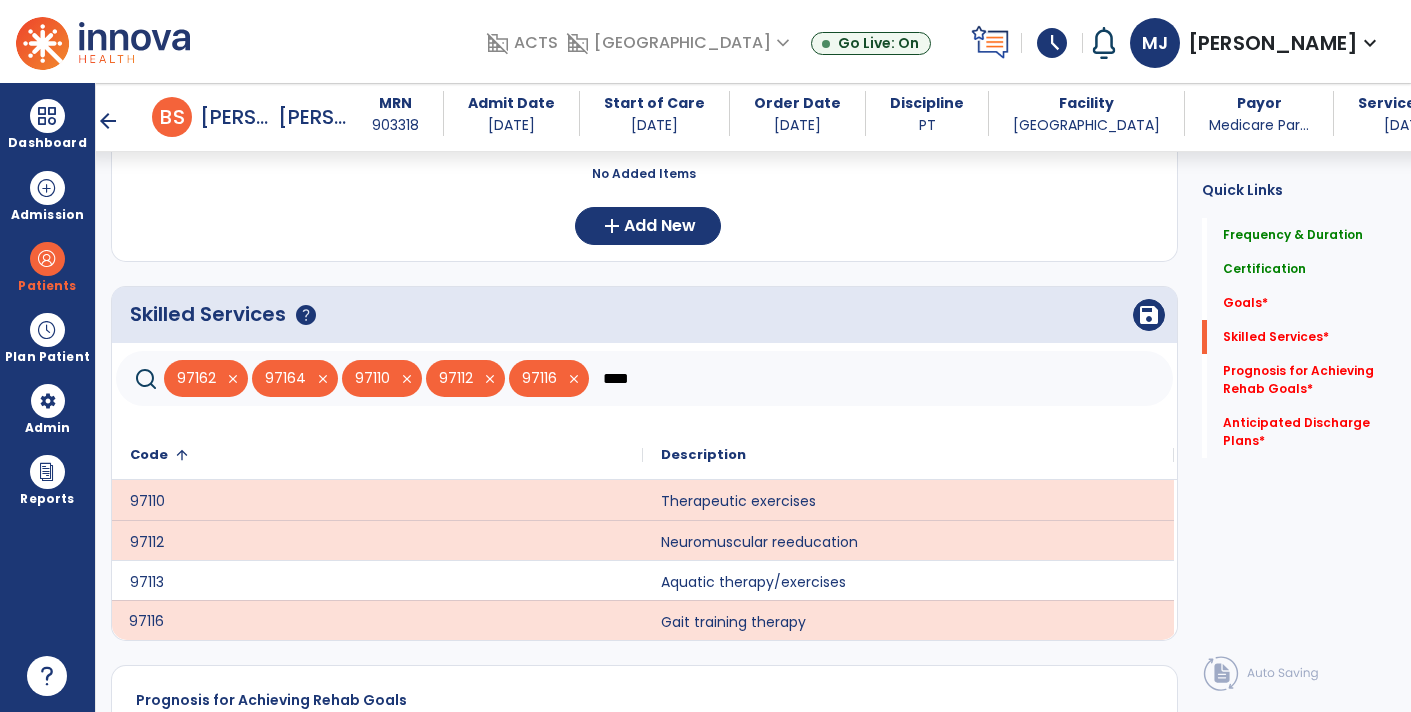 click on "****" 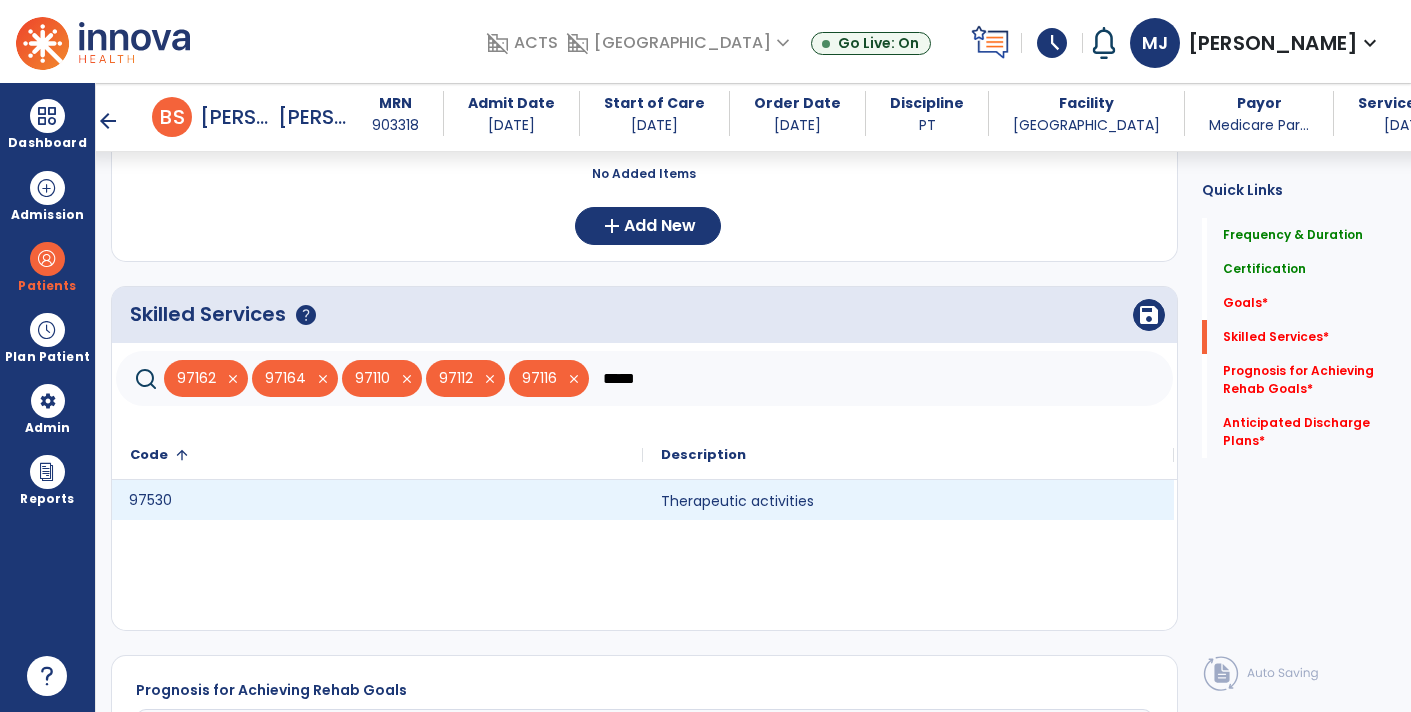 click on "97530" 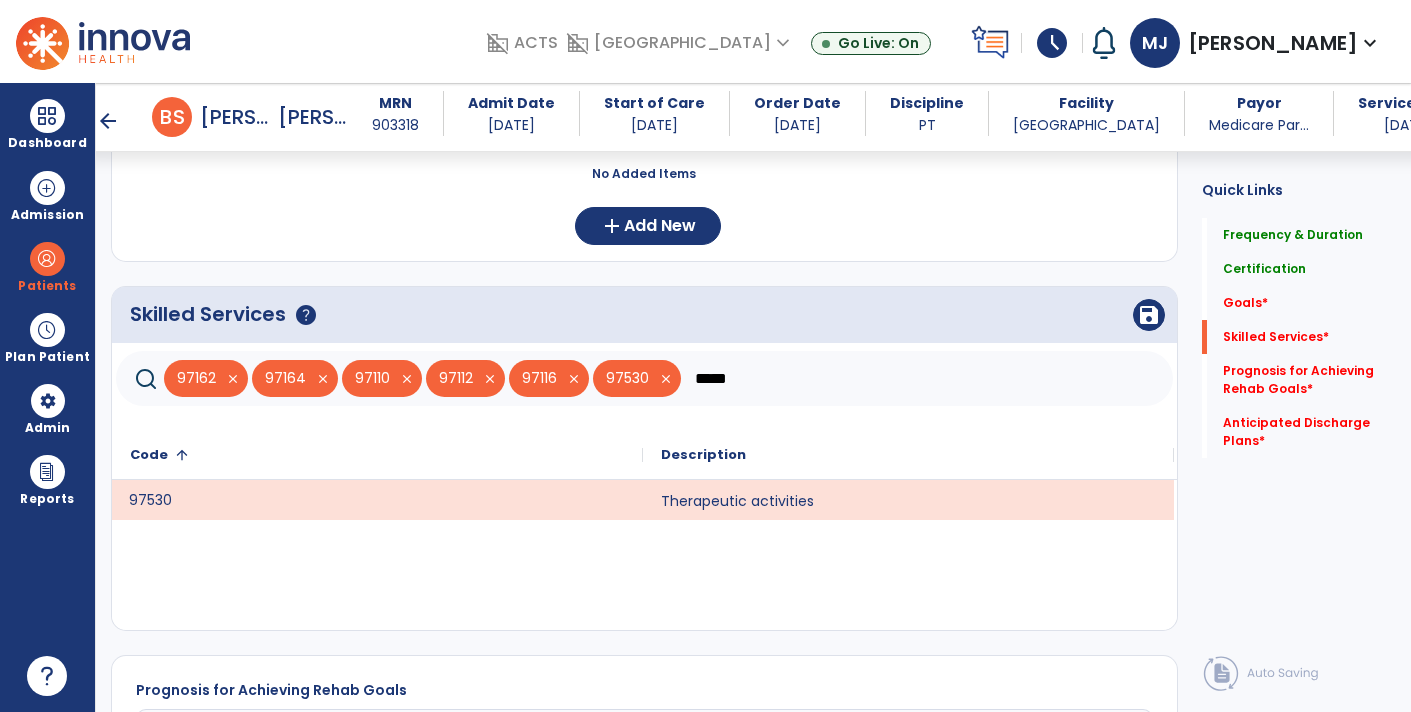 click on "*****" 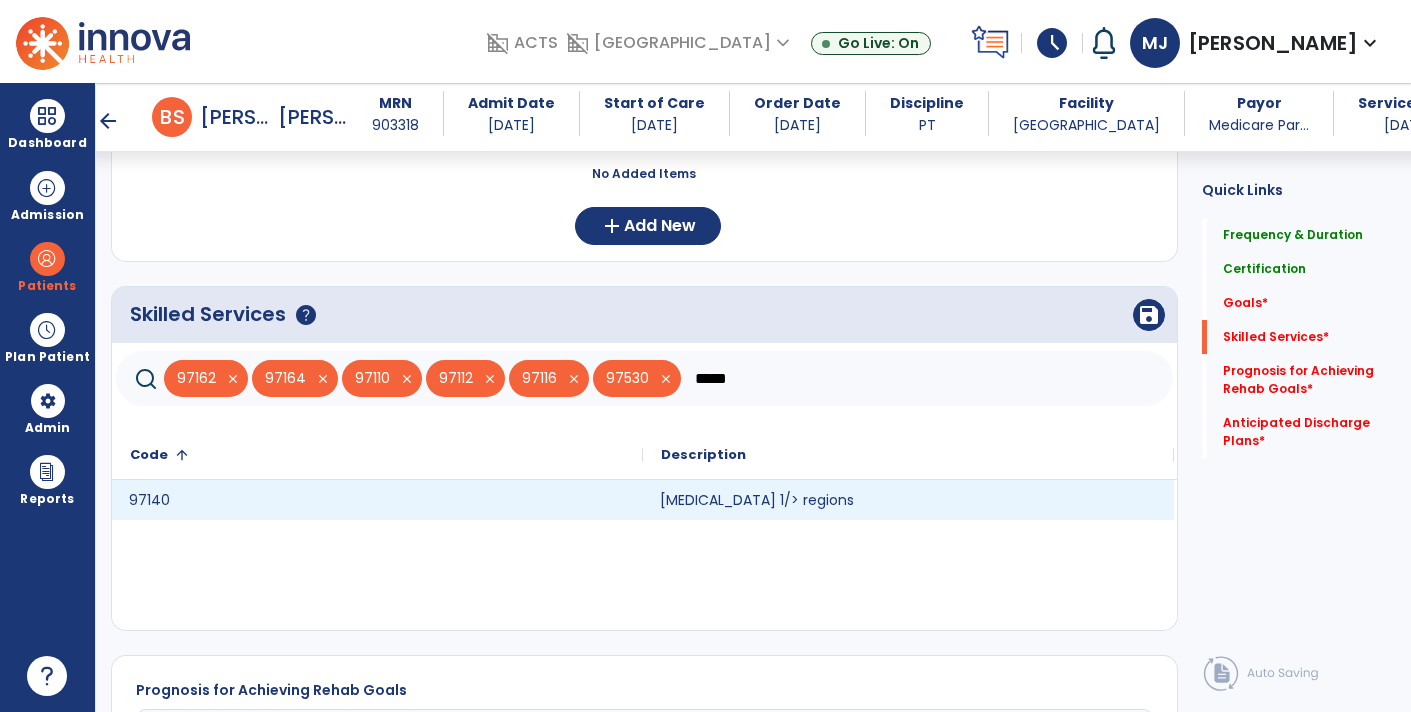 click on "[MEDICAL_DATA] 1/> regions" 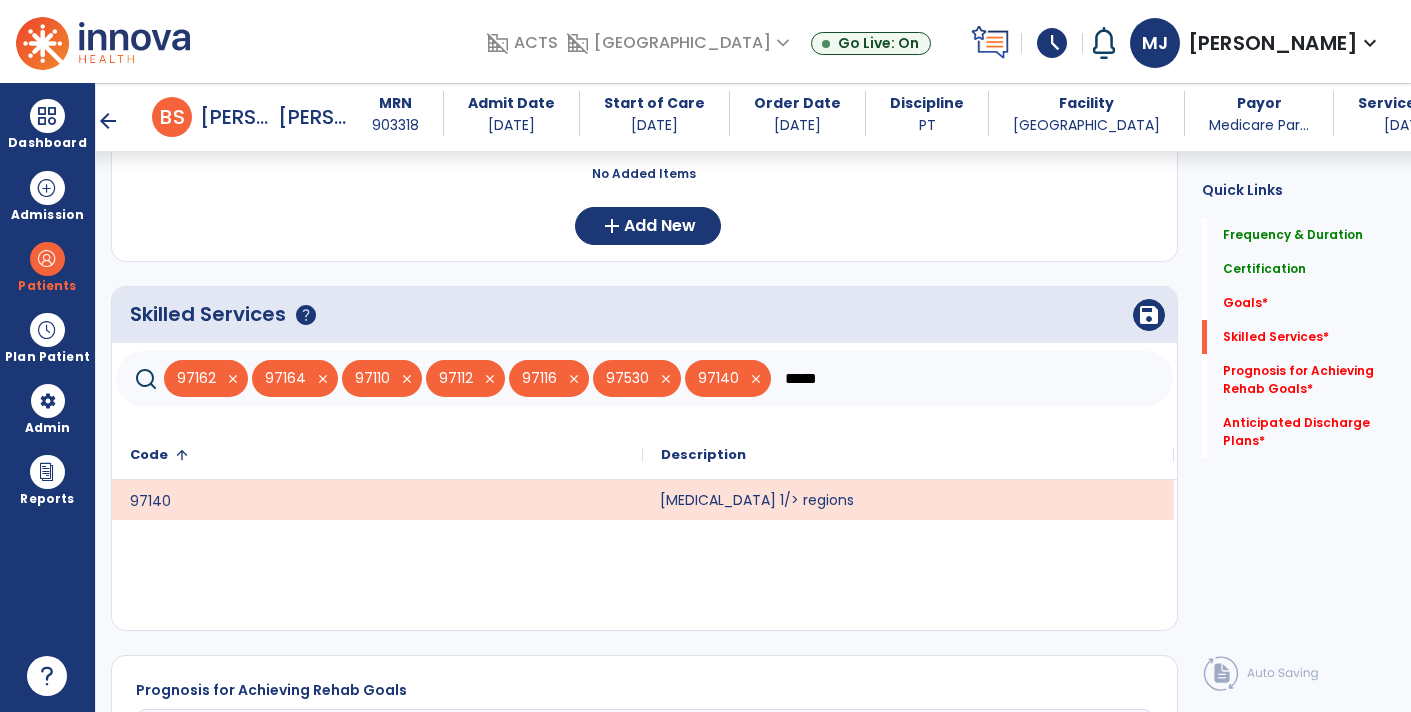 click on "*****" 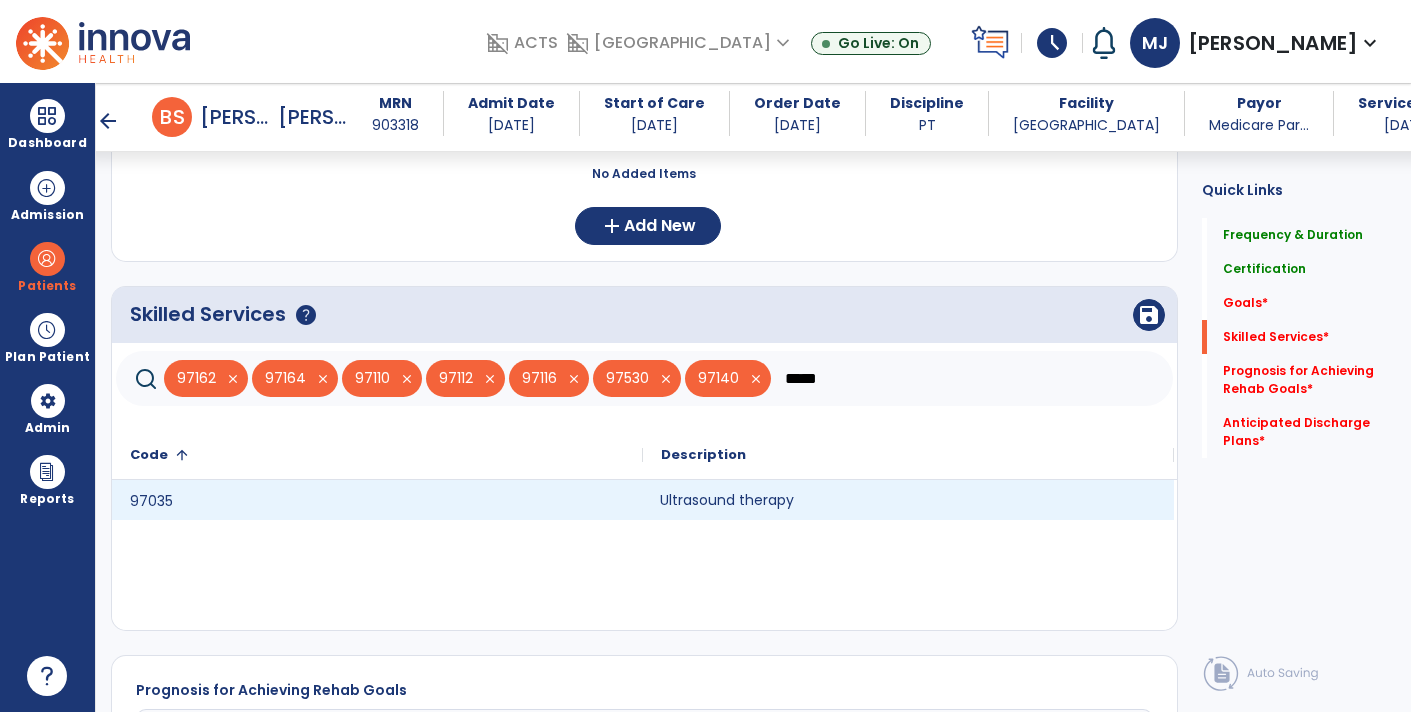 type on "*****" 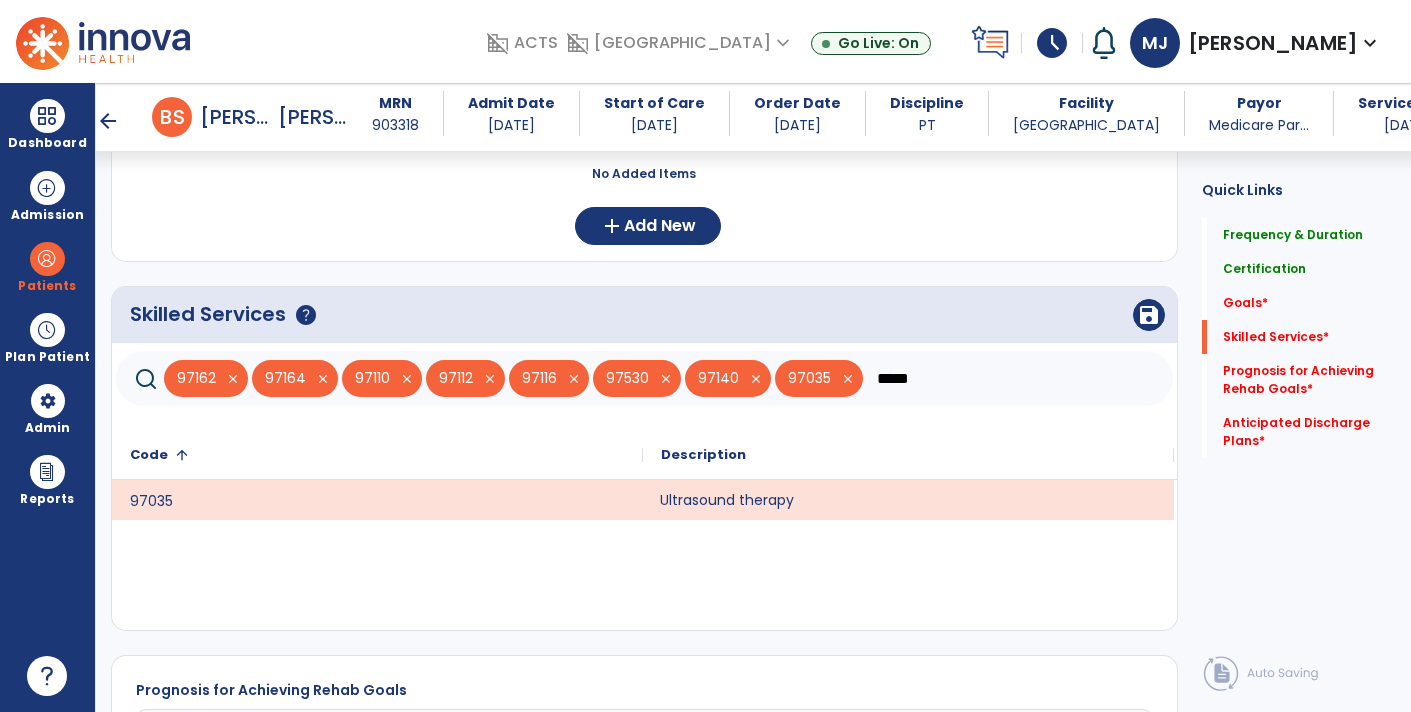 click on "Skilled Services      help   save" 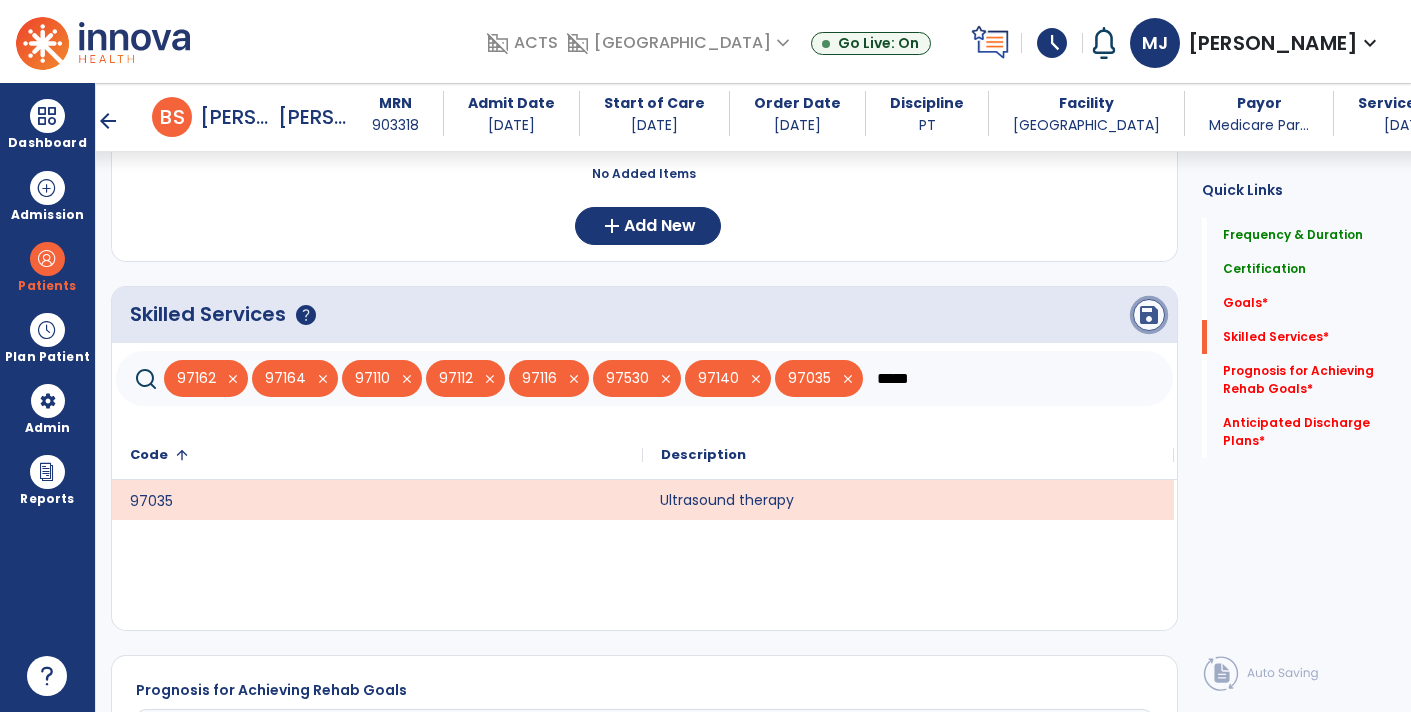 click on "save" 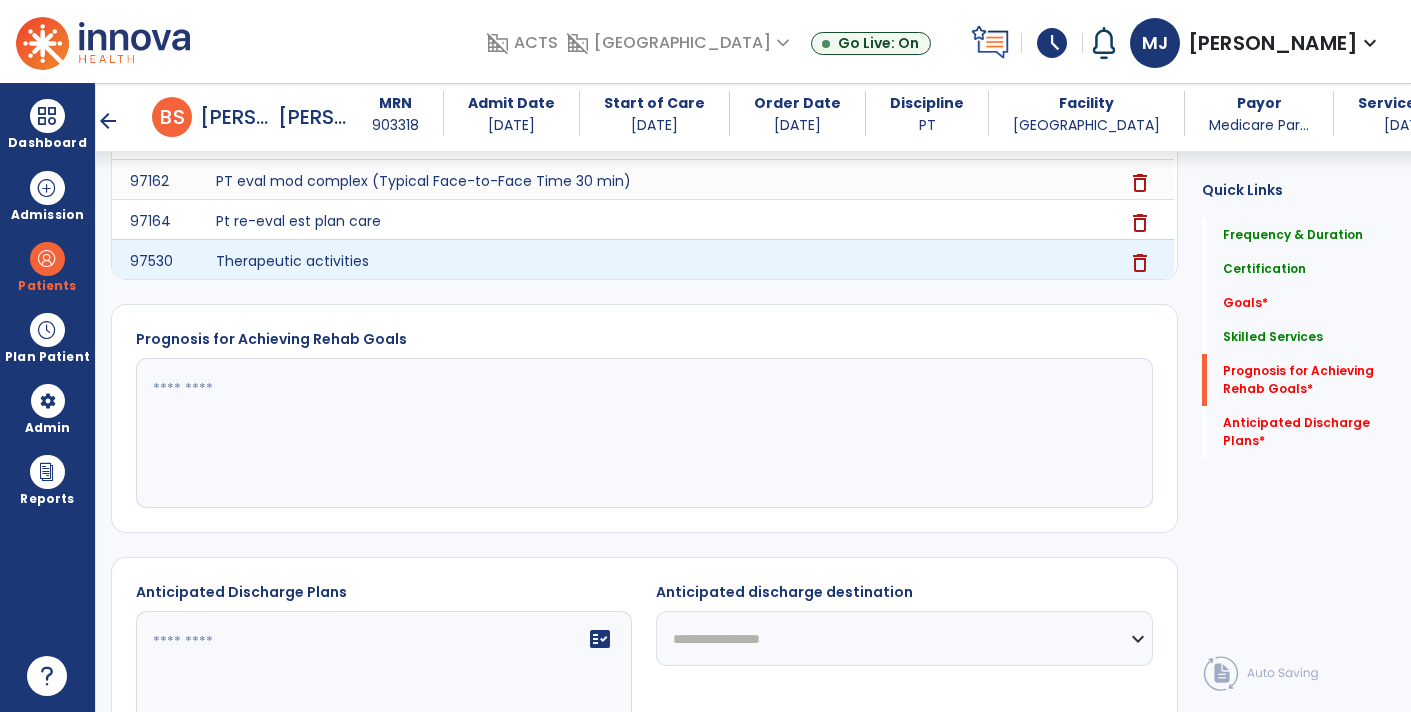 scroll, scrollTop: 962, scrollLeft: 0, axis: vertical 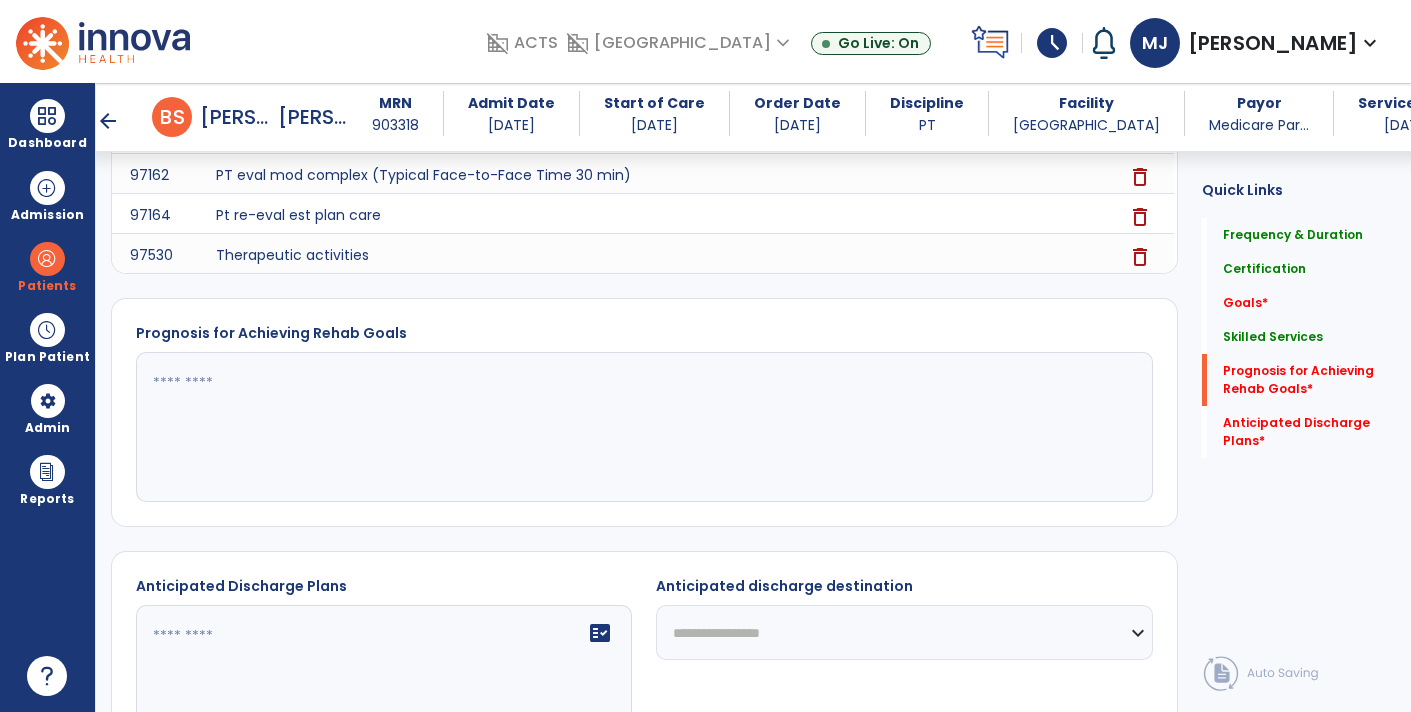 click 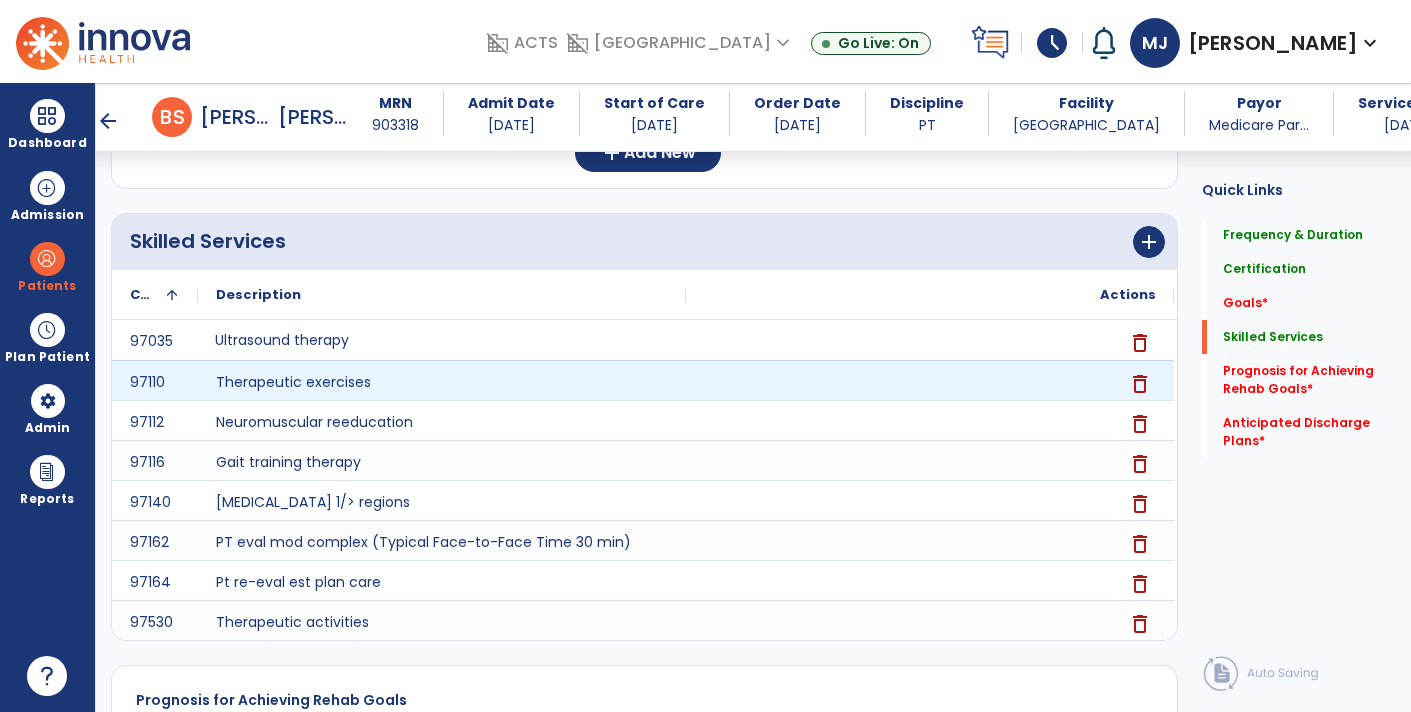 scroll, scrollTop: 0, scrollLeft: 0, axis: both 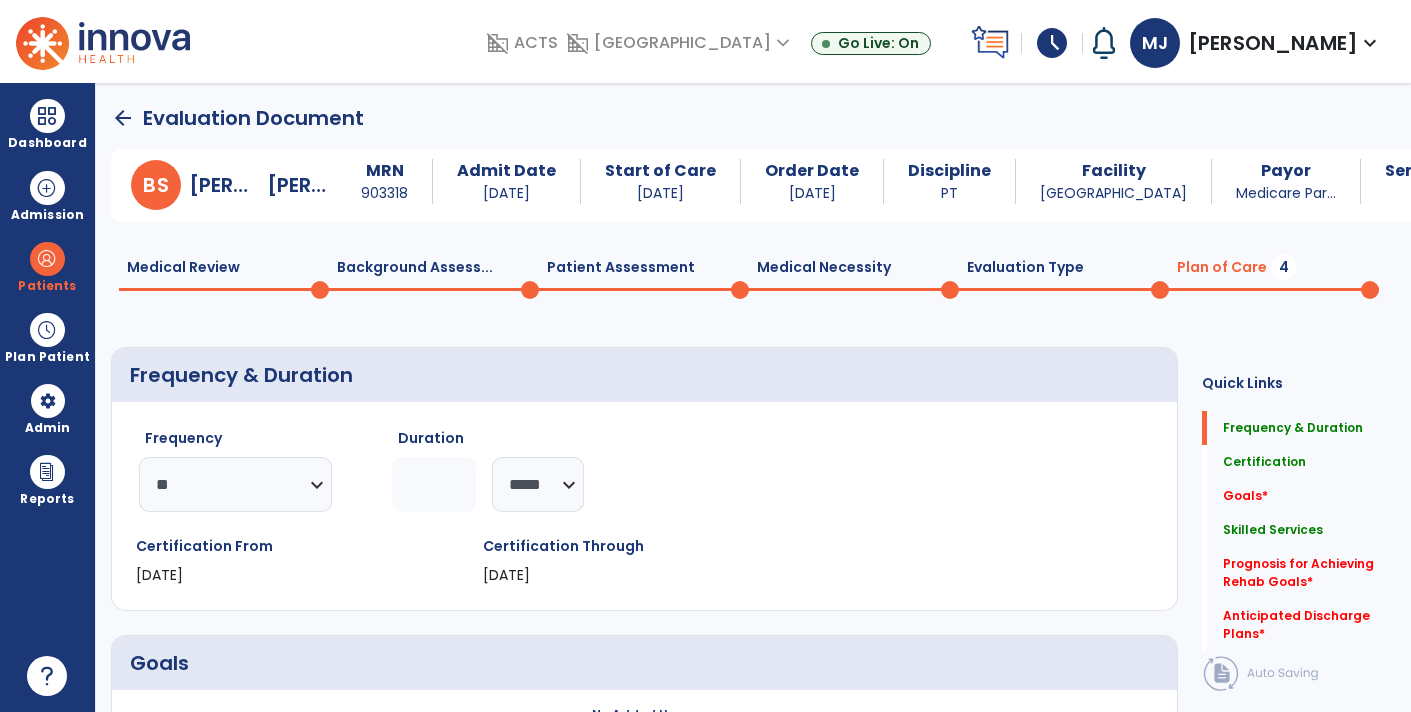 click on "arrow_back" 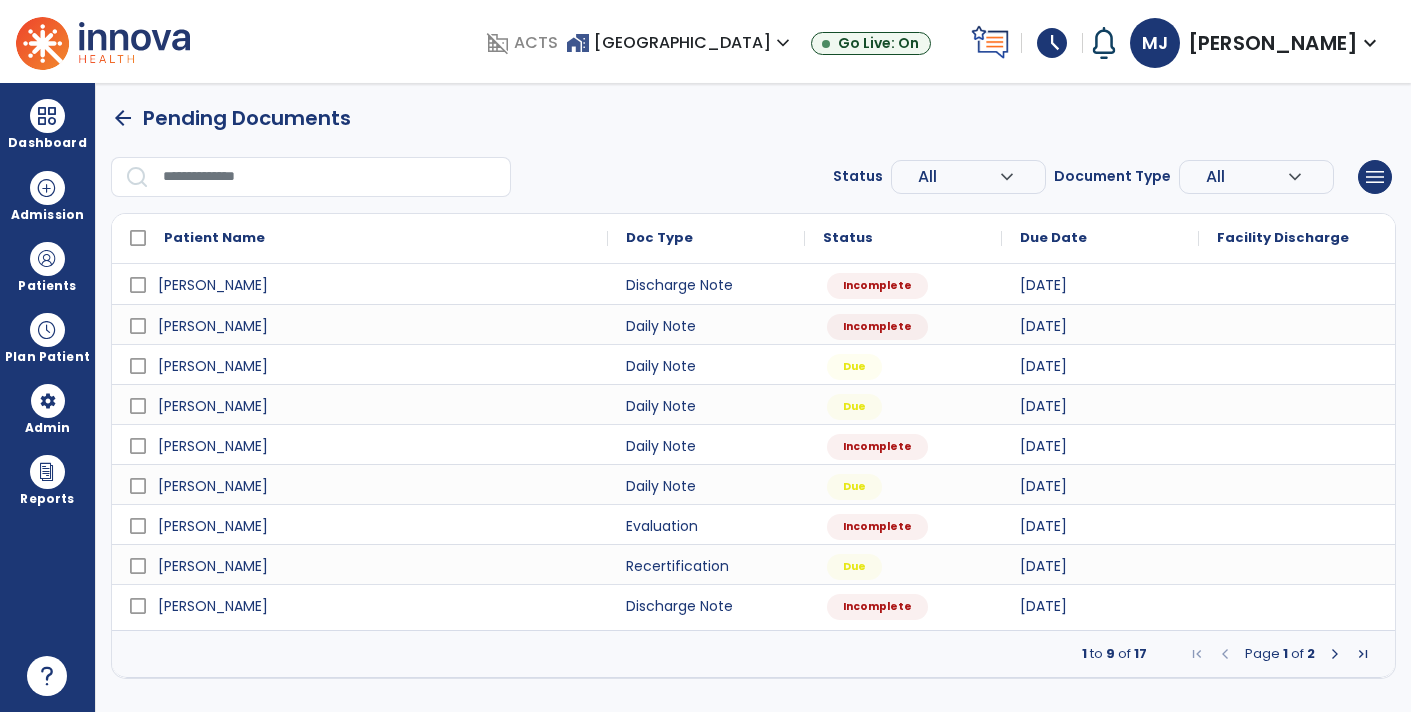 click on "Due Date" at bounding box center [1053, 238] 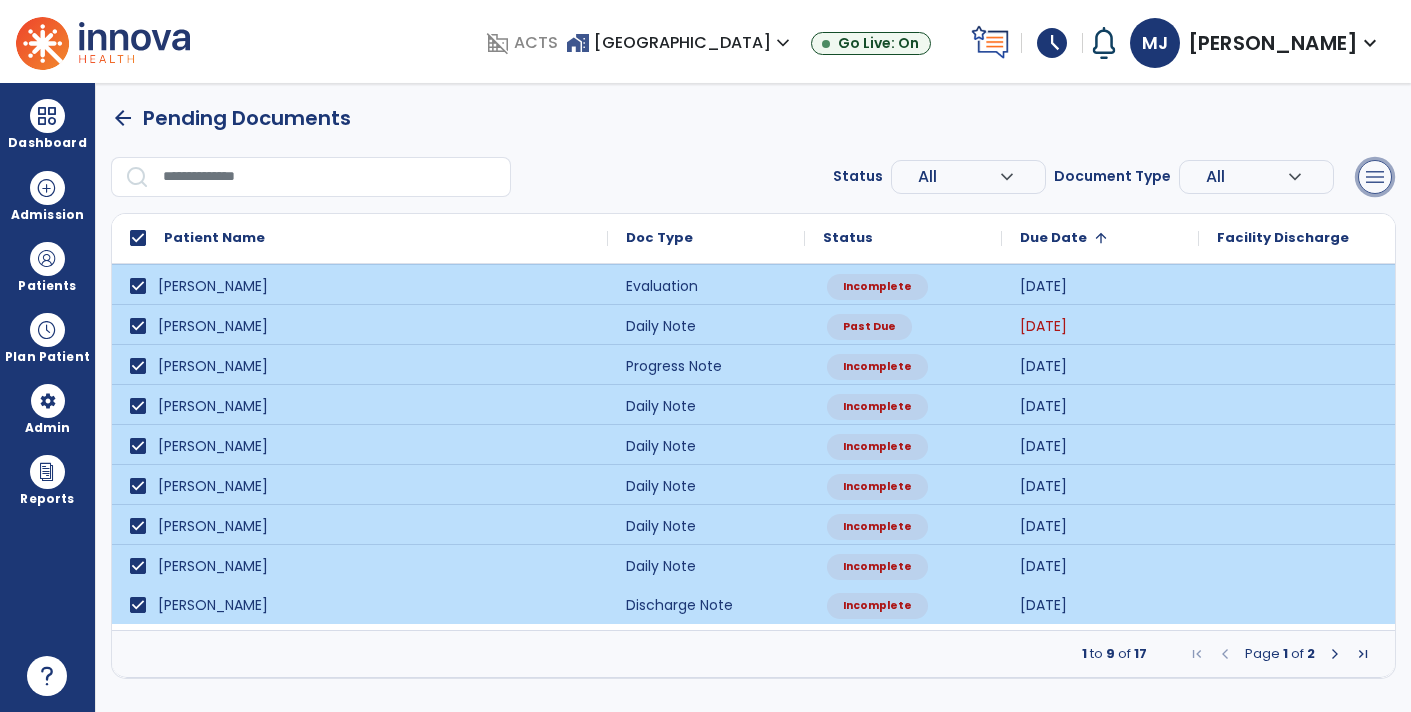 click on "menu" at bounding box center [1375, 177] 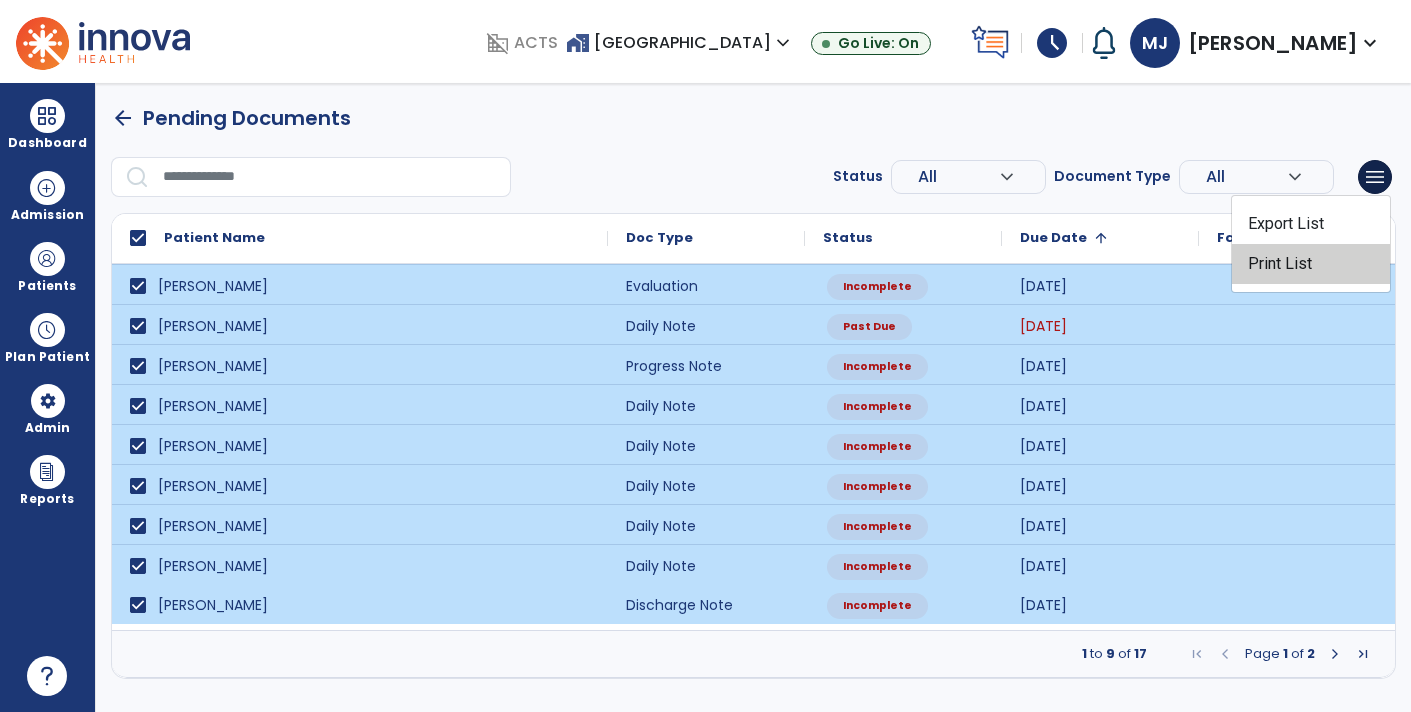 click on "Print List" at bounding box center [1311, 264] 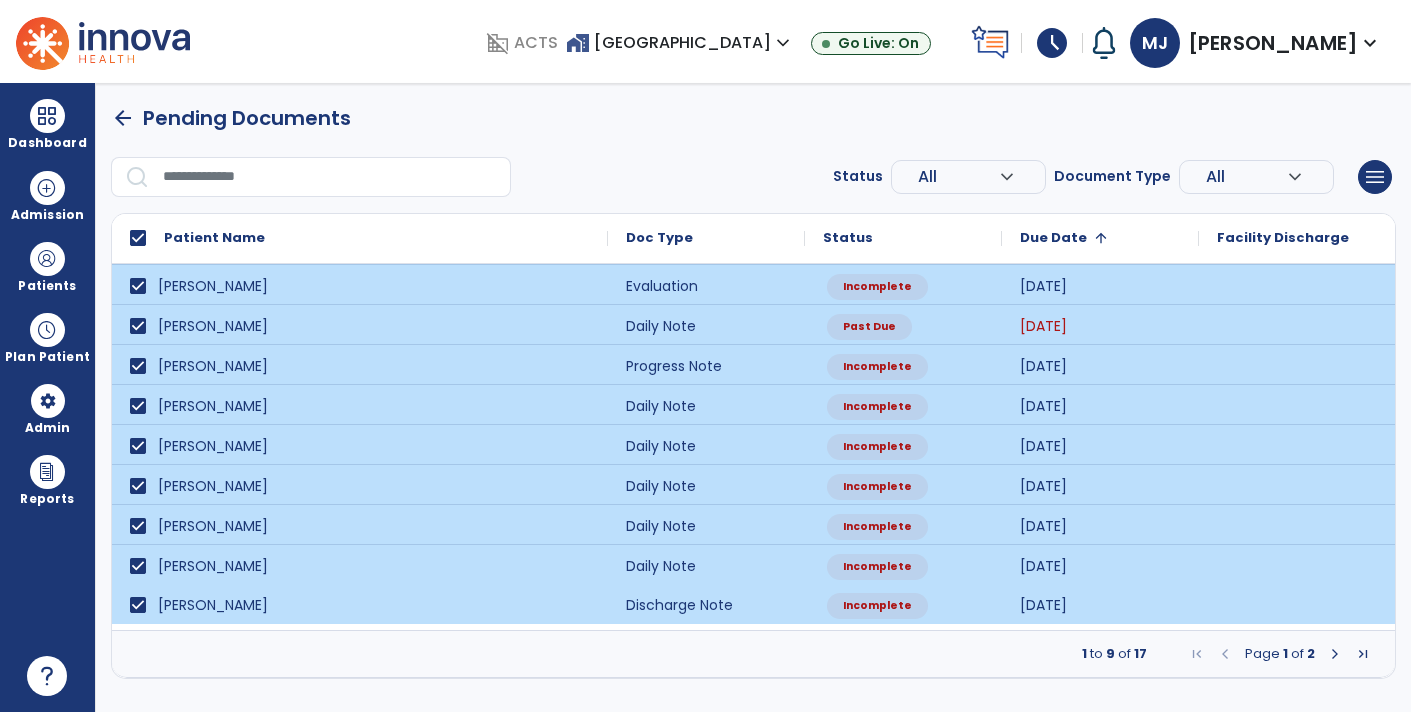 click on "[PERSON_NAME]" at bounding box center [1273, 43] 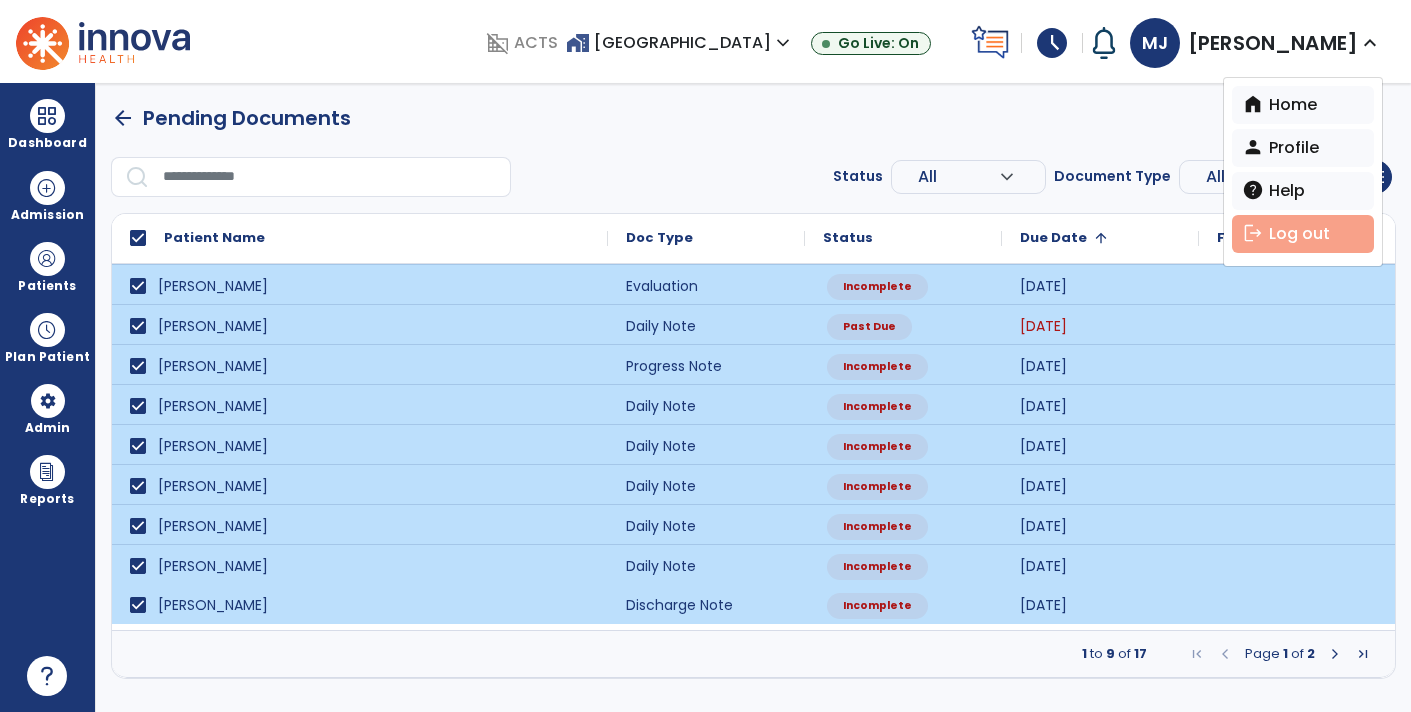 click on "logout   Log out" at bounding box center (1303, 234) 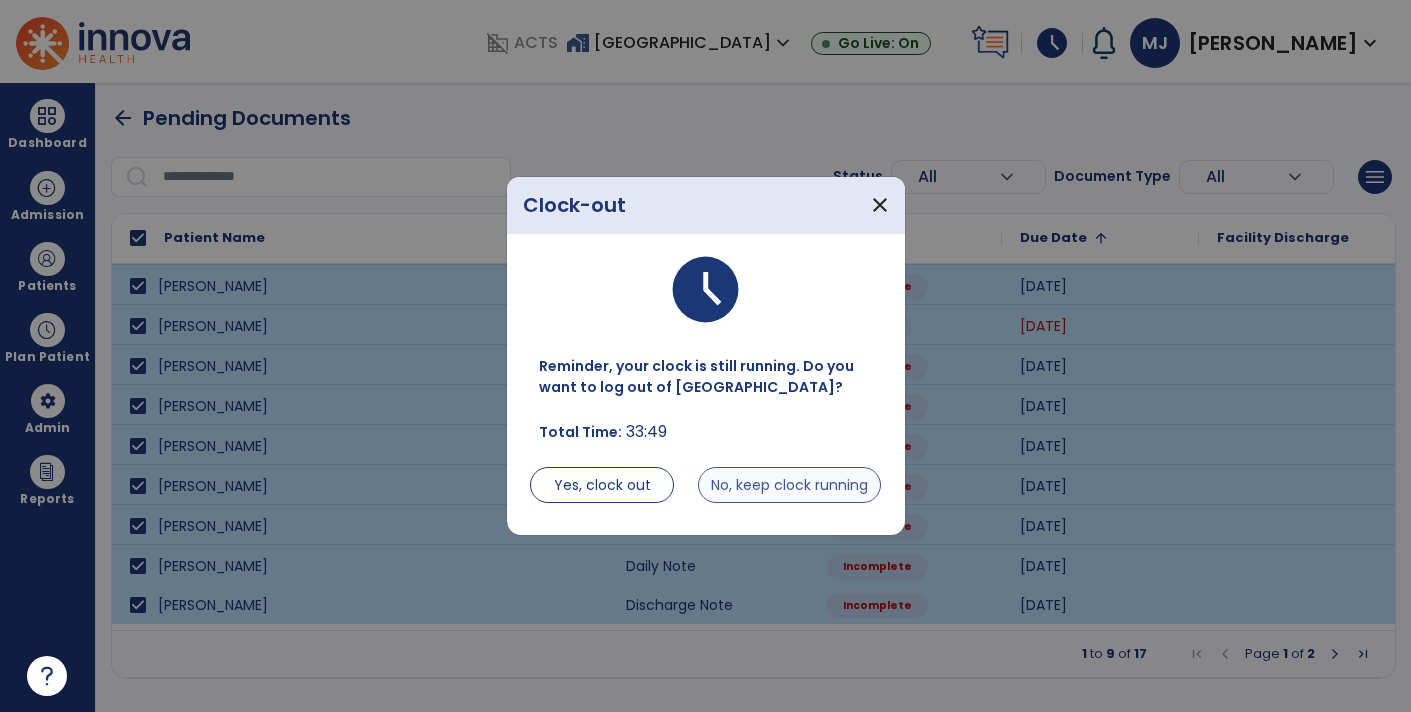 click on "No, keep clock running" at bounding box center (789, 485) 